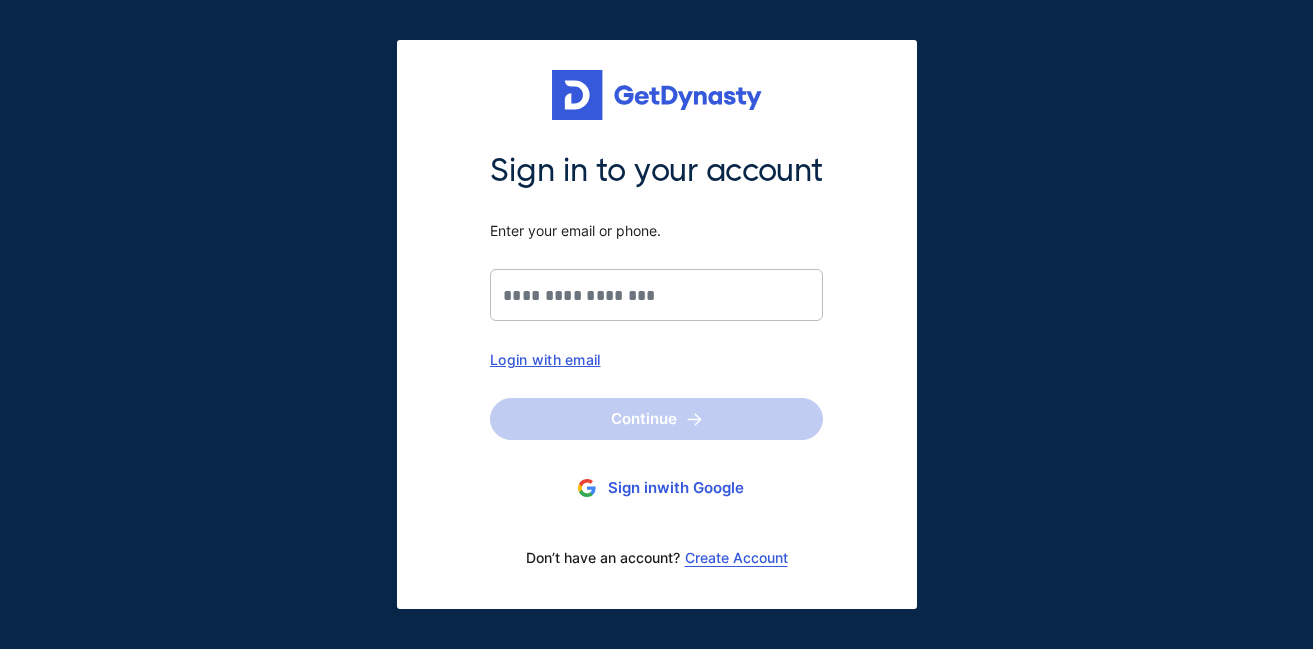 scroll, scrollTop: 0, scrollLeft: 0, axis: both 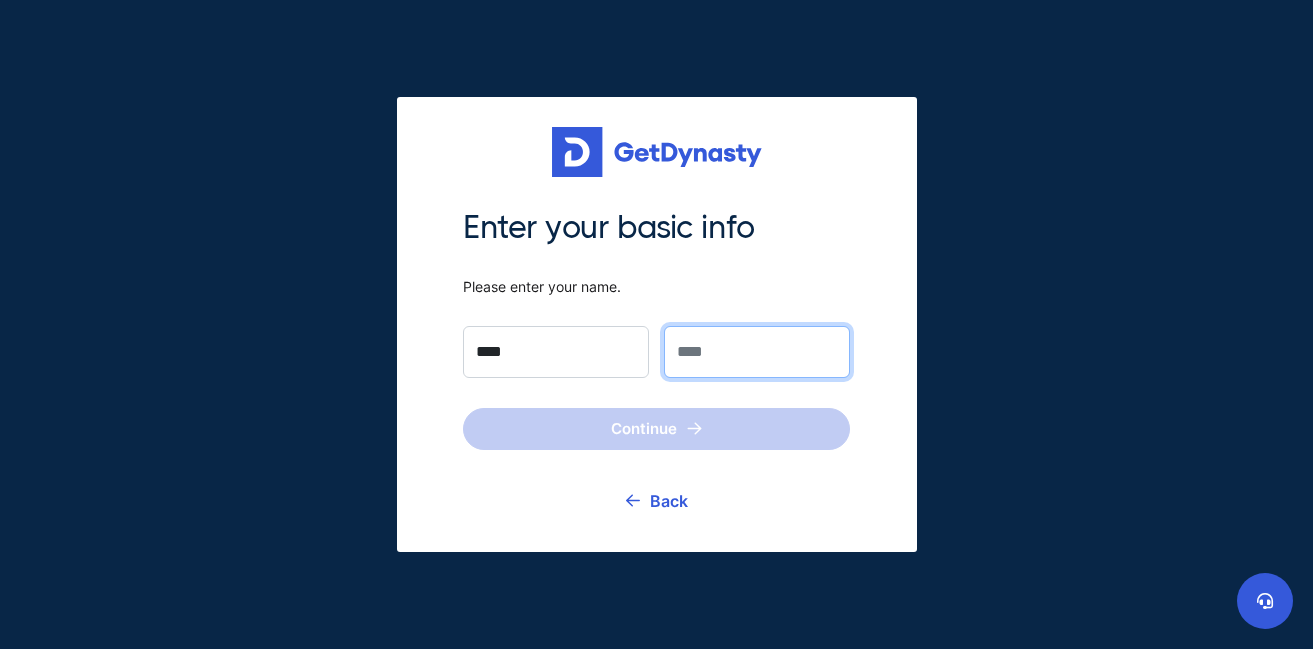 click at bounding box center [757, 352] 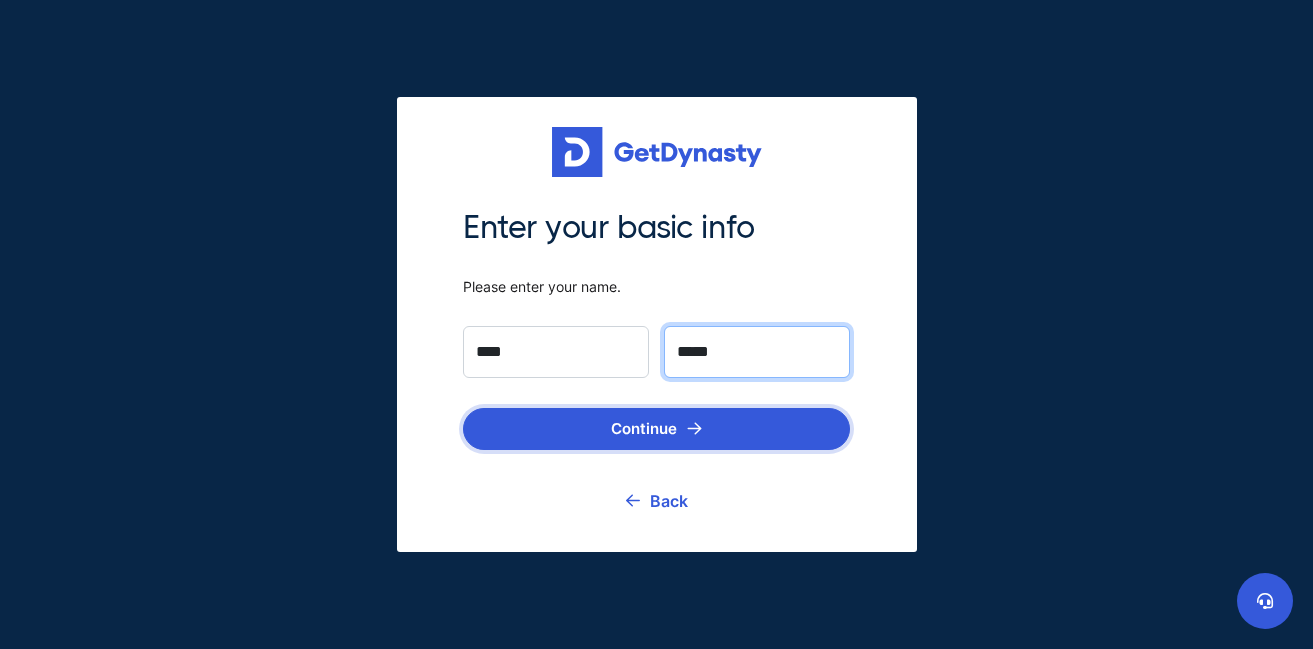 type on "*****" 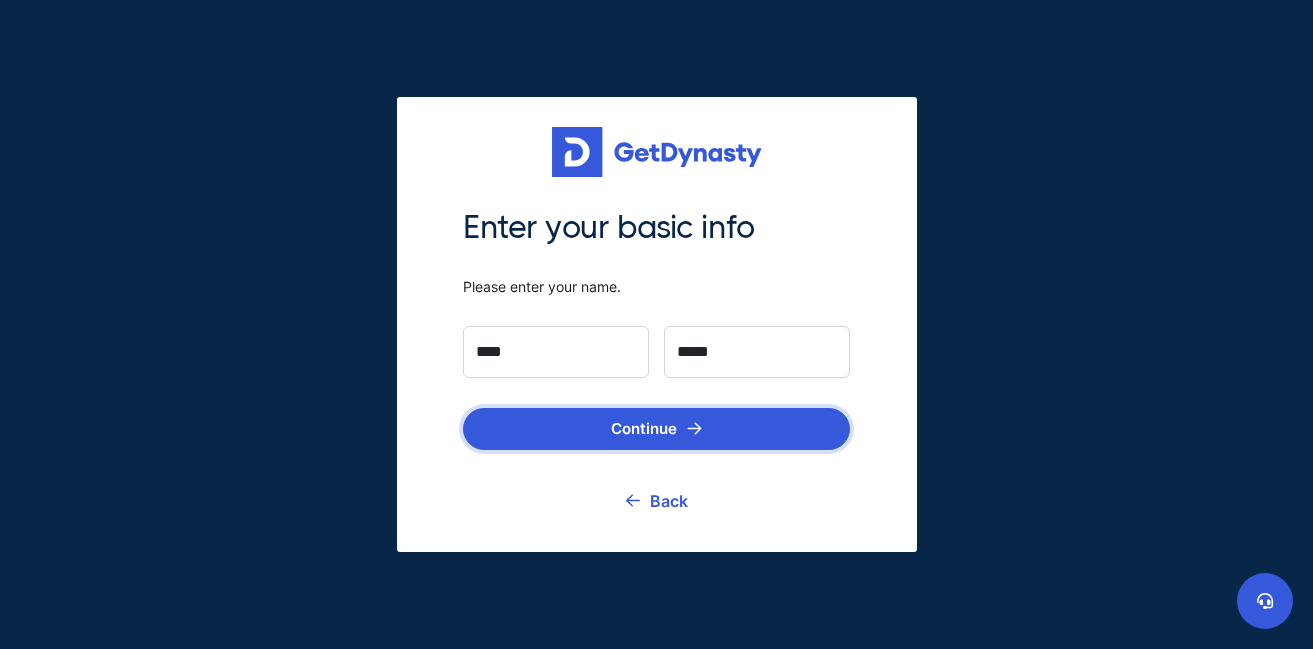 click on "Continue" at bounding box center [656, 429] 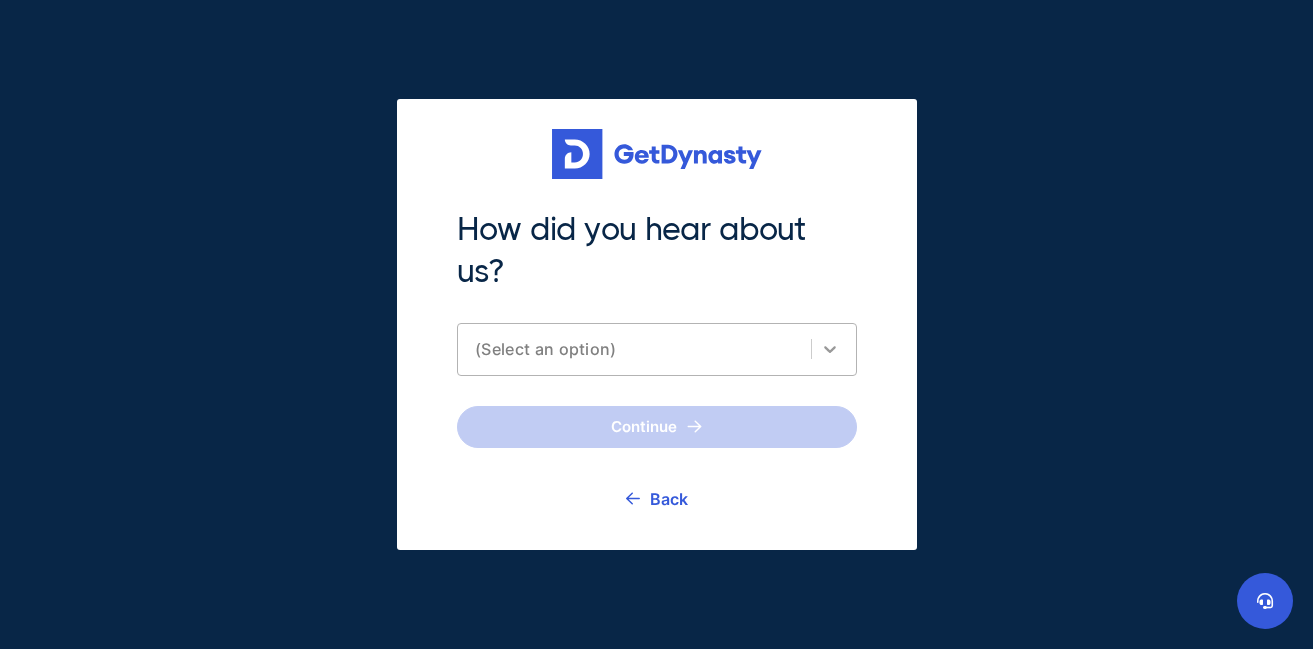 click at bounding box center [830, 349] 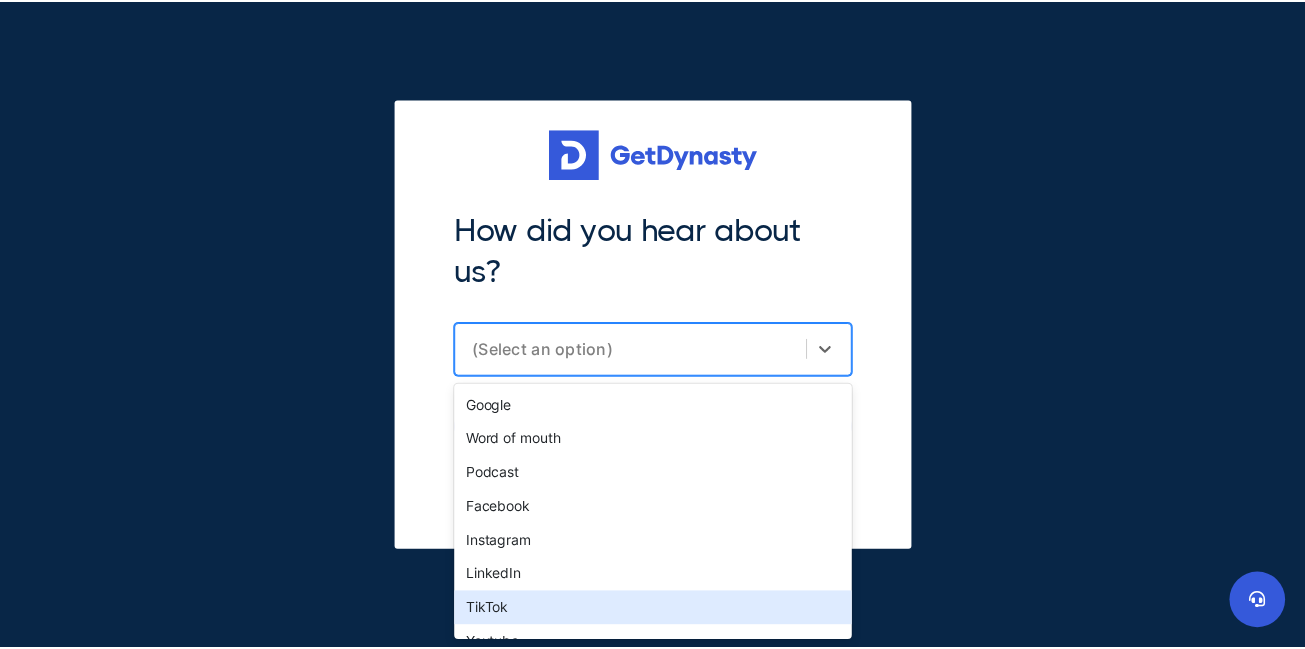 scroll, scrollTop: 91, scrollLeft: 0, axis: vertical 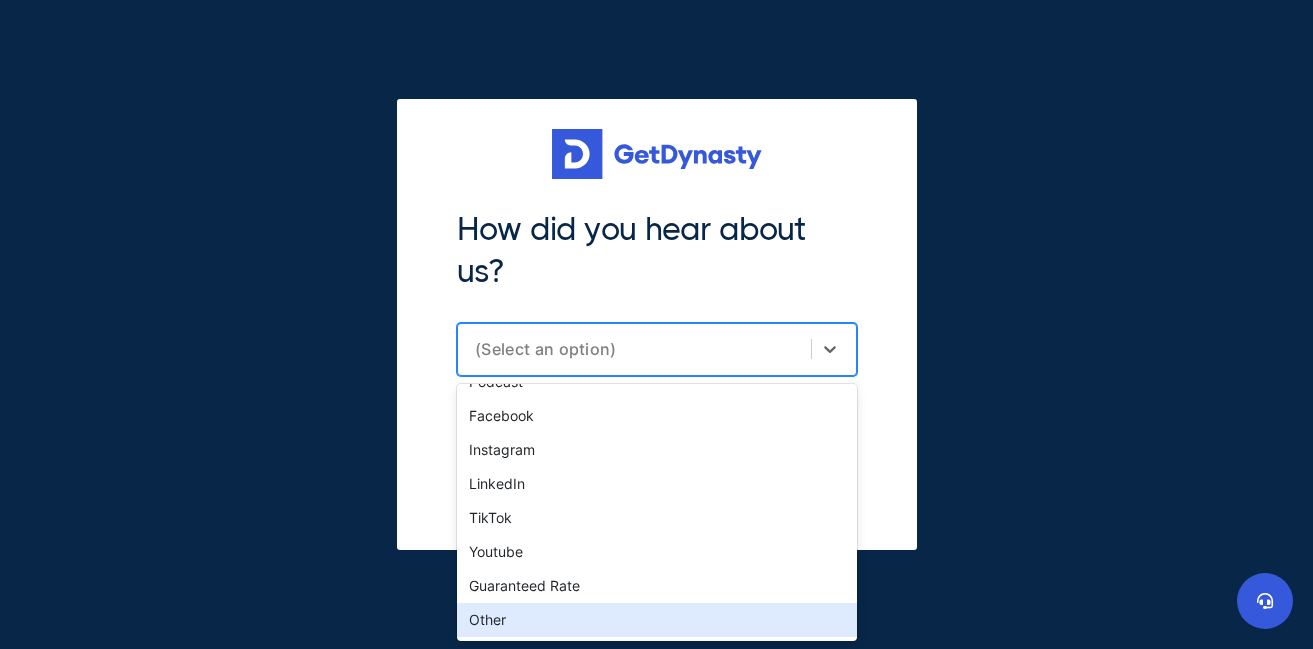 click on "Other" at bounding box center (657, 620) 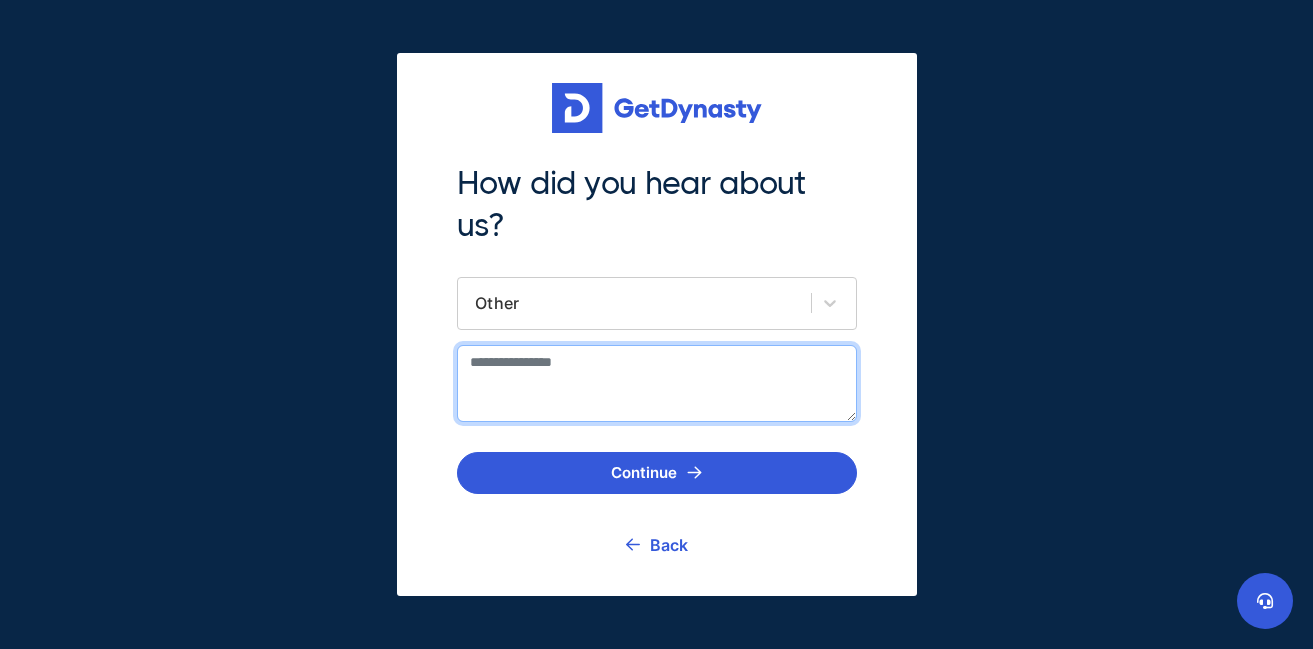 click at bounding box center (657, 383) 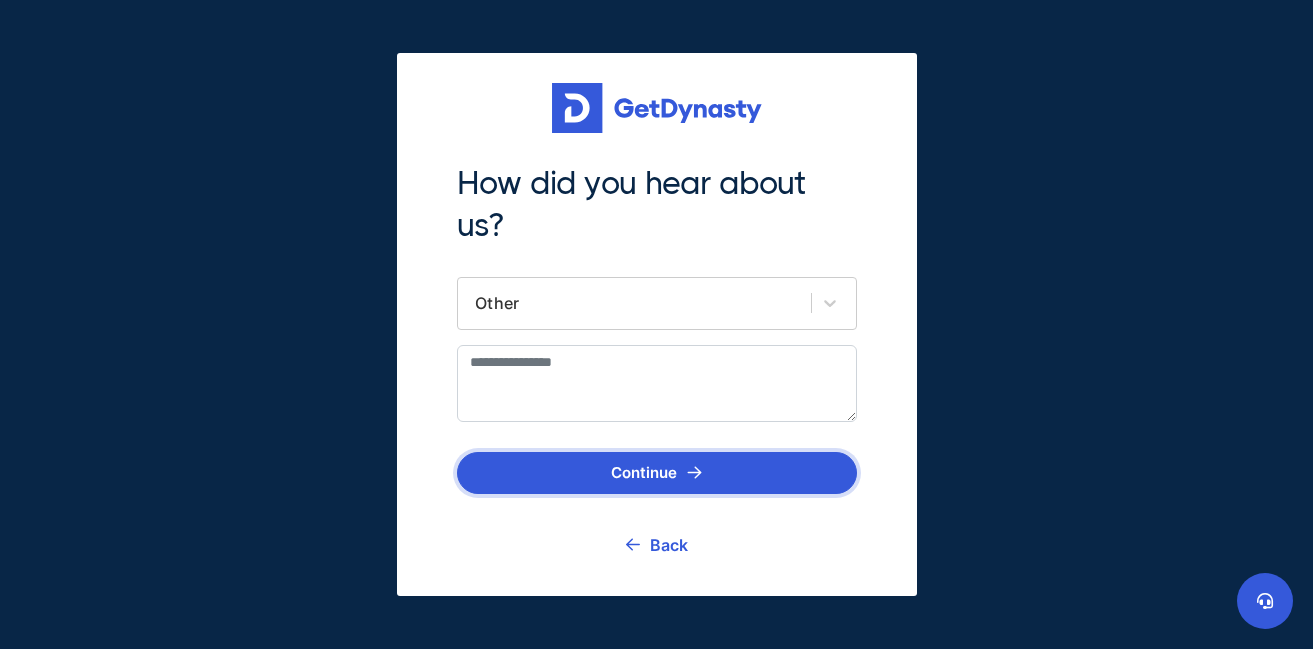 click on "Continue" at bounding box center (657, 473) 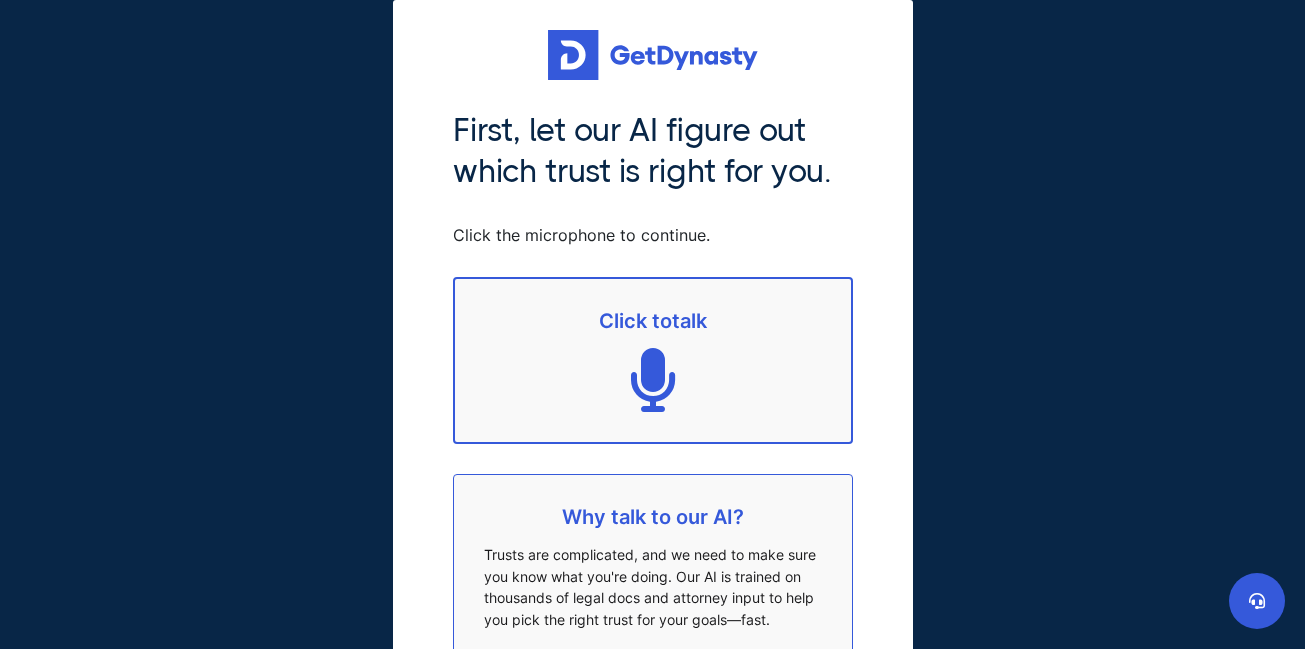 scroll, scrollTop: 259, scrollLeft: 0, axis: vertical 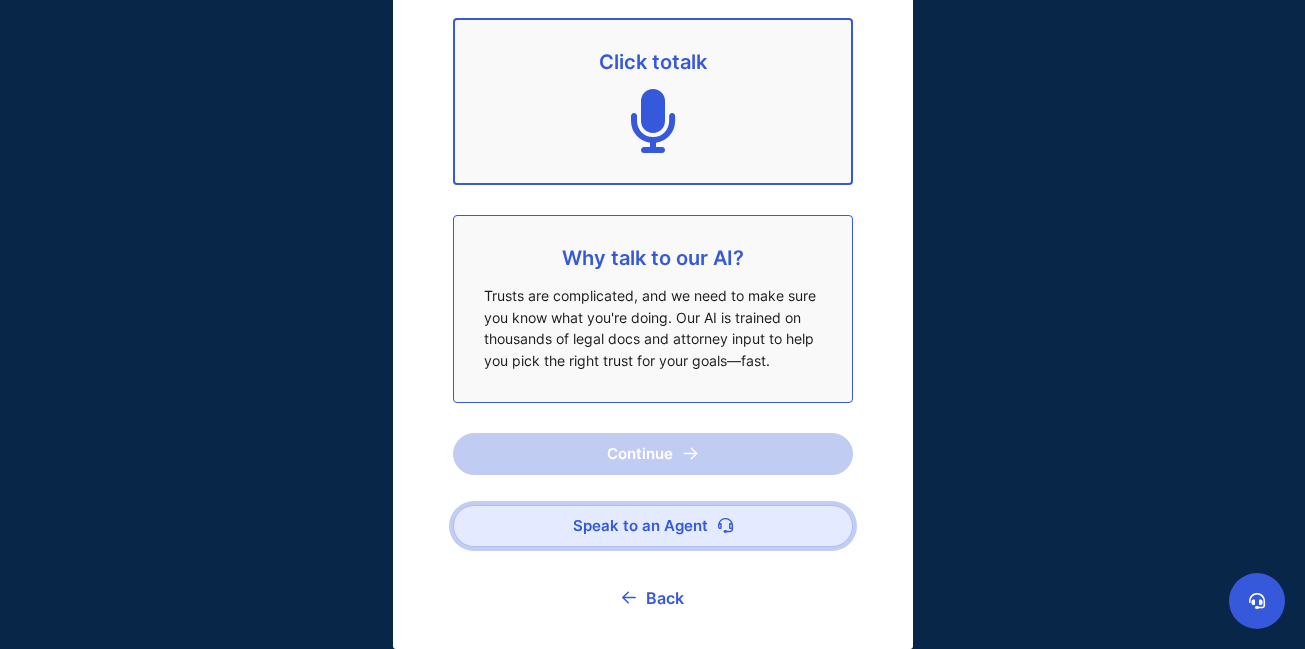 click on "Speak to an Agent" at bounding box center [653, 526] 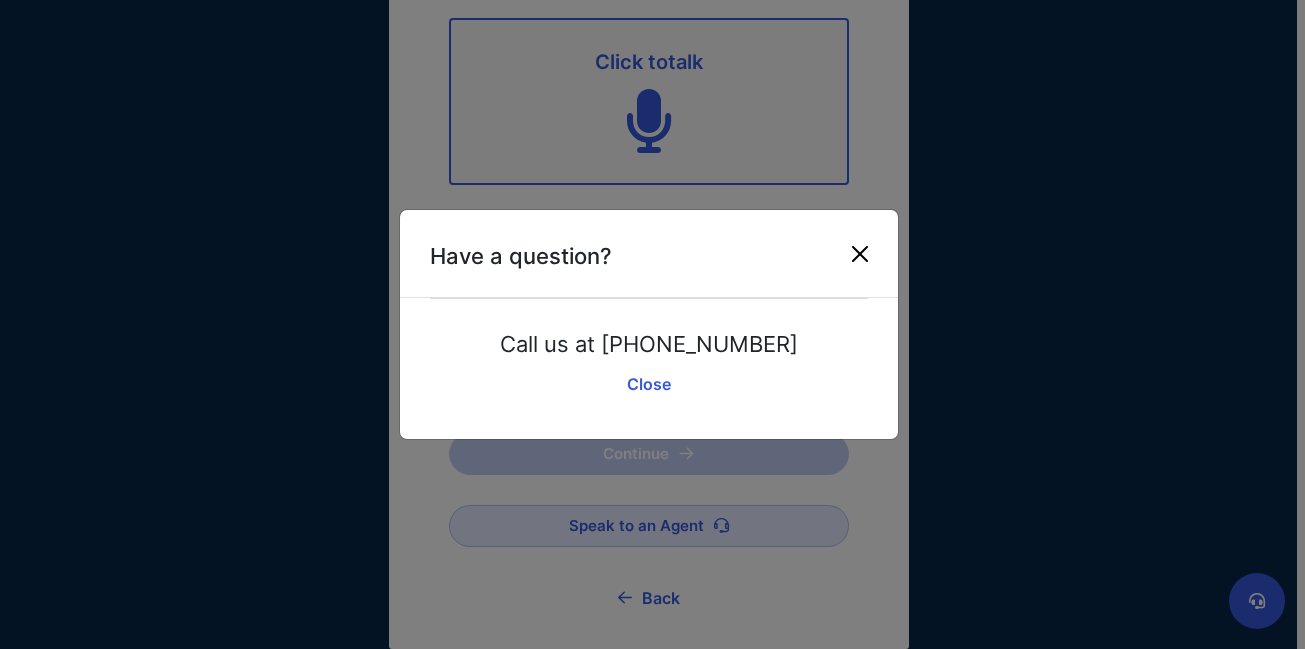 click at bounding box center (860, 254) 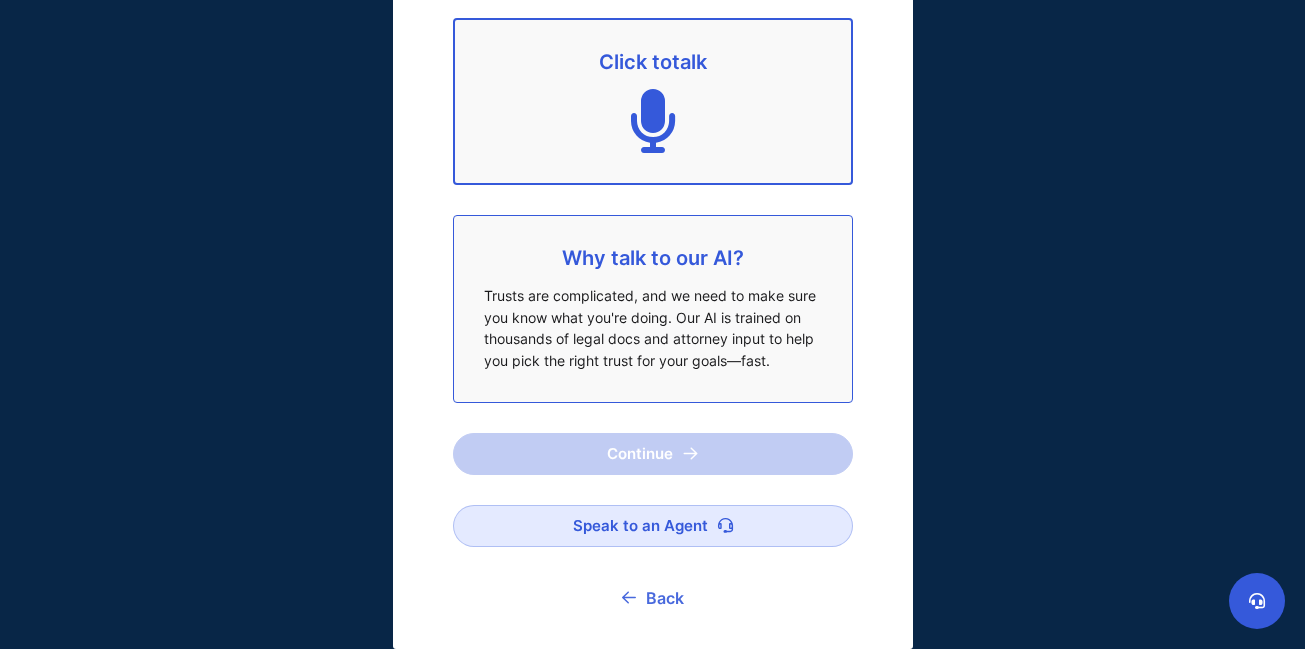 click on "Back" at bounding box center [653, 598] 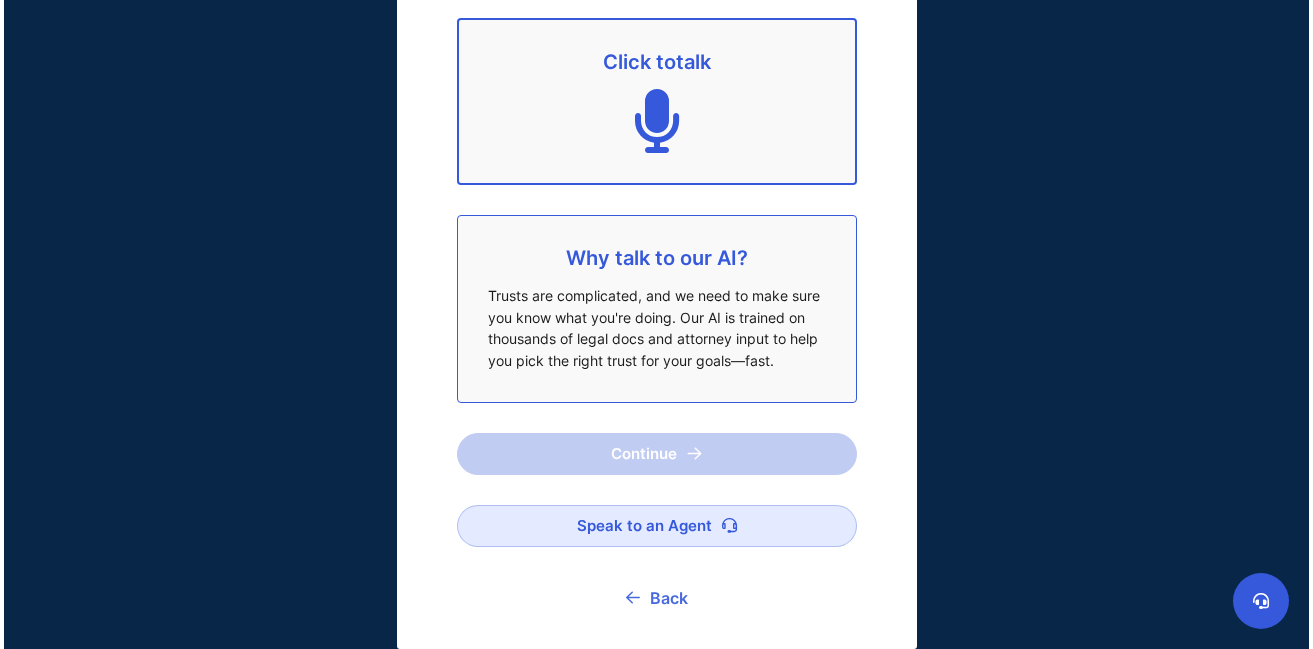 scroll, scrollTop: 0, scrollLeft: 0, axis: both 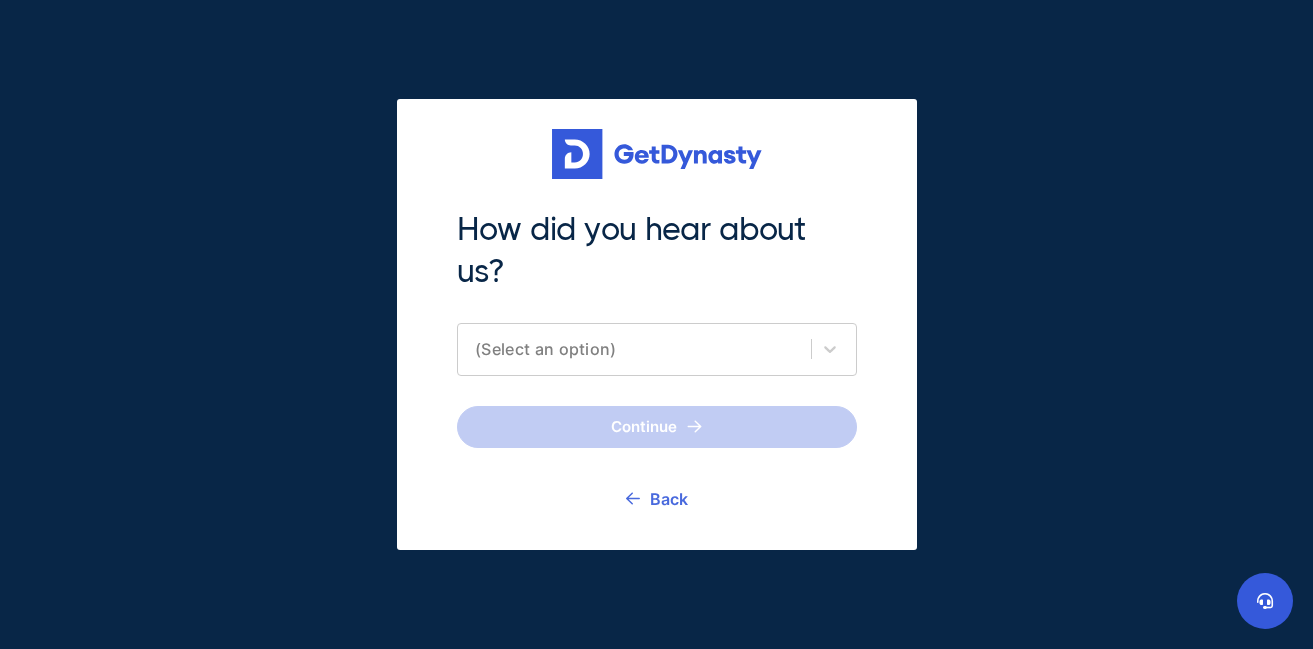 click on "Back" at bounding box center (657, 499) 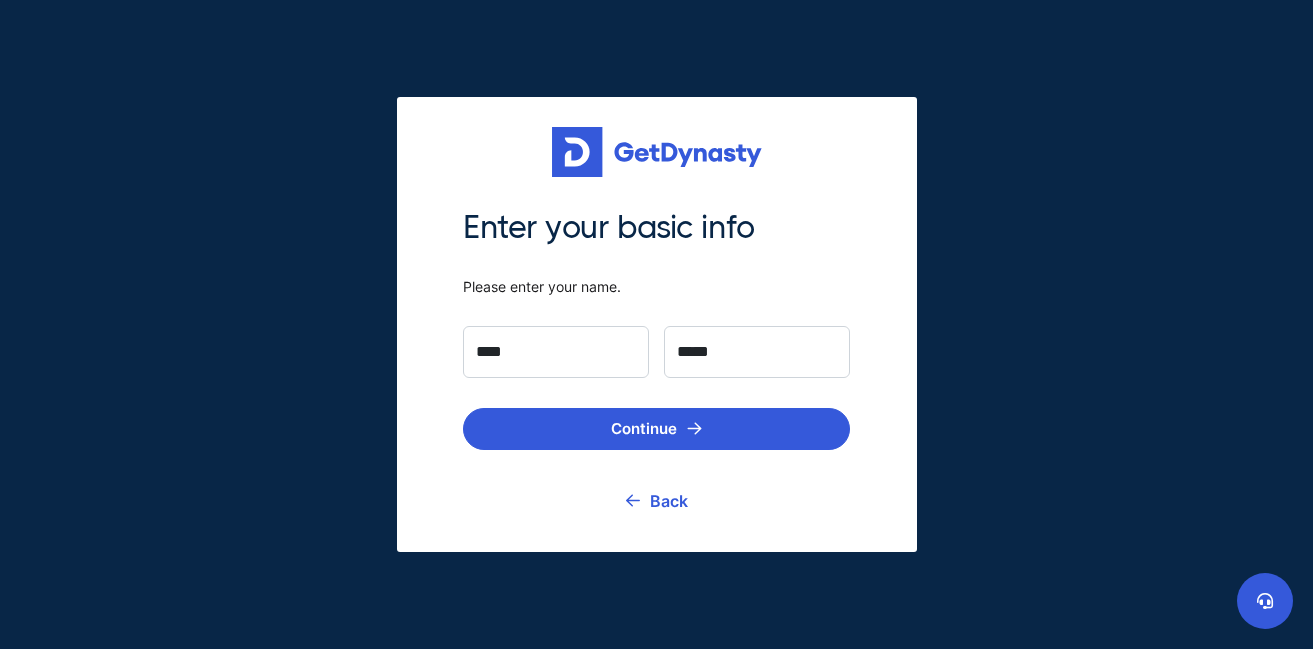 click on "Back" at bounding box center (657, 501) 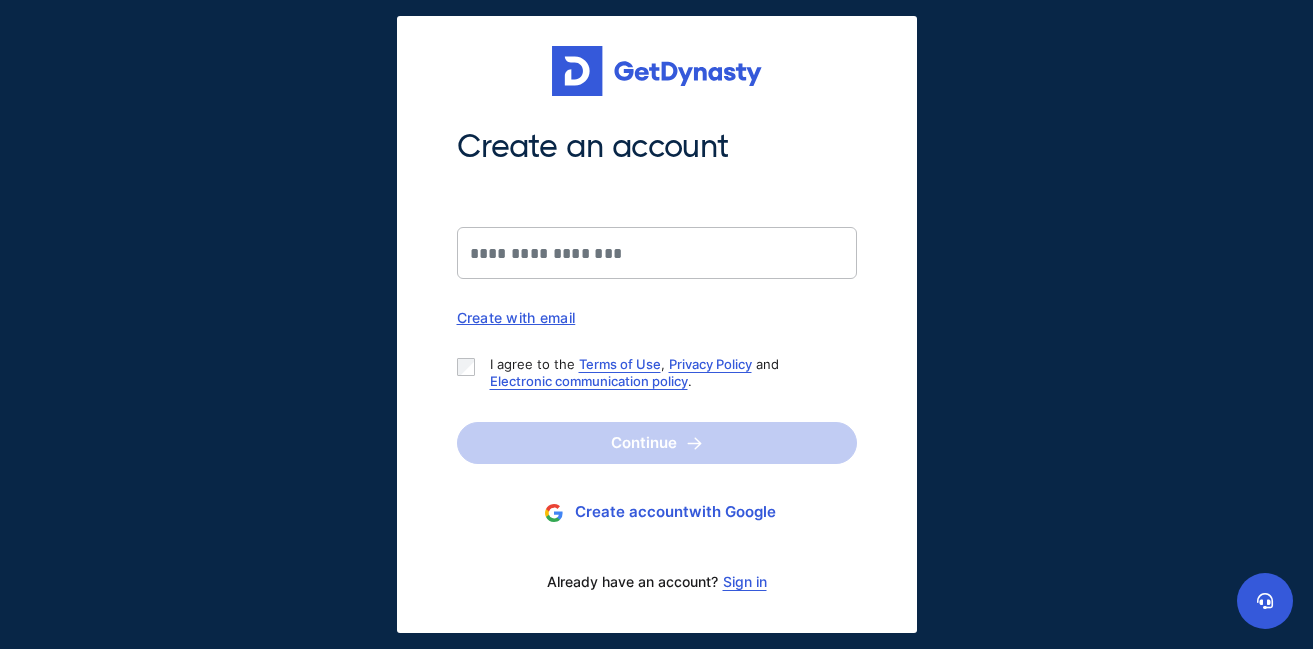 click on "Create account  with Google" at bounding box center [657, 512] 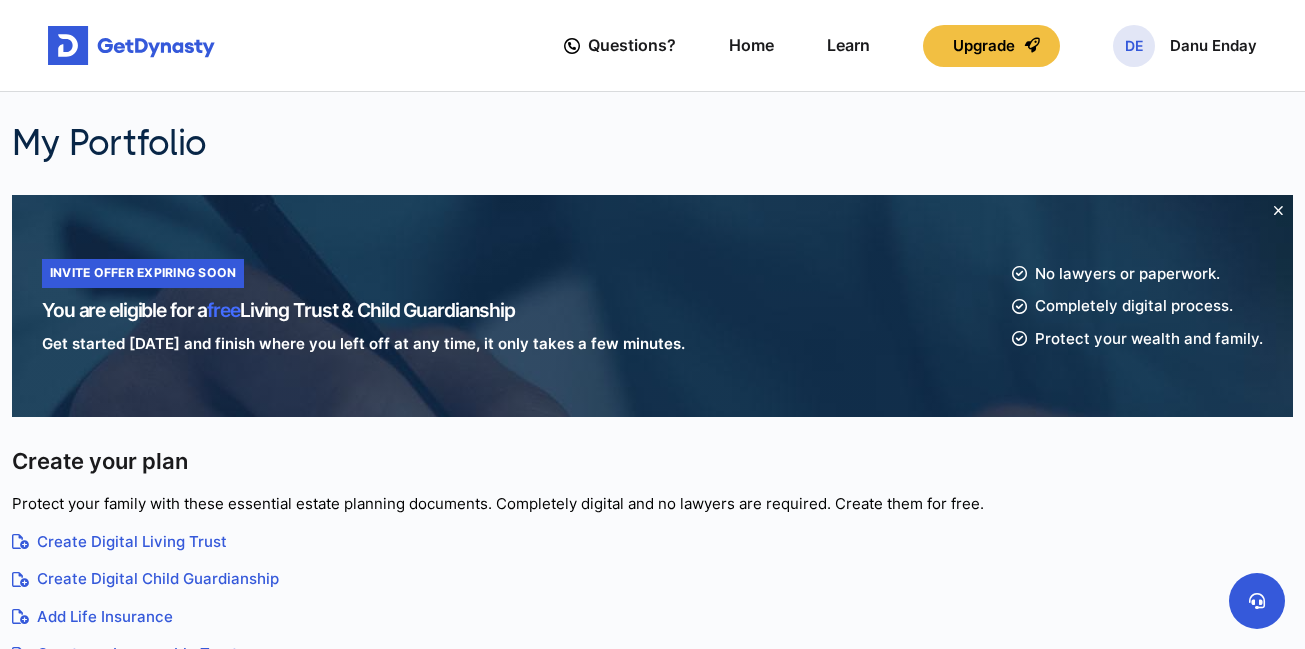 scroll, scrollTop: 1, scrollLeft: 0, axis: vertical 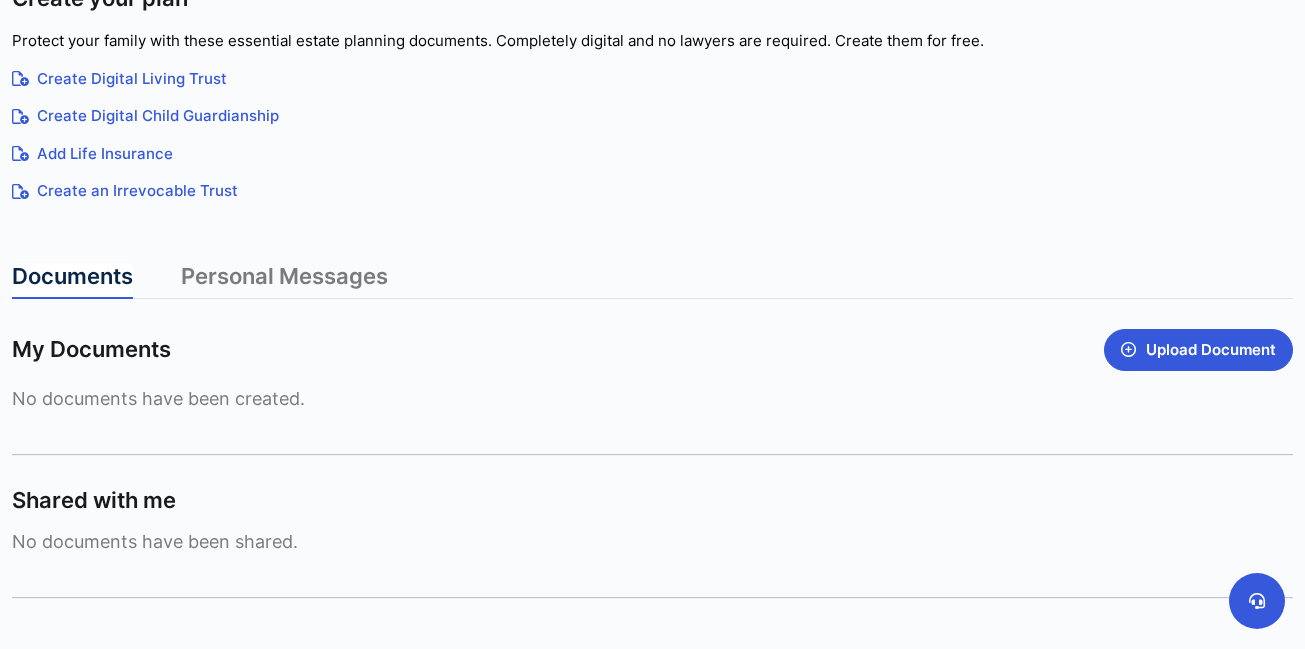 click on "Create Digital Living Trust" at bounding box center [652, 79] 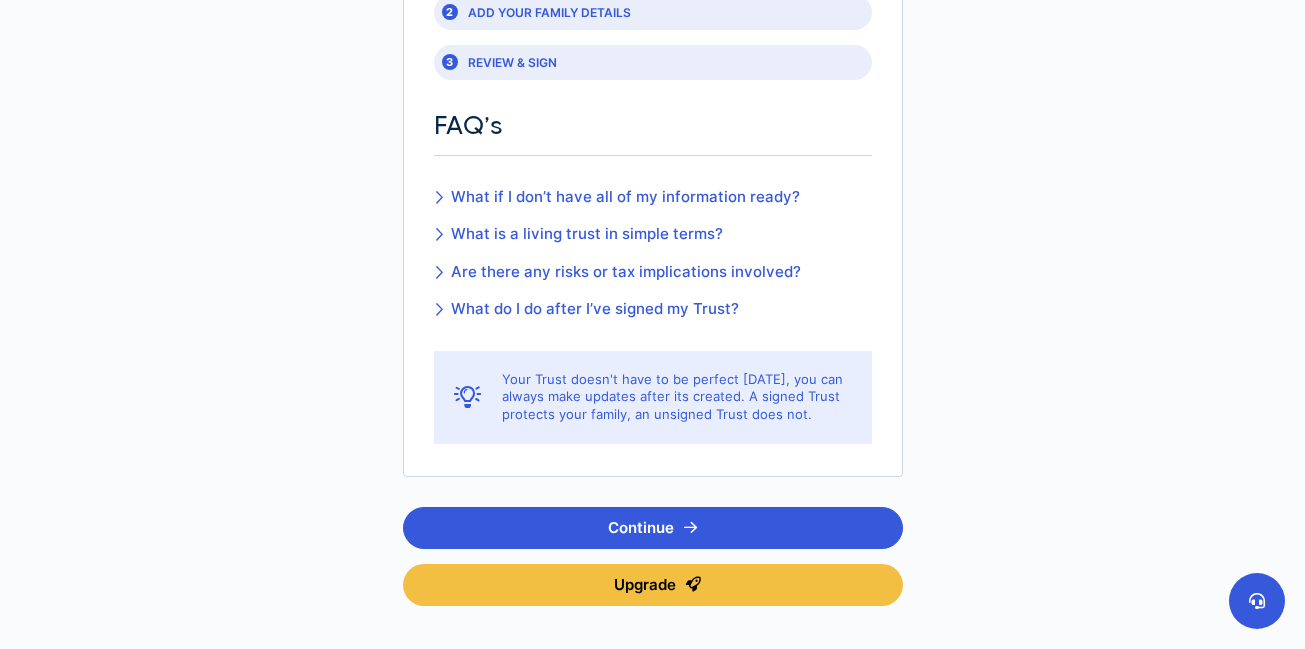 scroll, scrollTop: 0, scrollLeft: 0, axis: both 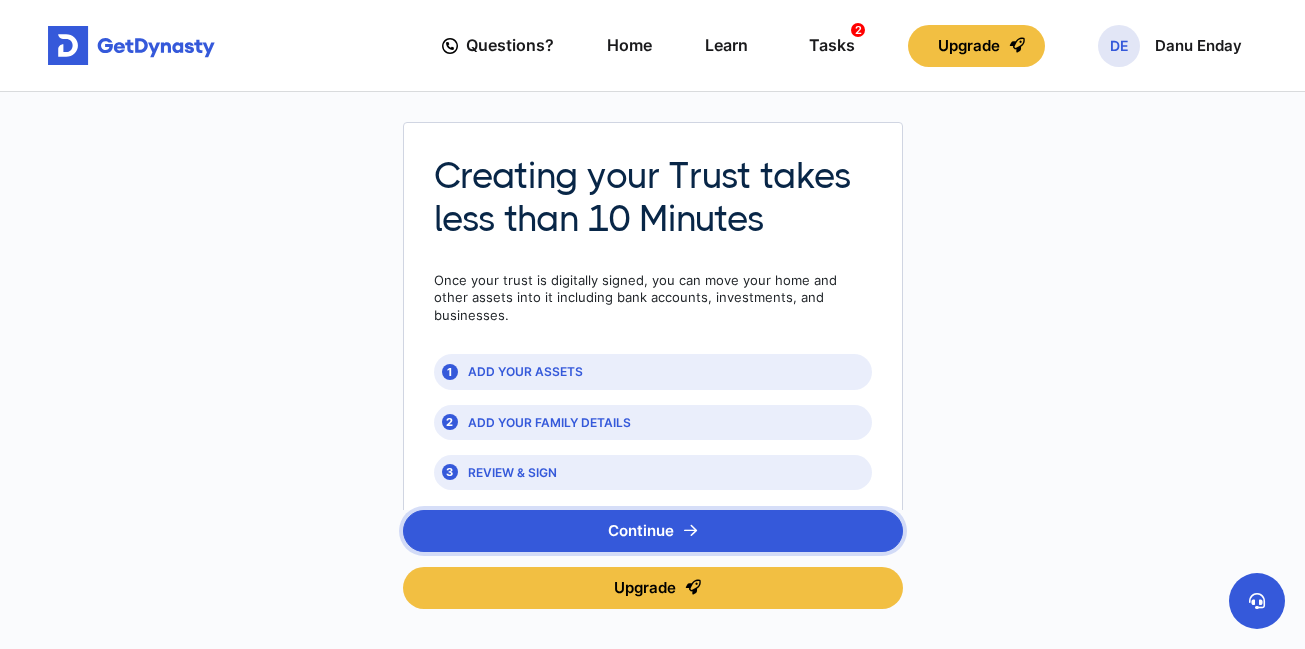 click on "Continue" at bounding box center (653, 531) 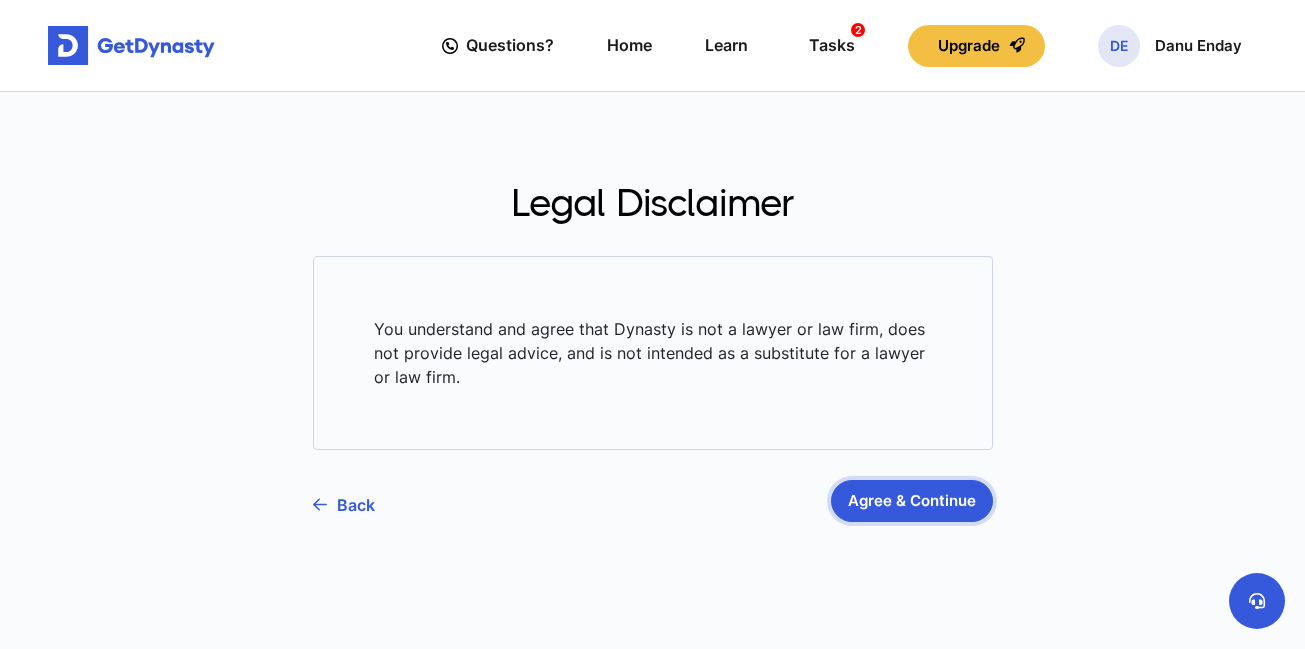 click on "Agree & Continue" at bounding box center [912, 501] 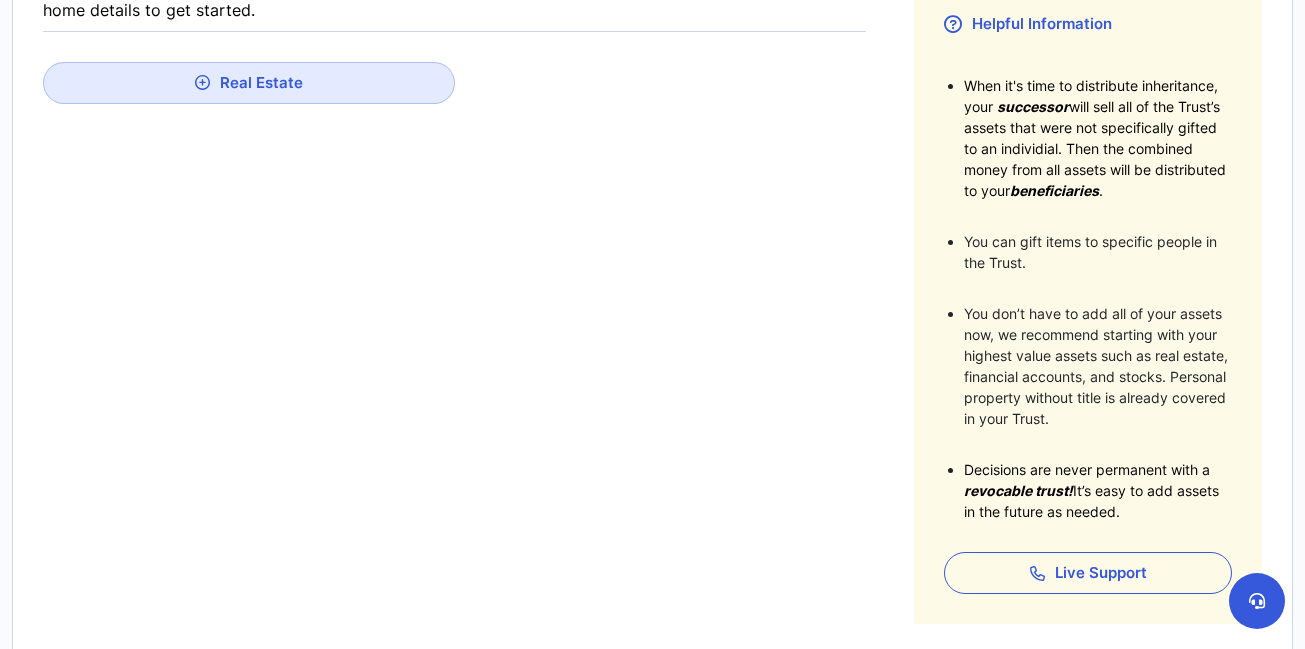scroll, scrollTop: 0, scrollLeft: 0, axis: both 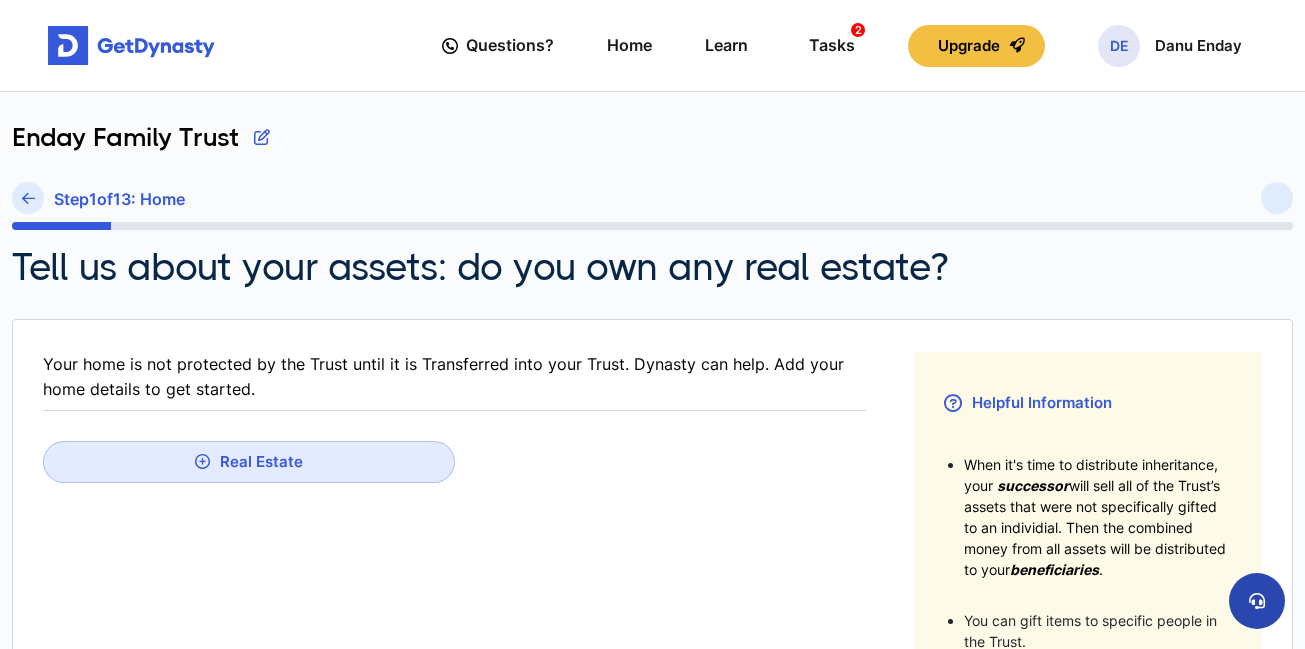 click at bounding box center [1257, 601] 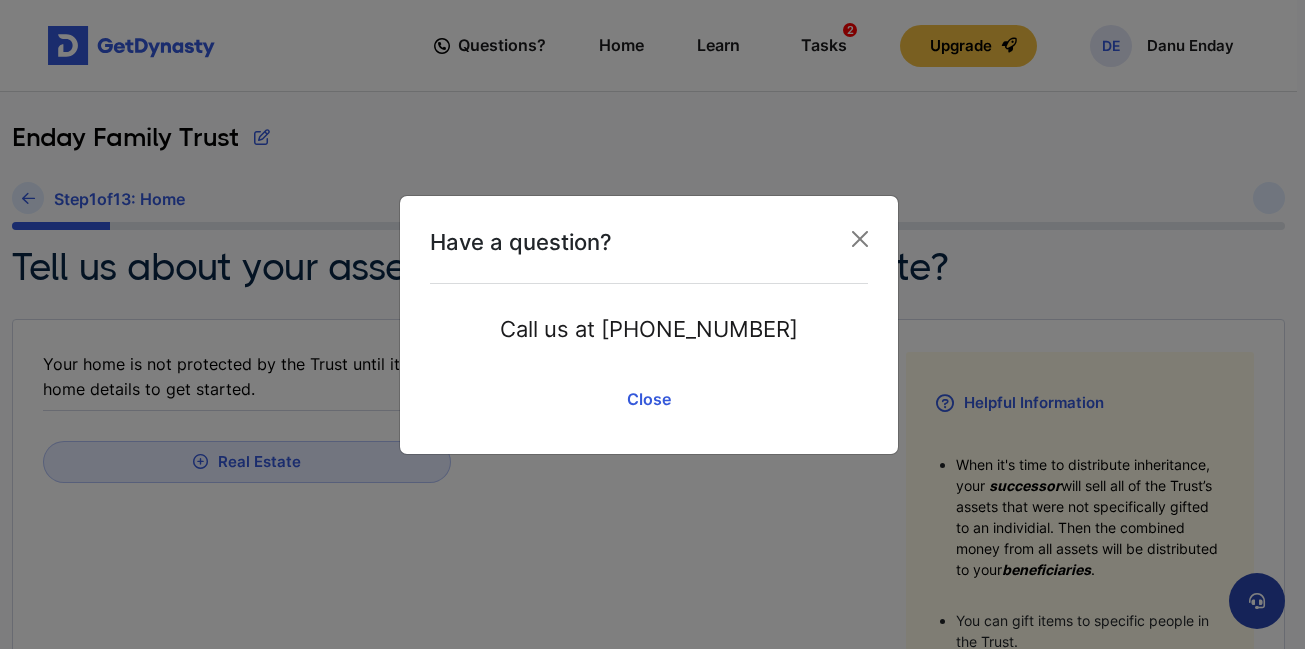 click on "Have a question? Call us at   (650) 590-0434 Speak to an Agent  Close" at bounding box center (652, 324) 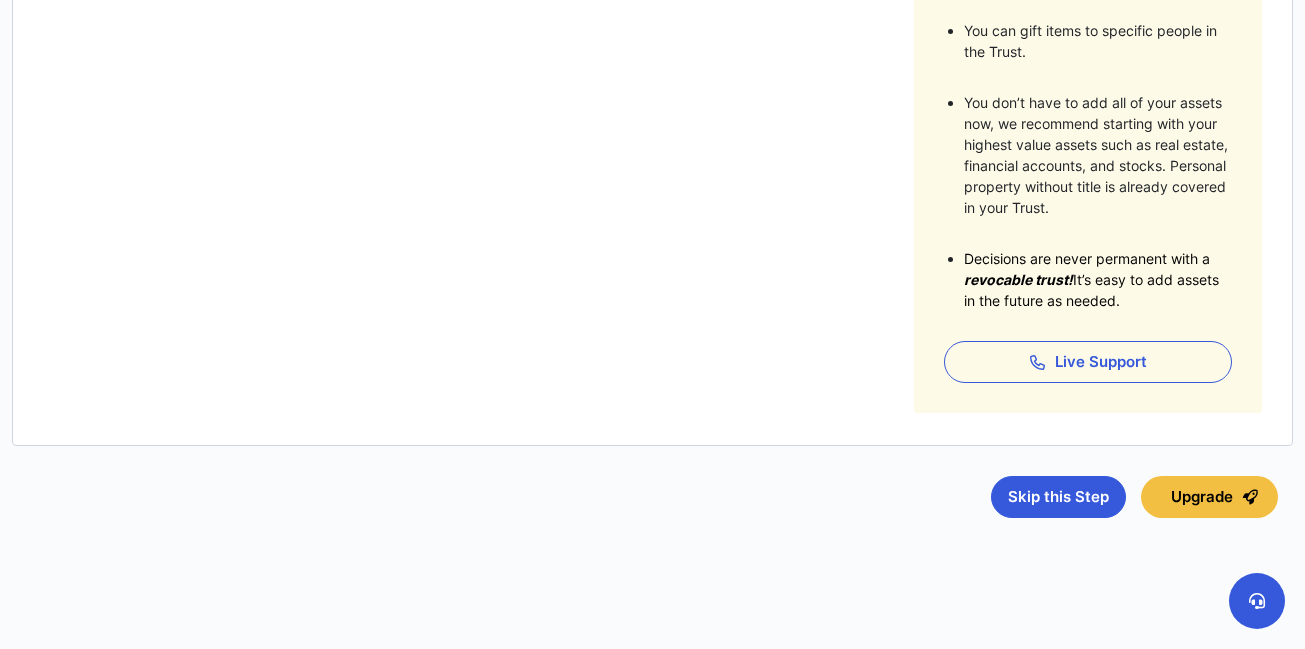 scroll, scrollTop: 0, scrollLeft: 0, axis: both 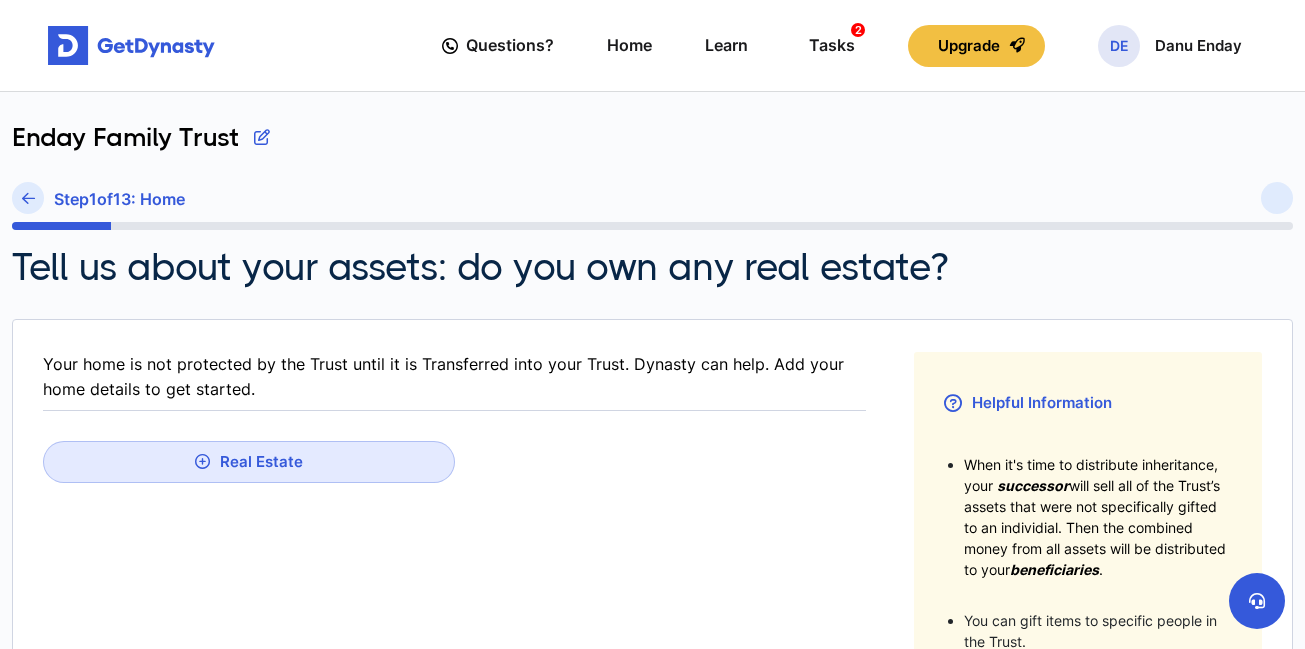 click on "Your home is not protected by the Trust until it is Transferred into your Trust. Dynasty can help. Add your home details to get started." at bounding box center [454, 377] 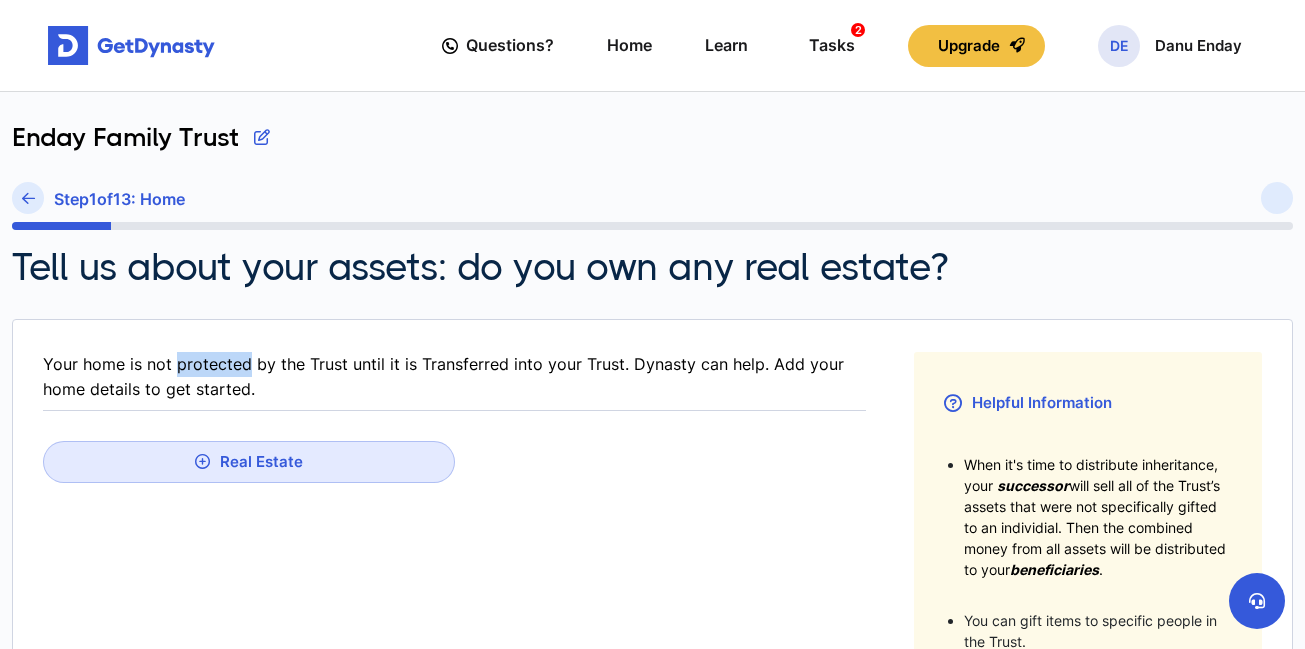 click on "Your home is not protected by the Trust until it is Transferred into your Trust. Dynasty can help. Add your home details to get started." at bounding box center (454, 377) 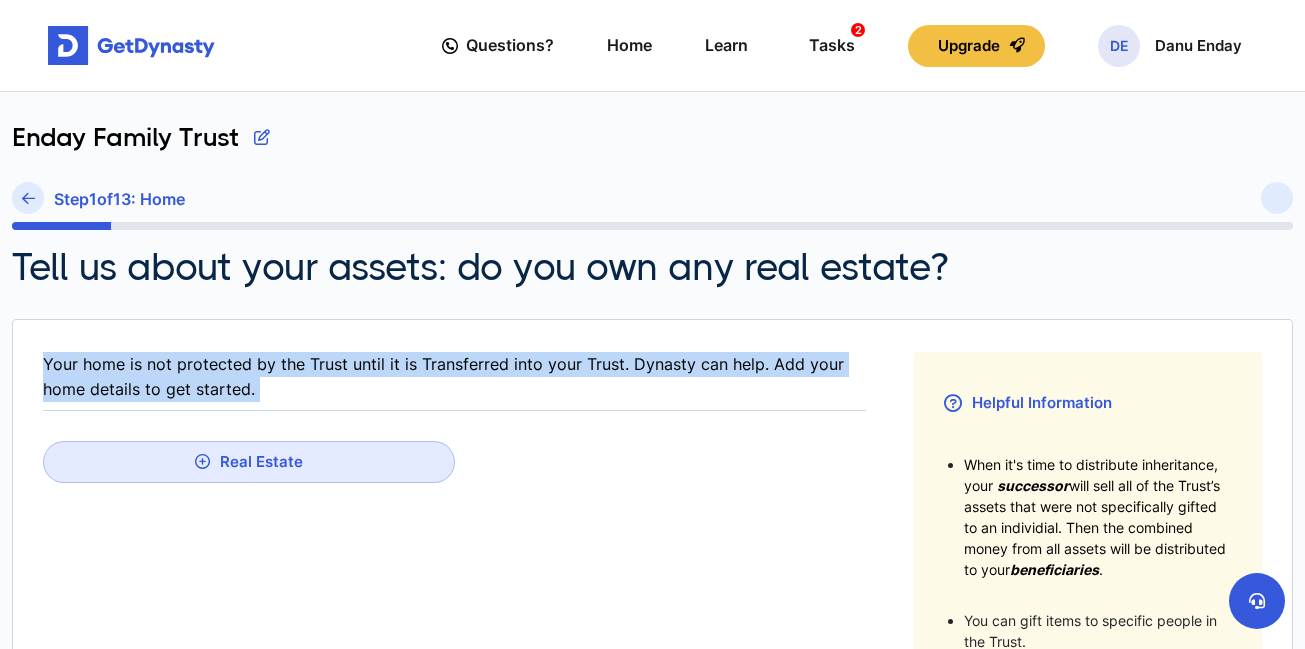 click on "Your home is not protected by the Trust until it is Transferred into your Trust. Dynasty can help. Add your home details to get started." at bounding box center [454, 377] 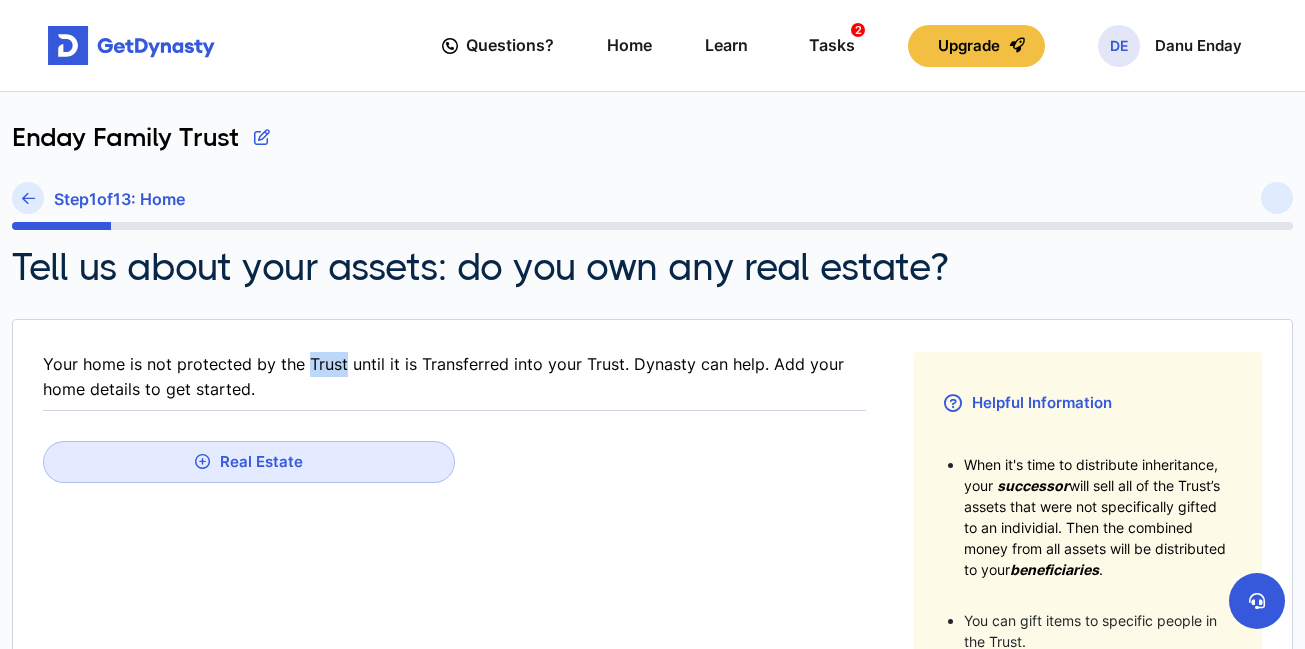 click on "Your home is not protected by the Trust until it is Transferred into your Trust. Dynasty can help. Add your home details to get started." at bounding box center [454, 377] 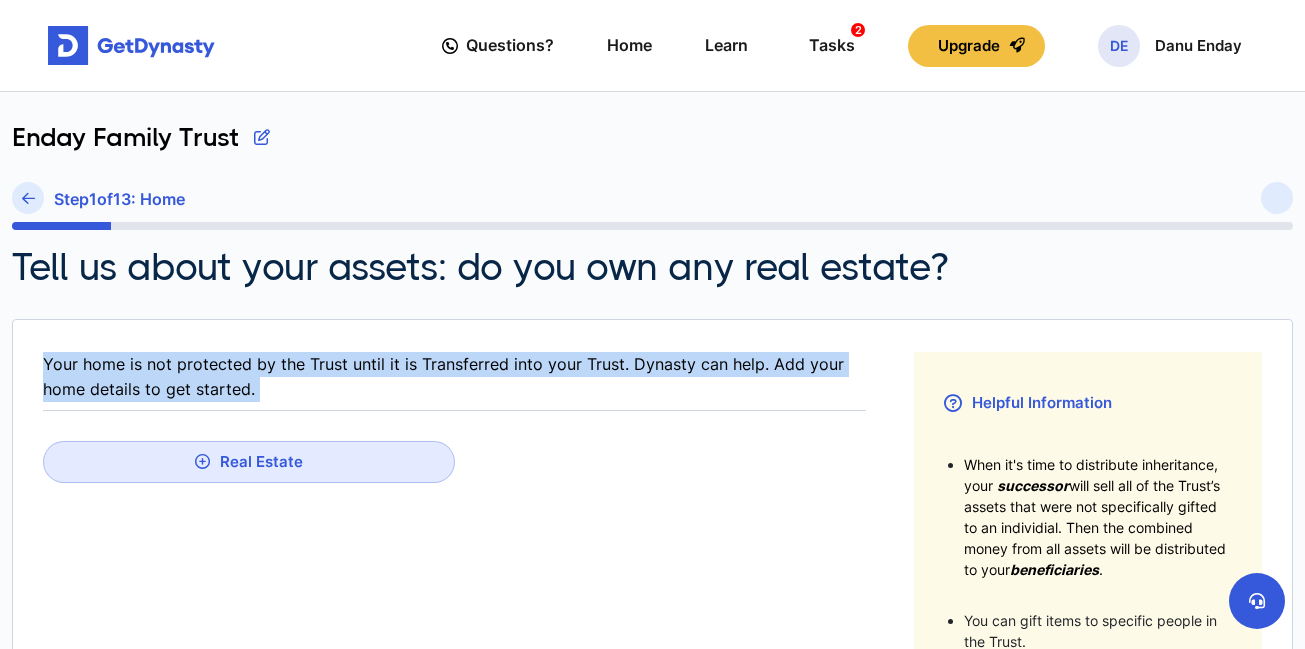 click on "Your home is not protected by the Trust until it is Transferred into your Trust. Dynasty can help. Add your home details to get started." at bounding box center (454, 377) 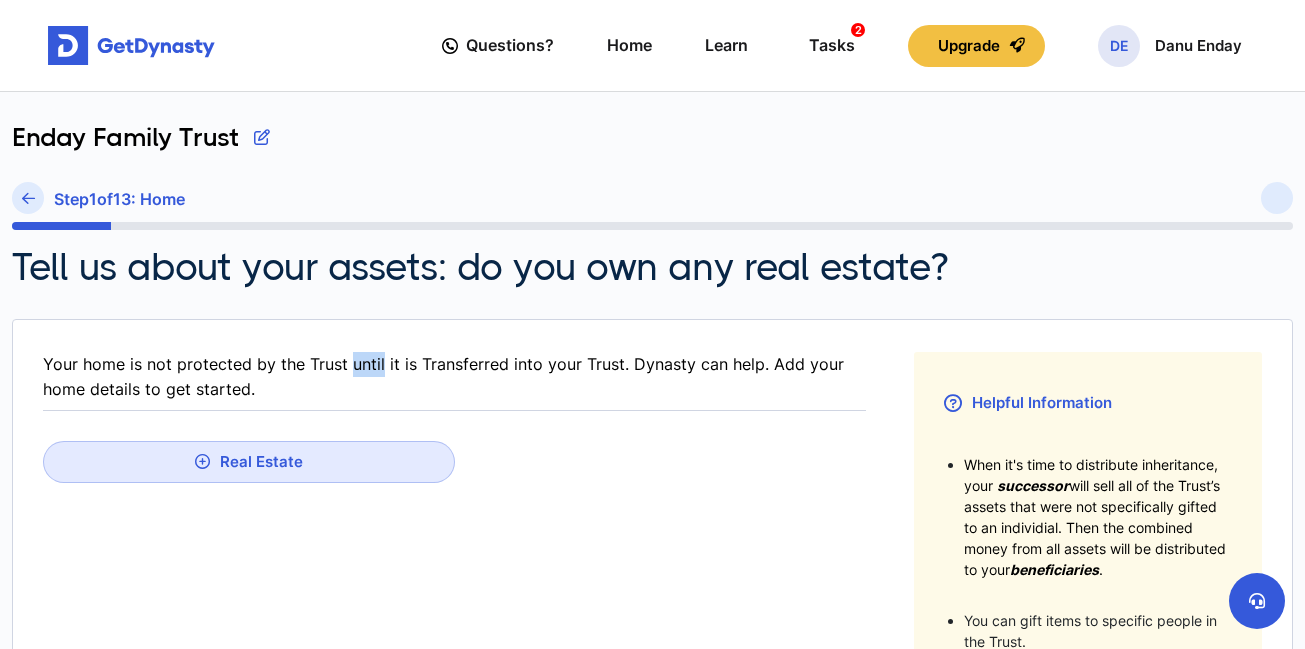 click on "Your home is not protected by the Trust until it is Transferred into your Trust. Dynasty can help. Add your home details to get started." at bounding box center [454, 377] 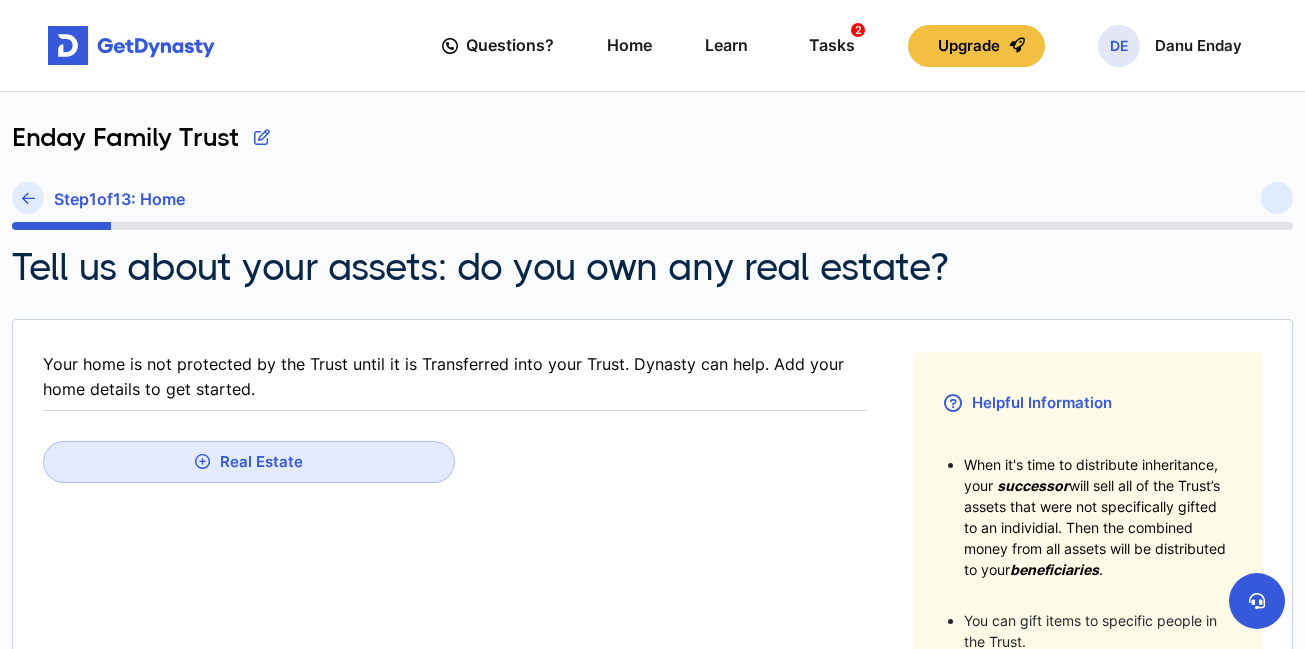 click on "Your home is not protected by the Trust until it is Transferred into your Trust. Dynasty can help. Add your home details to get started." at bounding box center [454, 377] 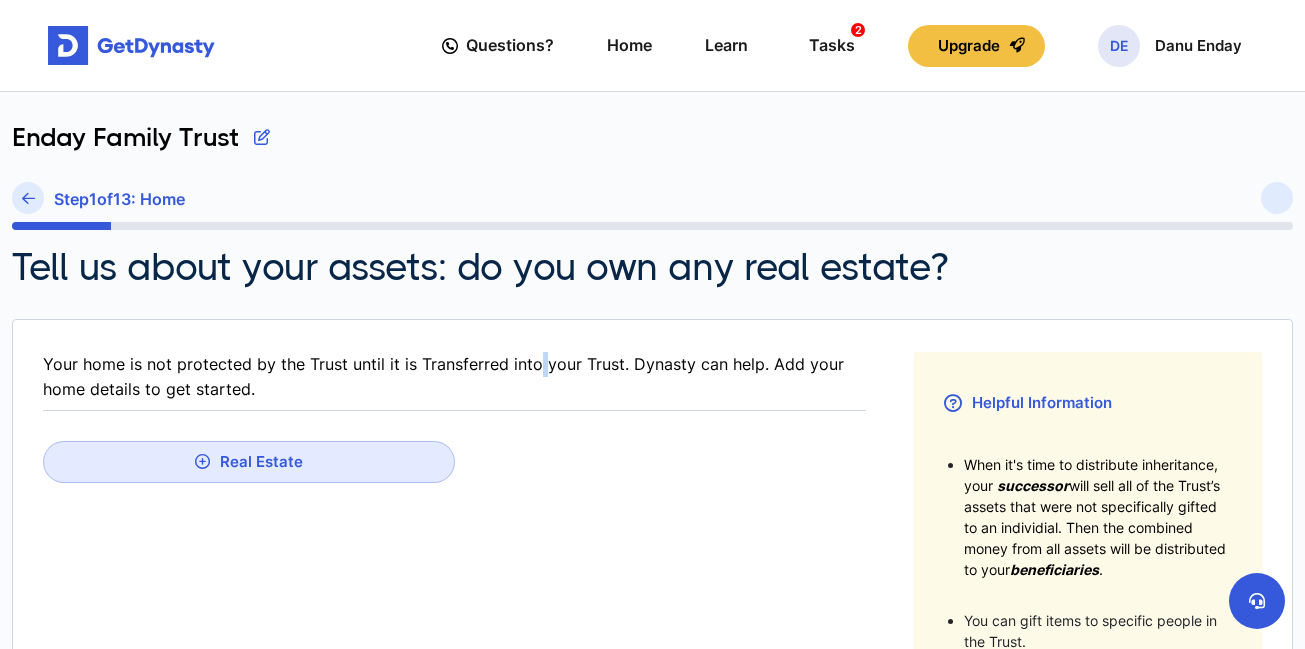 click on "Your home is not protected by the Trust until it is Transferred into your Trust. Dynasty can help. Add your home details to get started." at bounding box center (454, 377) 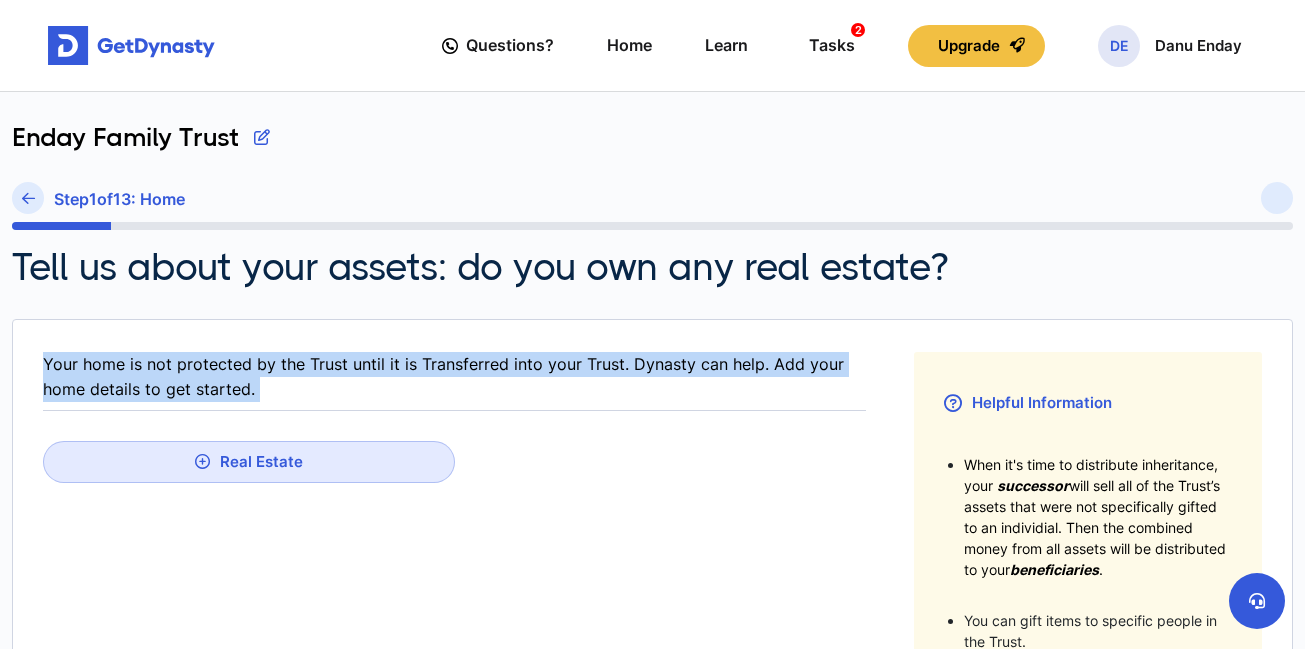 click on "Your home is not protected by the Trust until it is Transferred into your Trust. Dynasty can help. Add your home details to get started." at bounding box center [454, 377] 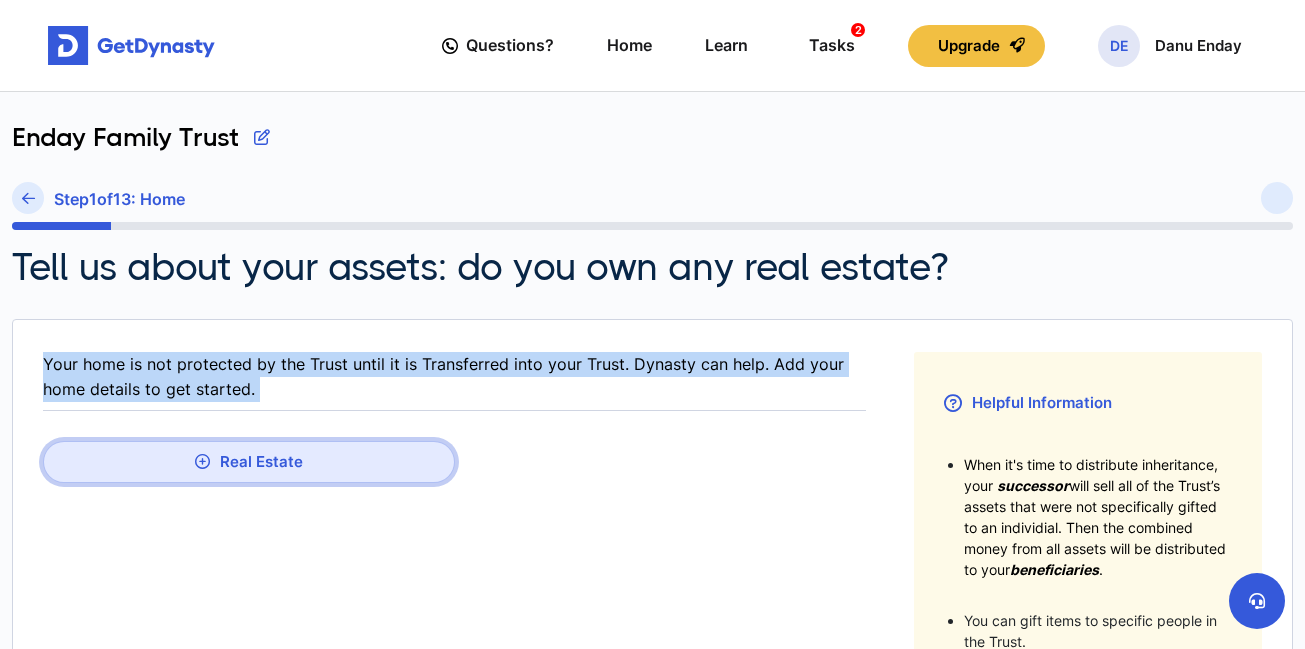 click on "Real Estate" at bounding box center (249, 462) 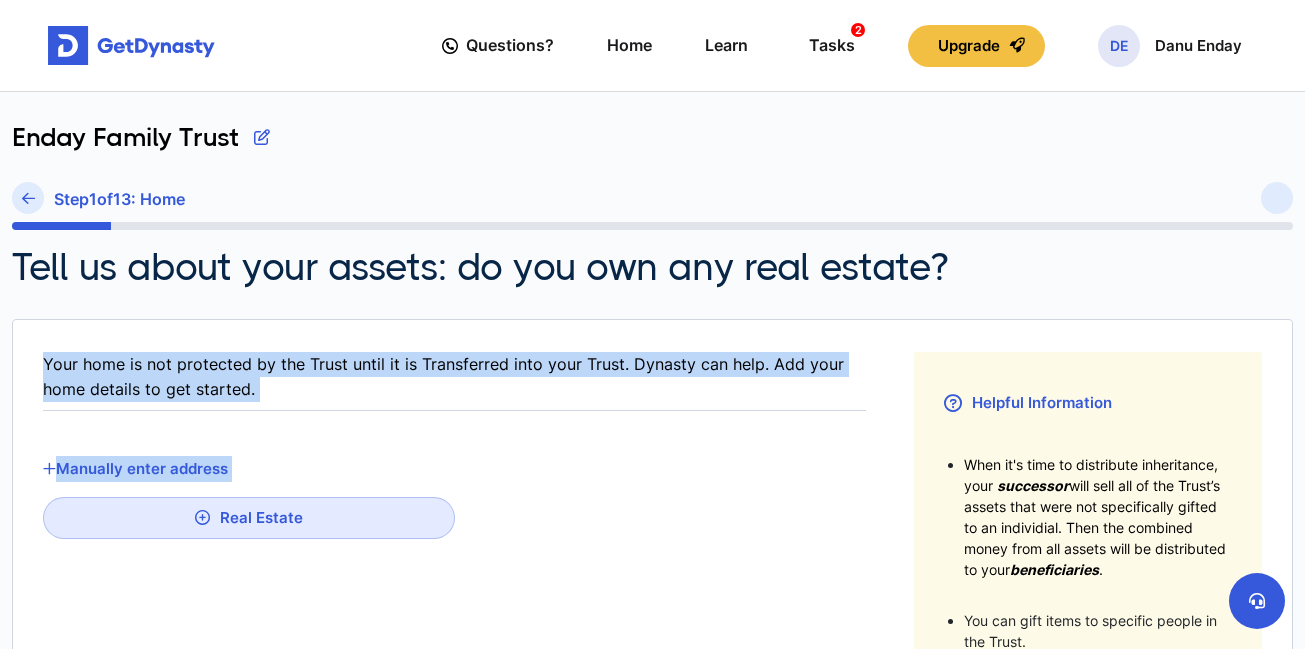 click on "Your home is not protected by the Trust until it is Transferred into your Trust. Dynasty can help. Add your home details to get started.  Manually enter address  Real Estate City:   (optional) State:   (optional) Postcode:   (optional)" at bounding box center [454, 677] 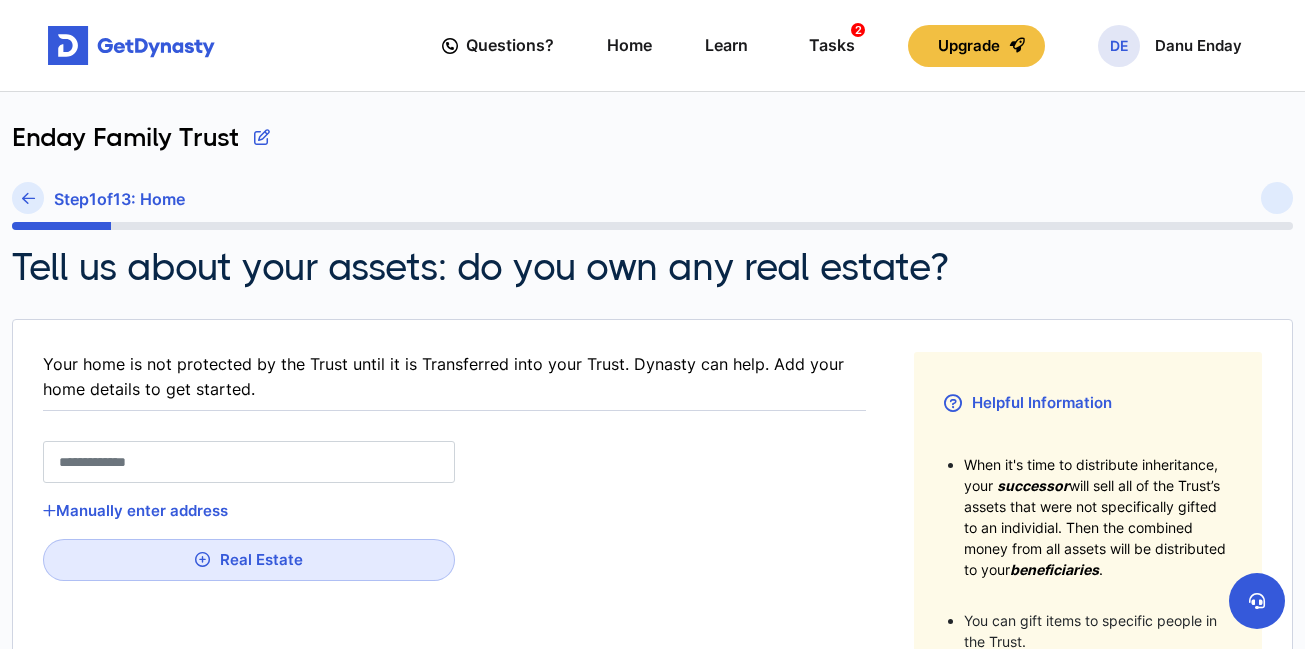 click at bounding box center (249, 462) 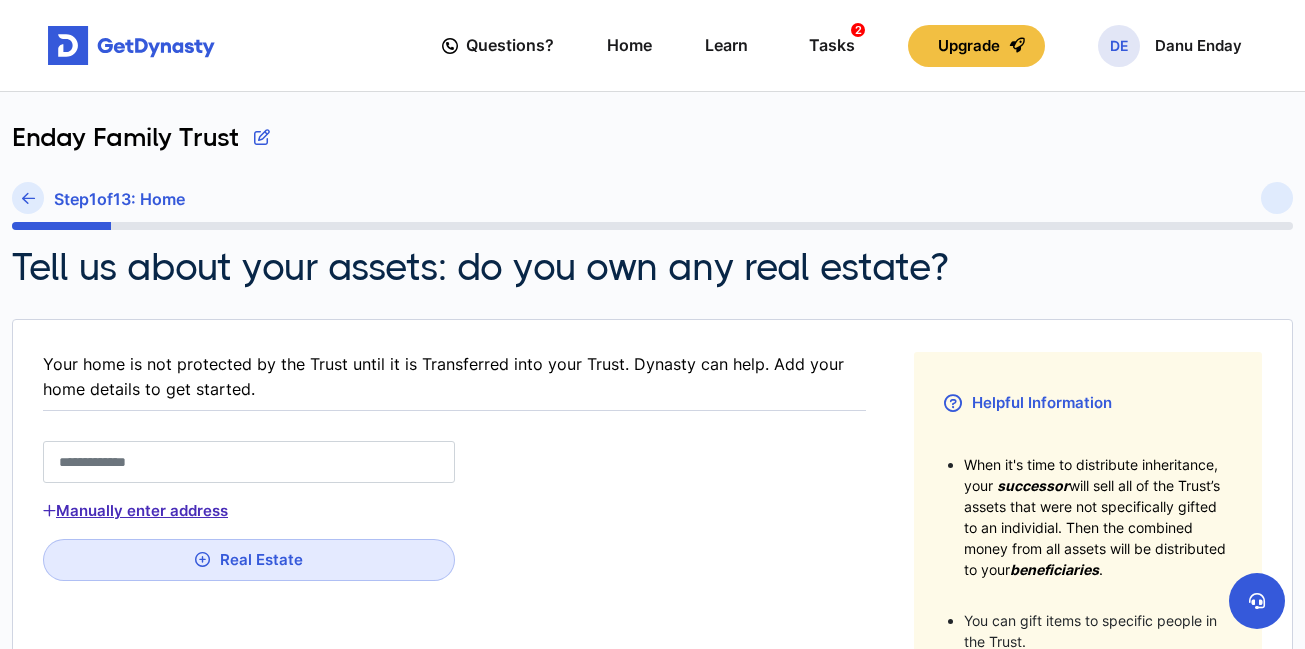 click on "Manually enter address" at bounding box center [135, 511] 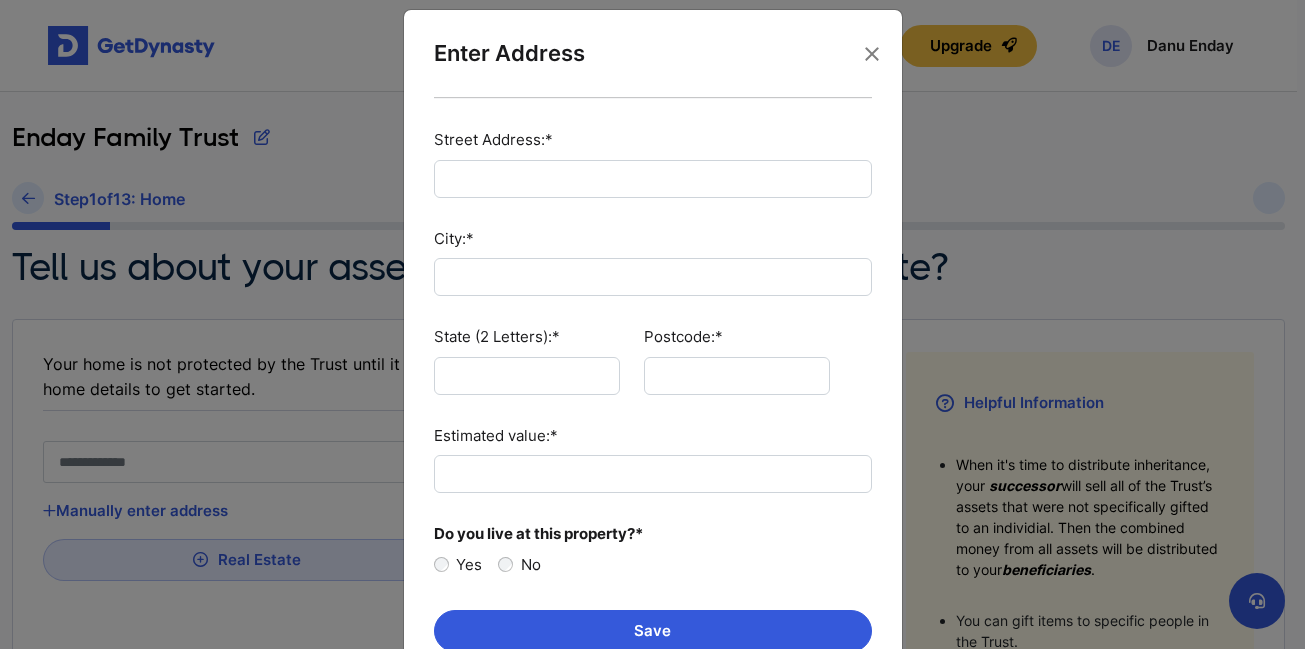 scroll, scrollTop: 22, scrollLeft: 0, axis: vertical 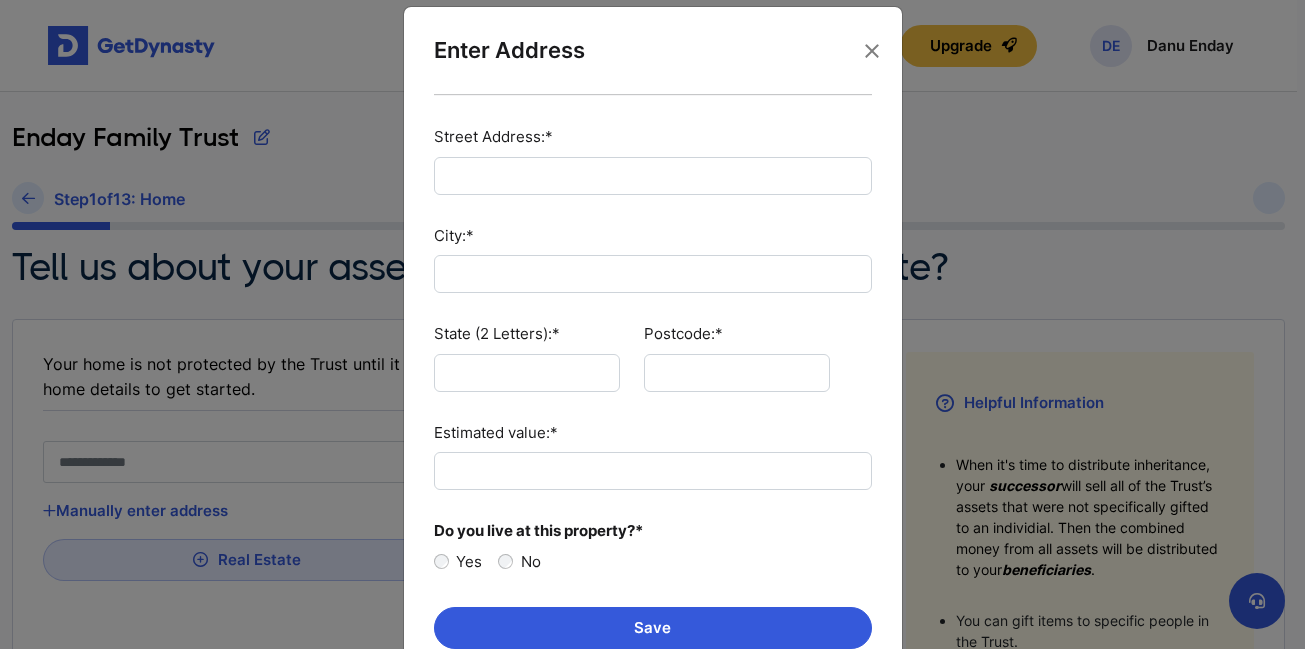 click on "Yes" at bounding box center (469, 562) 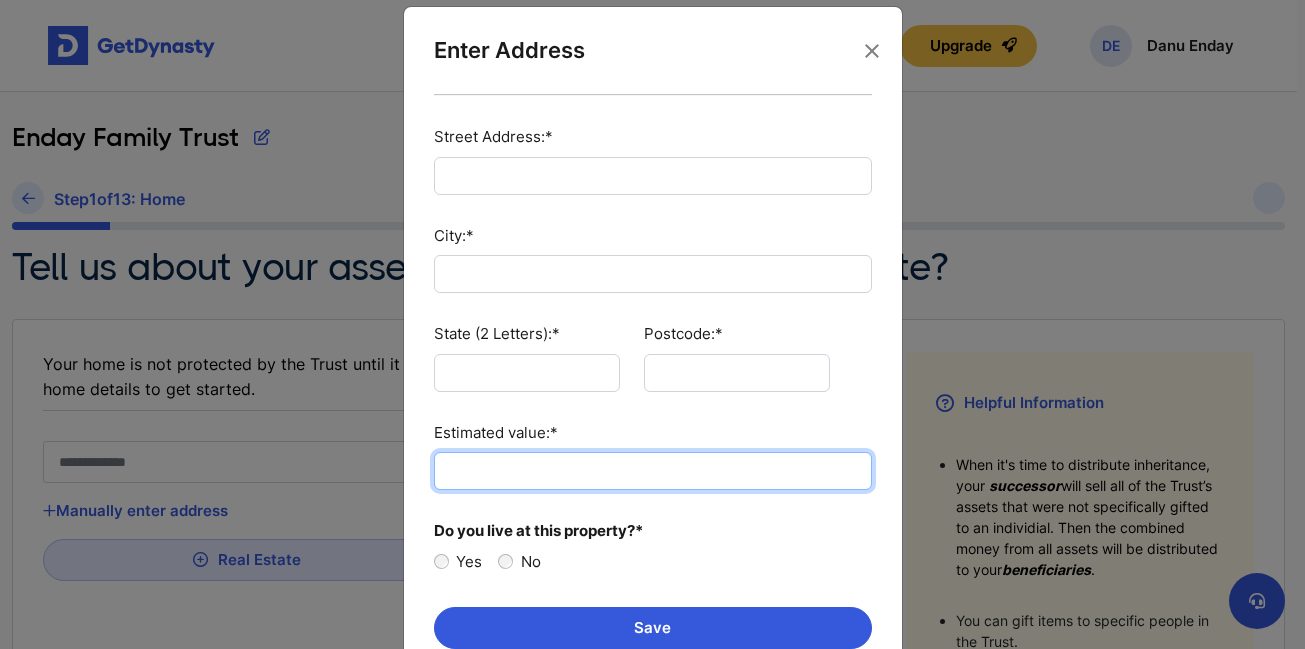 click on "Estimated value:*" at bounding box center (653, 471) 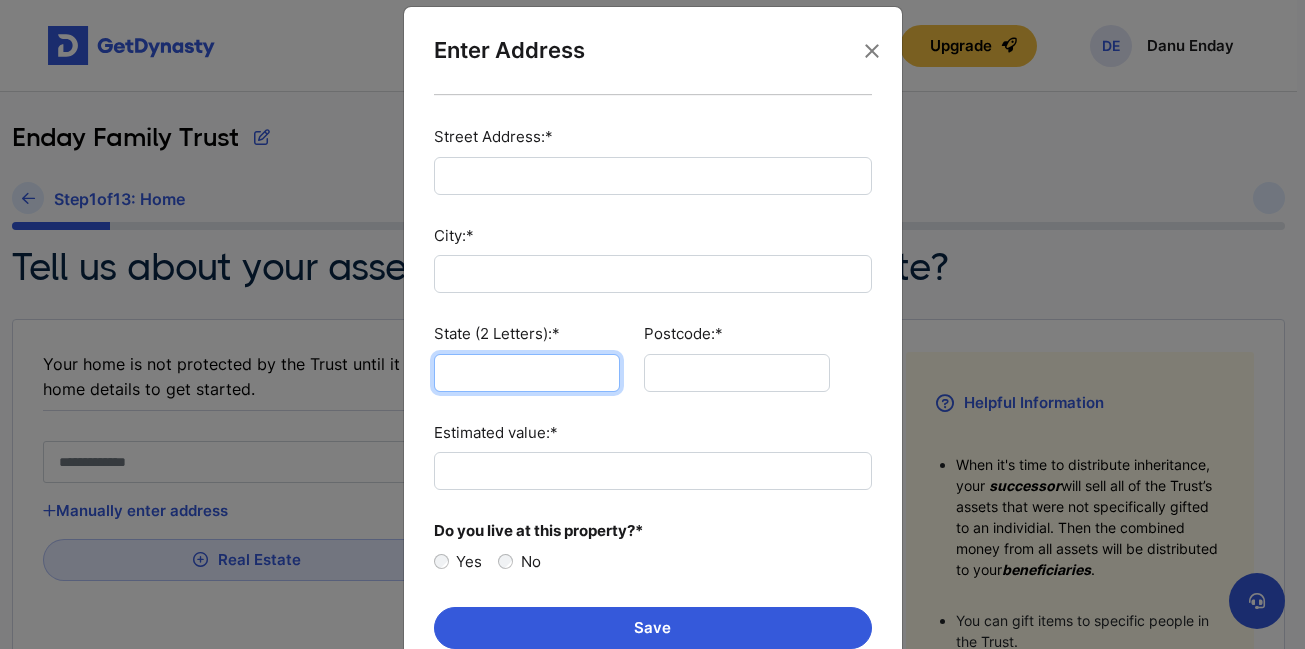 click on "State (2 Letters):*" at bounding box center (527, 373) 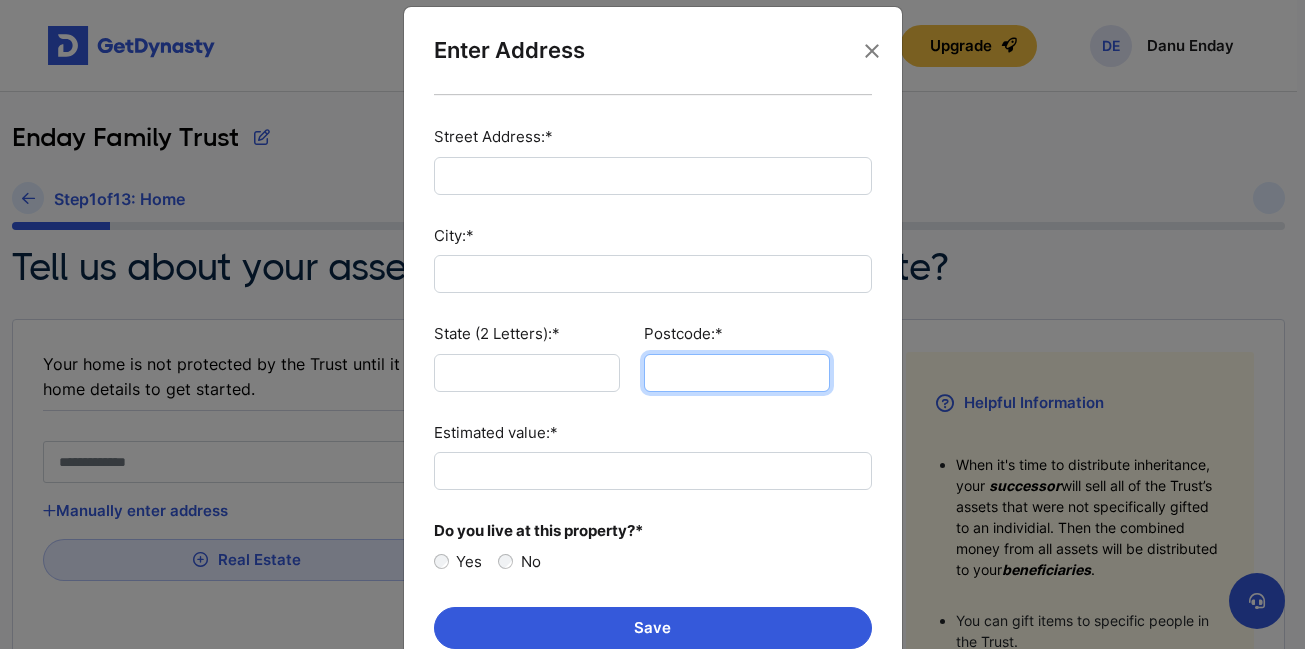 click on "Postcode:*" at bounding box center [737, 373] 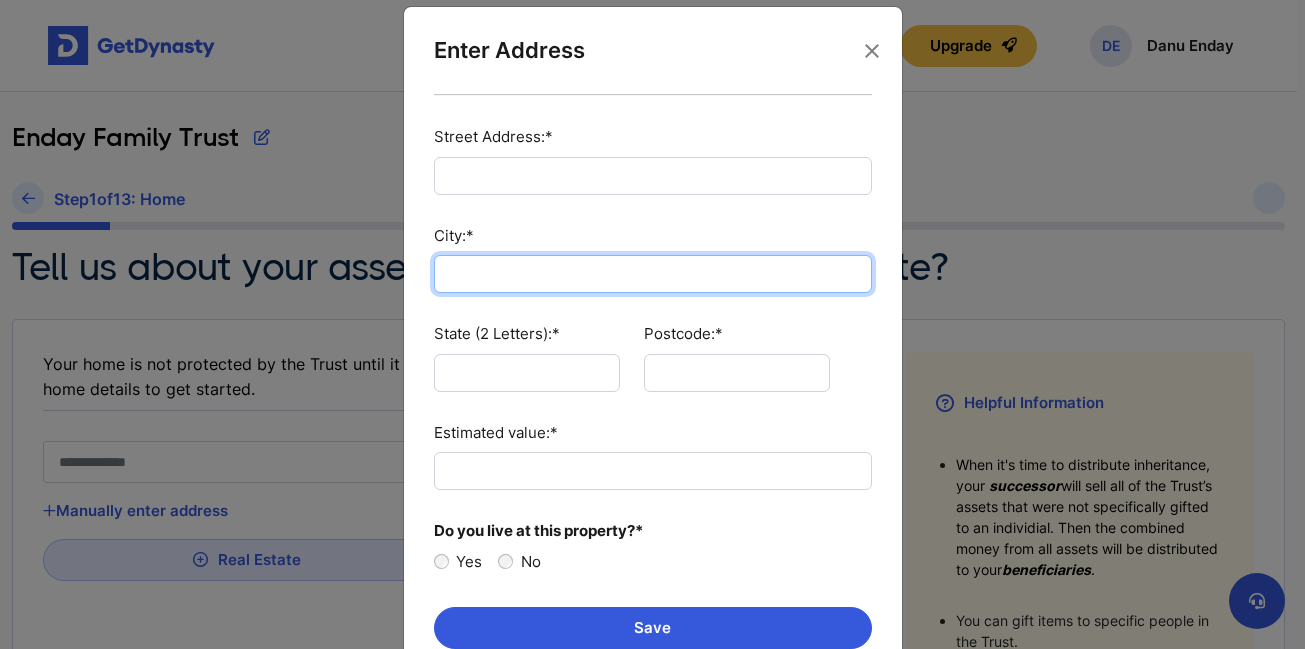 click on "City:*" at bounding box center [653, 274] 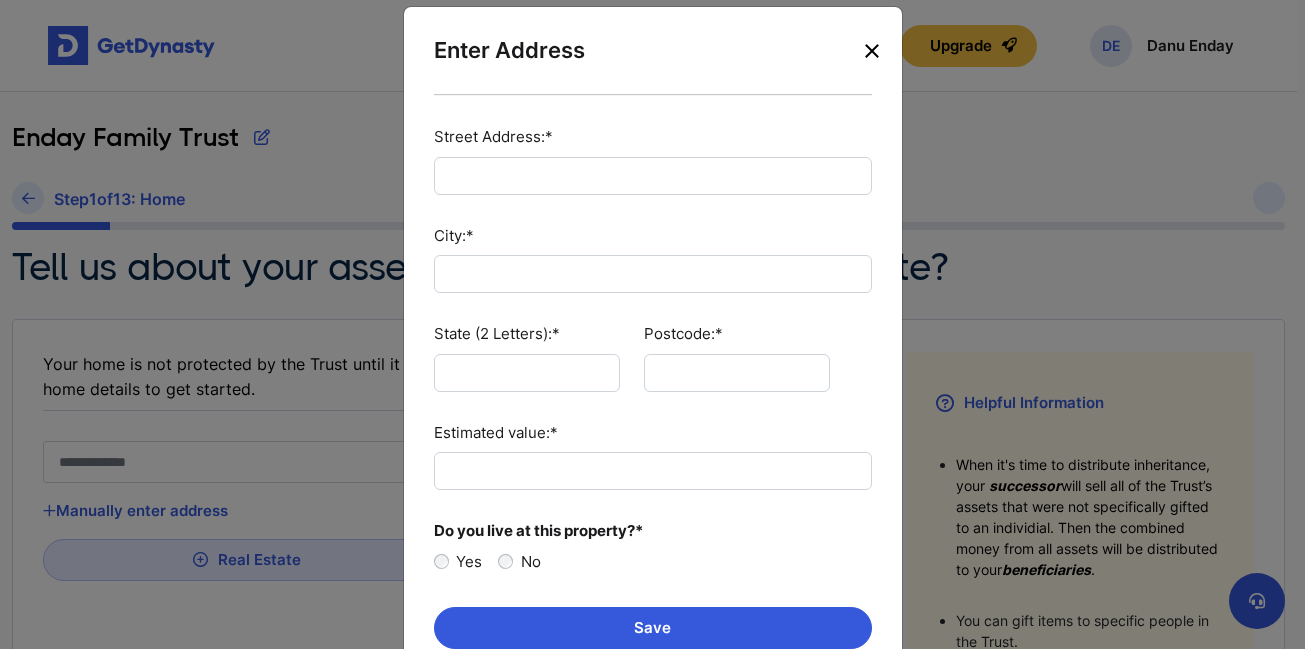 click at bounding box center (872, 51) 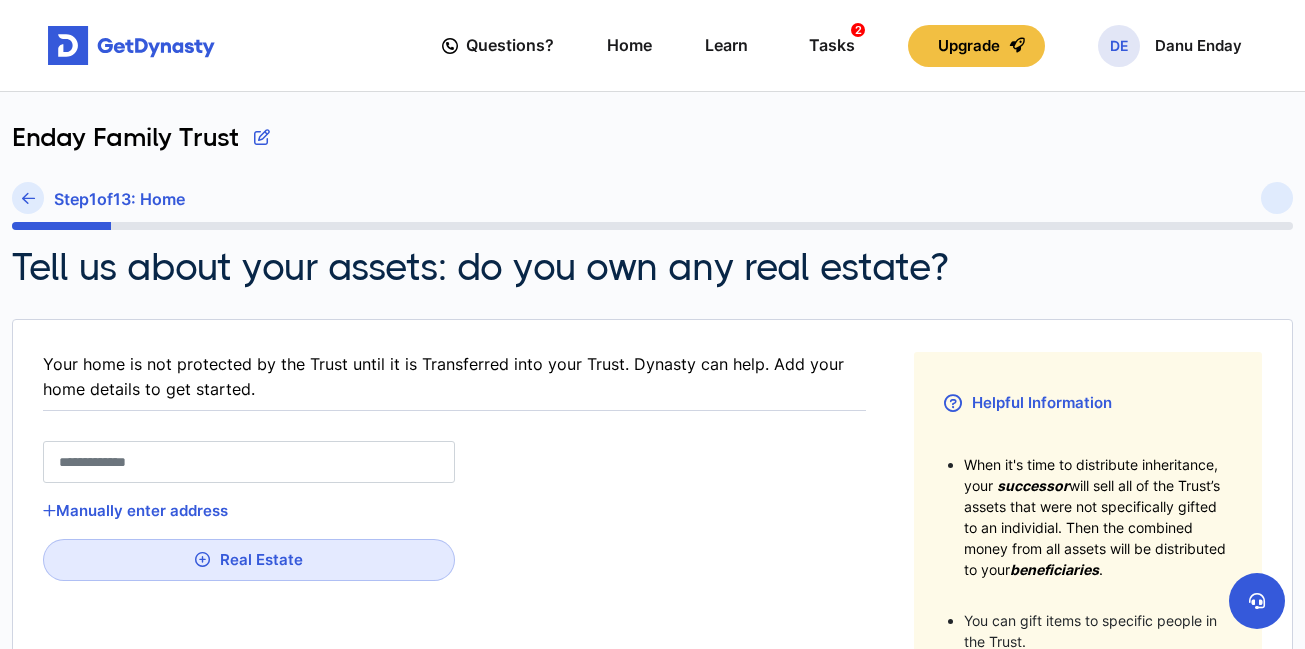 click at bounding box center (249, 462) 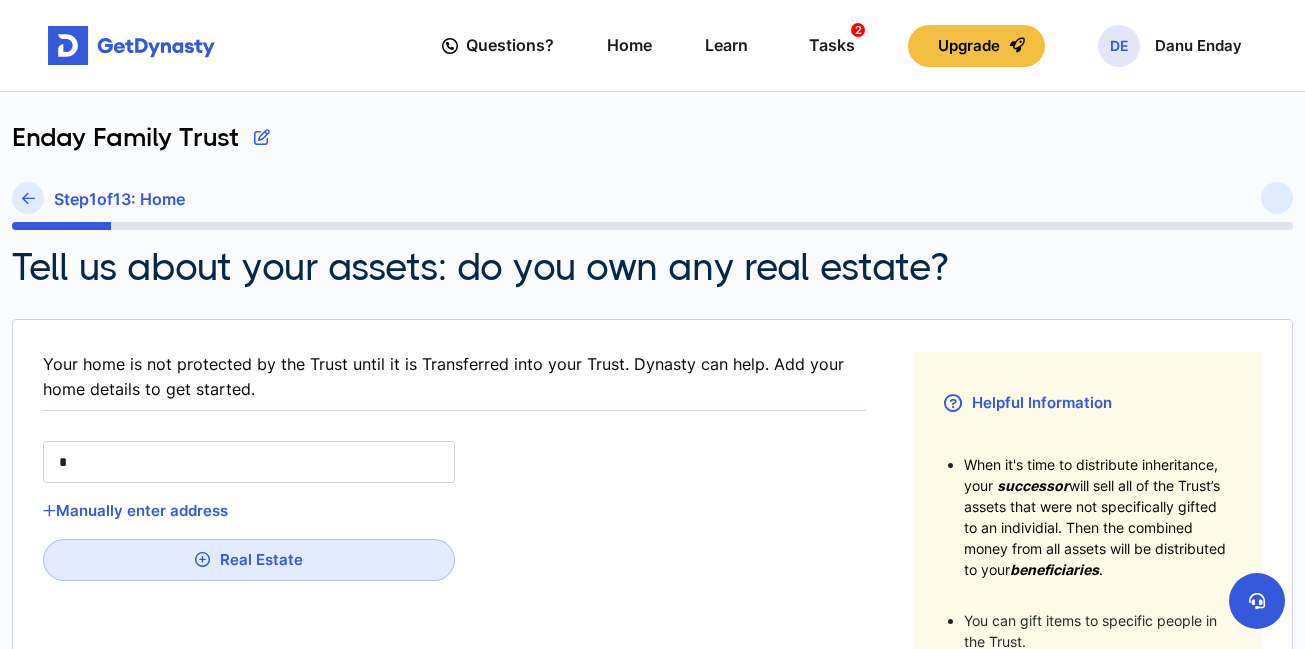 type on "**" 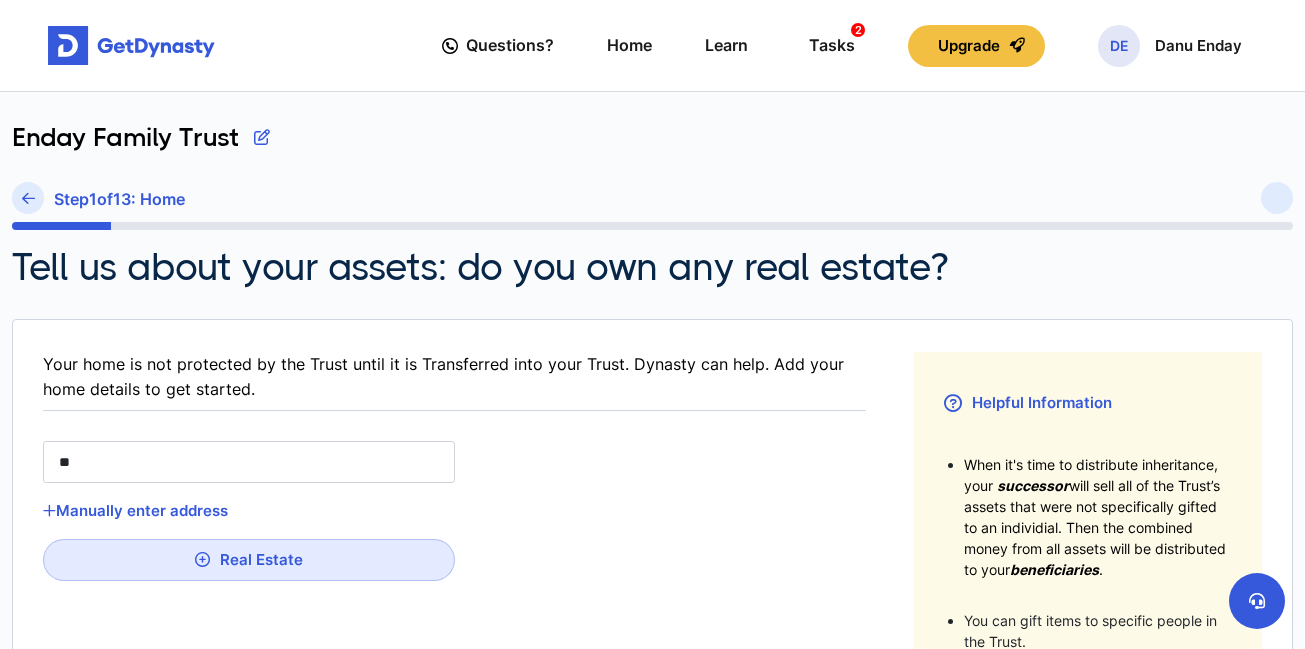 type on "***" 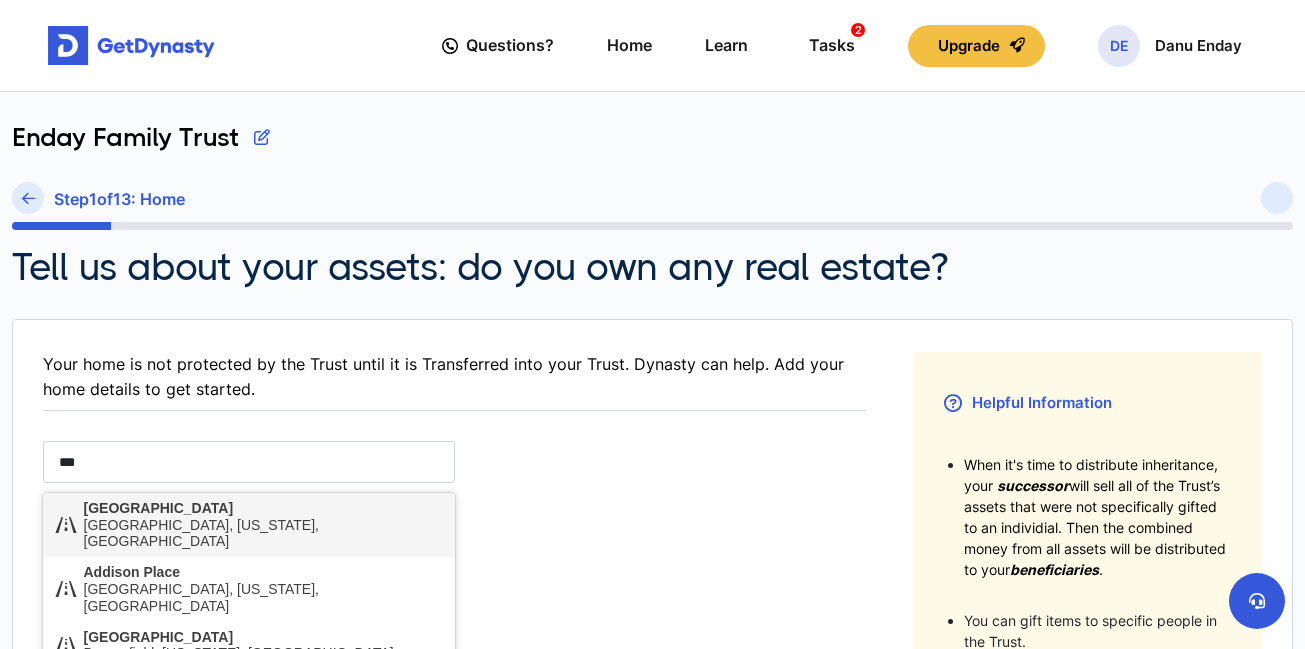 type on "***" 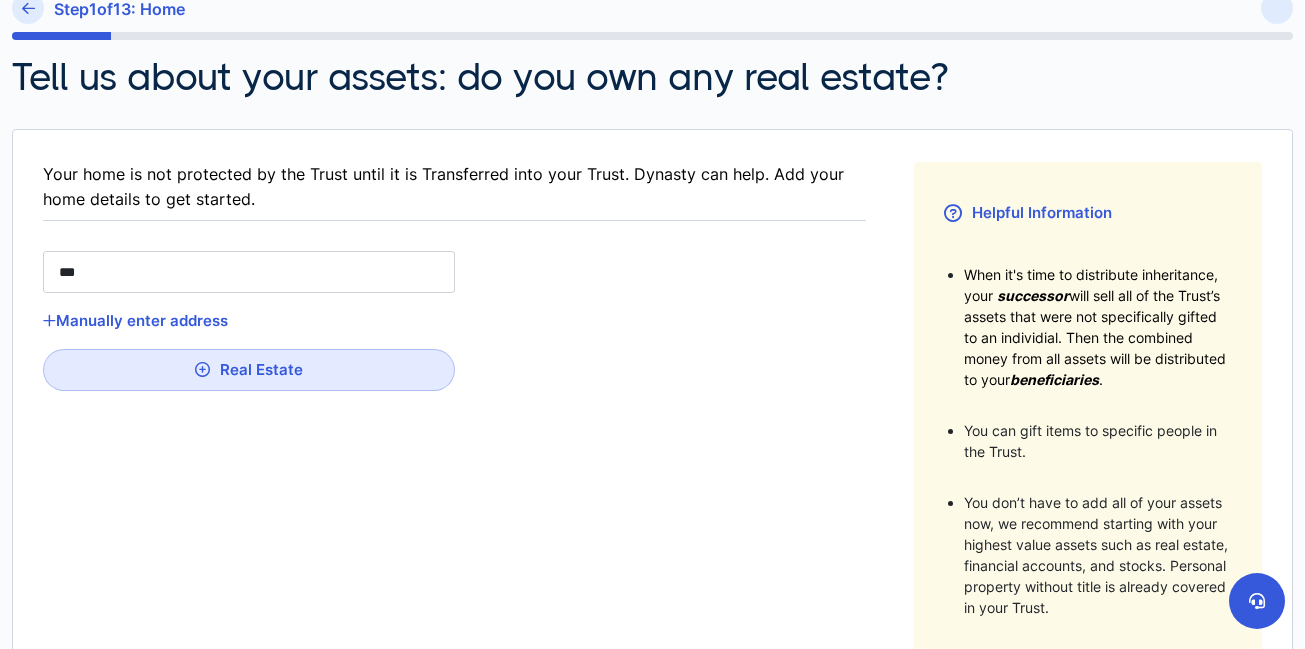 scroll, scrollTop: 200, scrollLeft: 0, axis: vertical 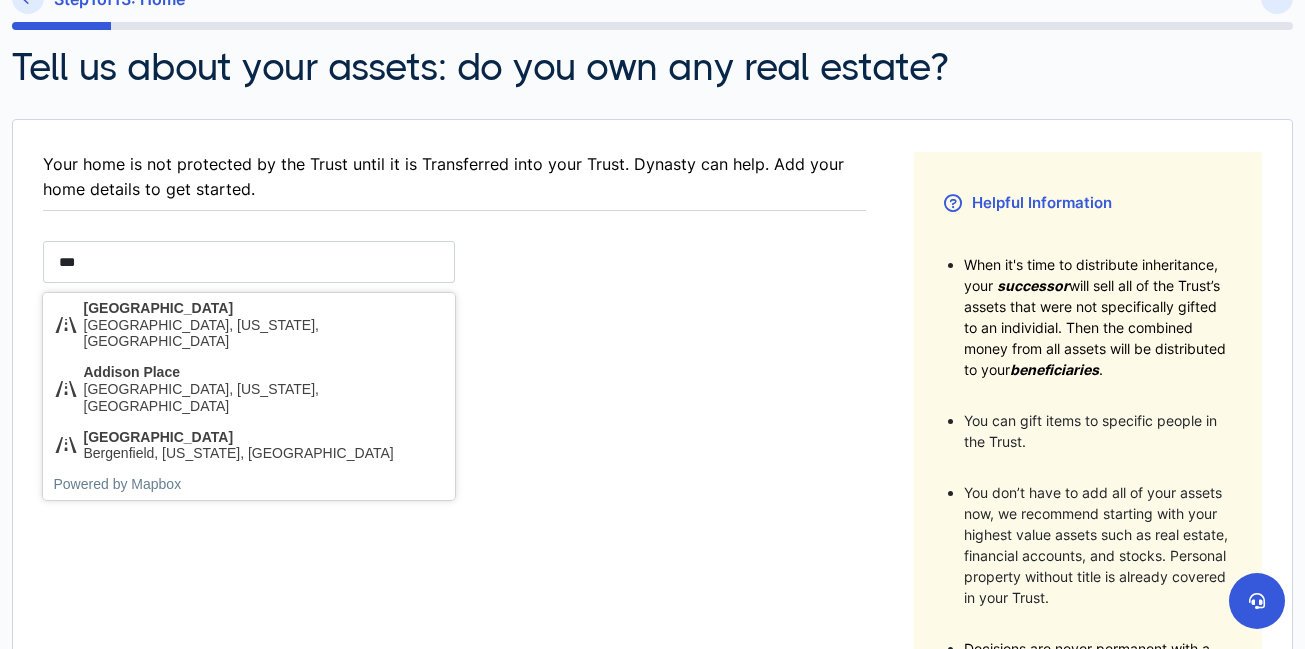click on "***" at bounding box center [249, 262] 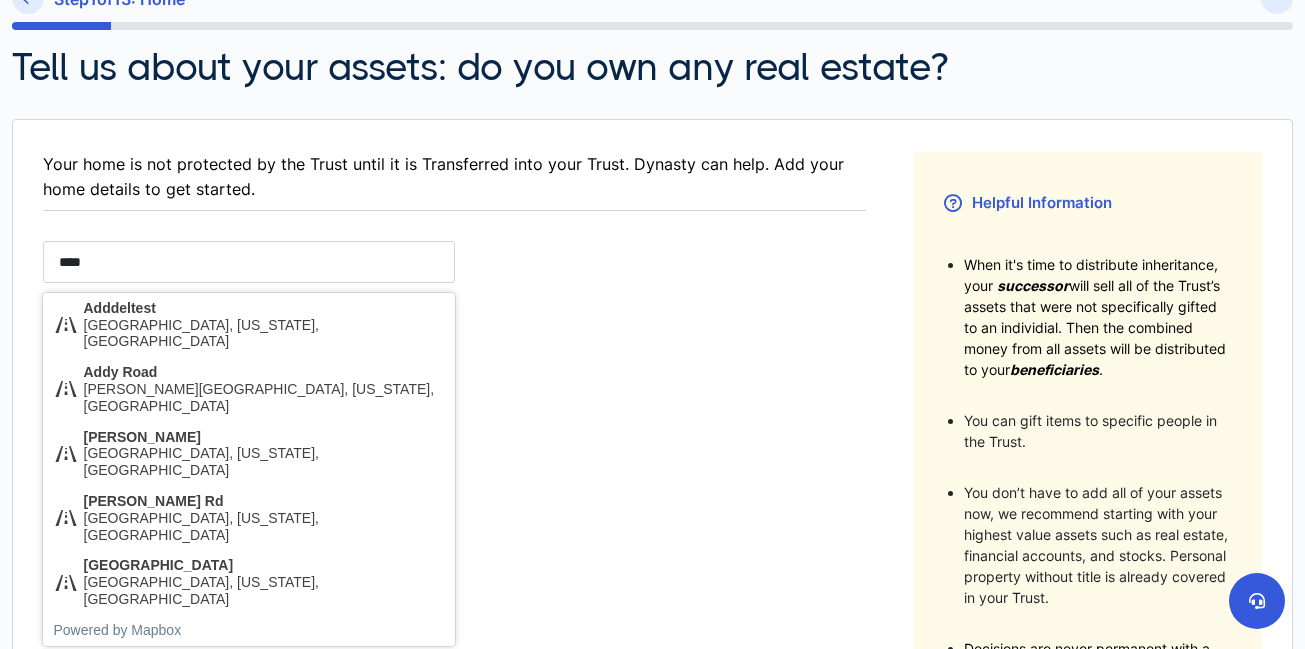 type on "****" 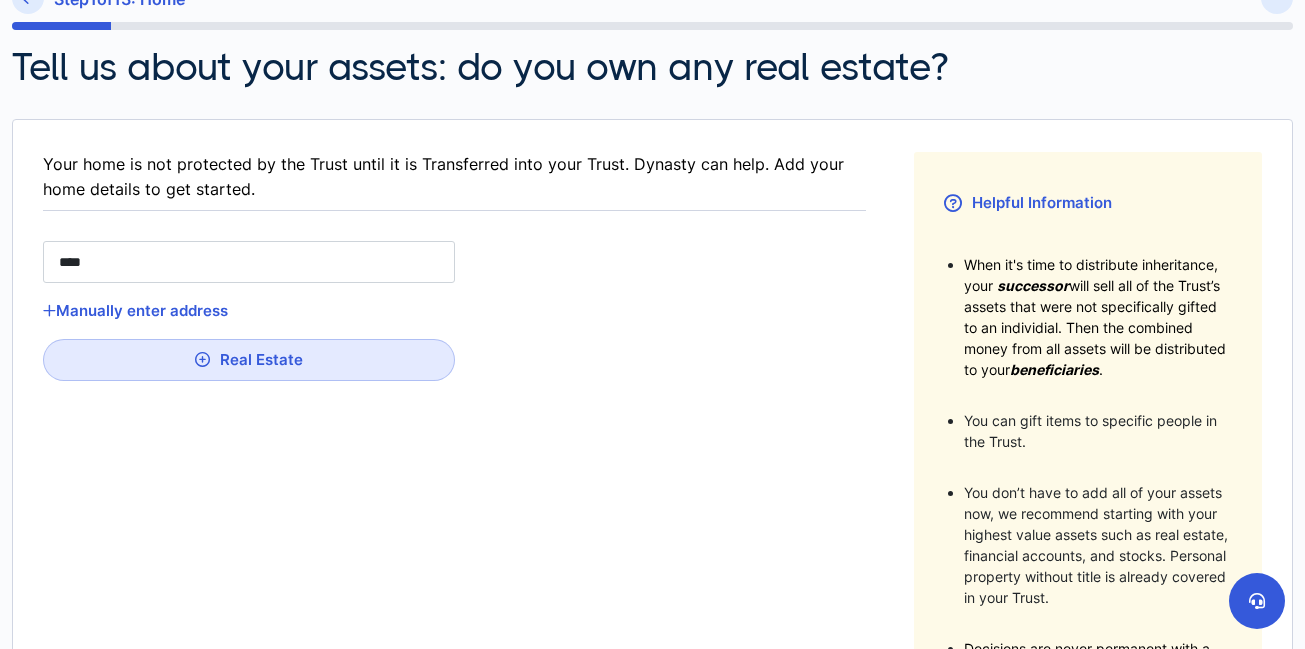 click on "Questions? Home Learn Tasks 2 Upgrade DE Danu Enday Questions? 2 DE   Enday Family Trust     Step  1  of  13 :   Home Tell us about your assets: do you own any real estate?   Your home is not protected by the Trust until it is Transferred into your Trust. Dynasty can help. Add your home details to get started. ****  Manually enter address  Real Estate **** City:   (optional) State:   (optional) Postcode:   (optional) Helpful Information When it's time to distribute inheritance, your   successor  will sell all of the Trust’s assets that were not specifically gifted to an individial. Then the combined money from all assets will be distributed to your  beneficiaries . You can gift items to specific people in the Trust. You don’t have to add all of your assets now, we recommend starting with your highest value assets such as real estate, financial accounts, and stocks. Personal property without title is already covered in your Trust. Decisions are never permanent with a   revocable trust!  Live Support" at bounding box center [652, 419] 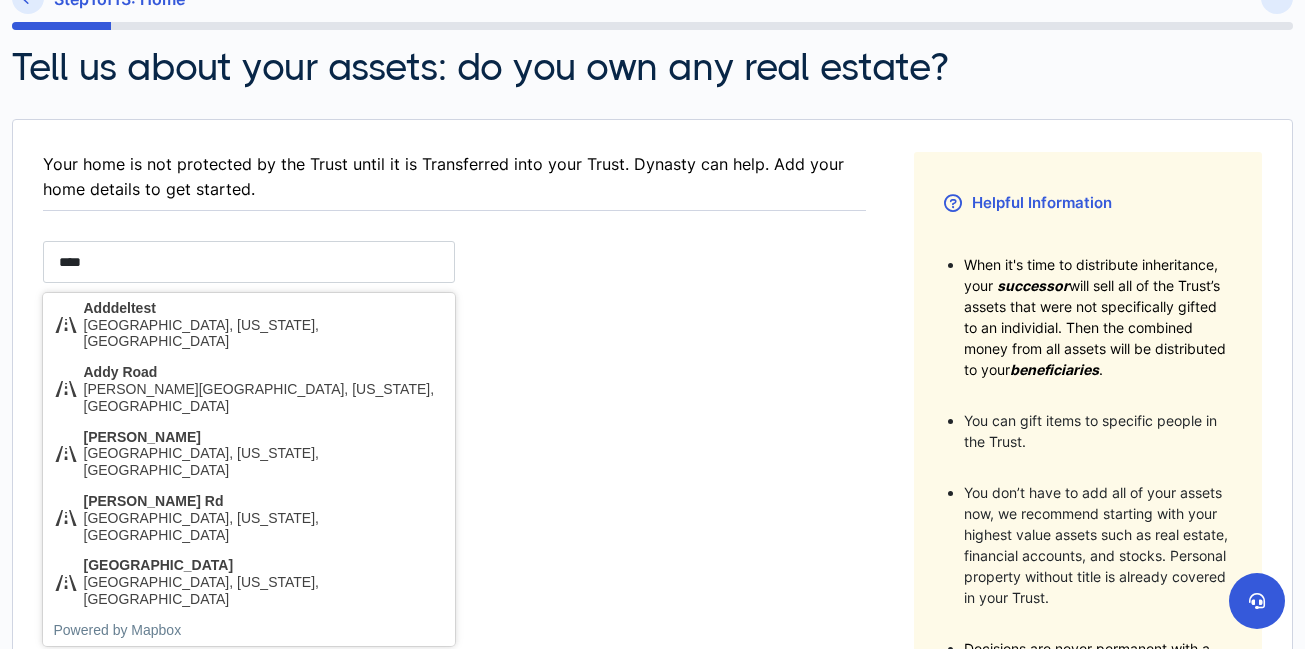 type on "***" 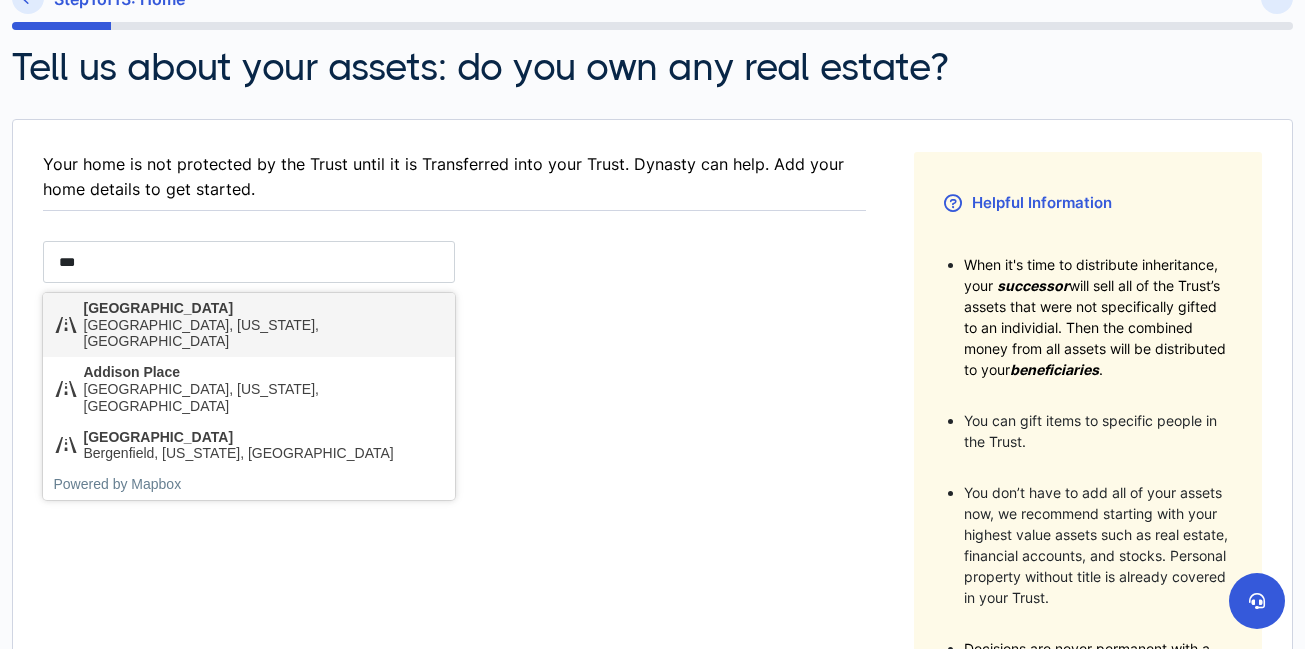 click 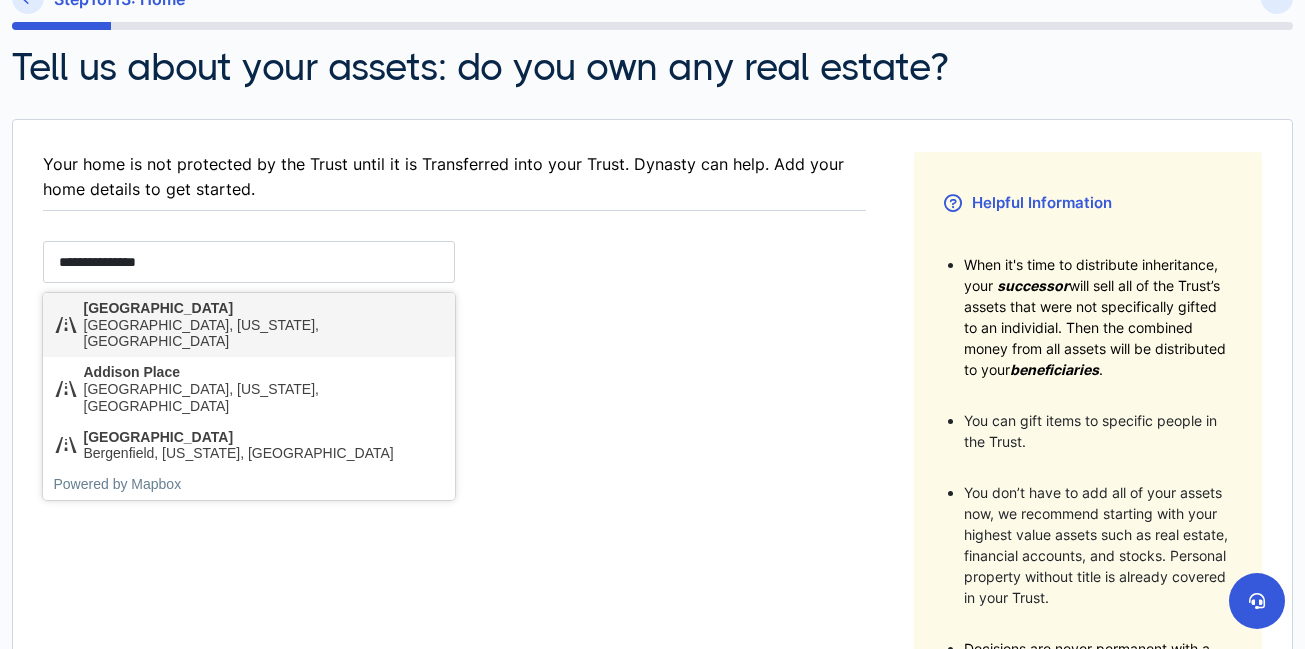 type on "**" 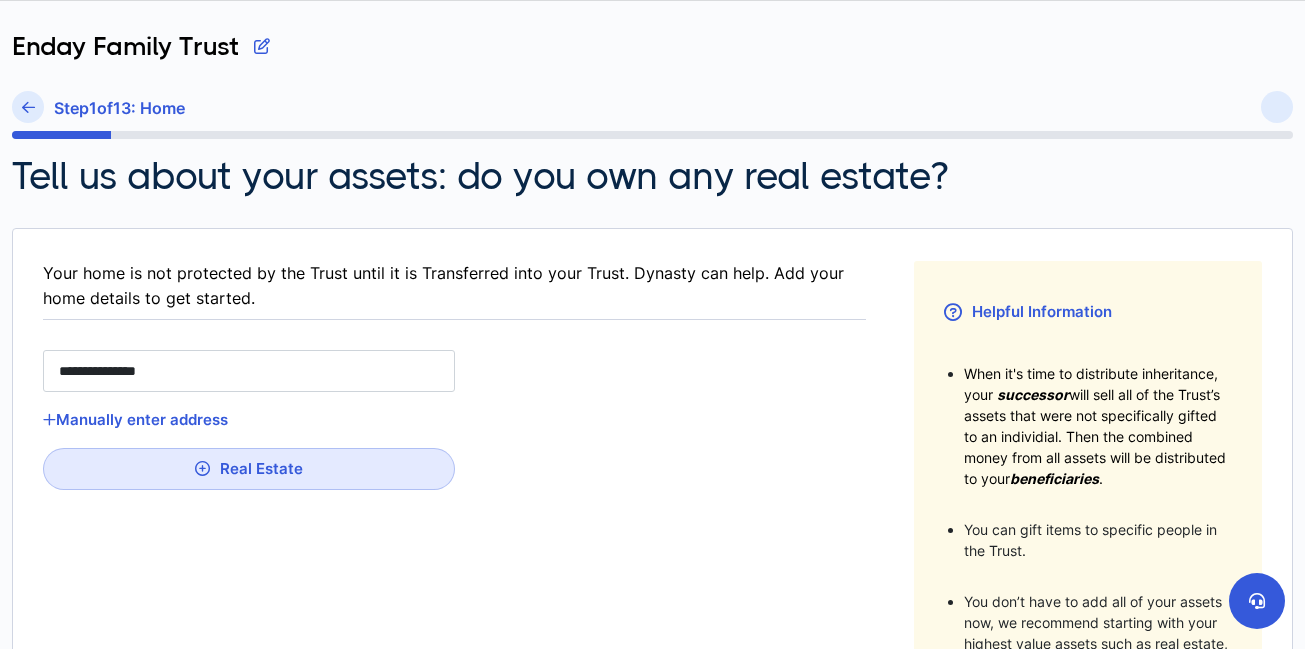 scroll, scrollTop: 100, scrollLeft: 0, axis: vertical 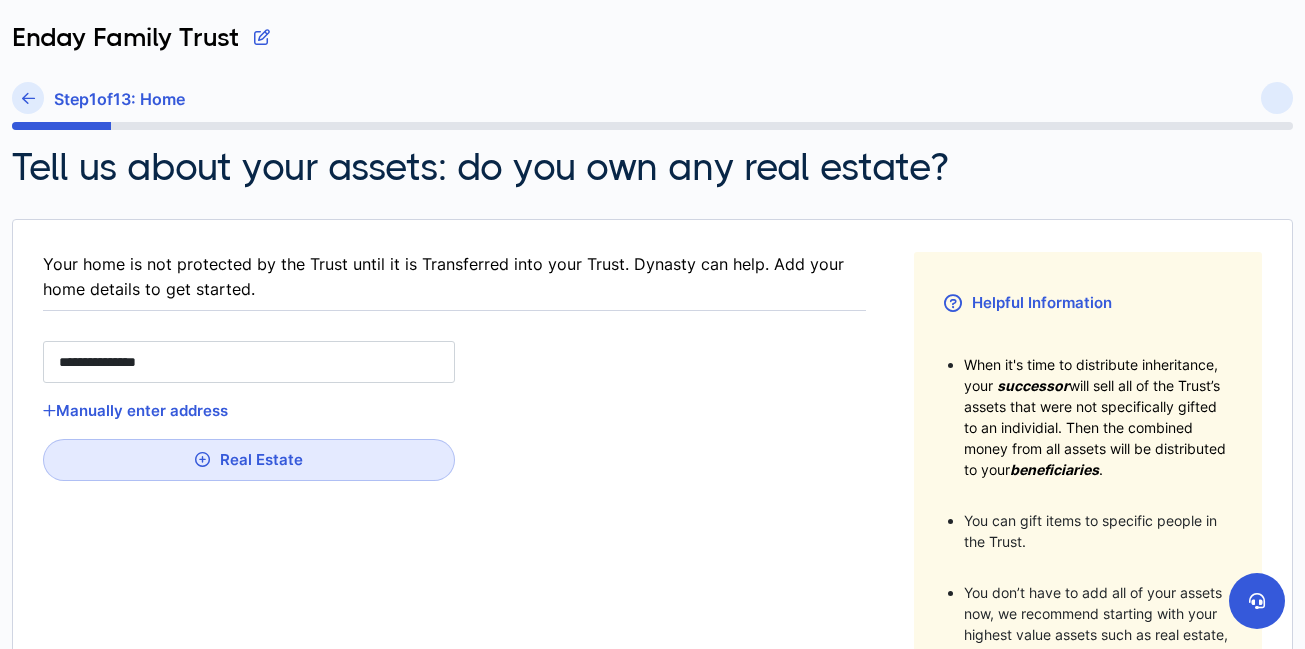 click on "**********" at bounding box center (454, 577) 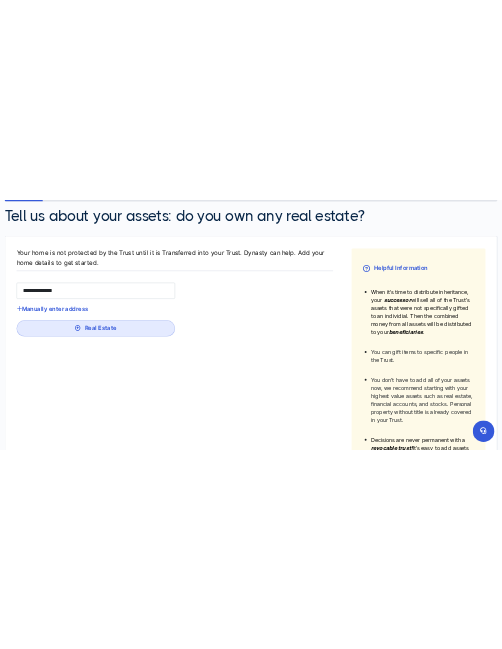 scroll, scrollTop: 61, scrollLeft: 0, axis: vertical 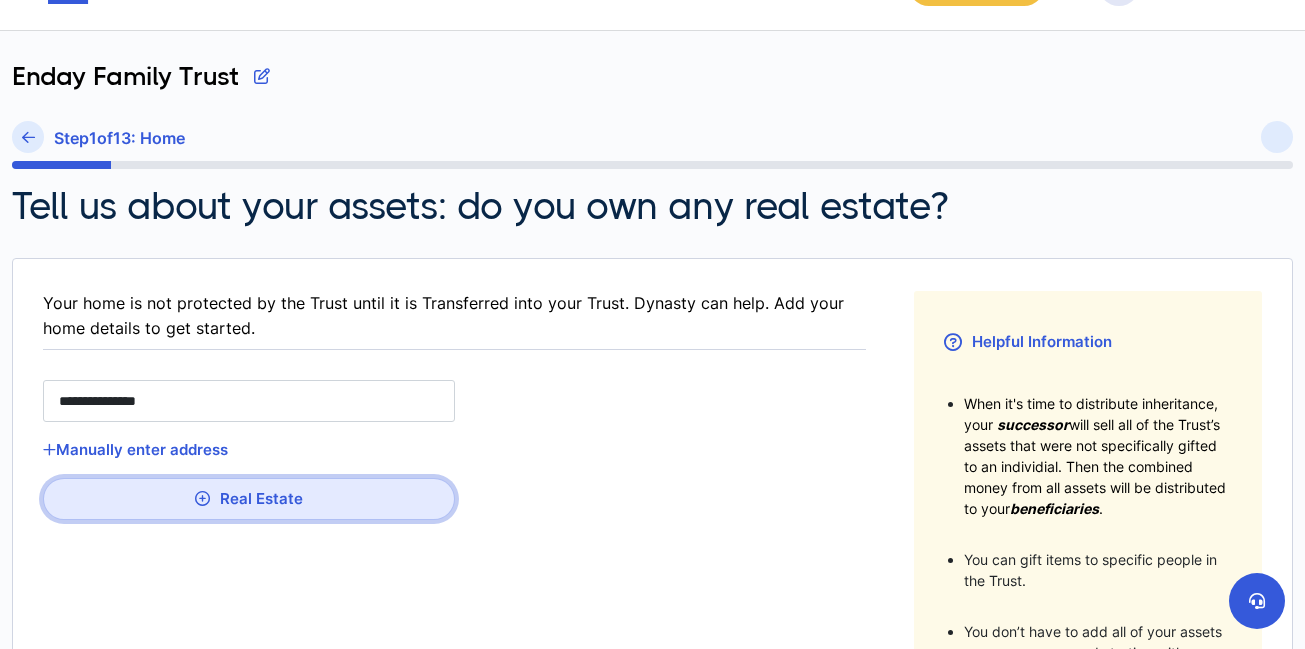 click on "Real Estate" at bounding box center [249, 499] 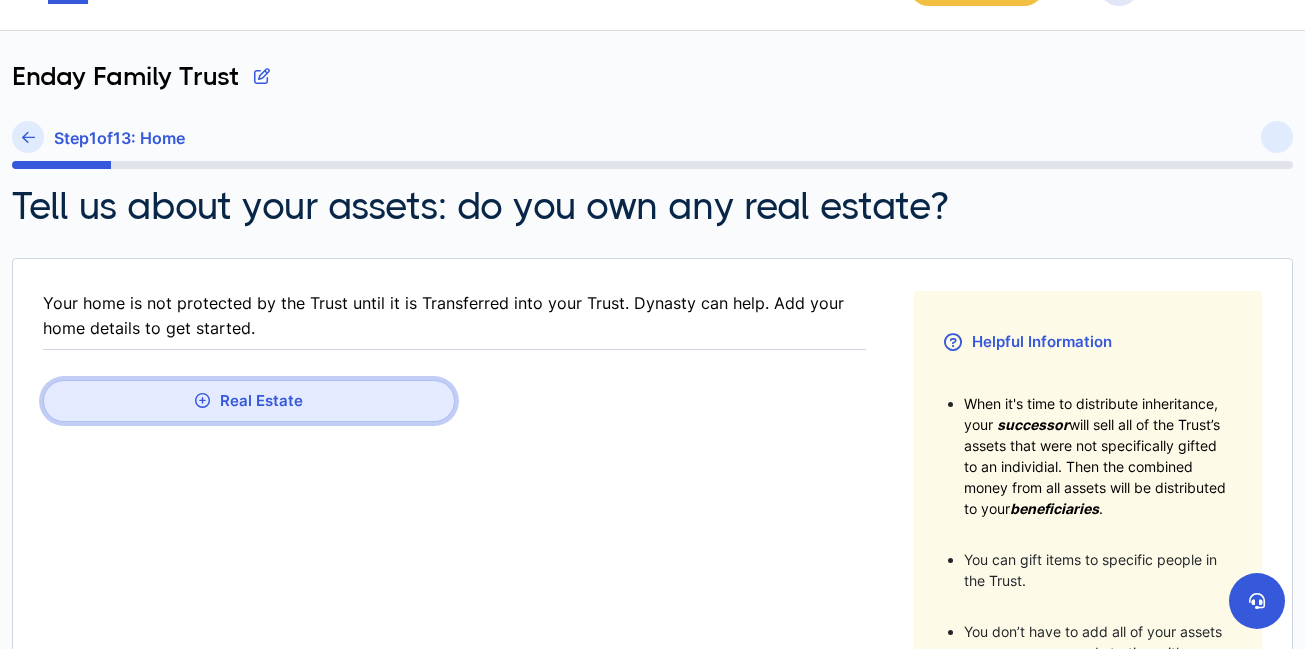 click on "Real Estate" at bounding box center [249, 401] 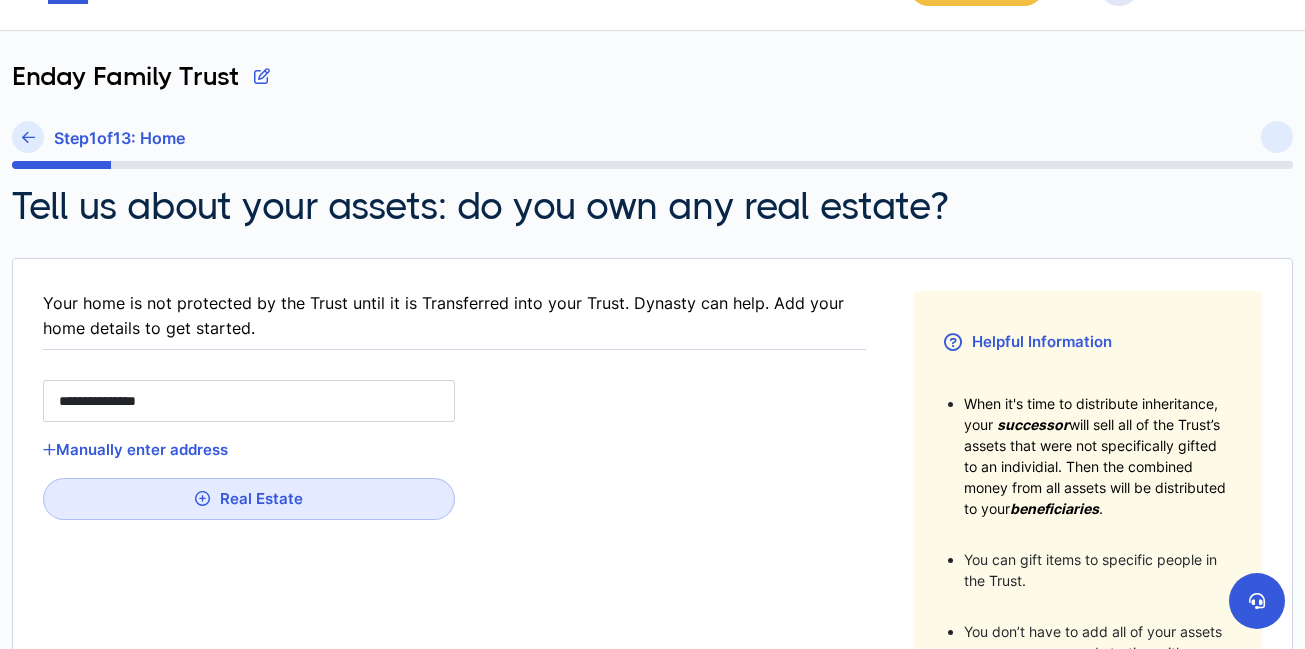 click on "**********" at bounding box center (249, 401) 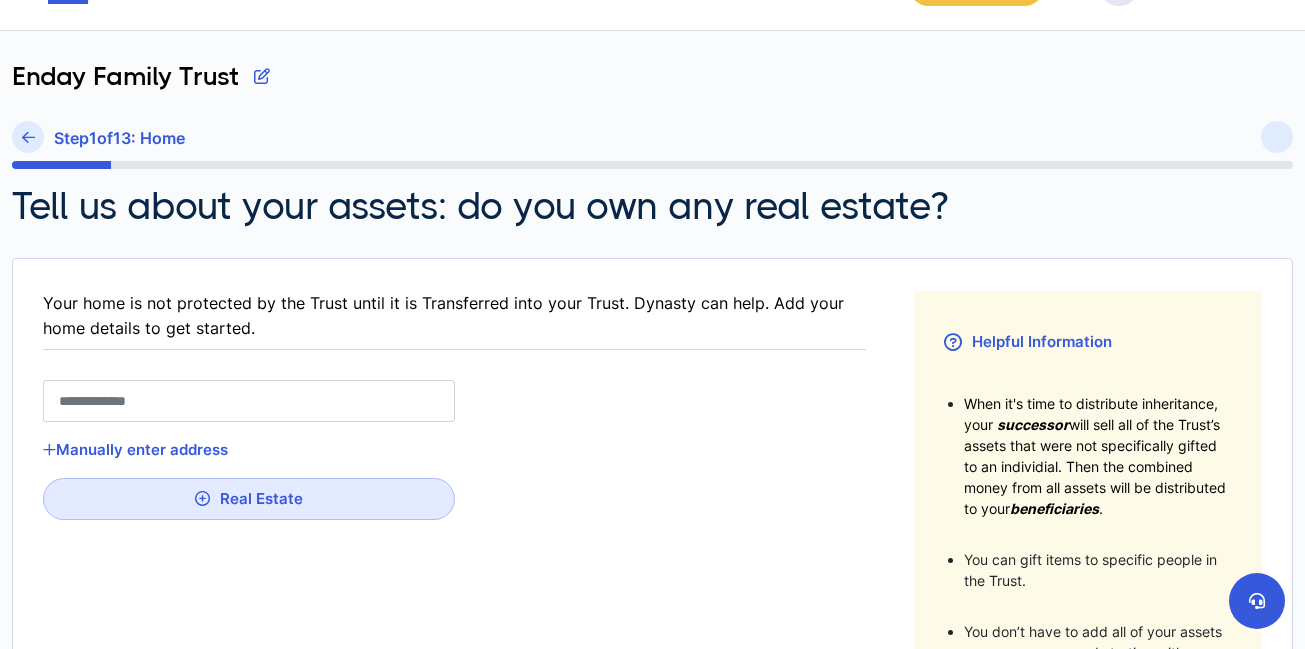 type on "*" 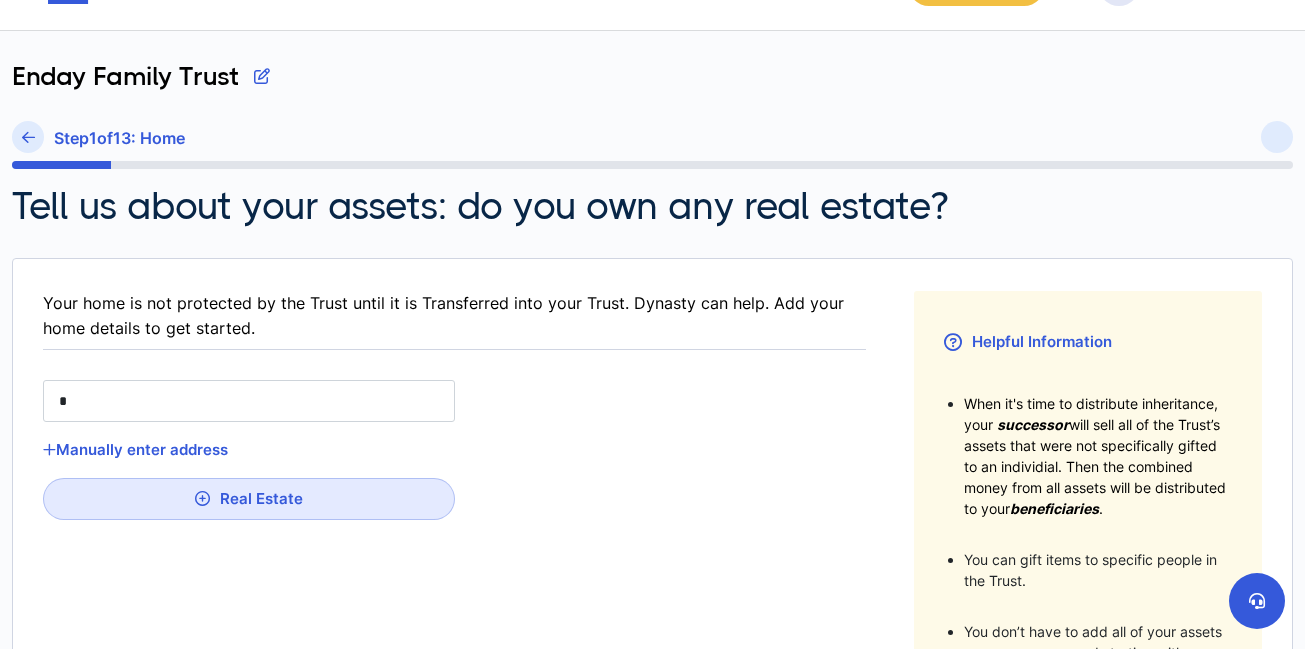 type on "**" 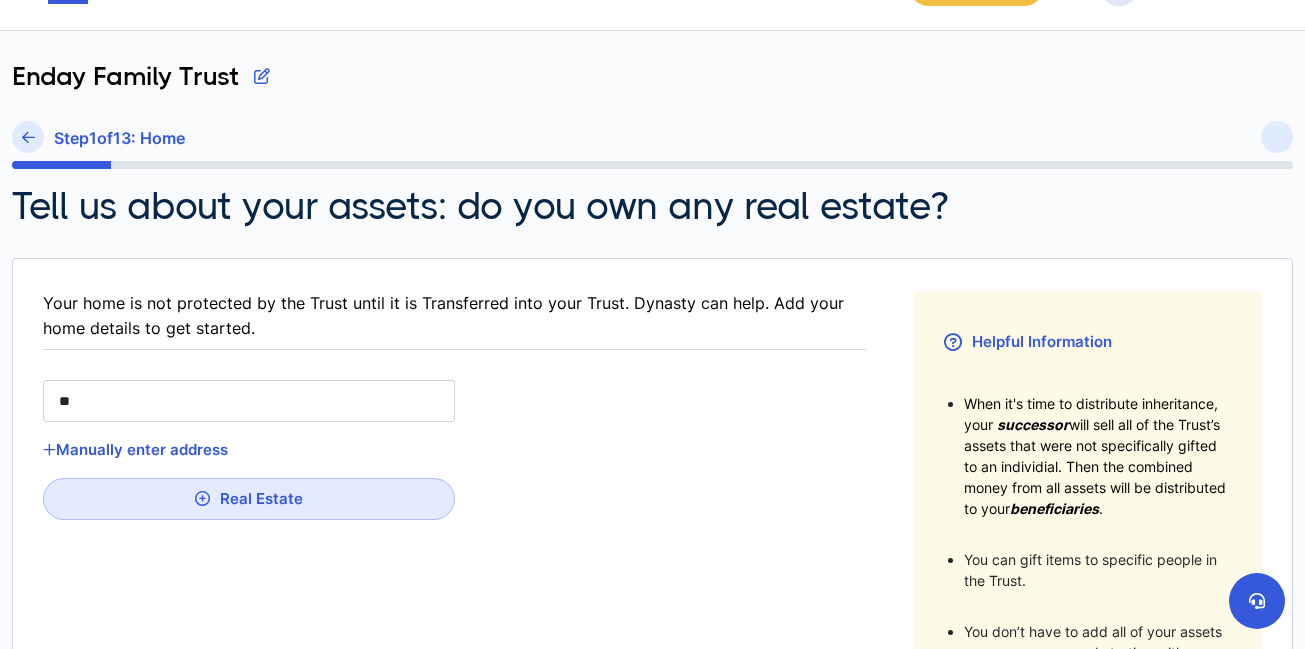 type on "**" 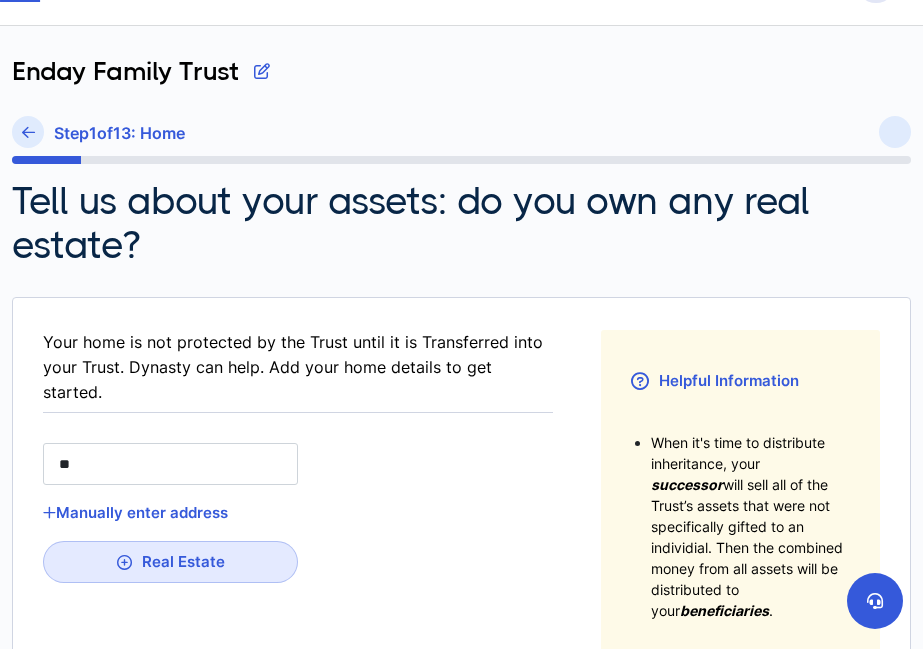 click on "**" at bounding box center [170, 464] 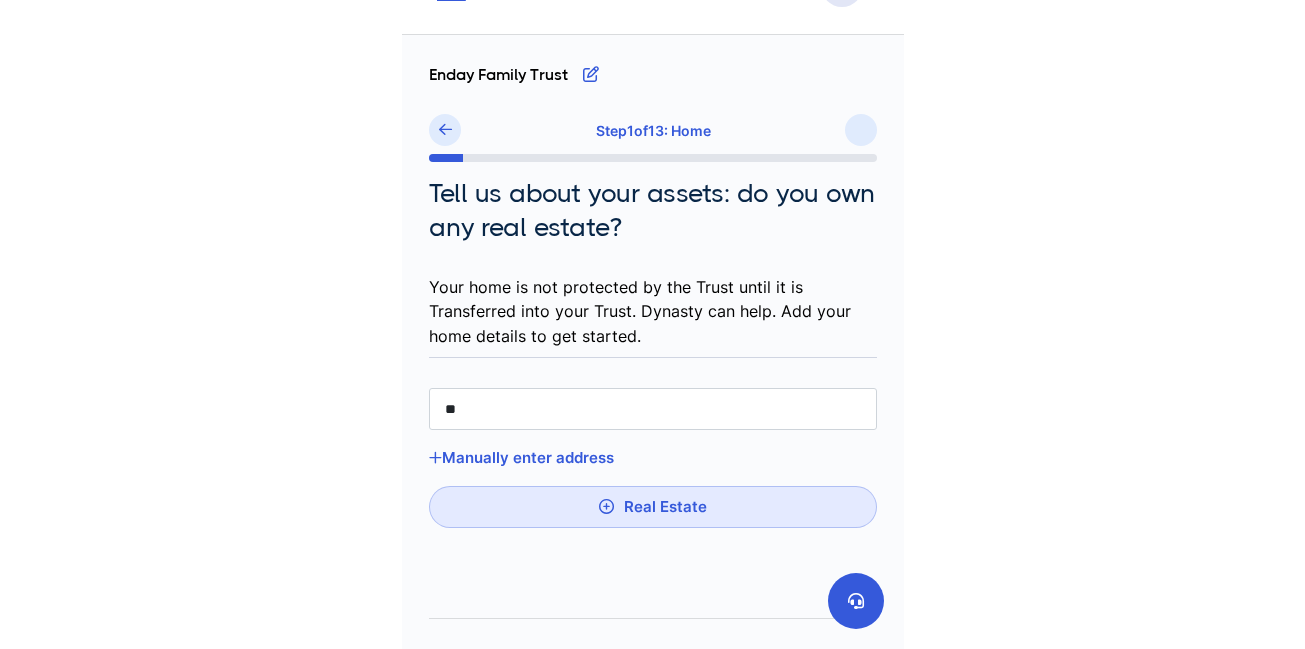 scroll, scrollTop: 0, scrollLeft: 0, axis: both 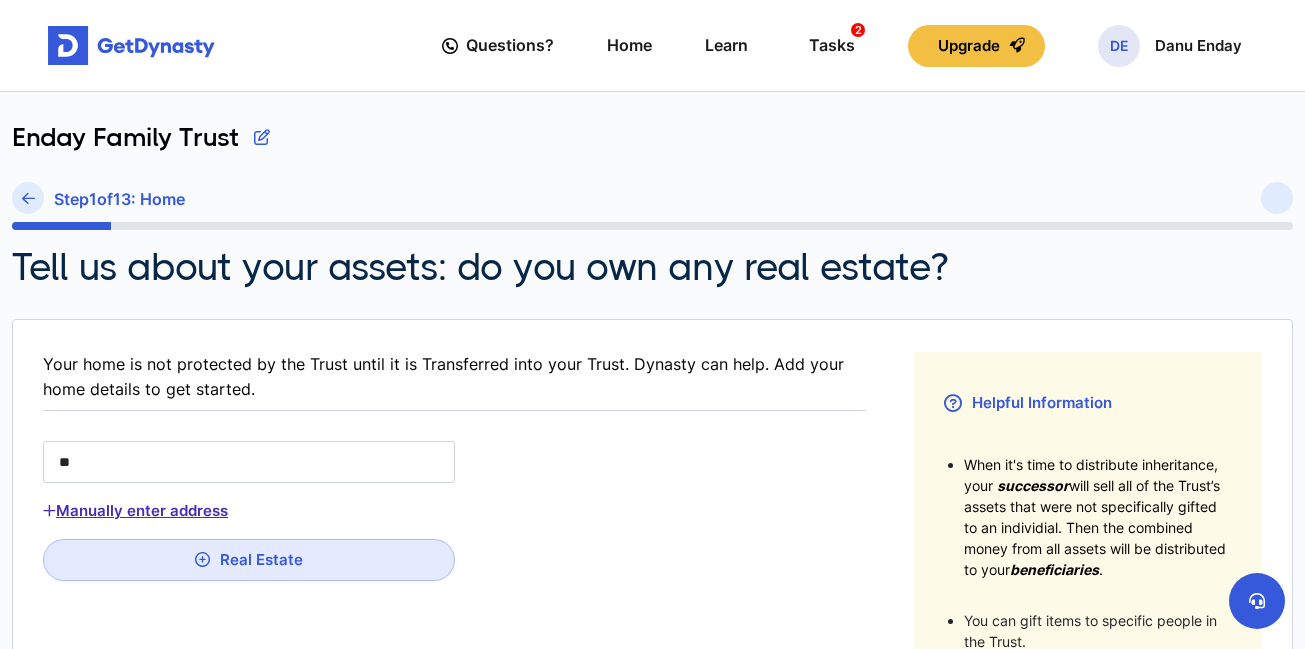 click on "Manually enter address" at bounding box center (135, 511) 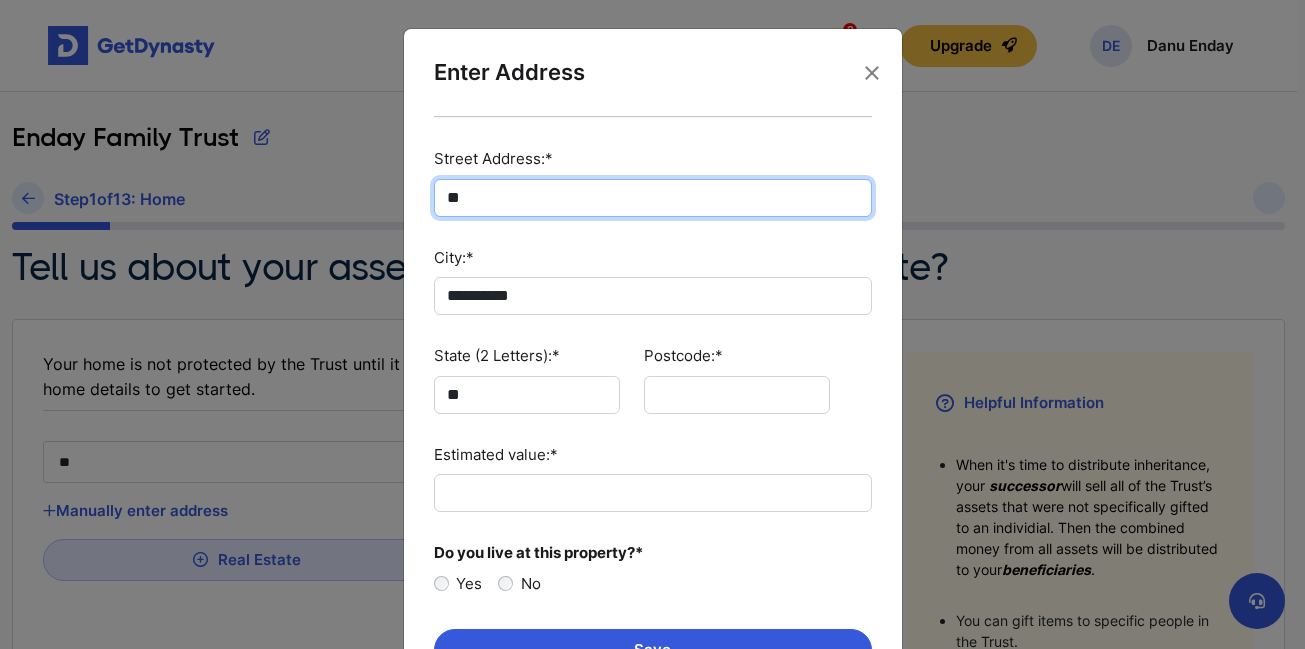 click on "**" at bounding box center [653, 198] 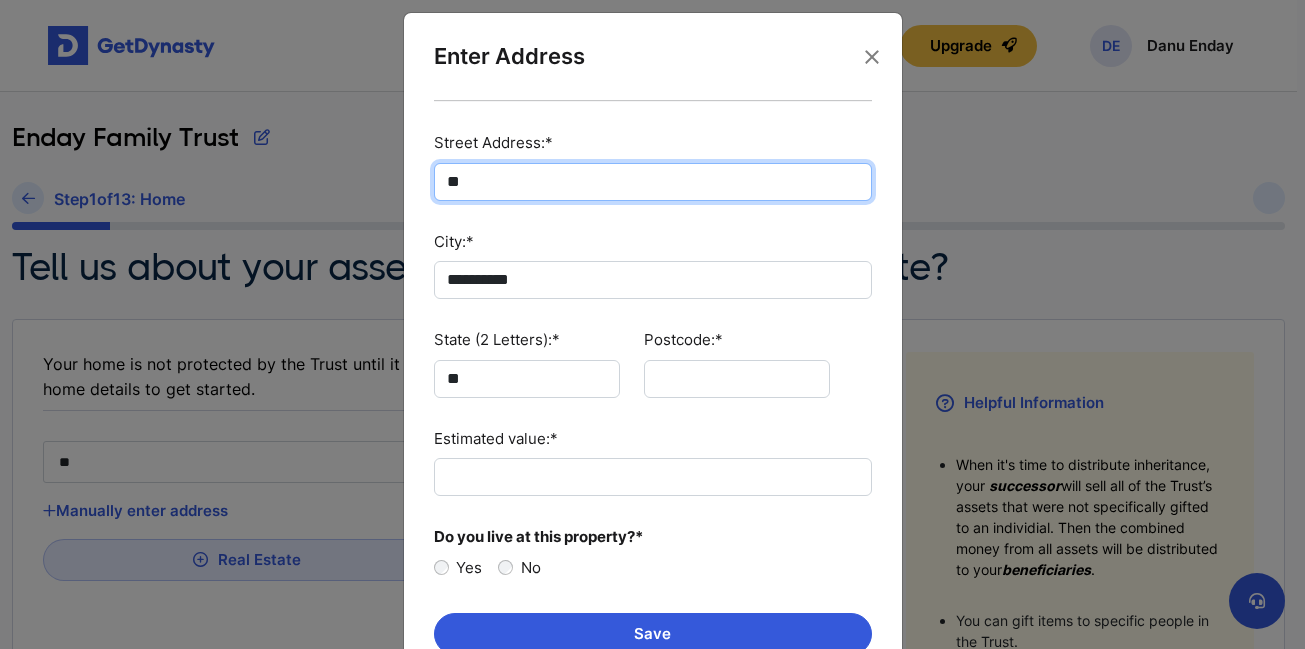 scroll, scrollTop: 10, scrollLeft: 0, axis: vertical 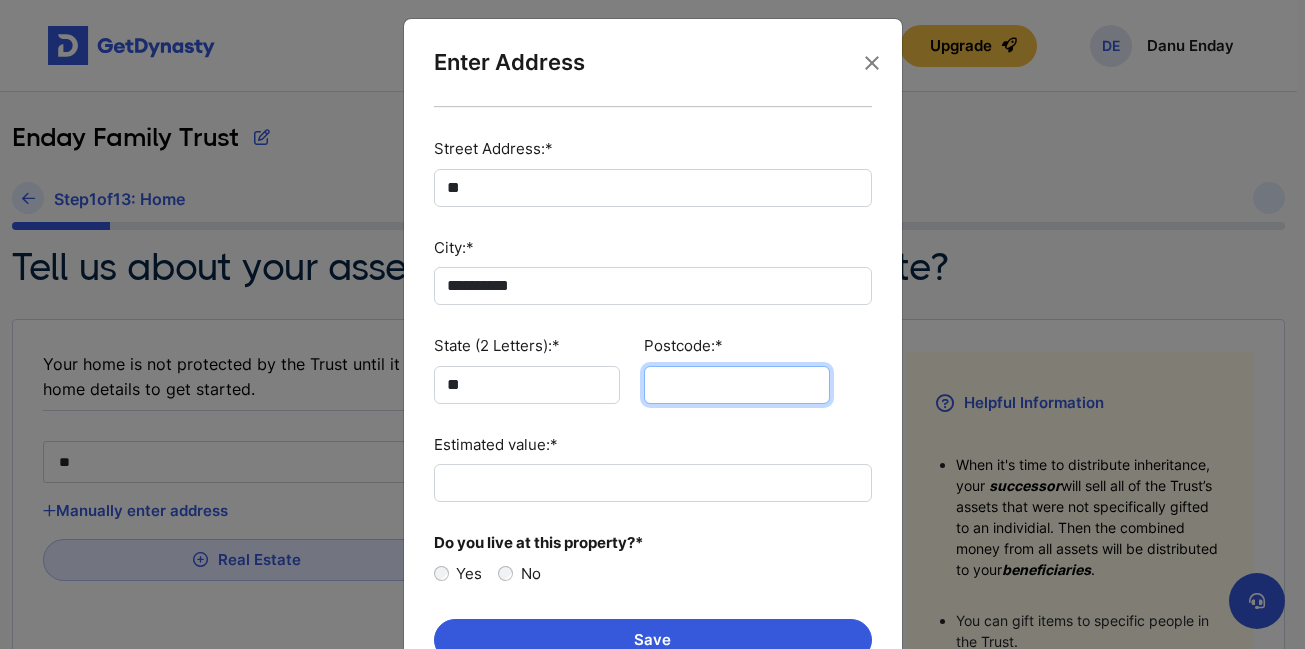 click on "Postcode:*" at bounding box center [737, 385] 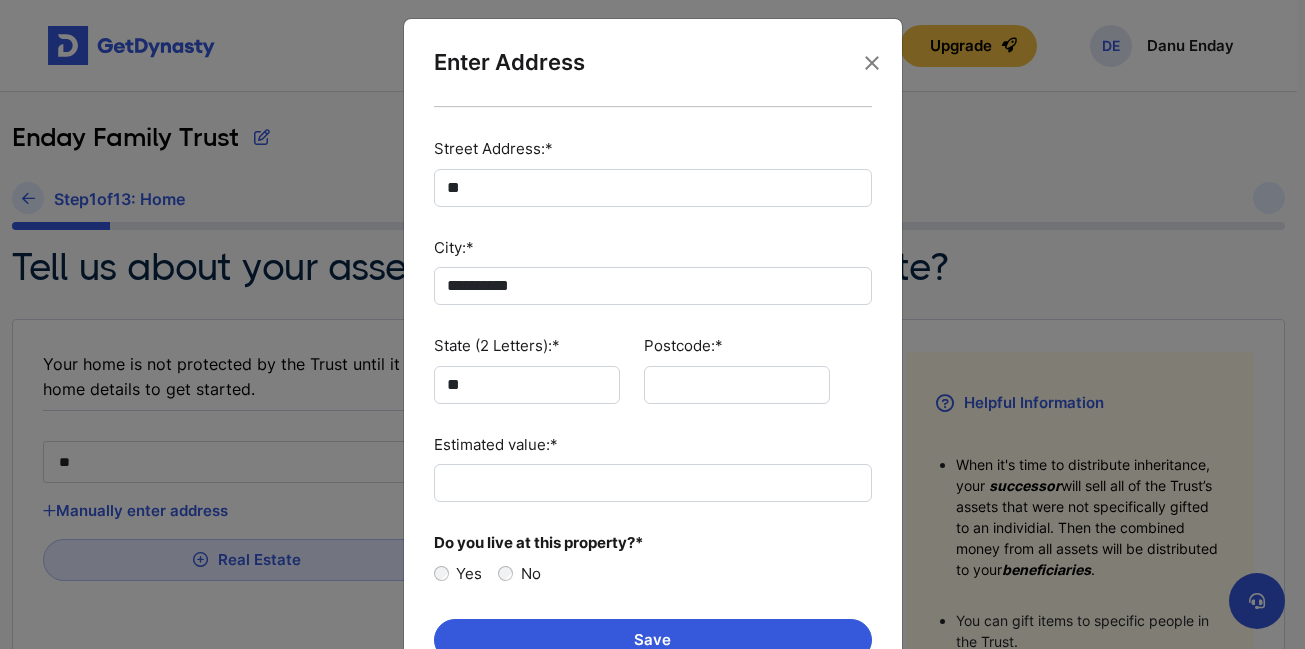 click on "Estimated value:*" at bounding box center (653, 468) 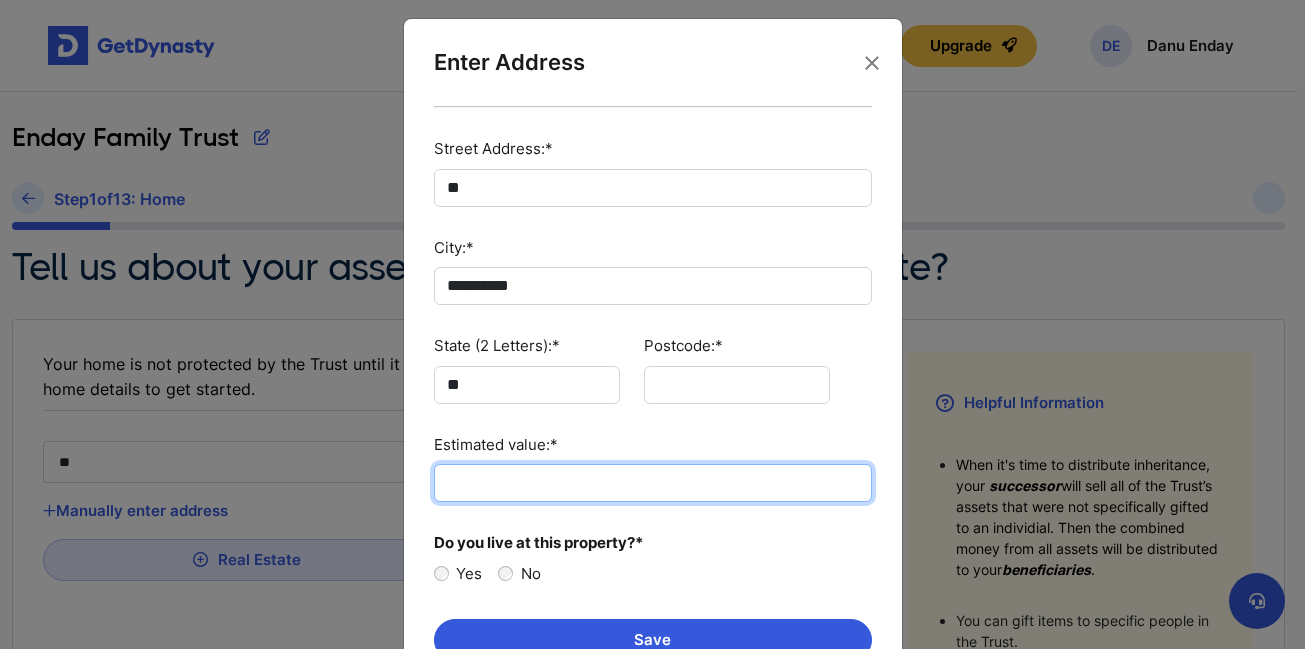 click on "Estimated value:*" at bounding box center [653, 483] 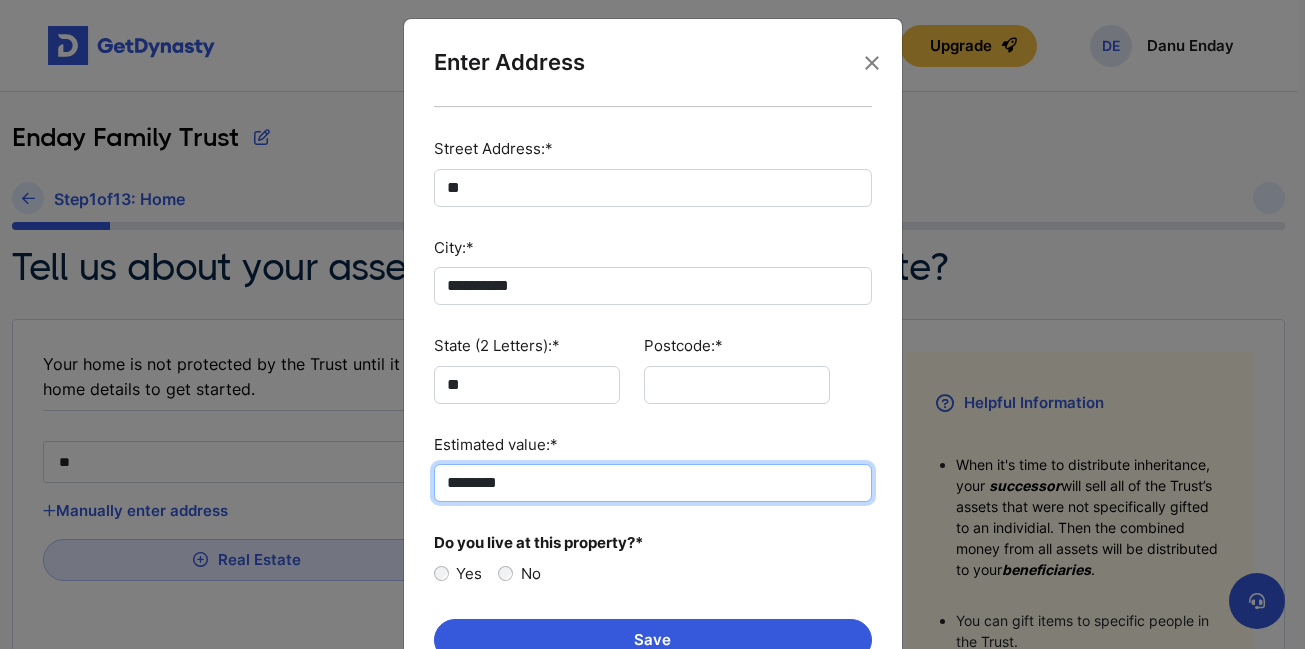 type on "********" 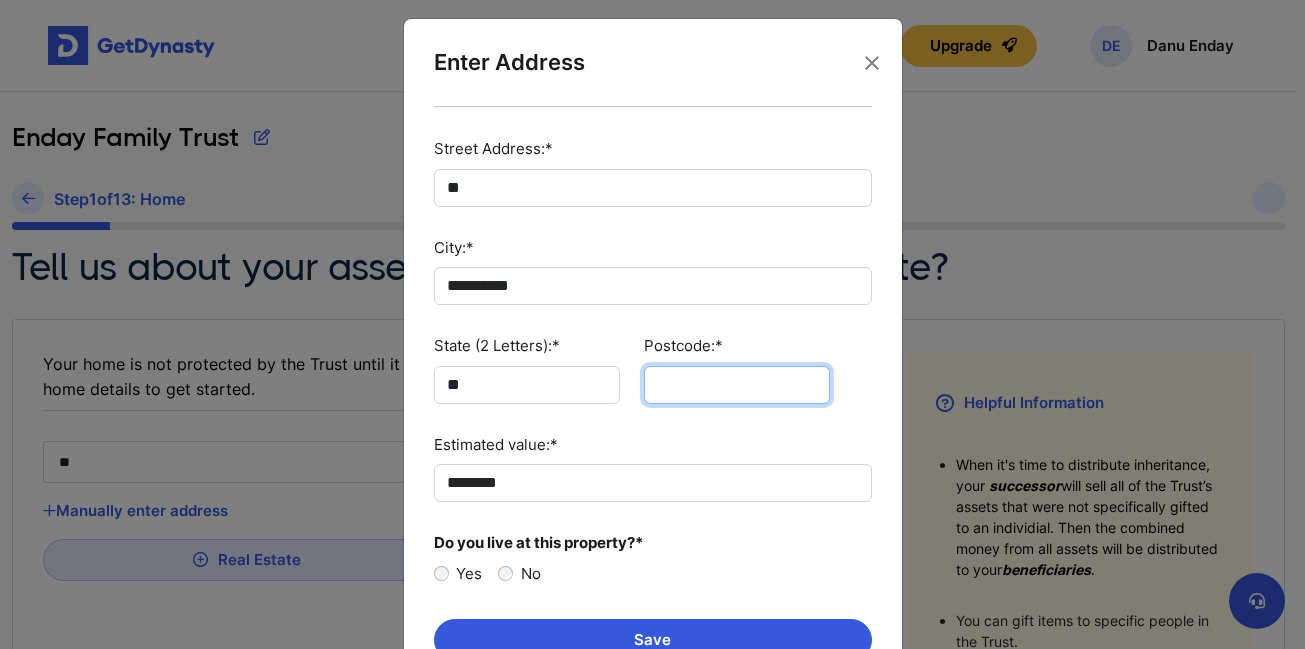 click on "Postcode:*" at bounding box center (737, 385) 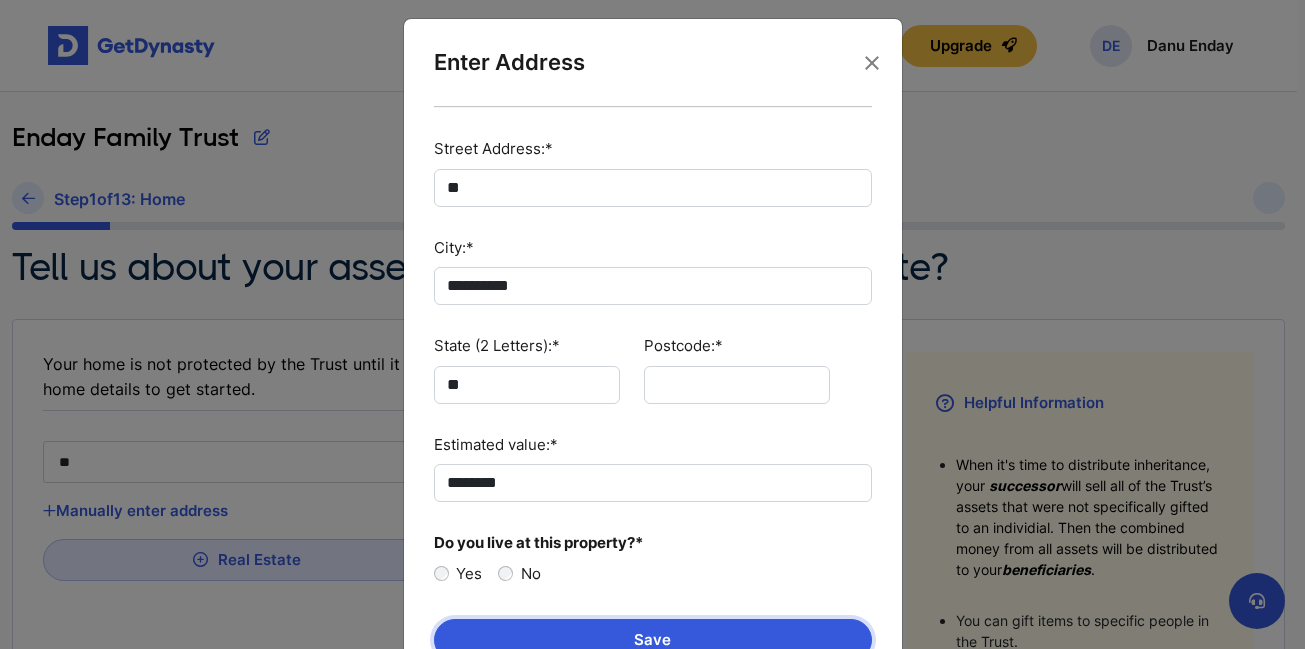 click on "Save" at bounding box center (653, 640) 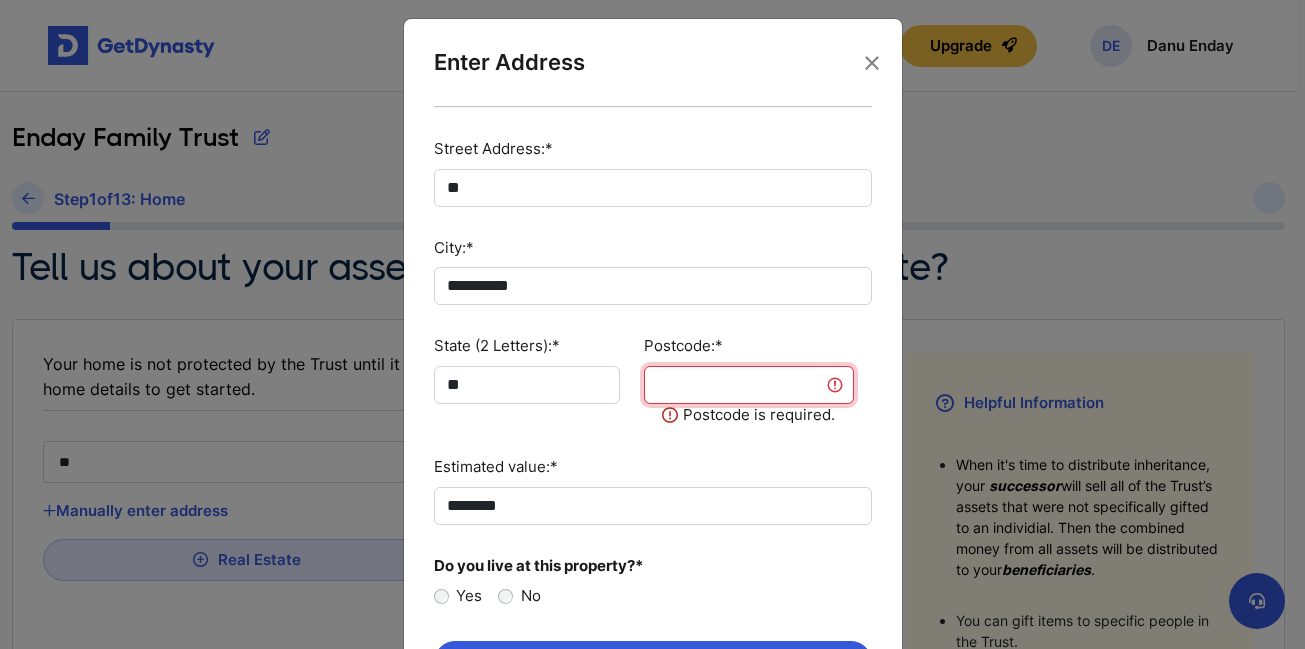 click on "Postcode:*" at bounding box center (749, 385) 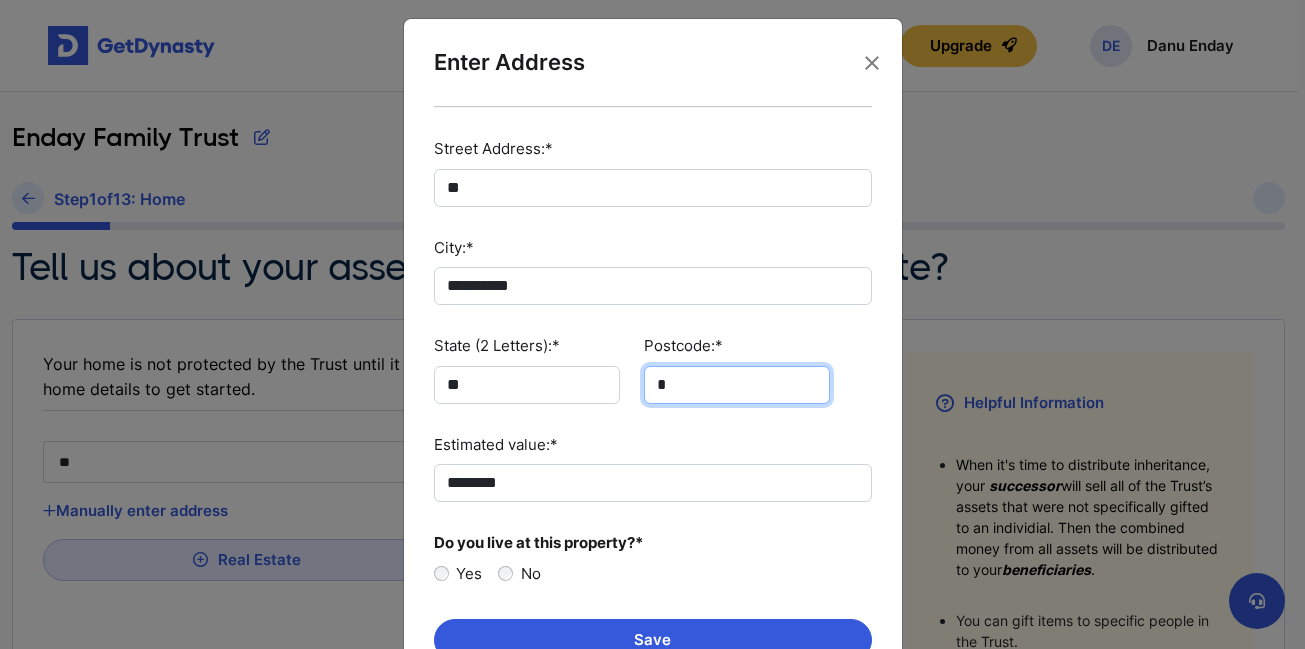 type on "**" 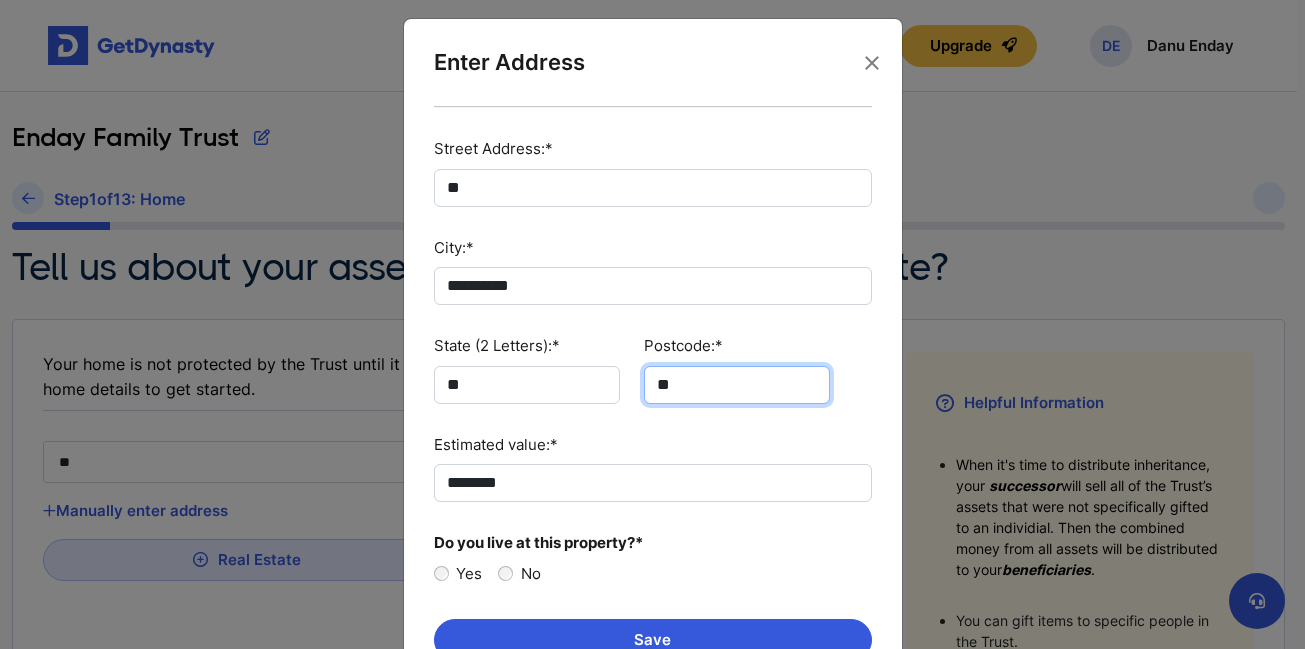 type on "***" 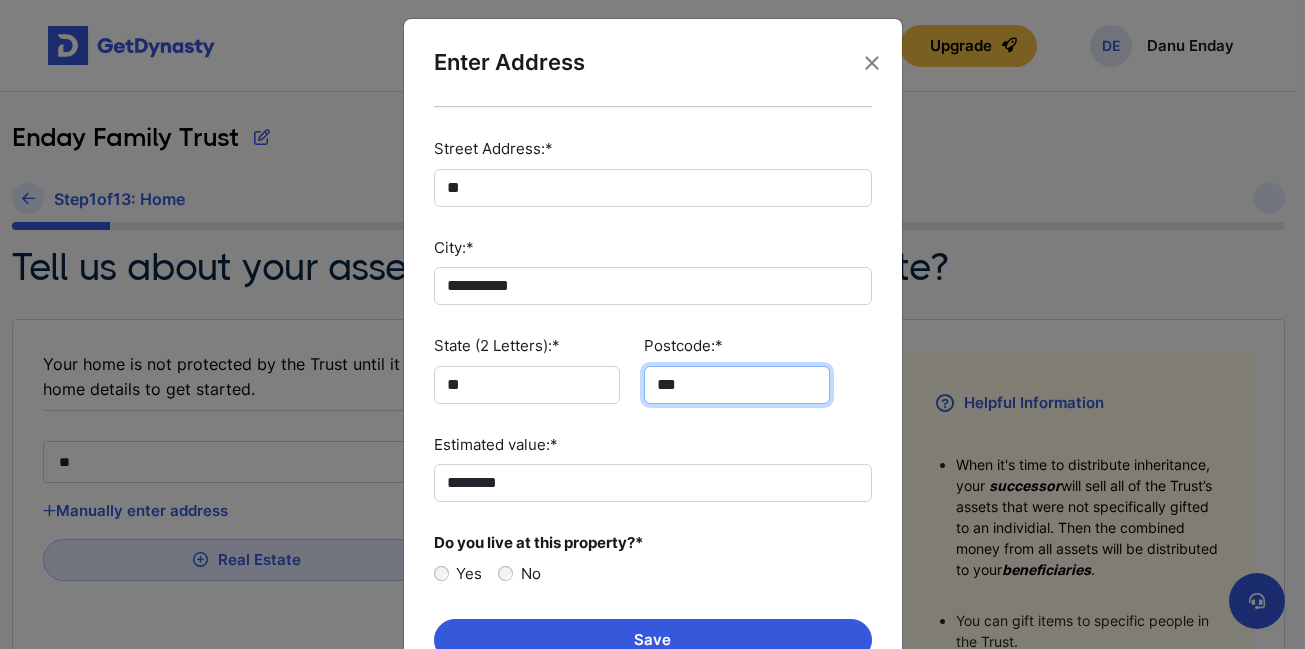 type on "****" 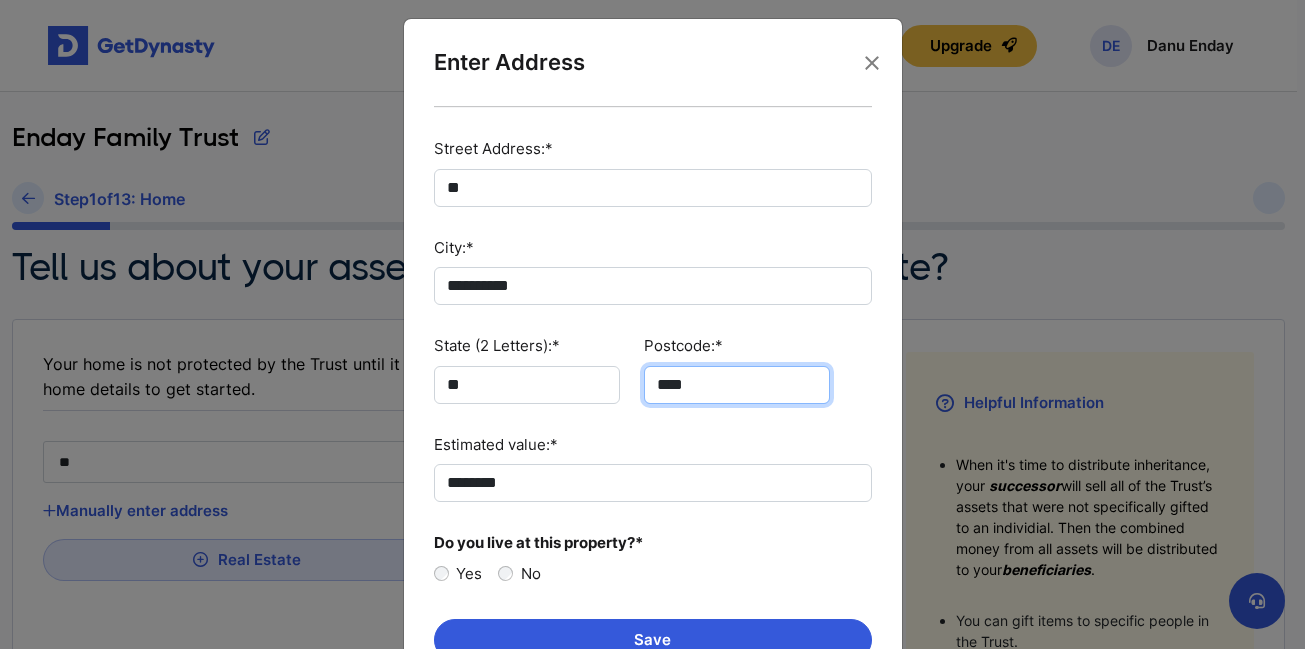 type on "*****" 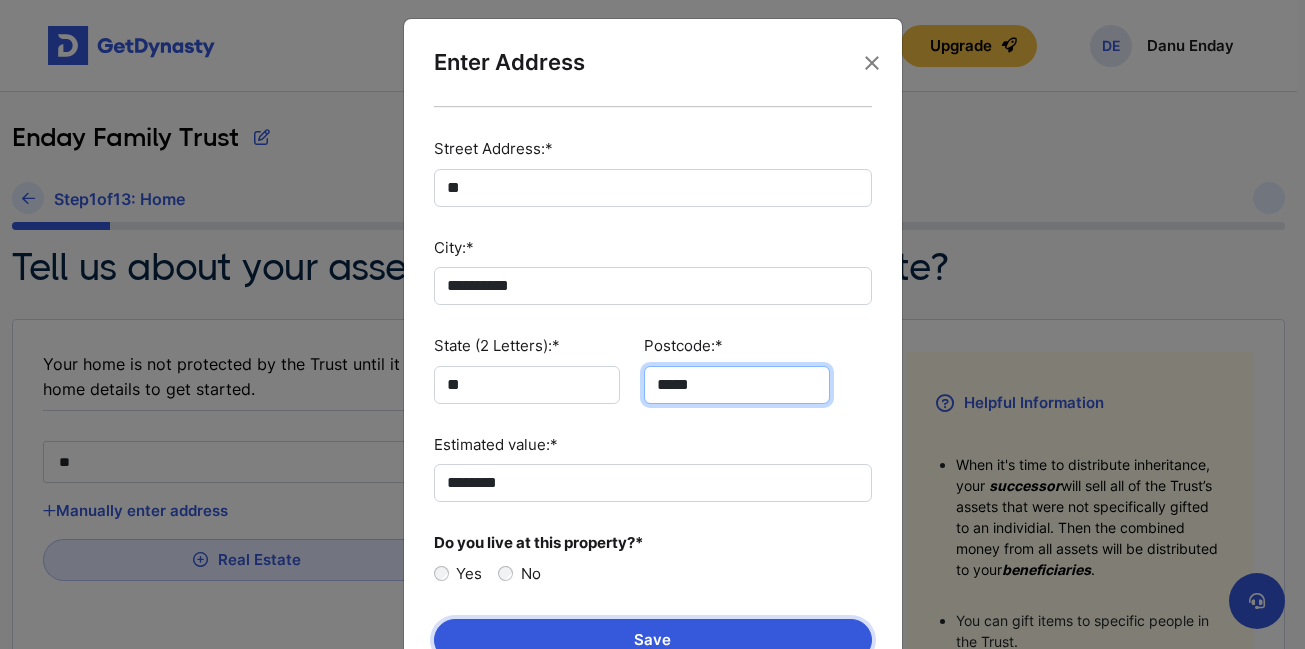 type on "*****" 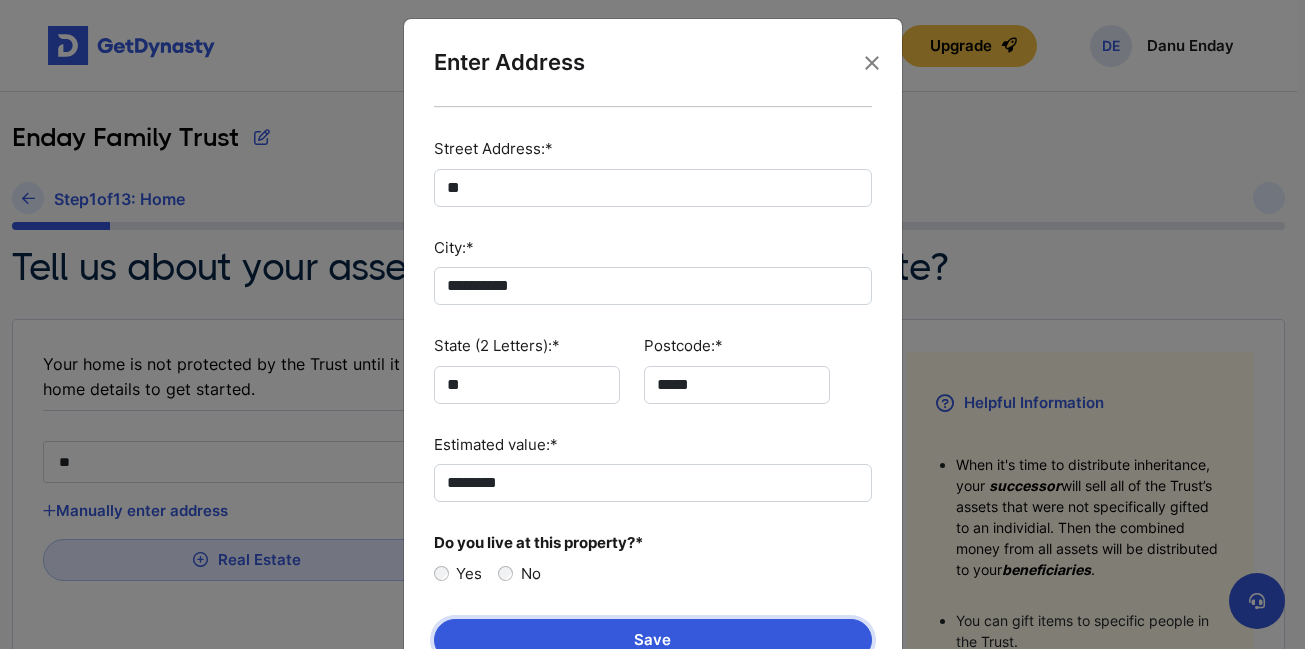click on "Save" at bounding box center (653, 640) 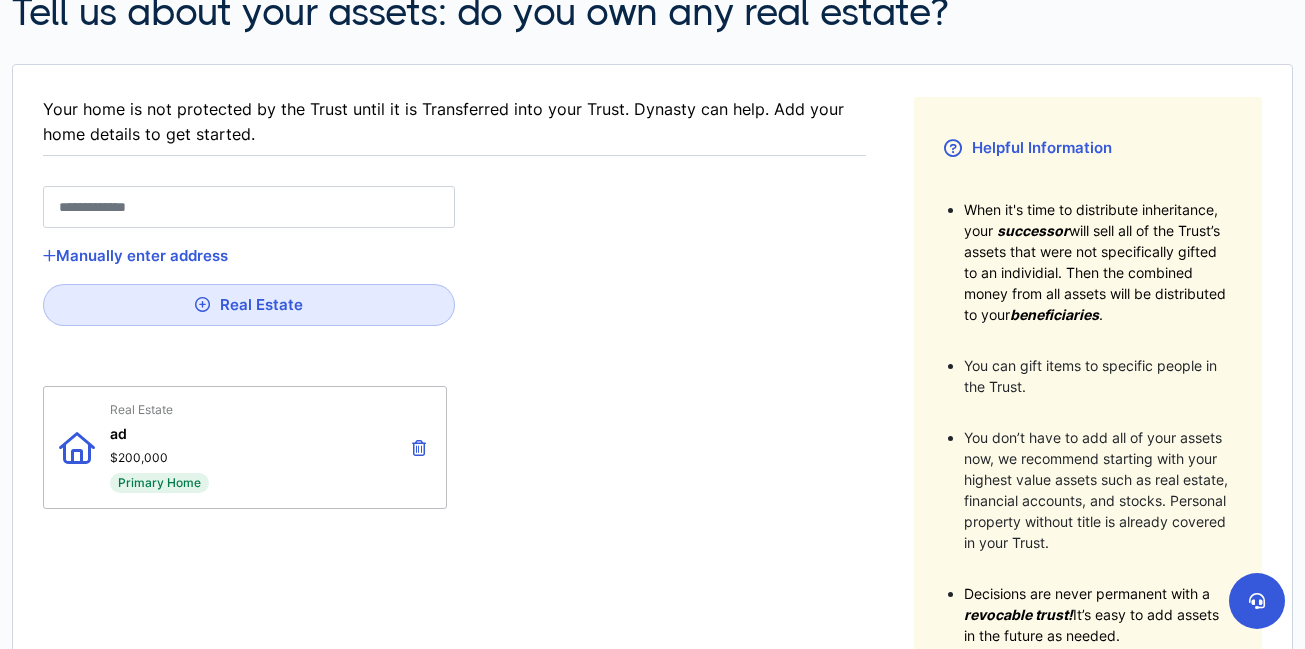 scroll, scrollTop: 590, scrollLeft: 0, axis: vertical 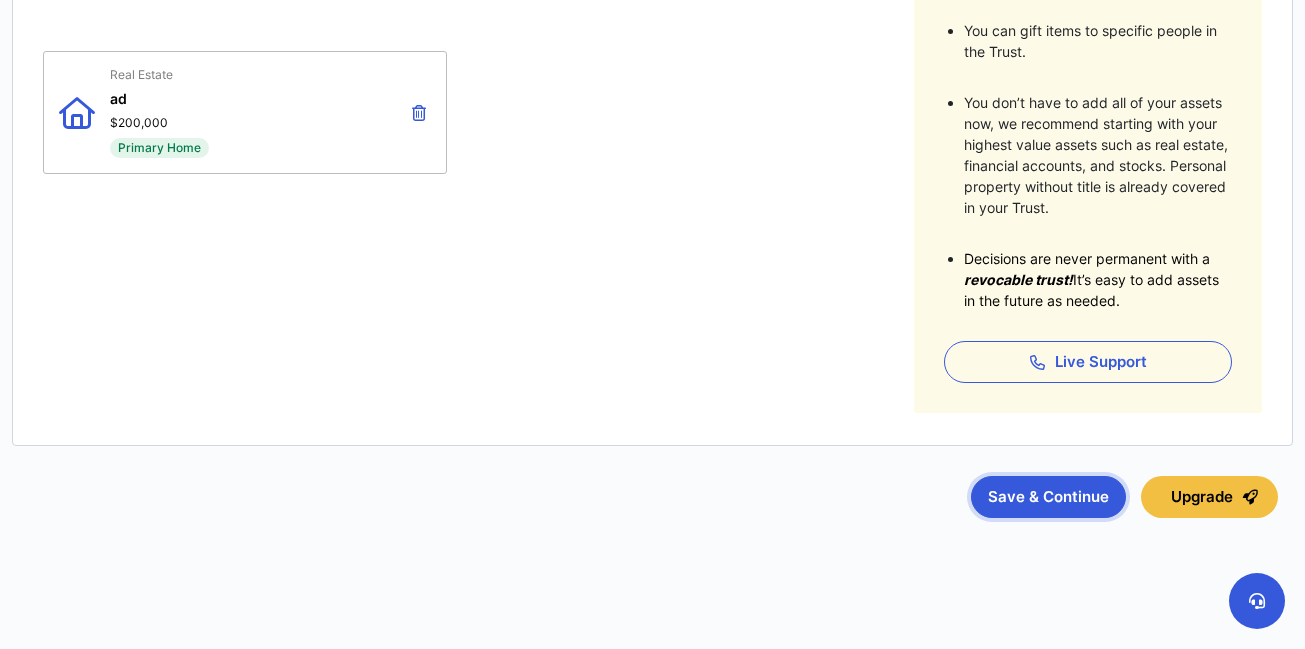 click on "Save & Continue" at bounding box center (1048, 497) 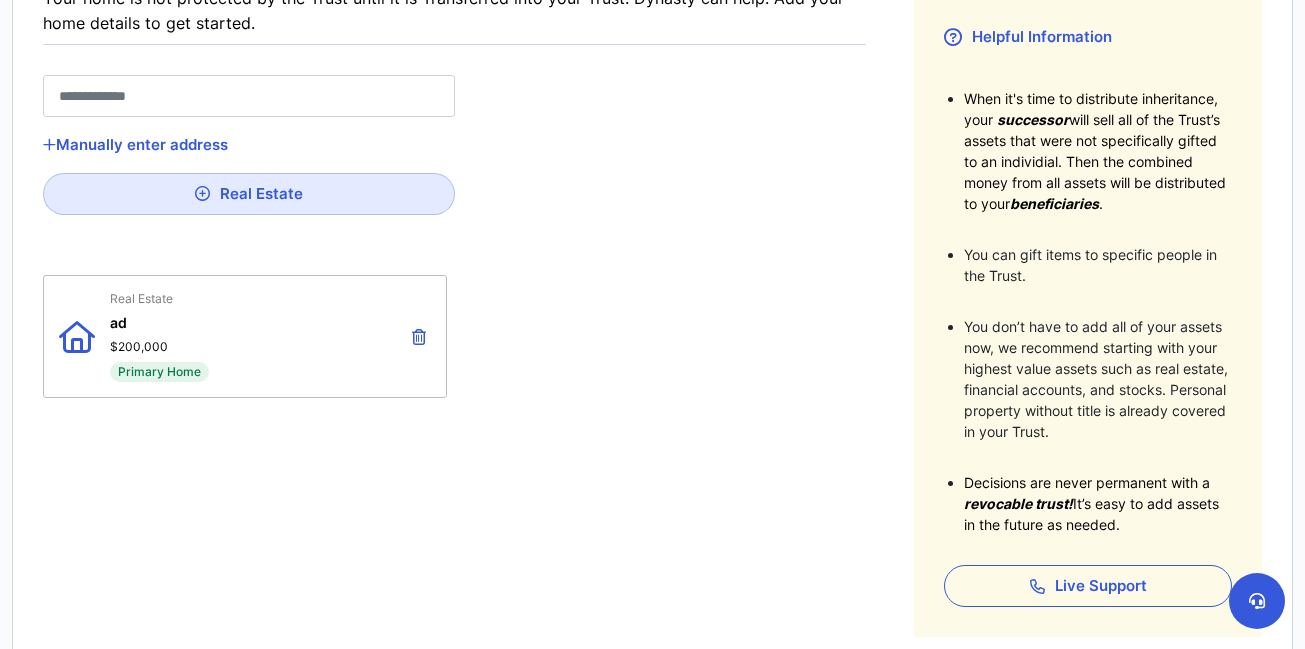 scroll, scrollTop: 397, scrollLeft: 0, axis: vertical 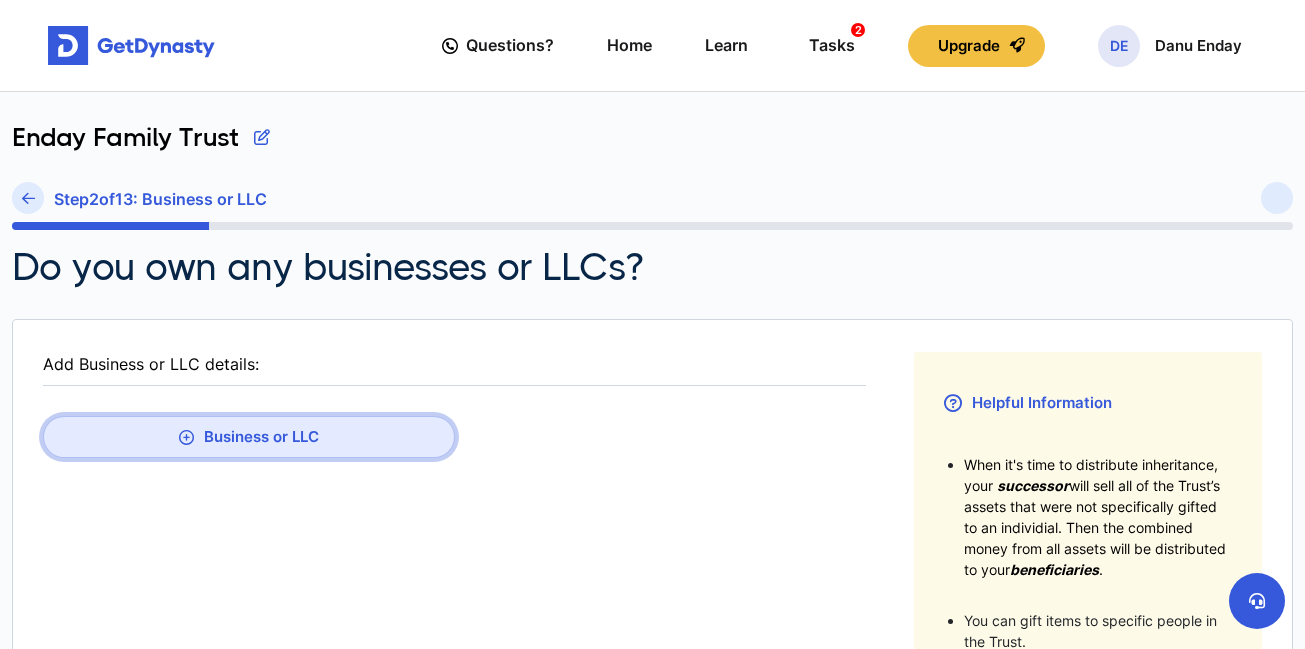 click on "Business or LLC" at bounding box center (249, 437) 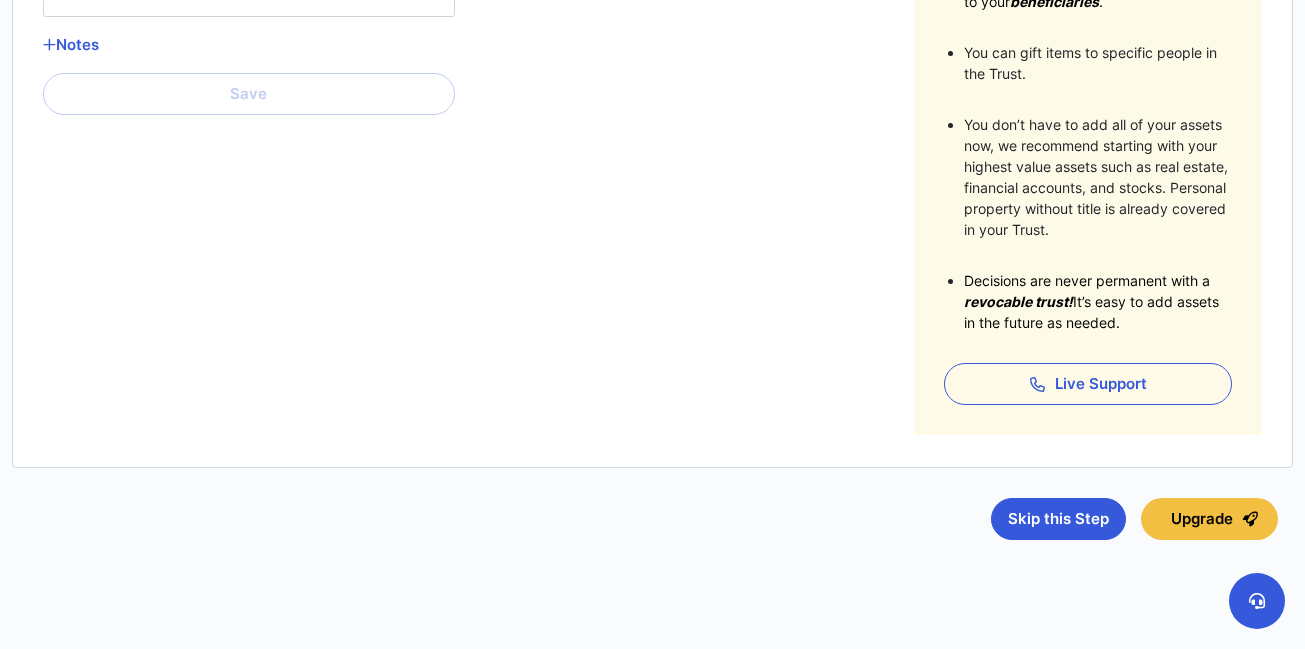 scroll, scrollTop: 277, scrollLeft: 0, axis: vertical 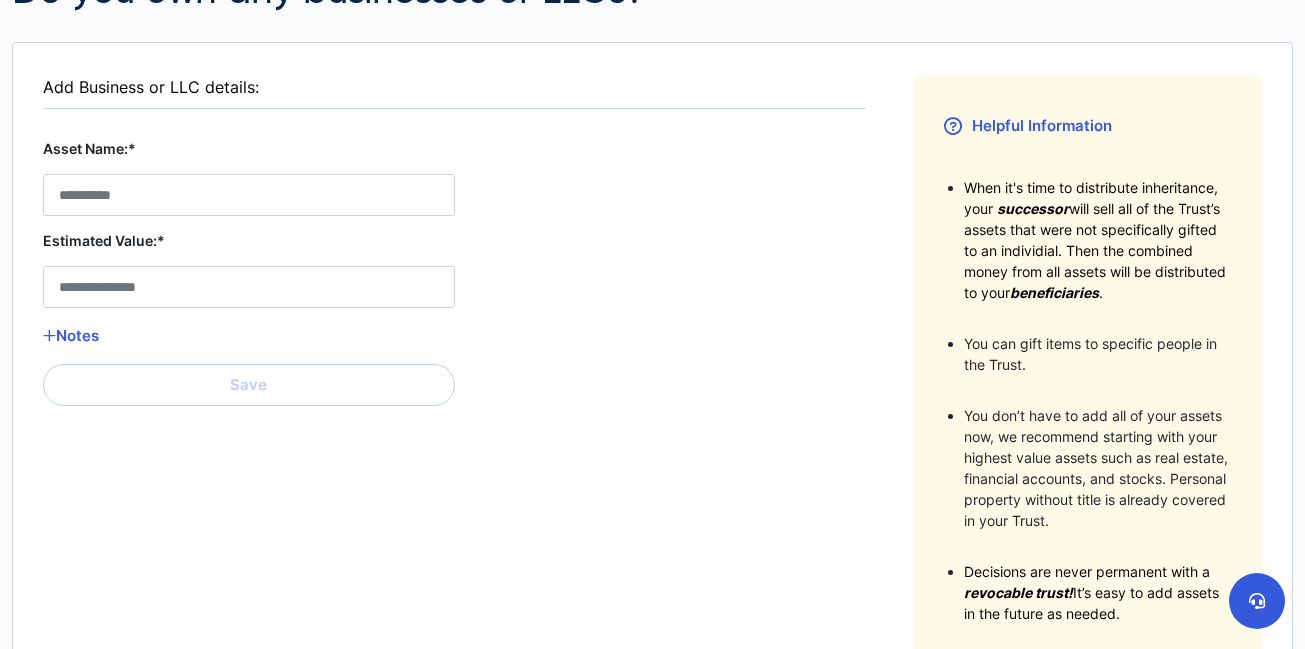 click on "Add Business or LLC details: Asset Name:* Estimated Value:*  Notes Save" at bounding box center (454, 400) 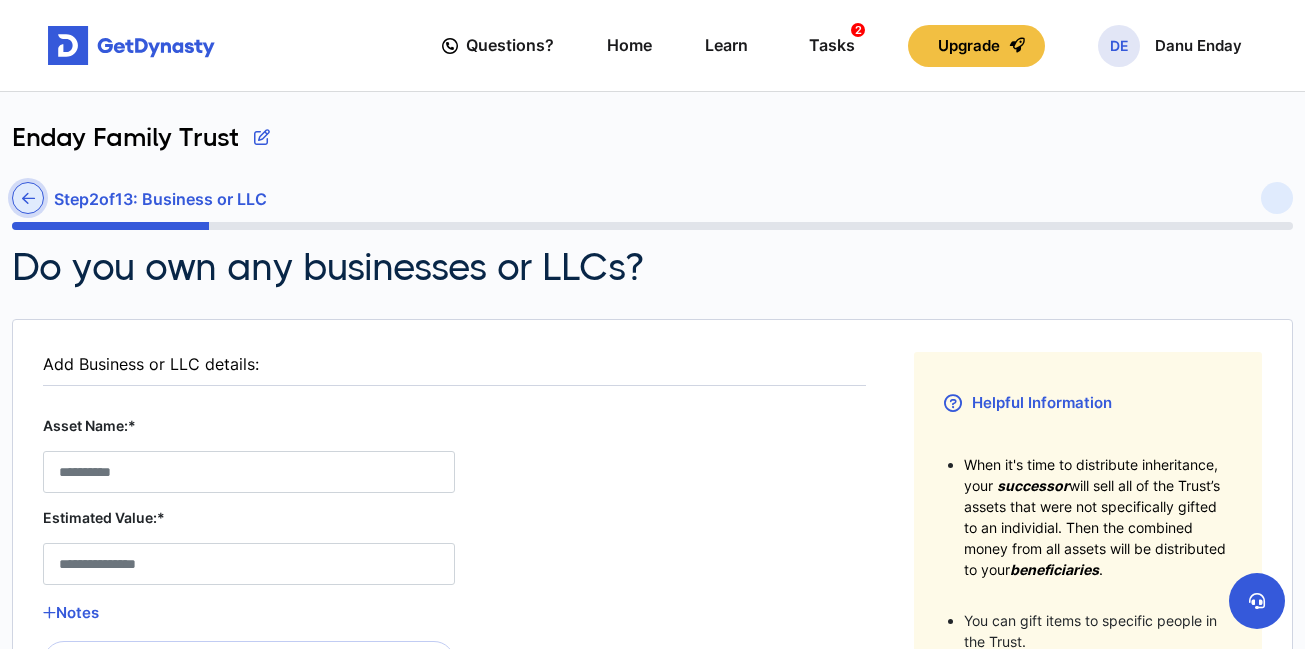 click at bounding box center (28, 198) 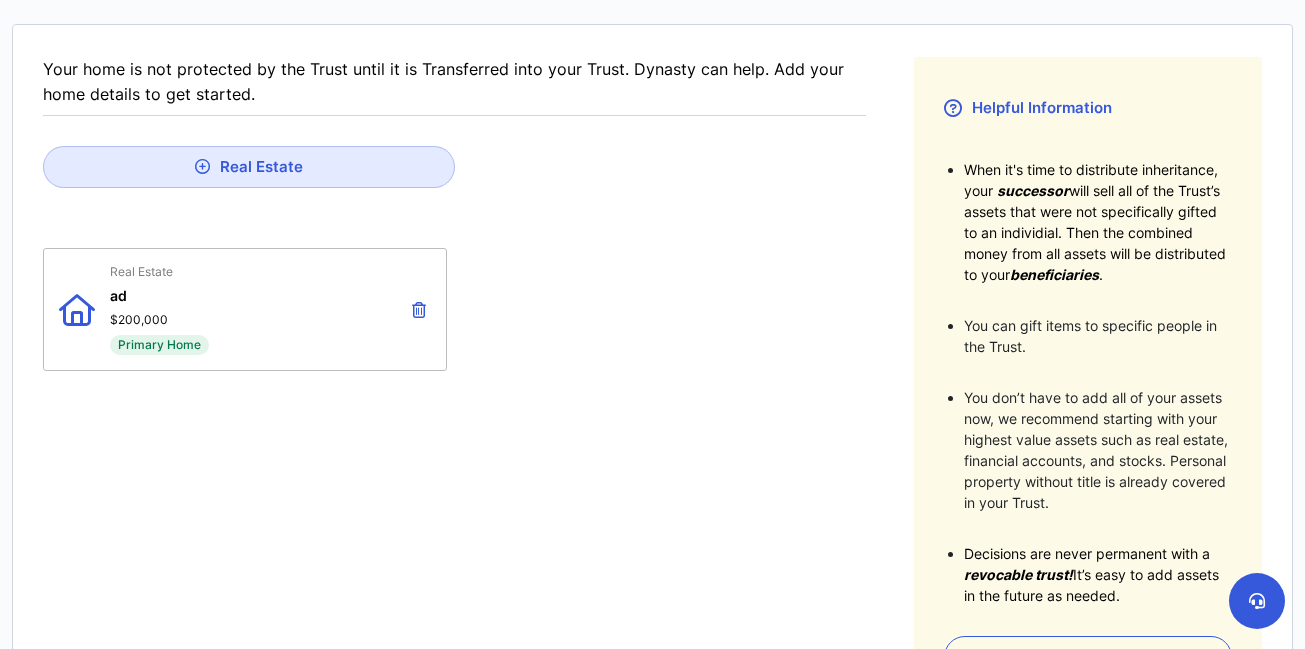 scroll, scrollTop: 0, scrollLeft: 0, axis: both 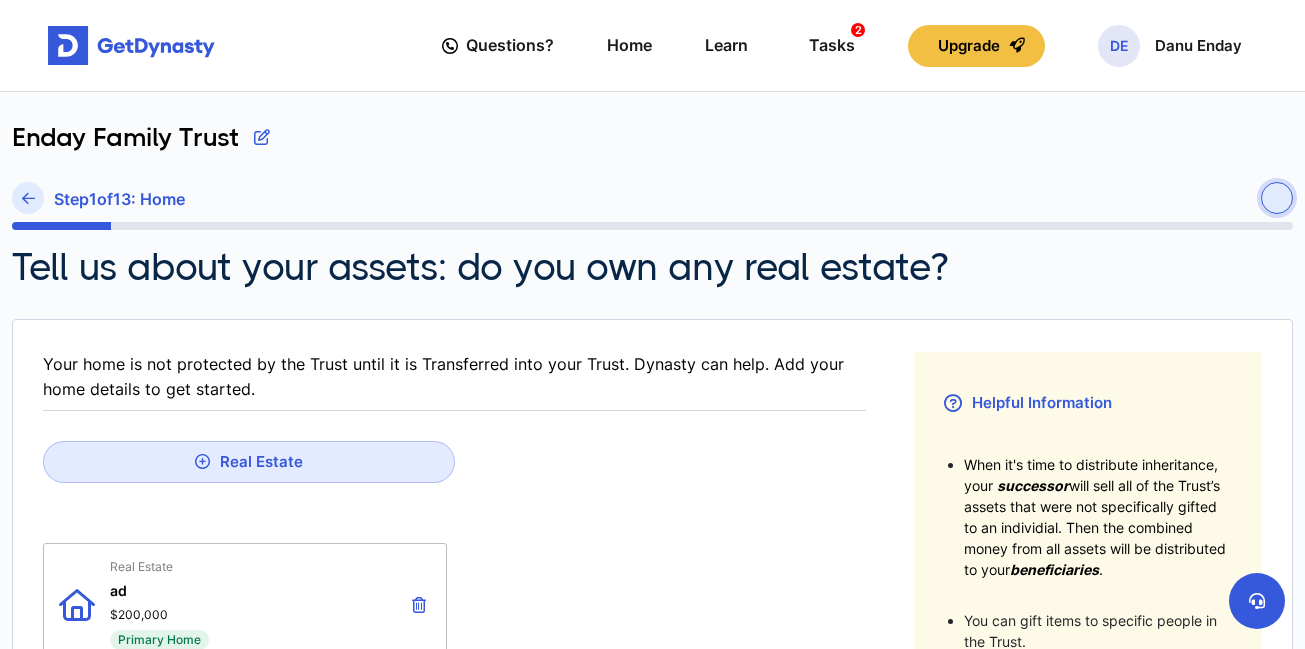 click at bounding box center [1277, 198] 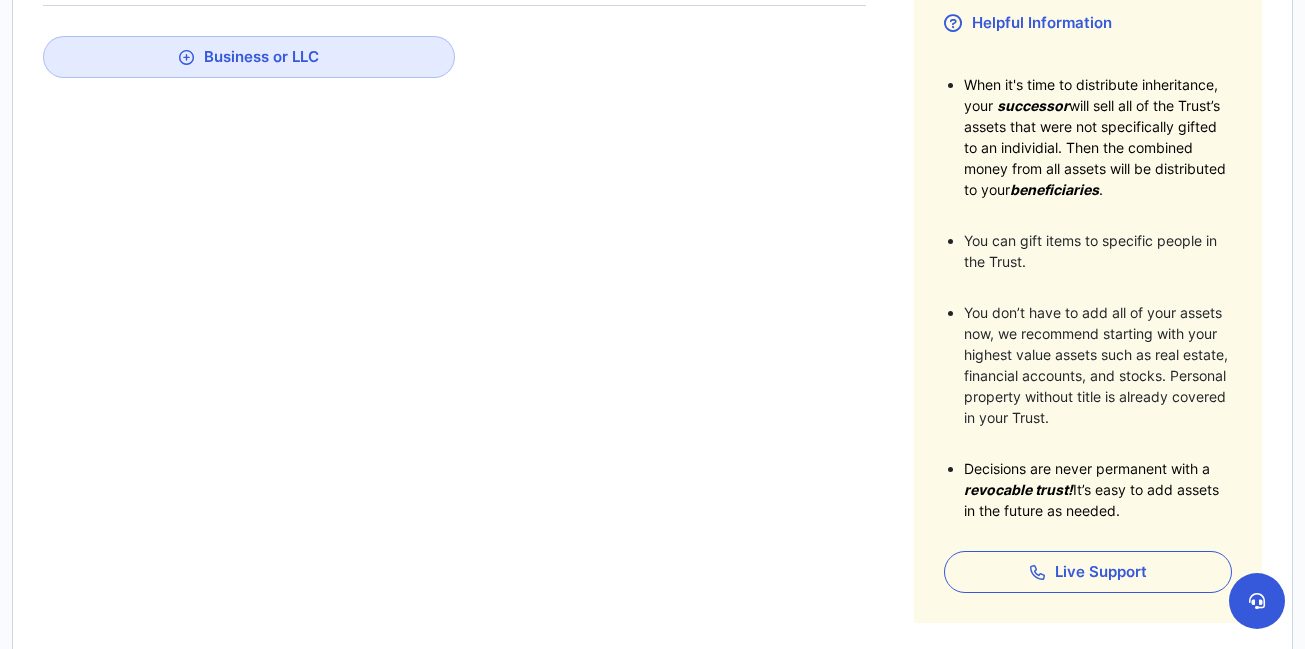 scroll, scrollTop: 0, scrollLeft: 0, axis: both 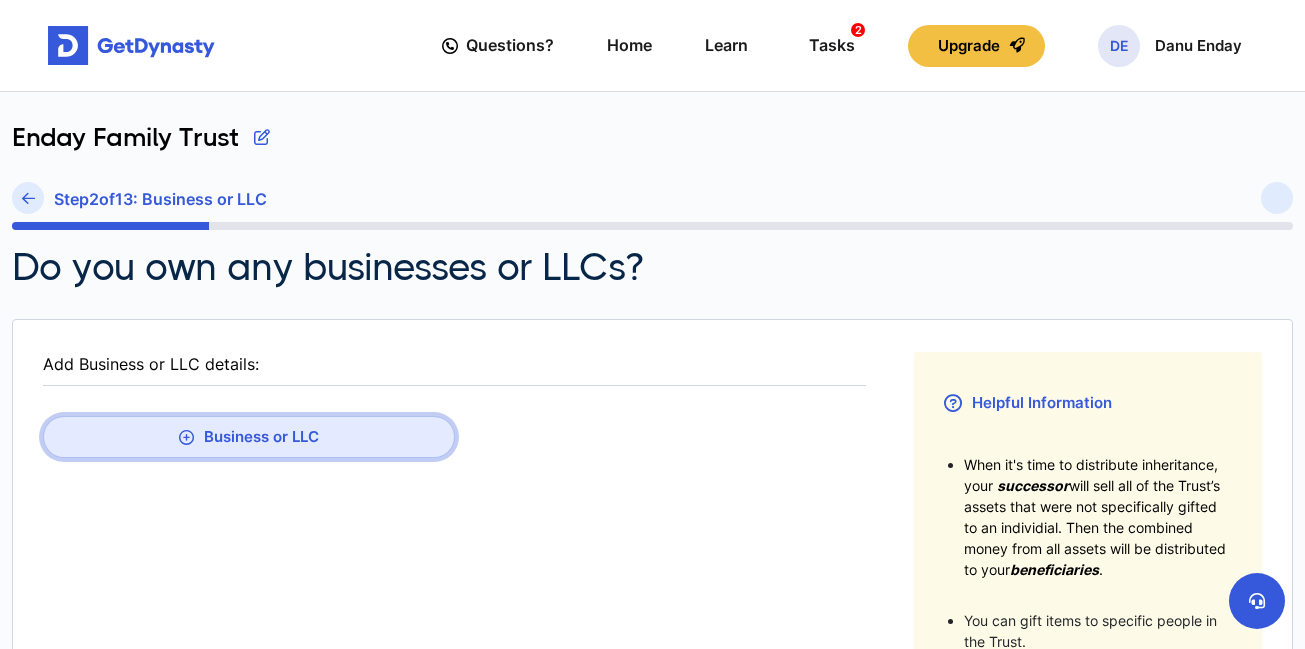 click on "Business or LLC" at bounding box center (249, 437) 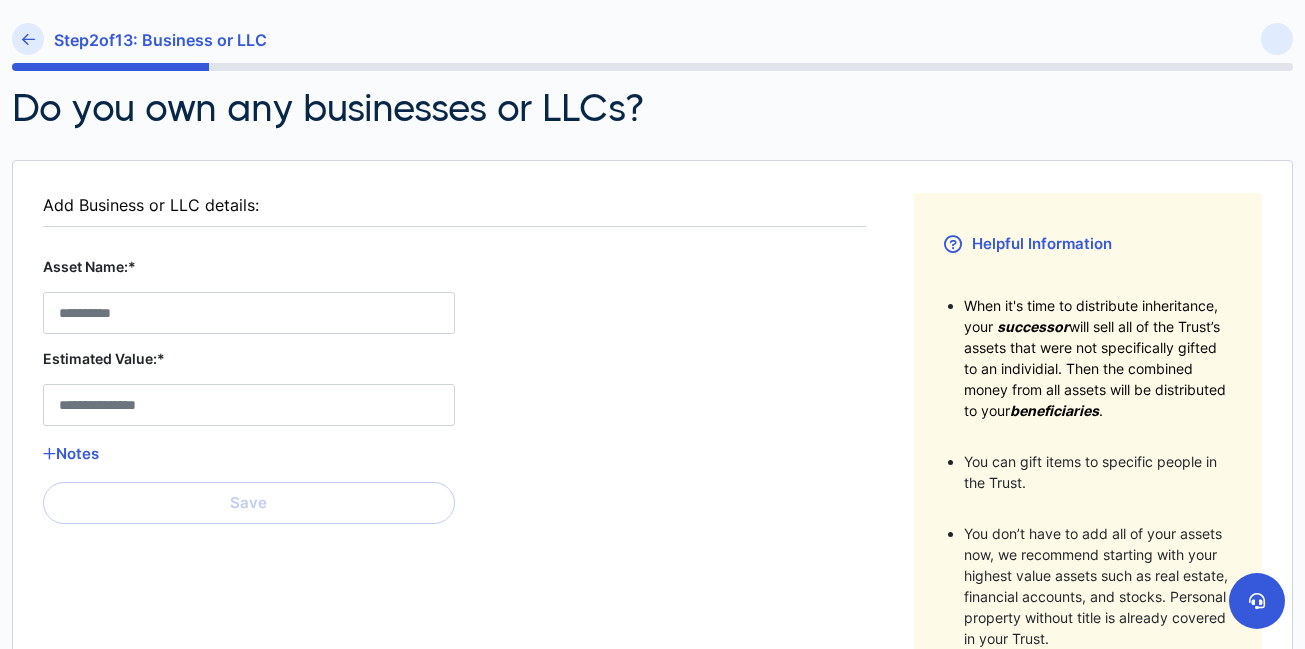 scroll, scrollTop: 157, scrollLeft: 0, axis: vertical 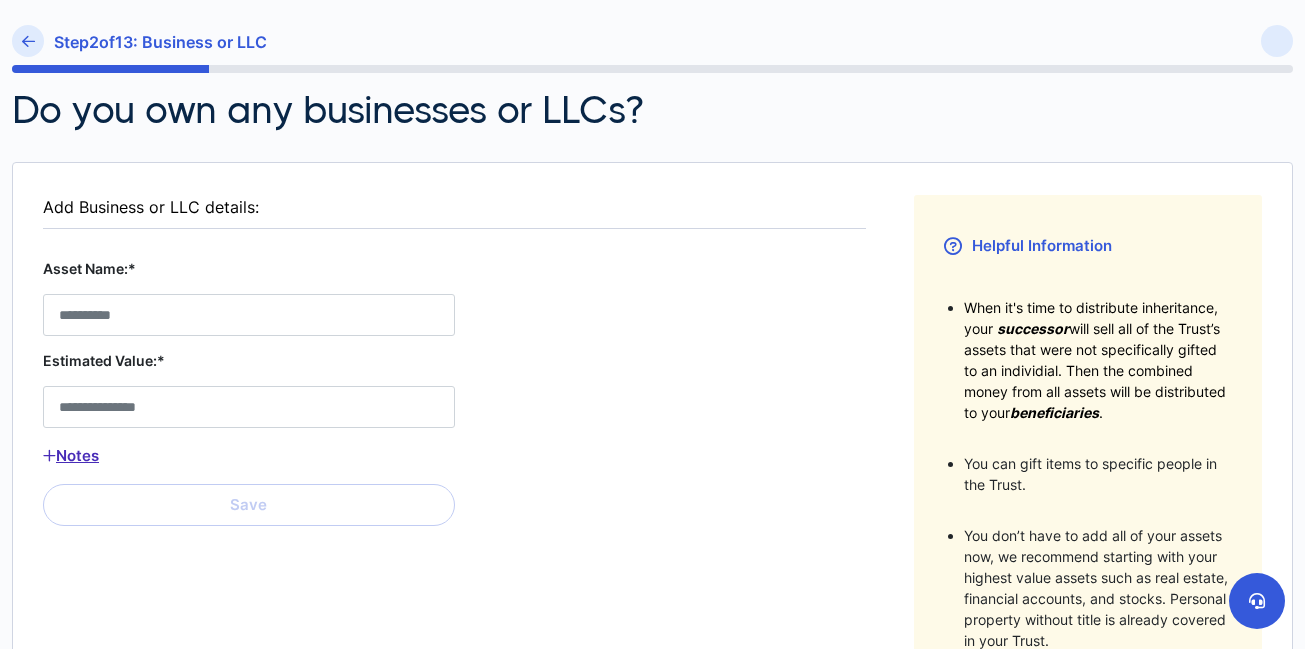 click on "Notes" at bounding box center (249, 456) 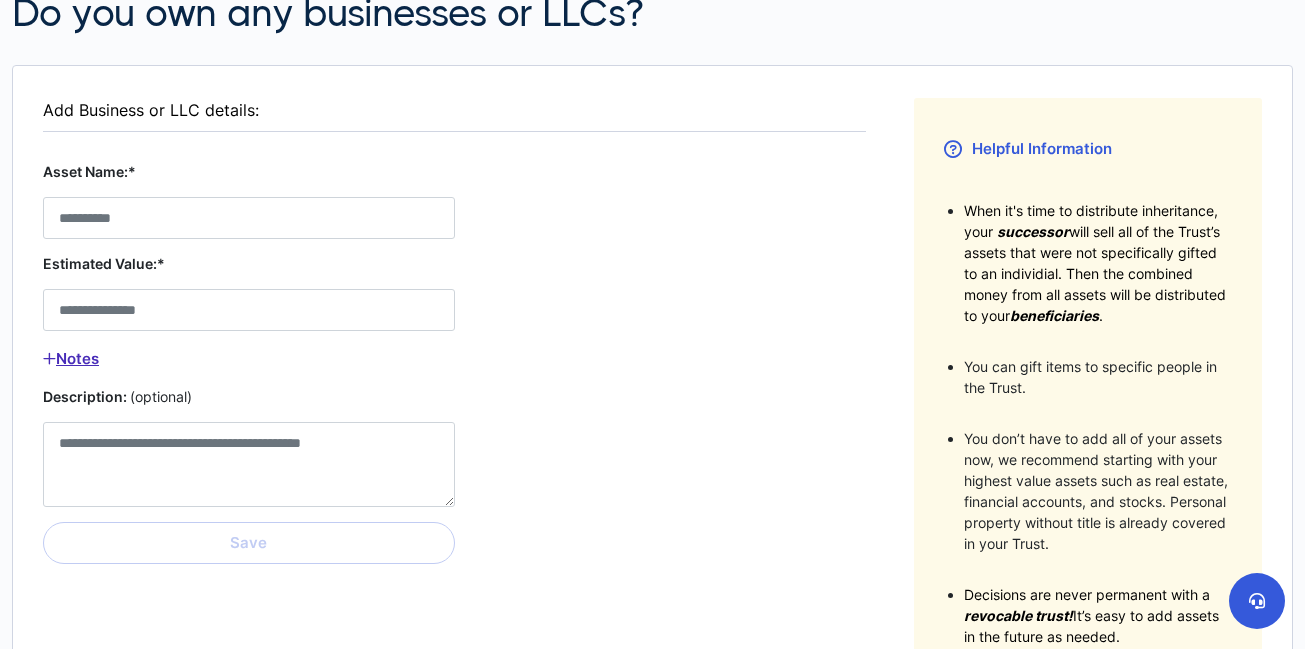 scroll, scrollTop: 258, scrollLeft: 0, axis: vertical 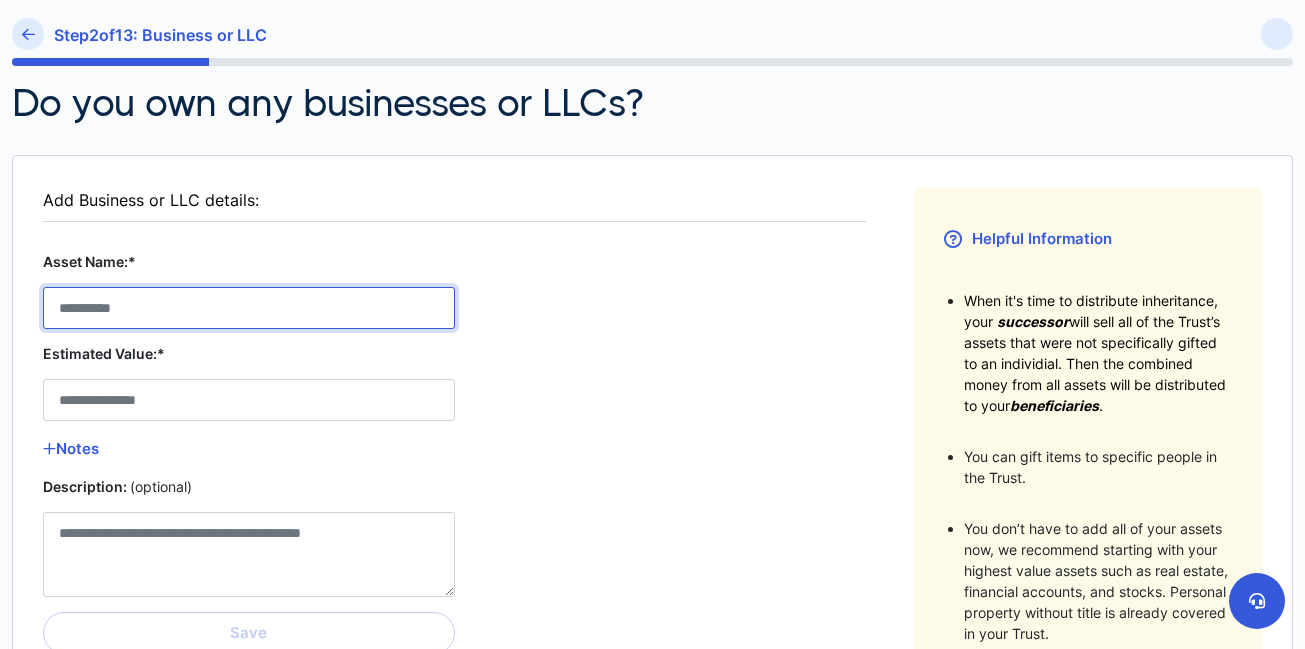 click on "Asset Name:*" at bounding box center (249, 308) 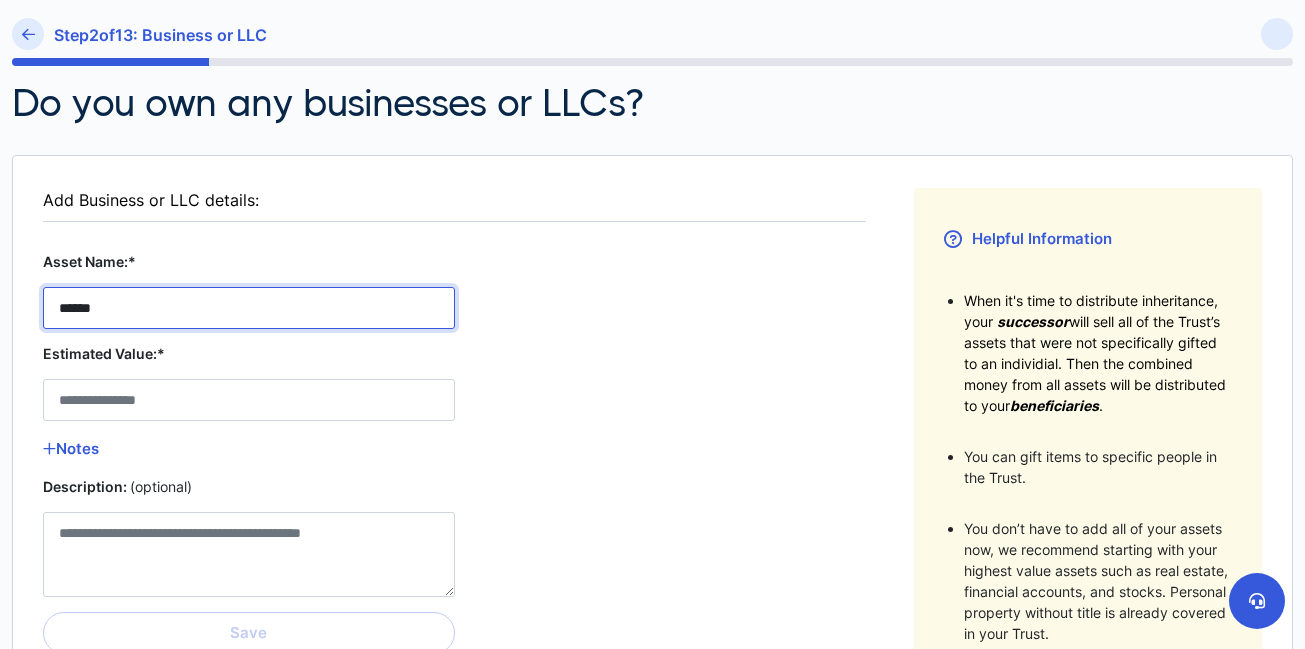 type on "******" 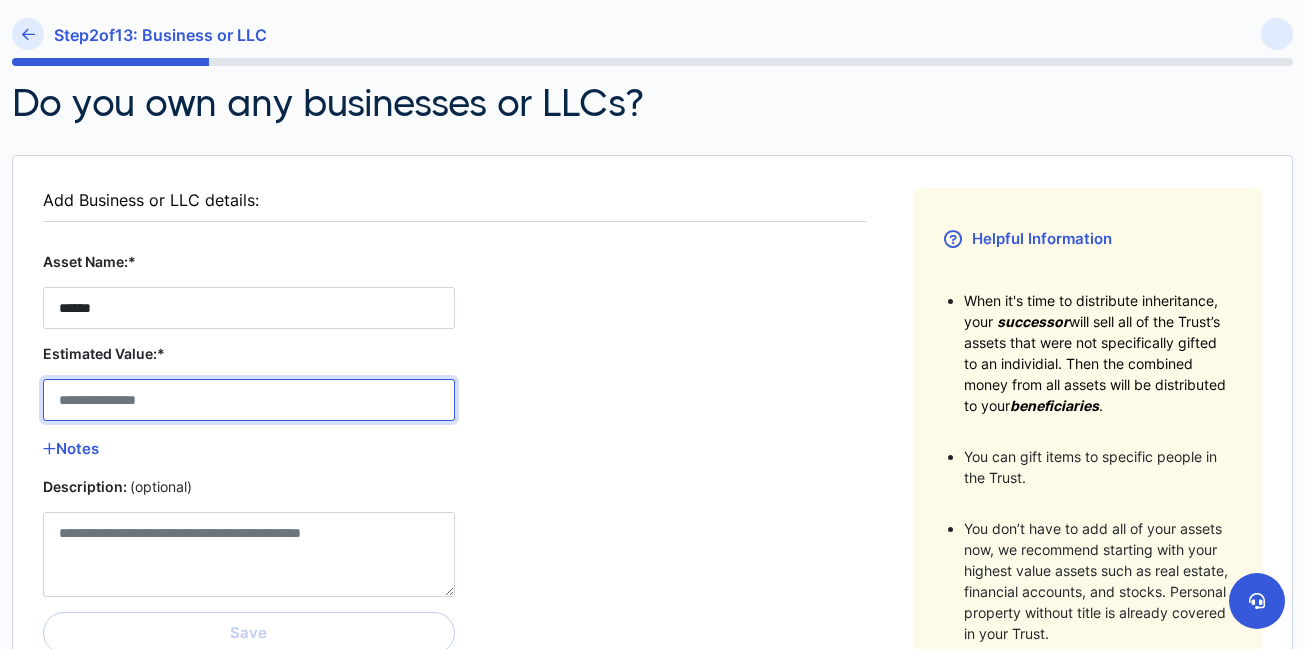click on "Estimated Value:*" at bounding box center [249, 400] 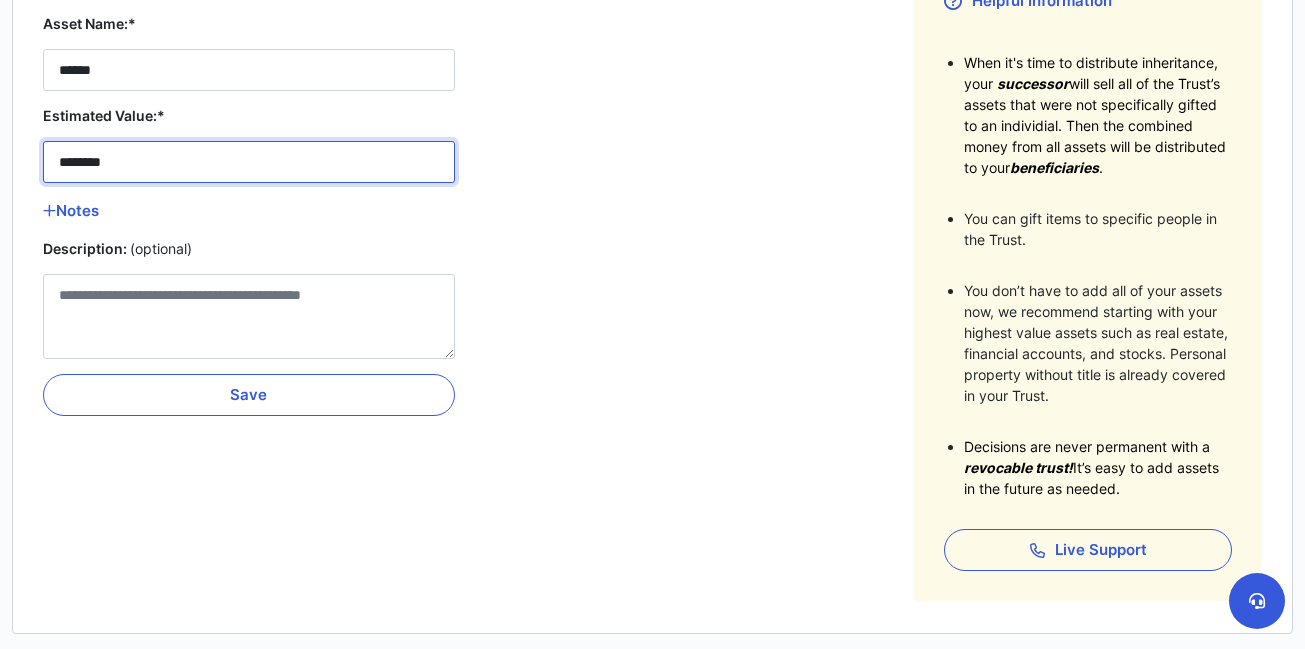 scroll, scrollTop: 407, scrollLeft: 0, axis: vertical 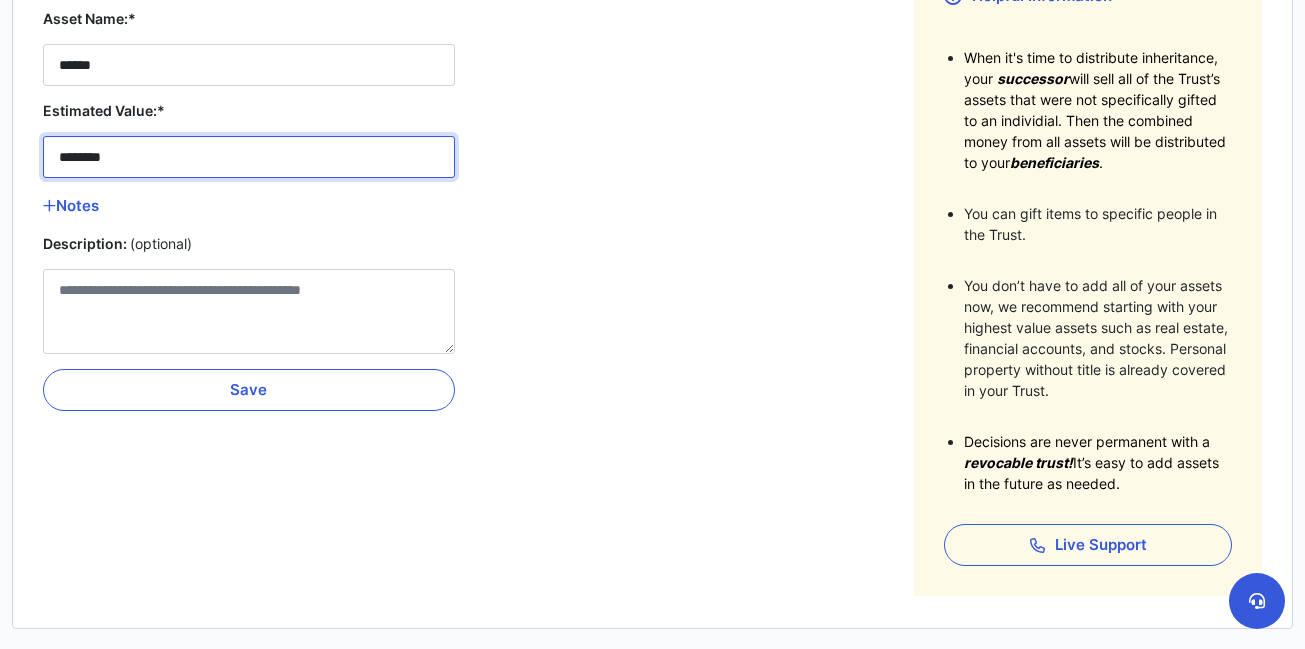 type on "********" 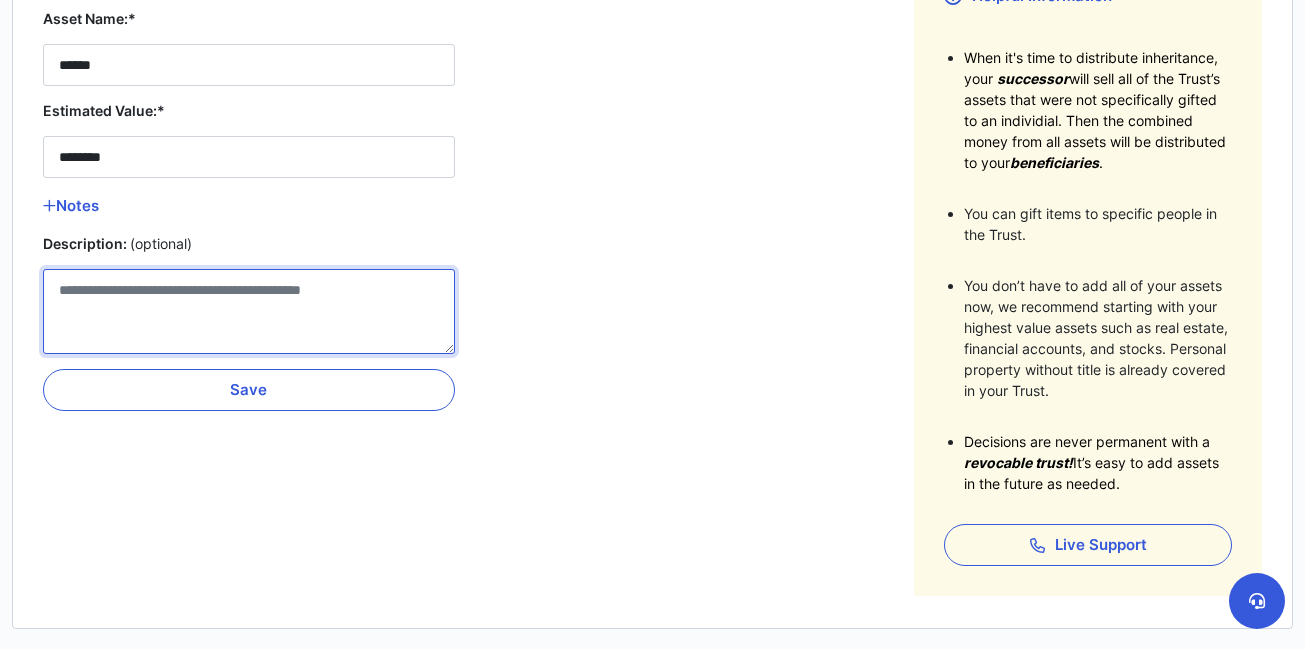 click on "Description:   (optional)" at bounding box center [249, 311] 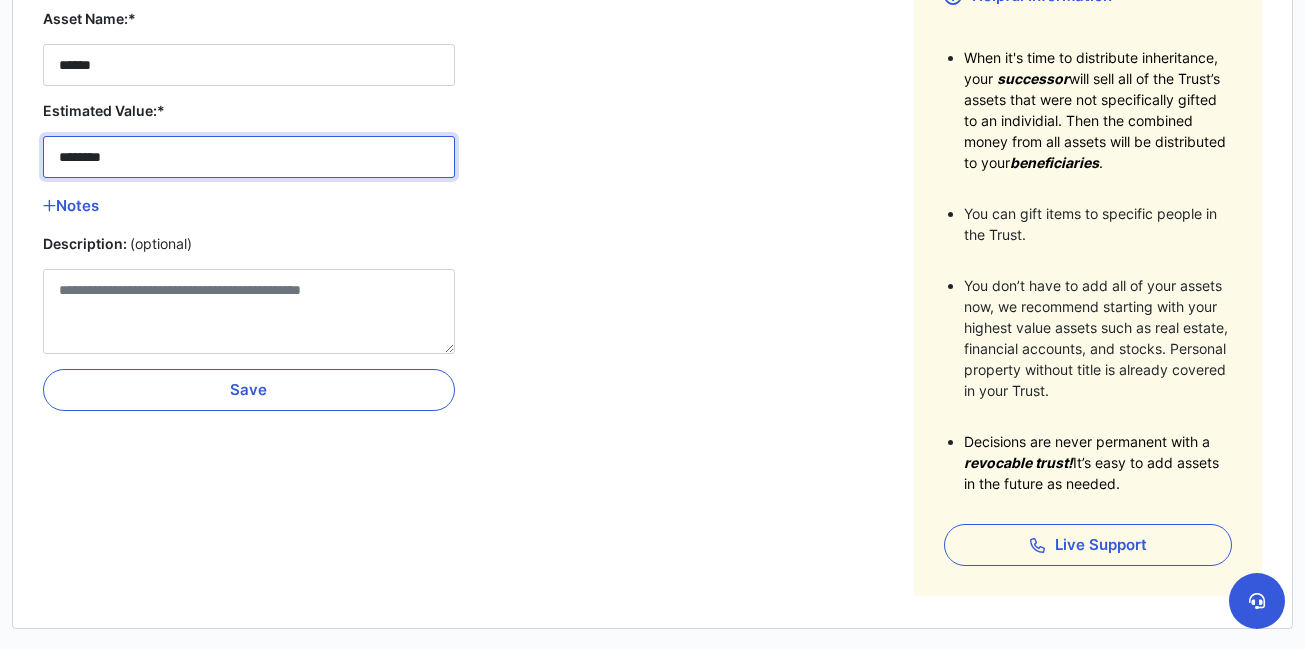 click on "********" at bounding box center [249, 157] 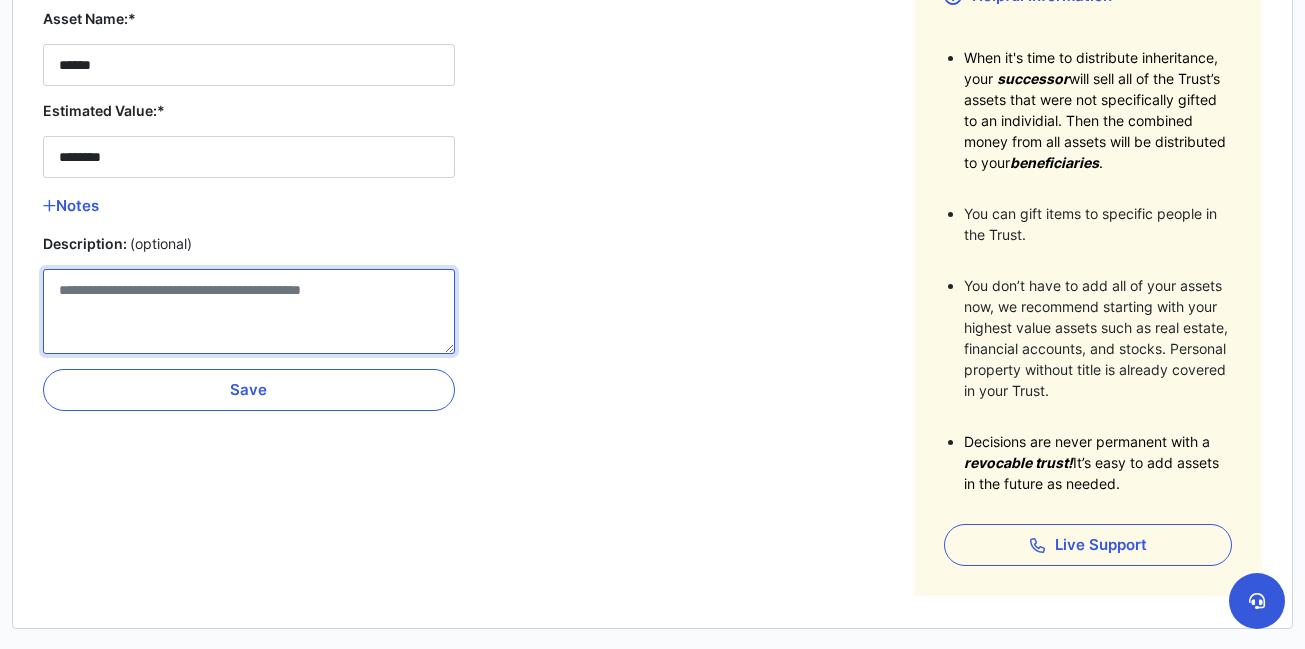 click on "Description:   (optional)" at bounding box center [249, 311] 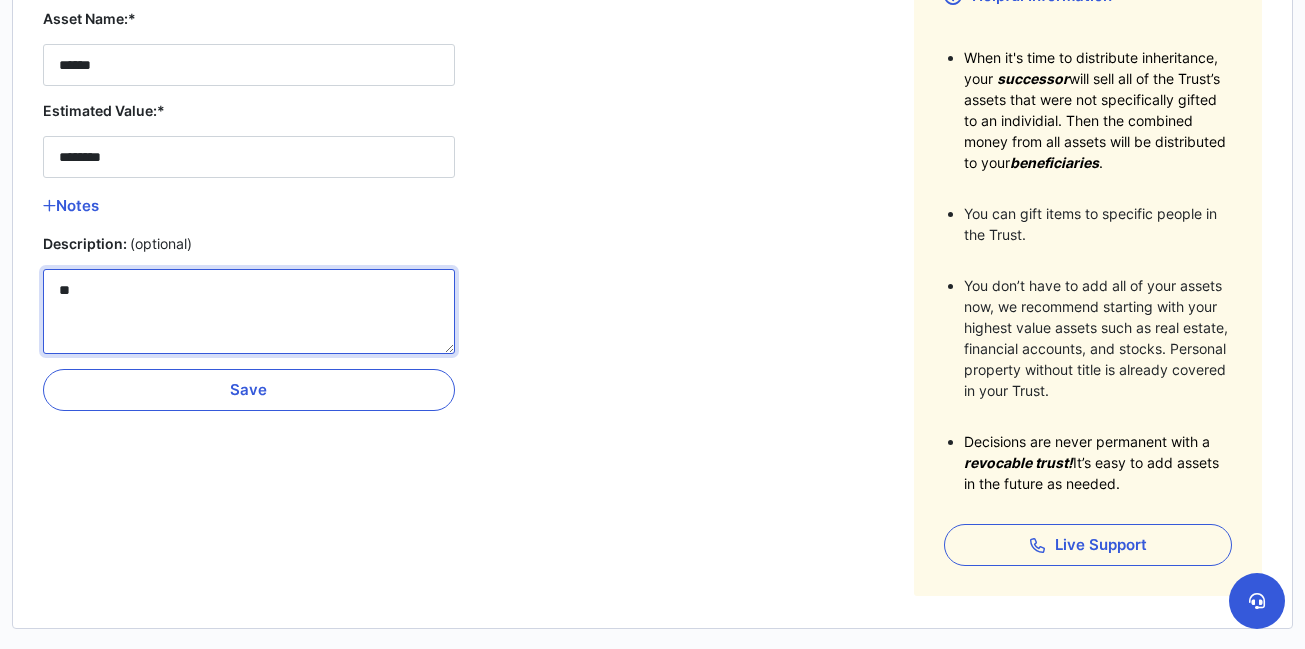 type on "*" 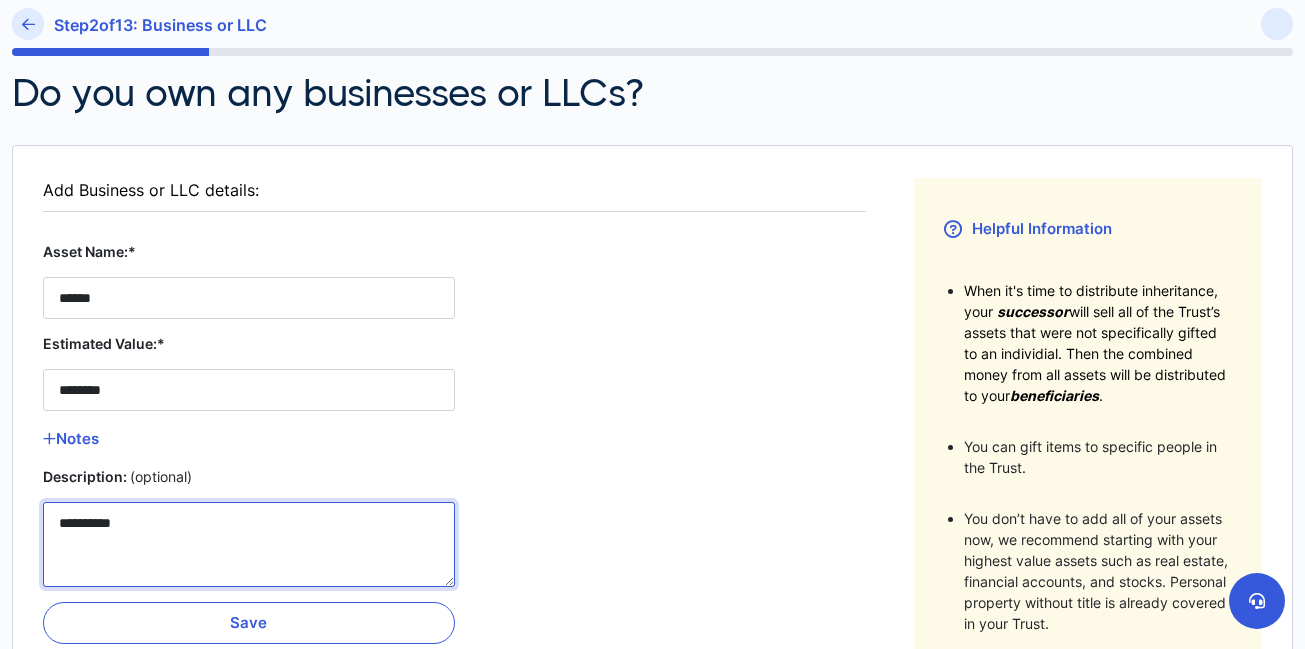 scroll, scrollTop: 189, scrollLeft: 0, axis: vertical 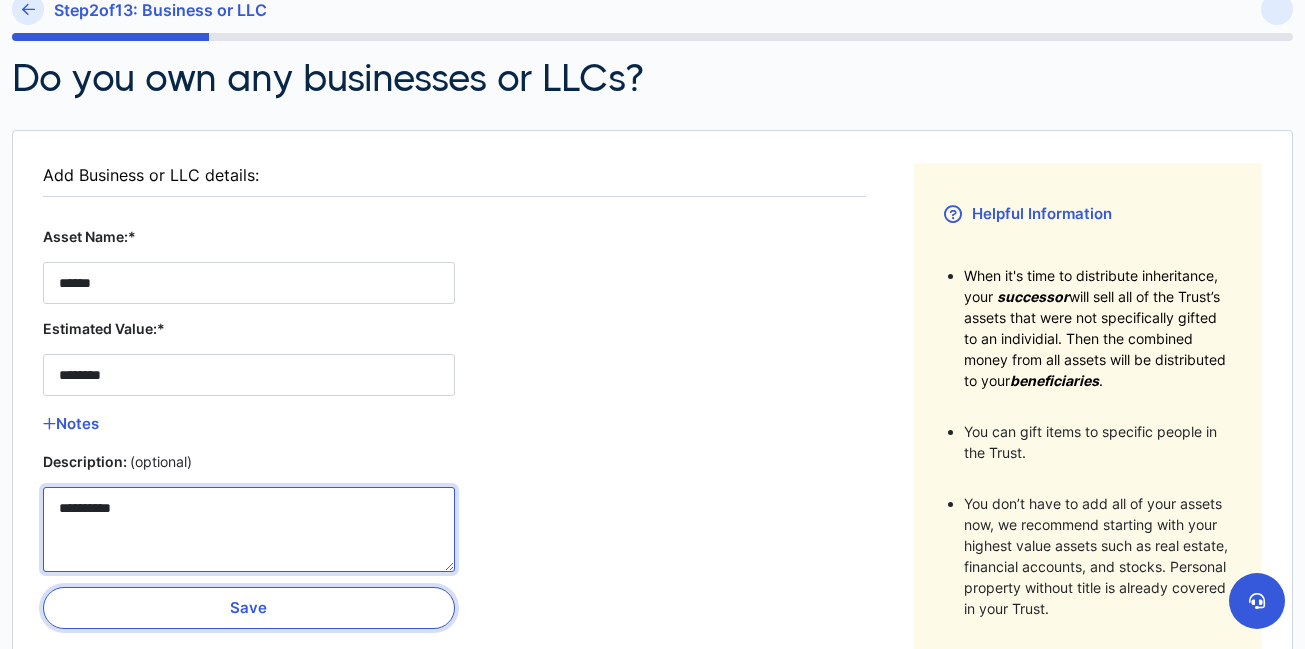 type on "**********" 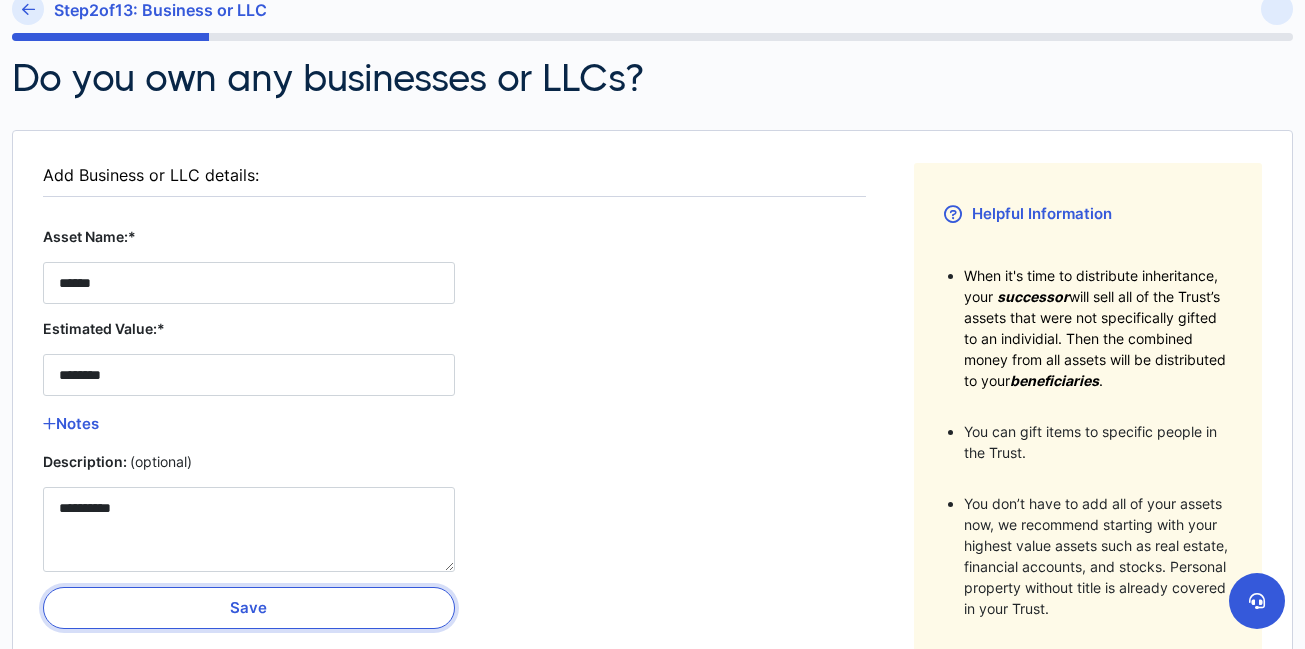 click on "Save" at bounding box center [249, 608] 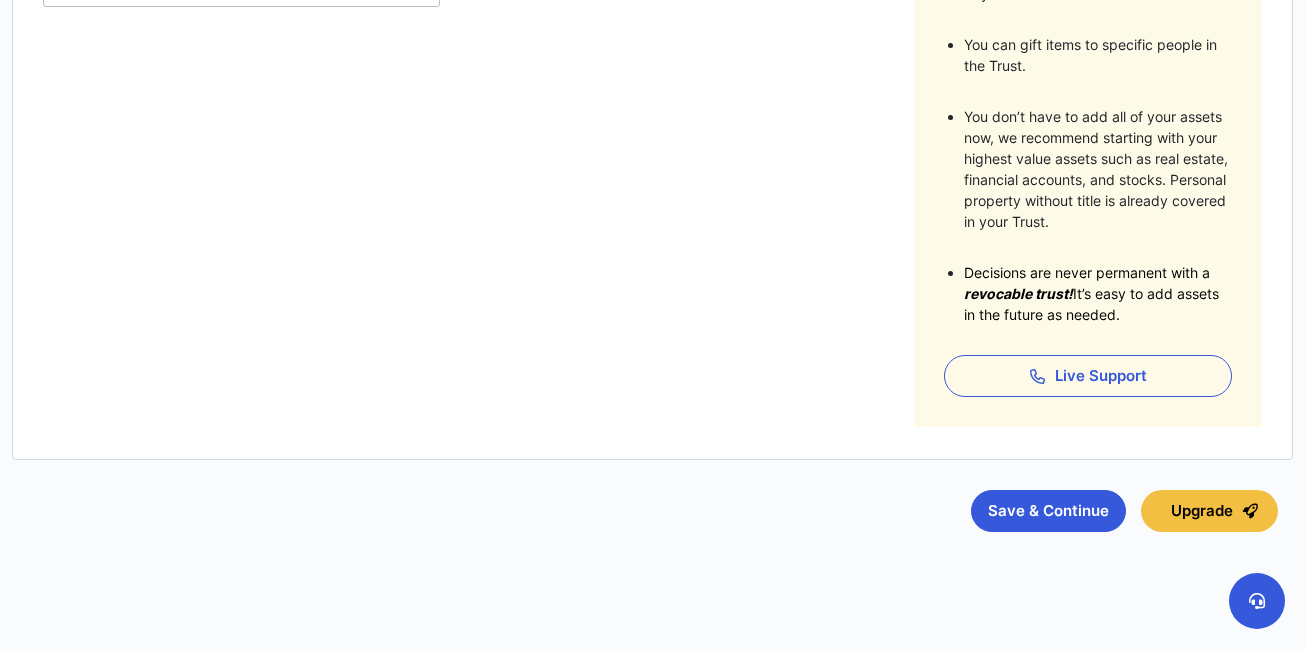 scroll, scrollTop: 577, scrollLeft: 0, axis: vertical 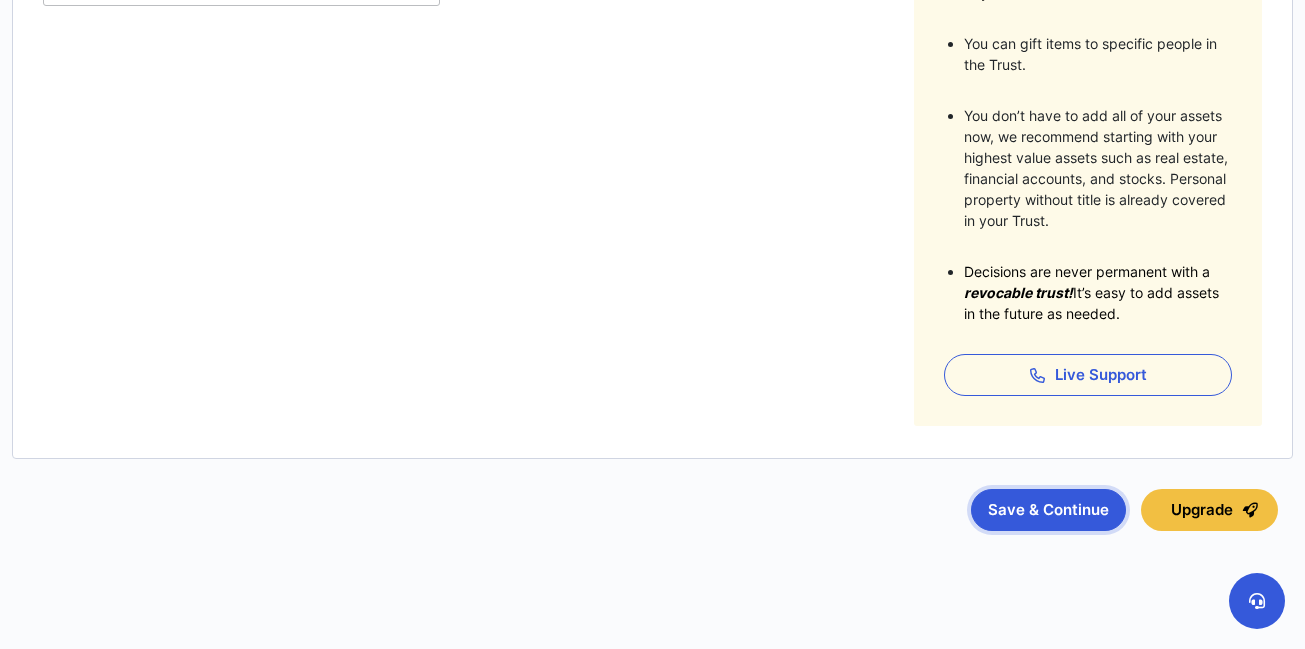 click on "Save & Continue" at bounding box center [1048, 510] 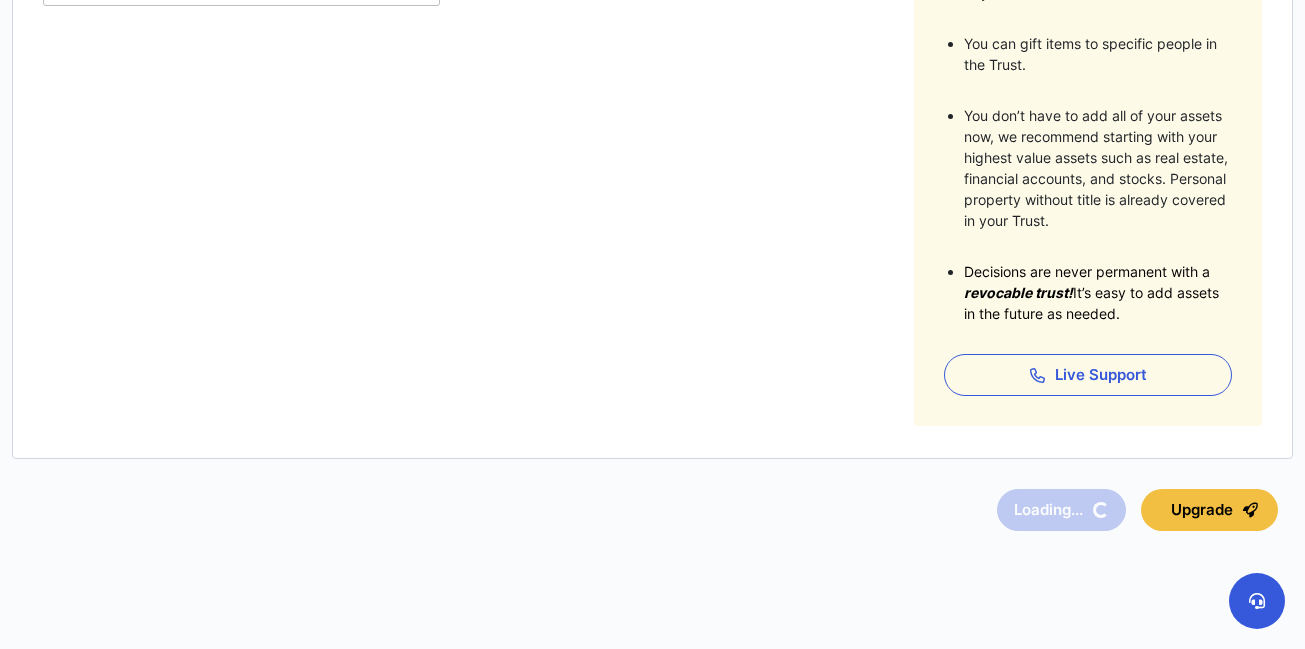 scroll, scrollTop: 0, scrollLeft: 0, axis: both 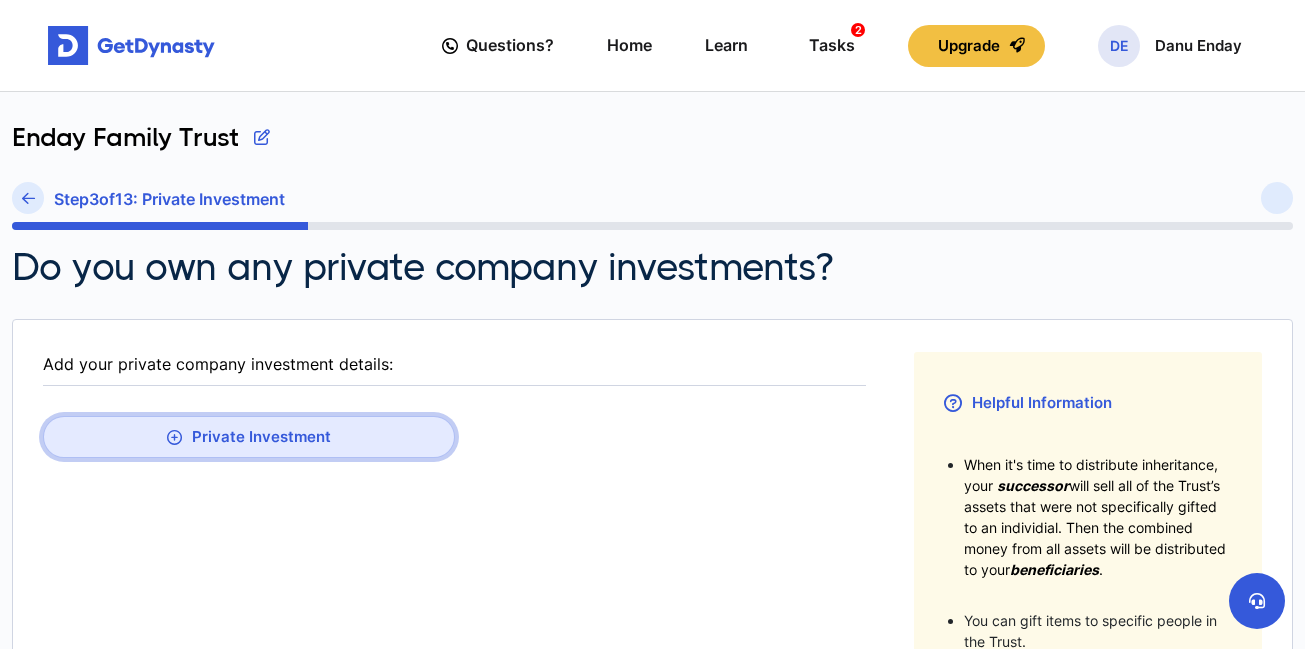 click on "Private Investment" at bounding box center [249, 437] 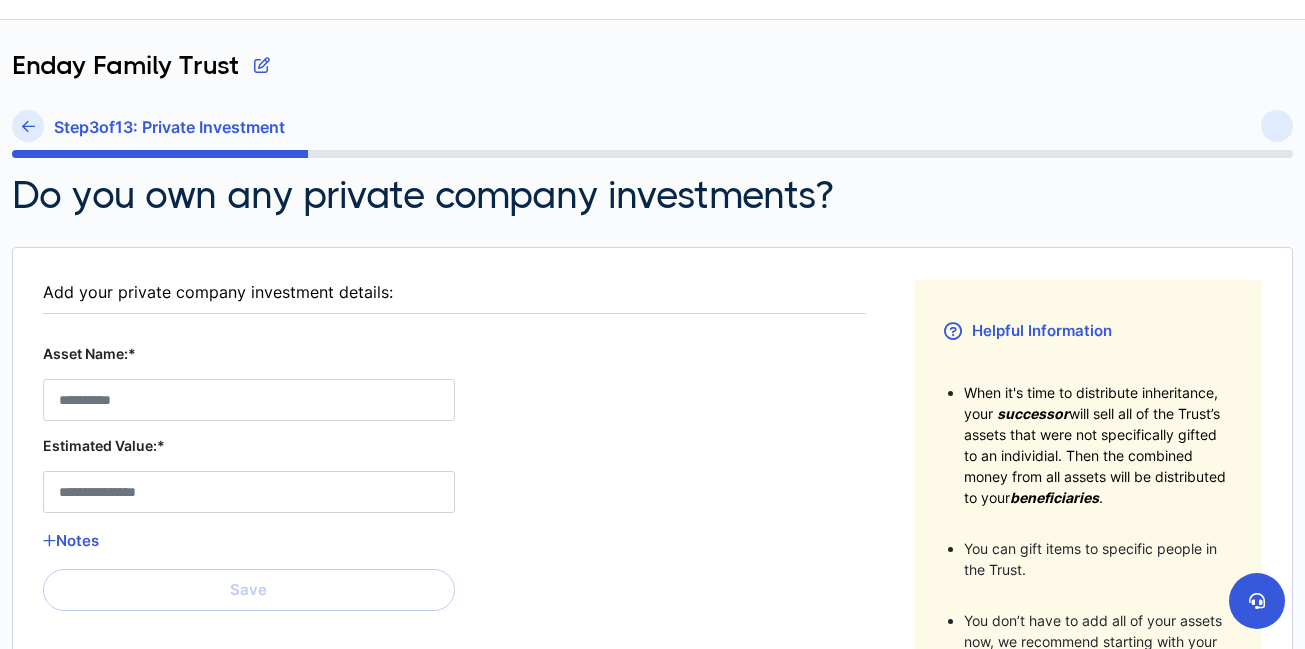 scroll, scrollTop: 69, scrollLeft: 0, axis: vertical 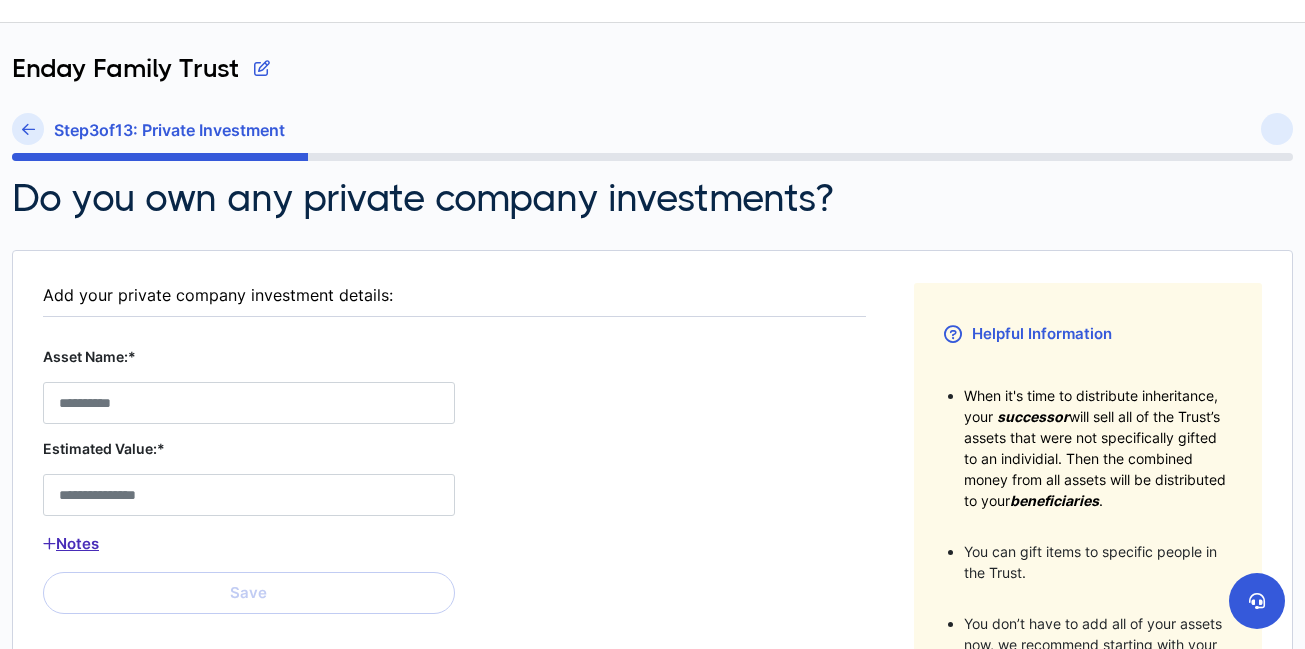 click on "Notes" at bounding box center [249, 544] 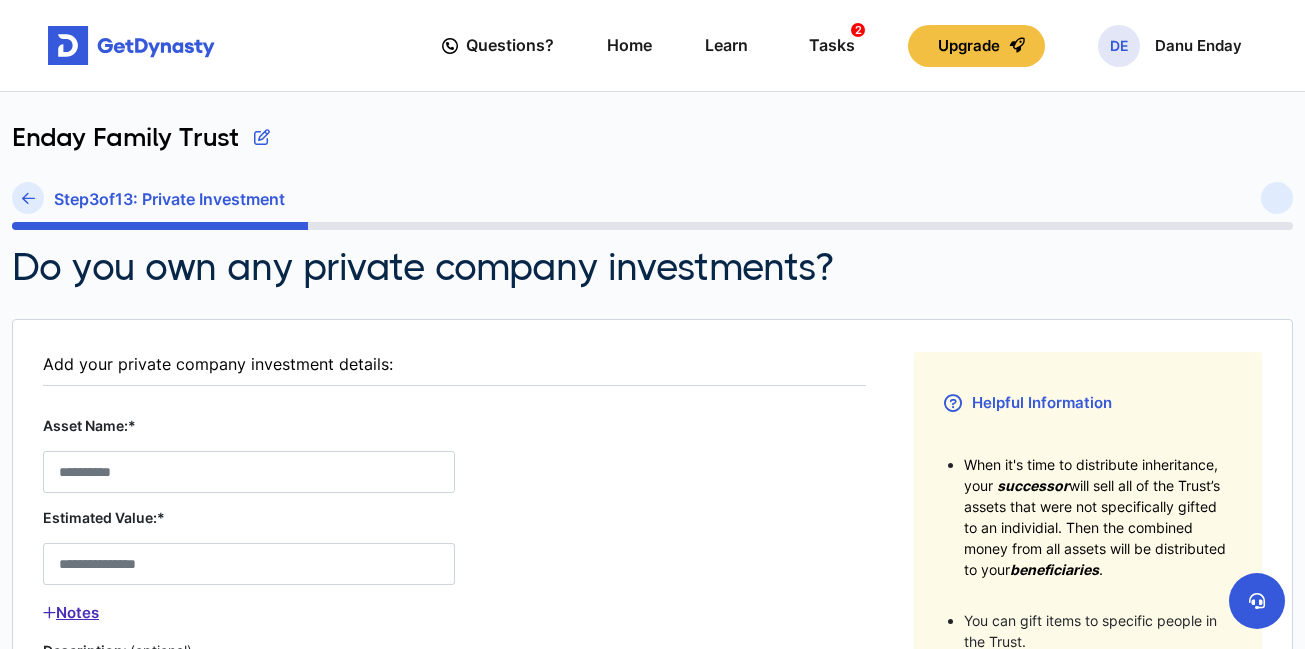 scroll, scrollTop: 590, scrollLeft: 0, axis: vertical 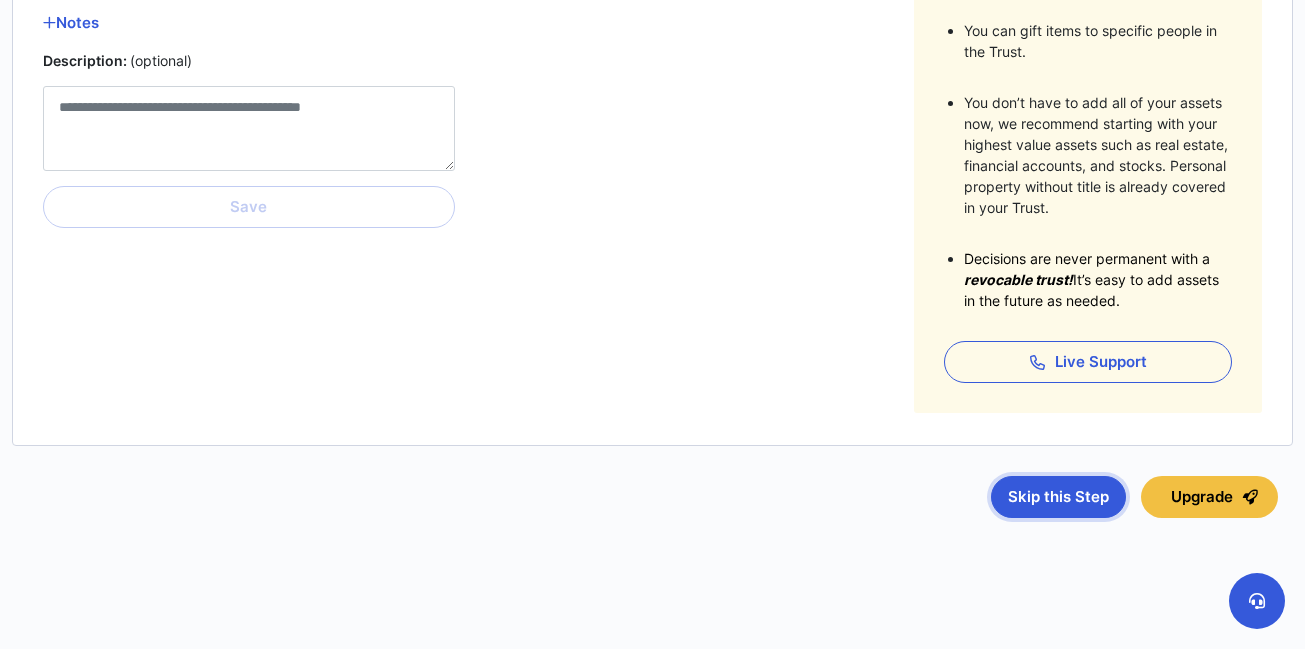 click on "Skip this Step" at bounding box center [1058, 497] 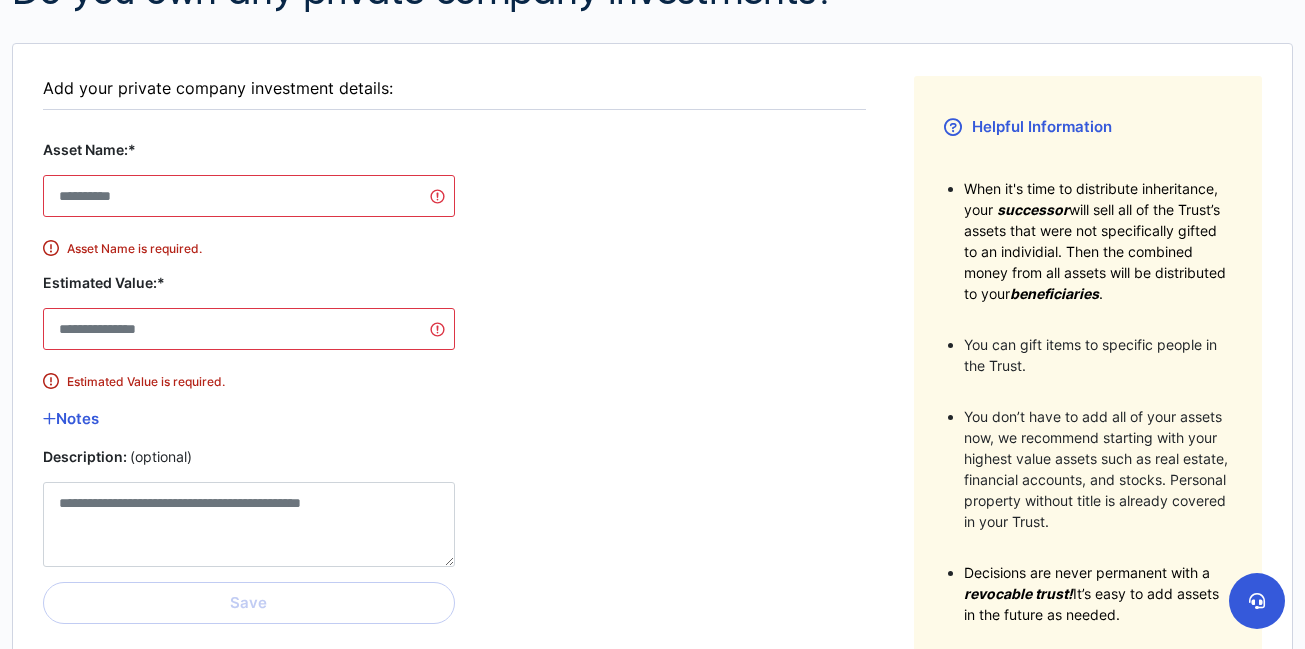 scroll, scrollTop: 0, scrollLeft: 0, axis: both 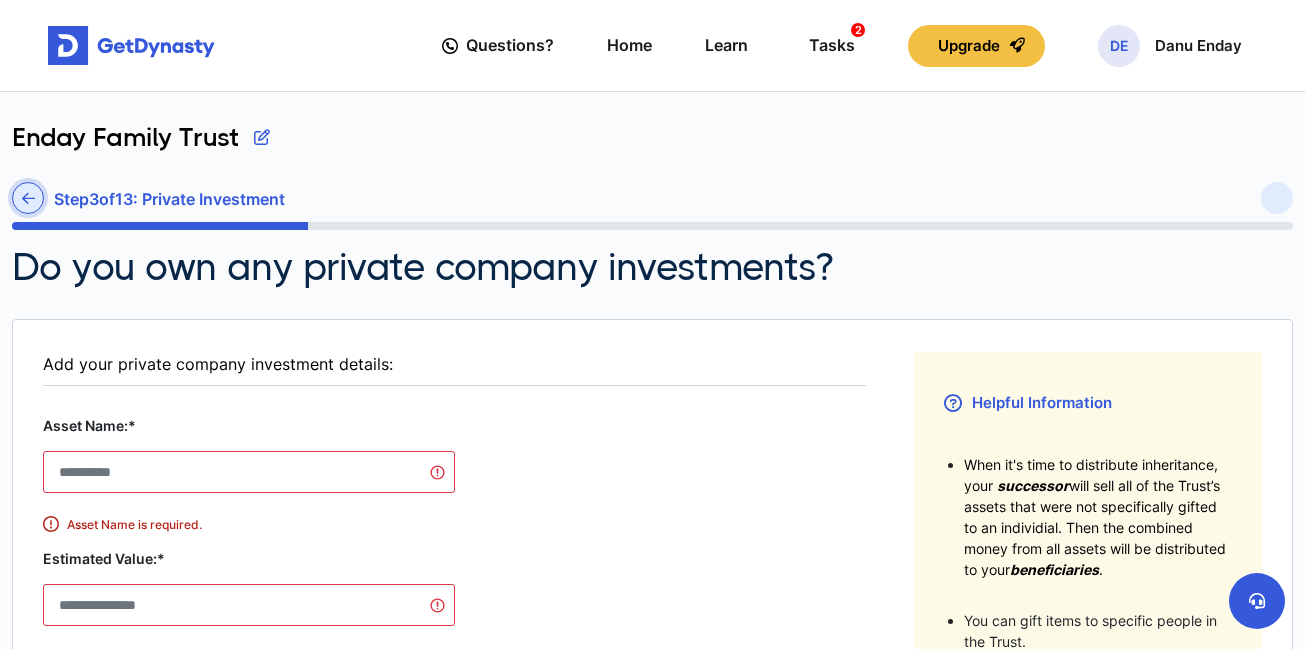 click at bounding box center (28, 198) 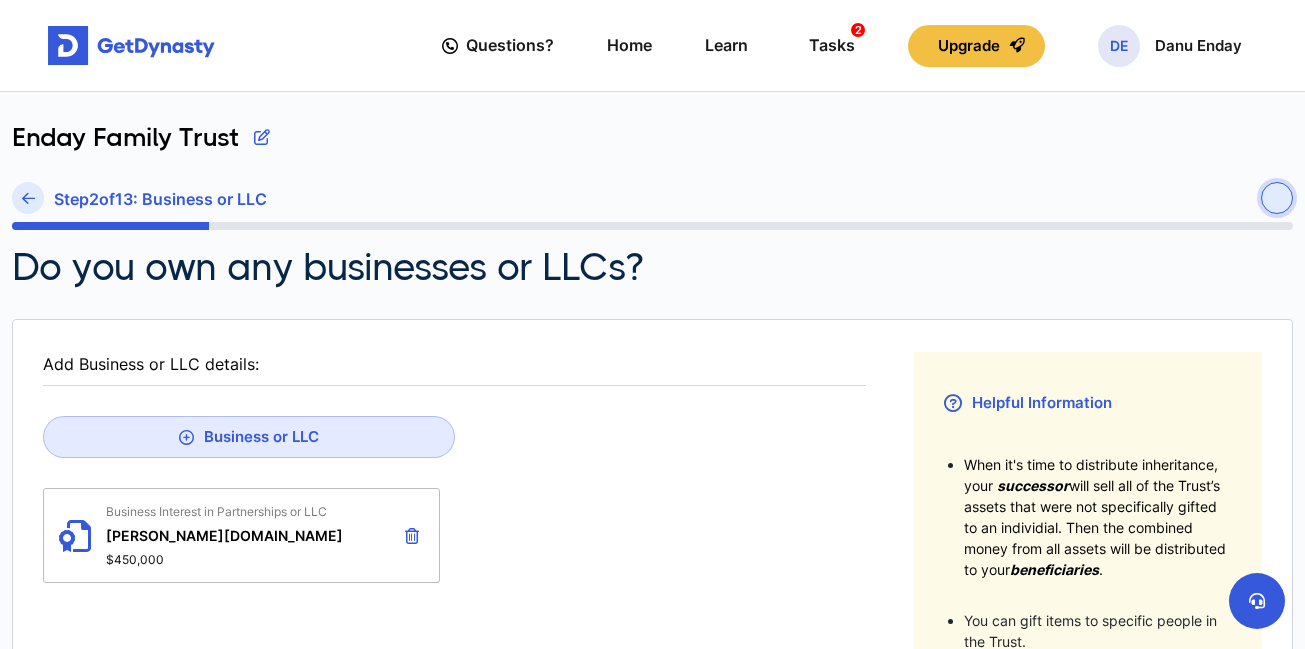 click at bounding box center (1277, 198) 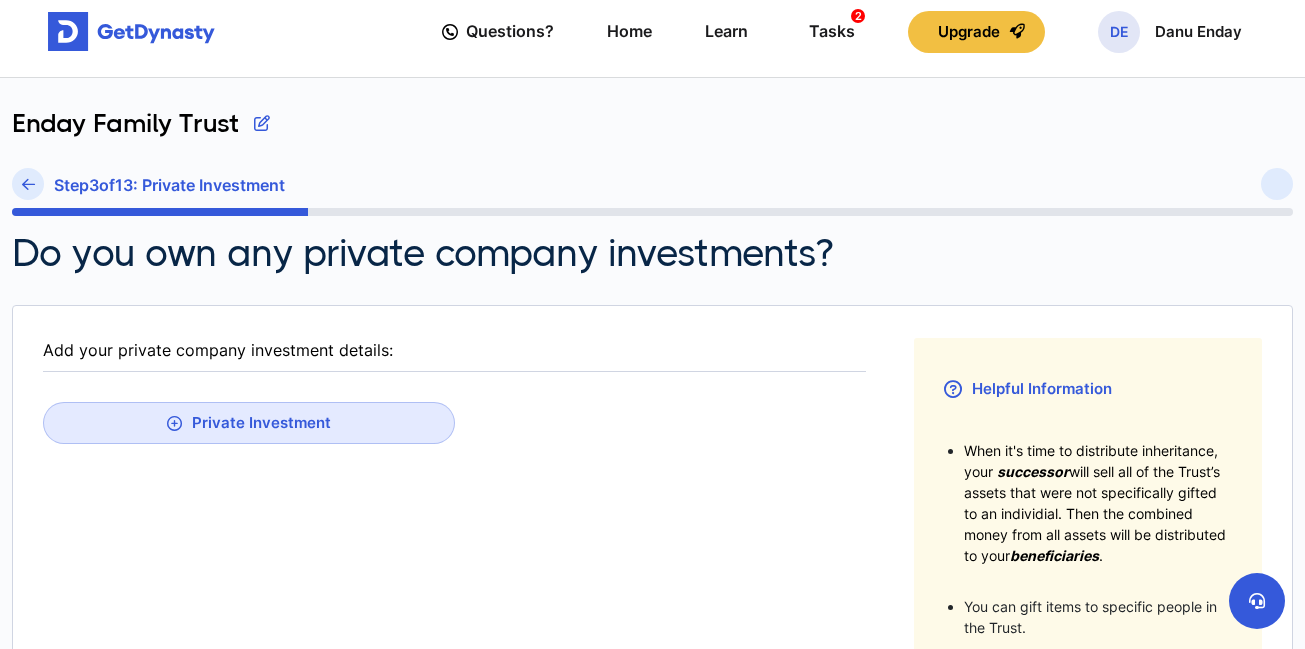 scroll, scrollTop: 0, scrollLeft: 0, axis: both 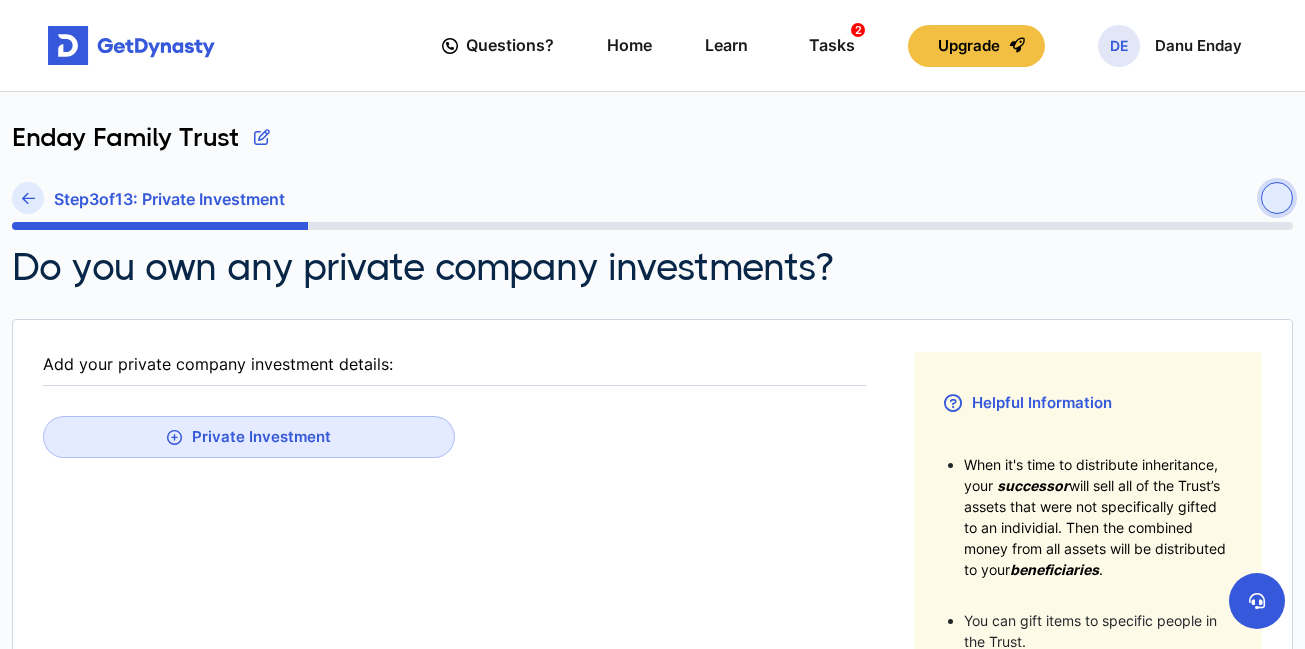 click at bounding box center (1277, 198) 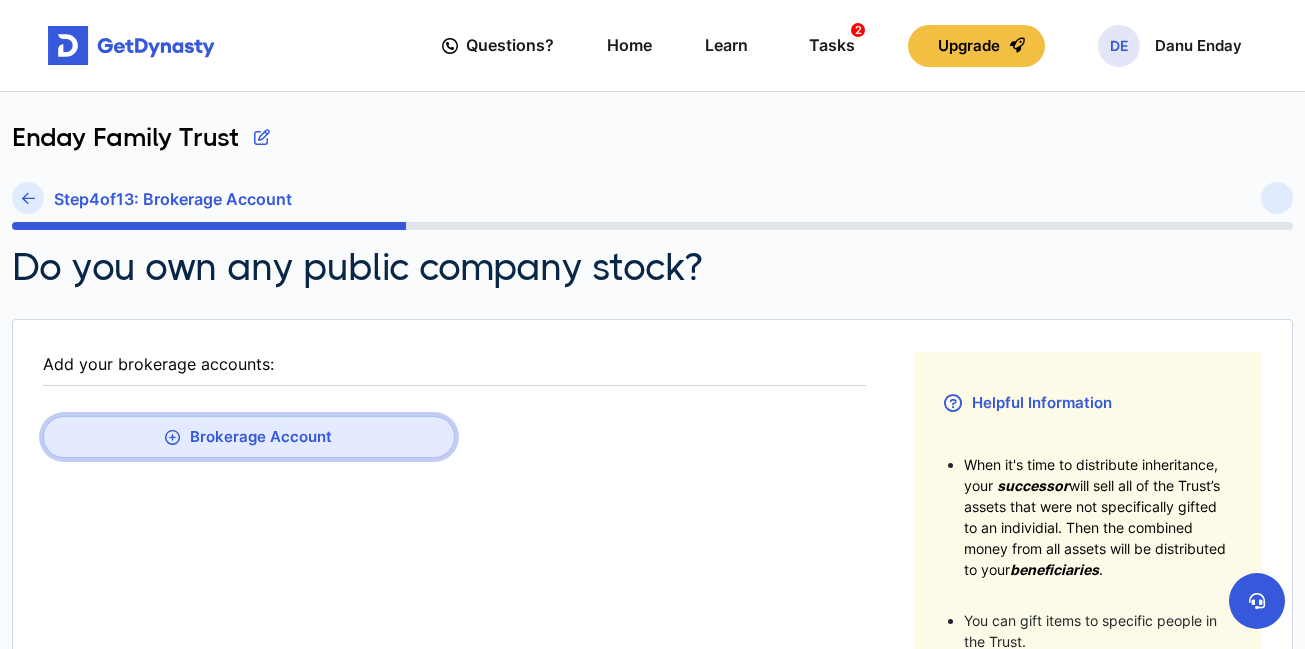 click on "Brokerage Account" at bounding box center (249, 437) 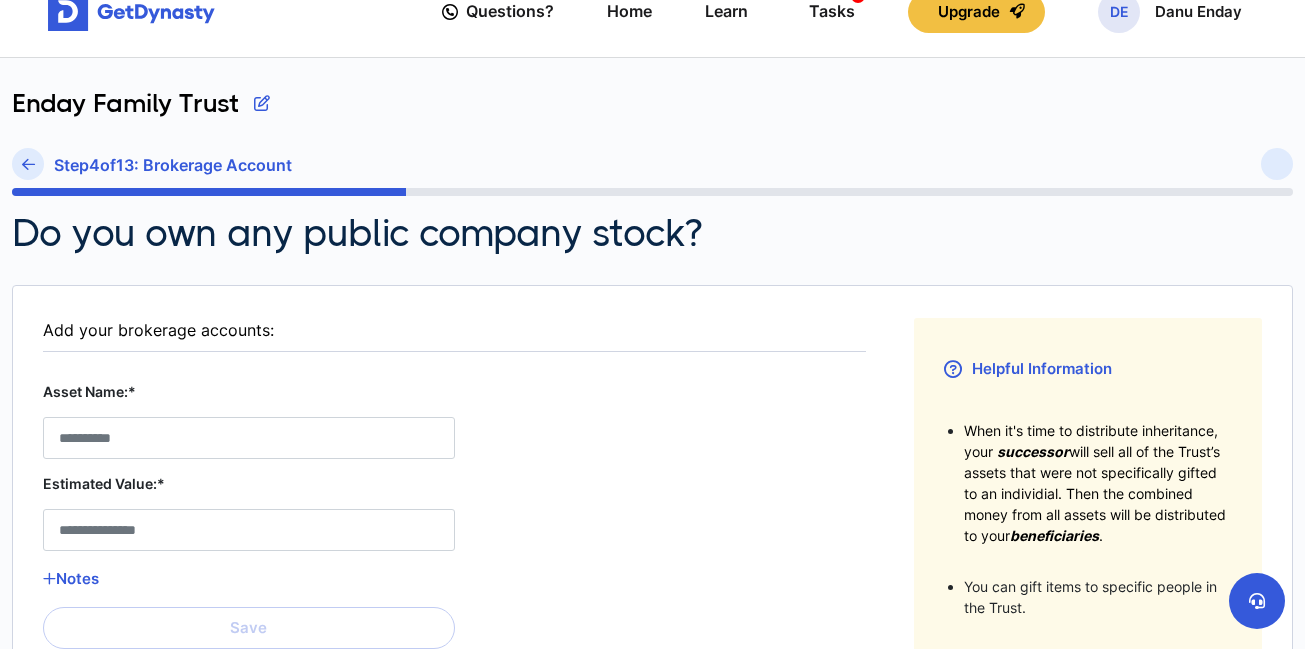 scroll, scrollTop: 0, scrollLeft: 0, axis: both 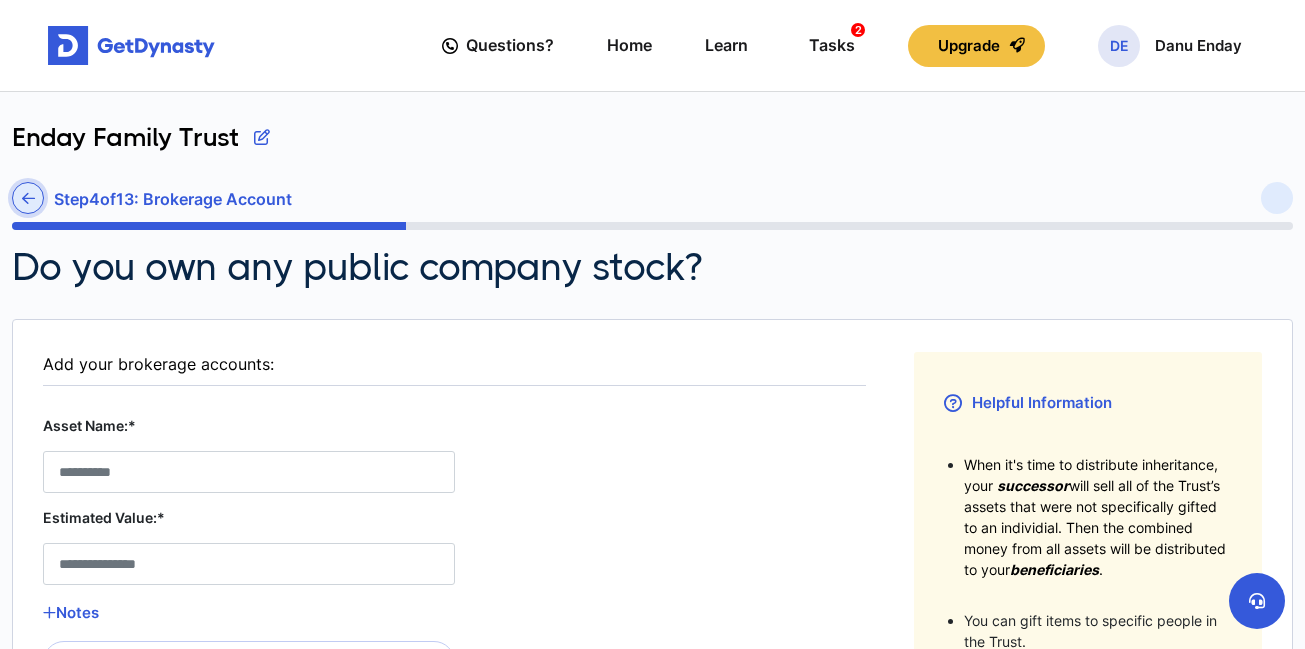 click at bounding box center (28, 198) 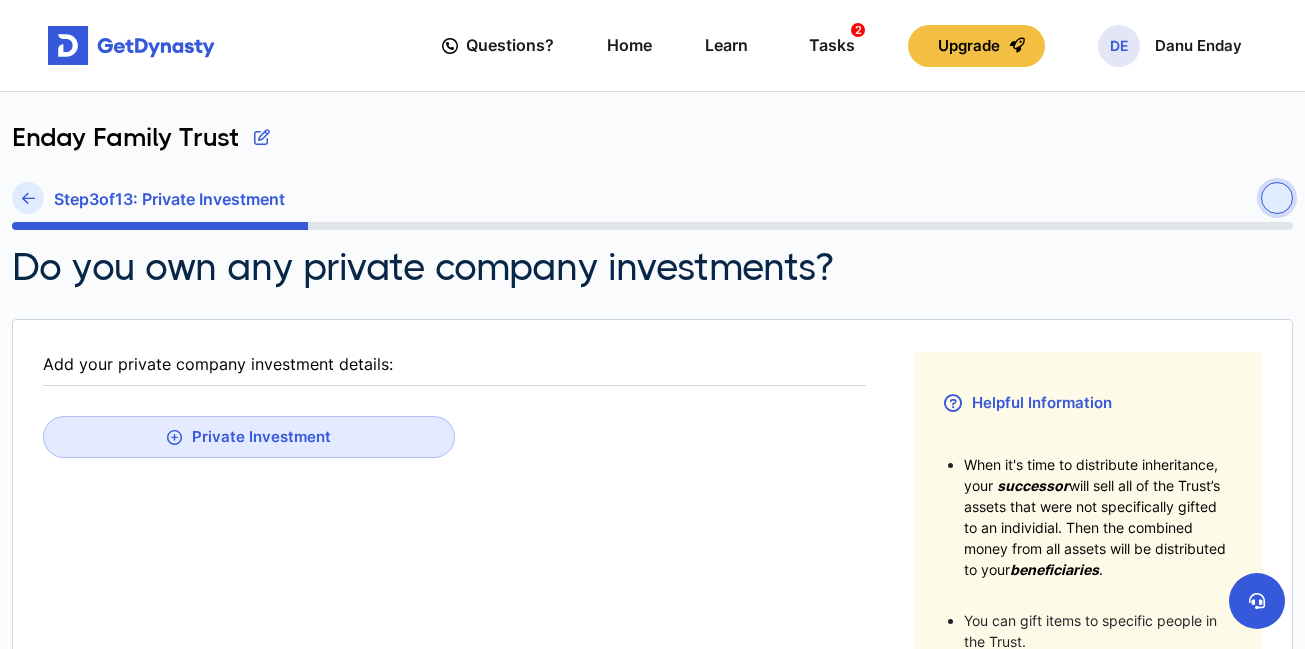 click at bounding box center (1277, 198) 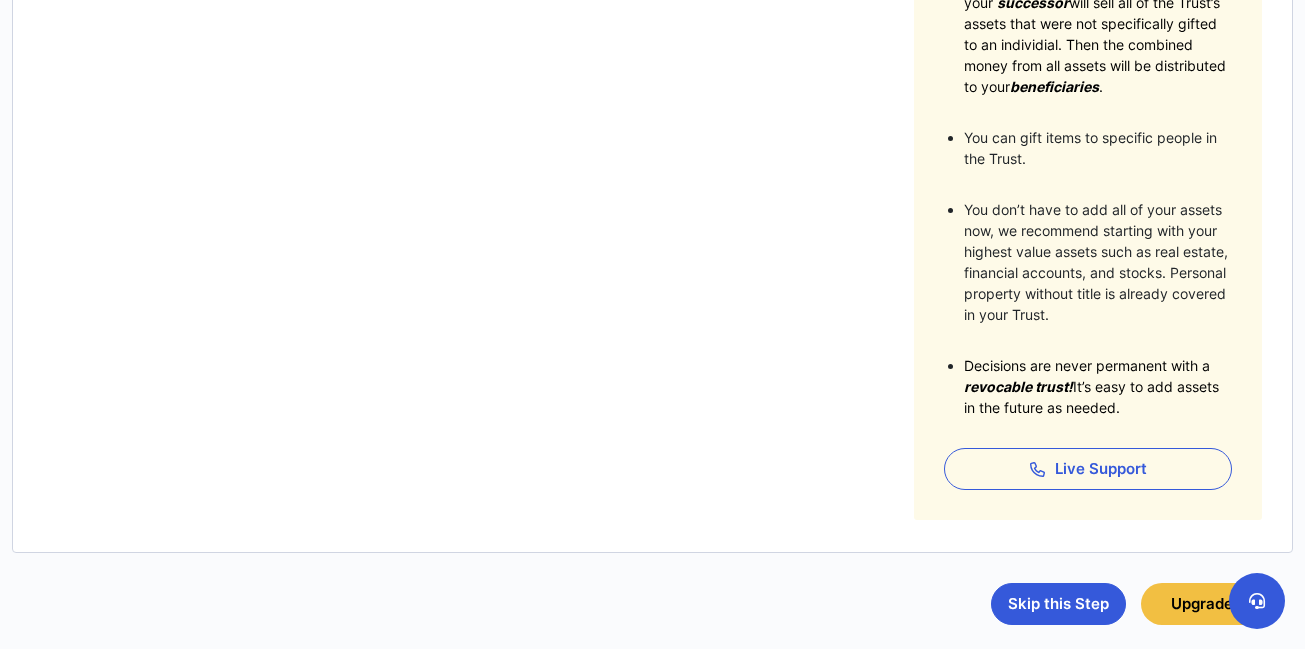 scroll, scrollTop: 0, scrollLeft: 0, axis: both 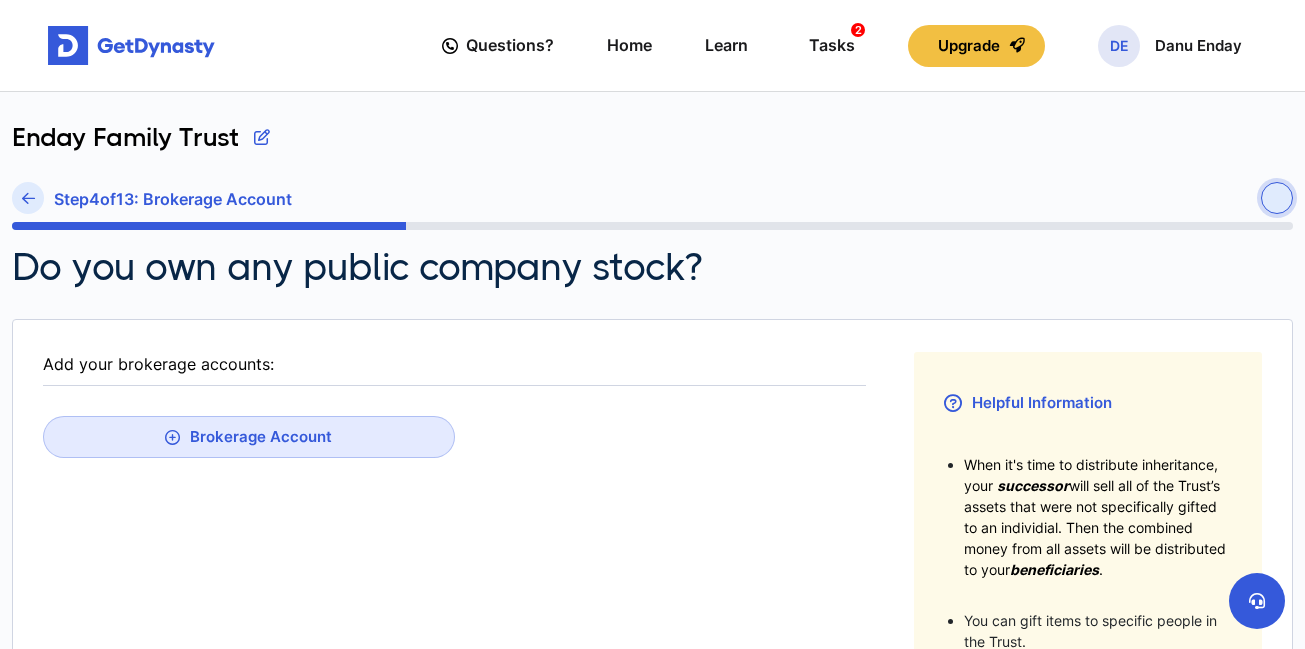 click at bounding box center (1277, 198) 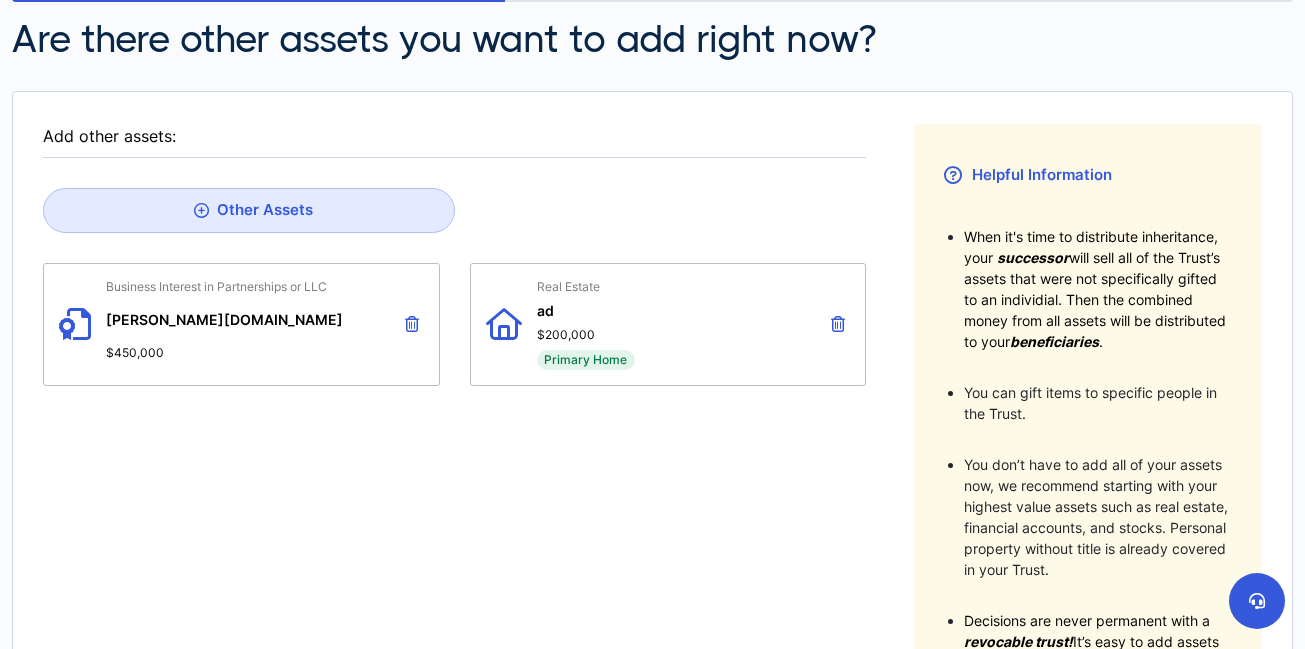 scroll, scrollTop: 0, scrollLeft: 0, axis: both 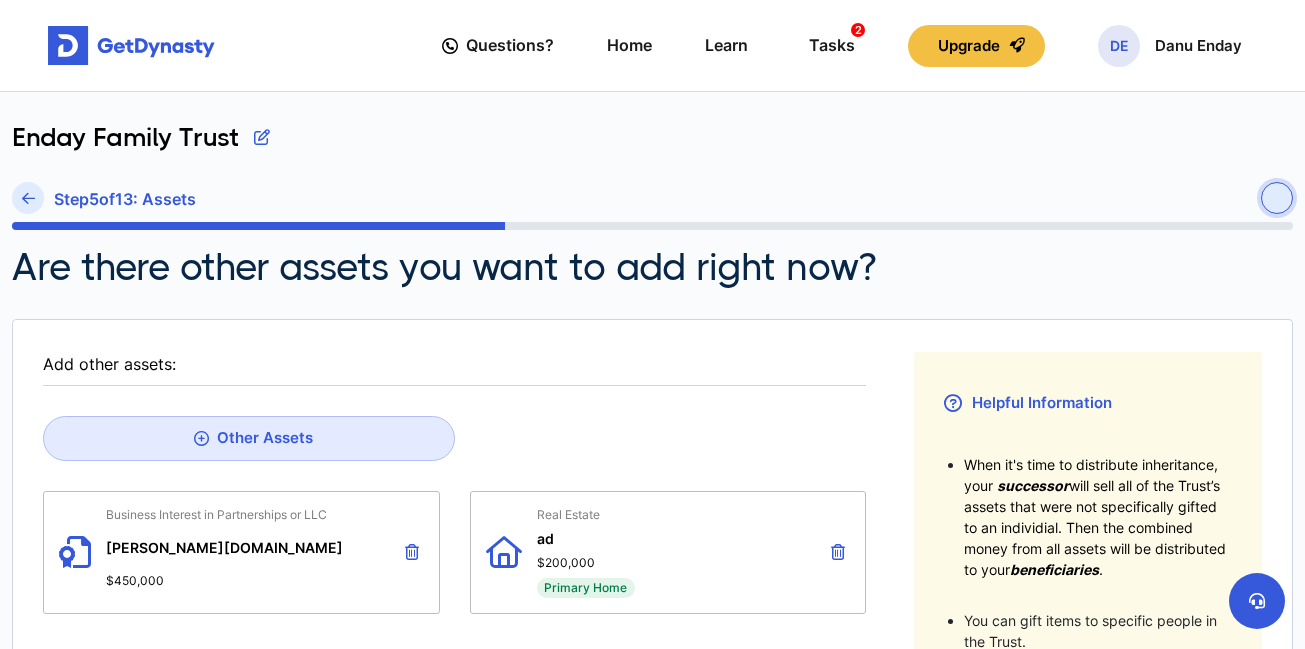 click at bounding box center [1277, 198] 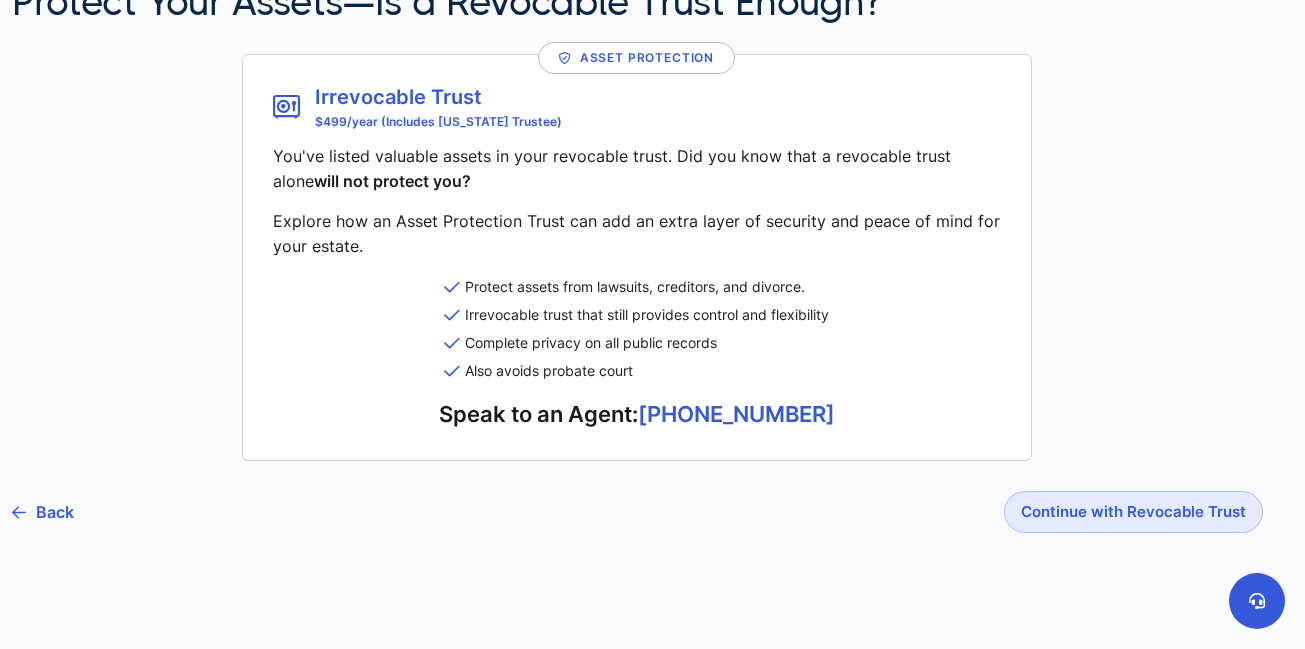 scroll, scrollTop: 232, scrollLeft: 0, axis: vertical 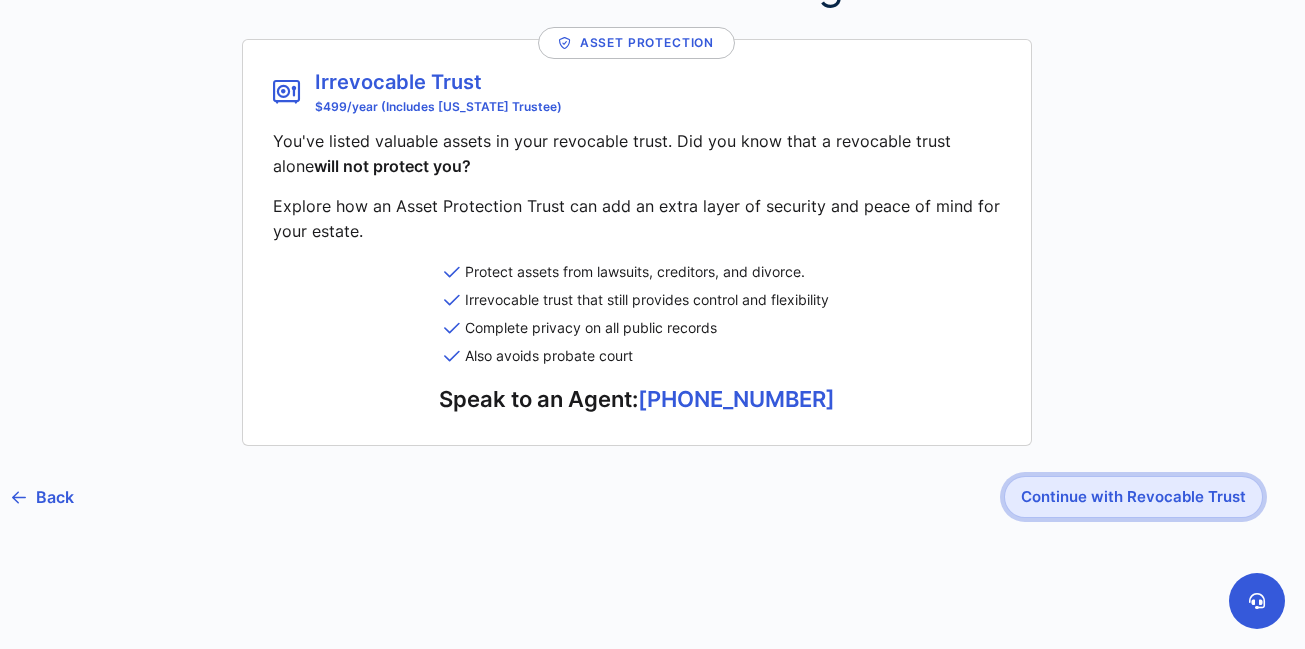 click on "Continue with Revocable Trust" at bounding box center [1133, 497] 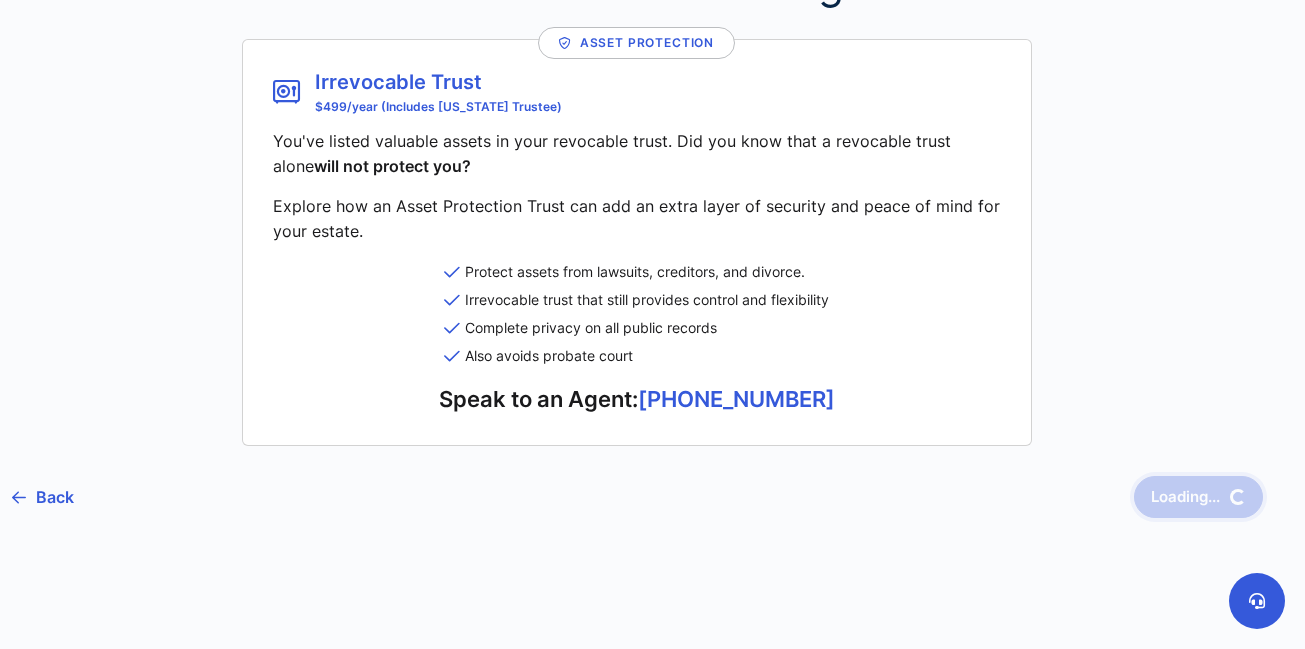 scroll, scrollTop: 0, scrollLeft: 0, axis: both 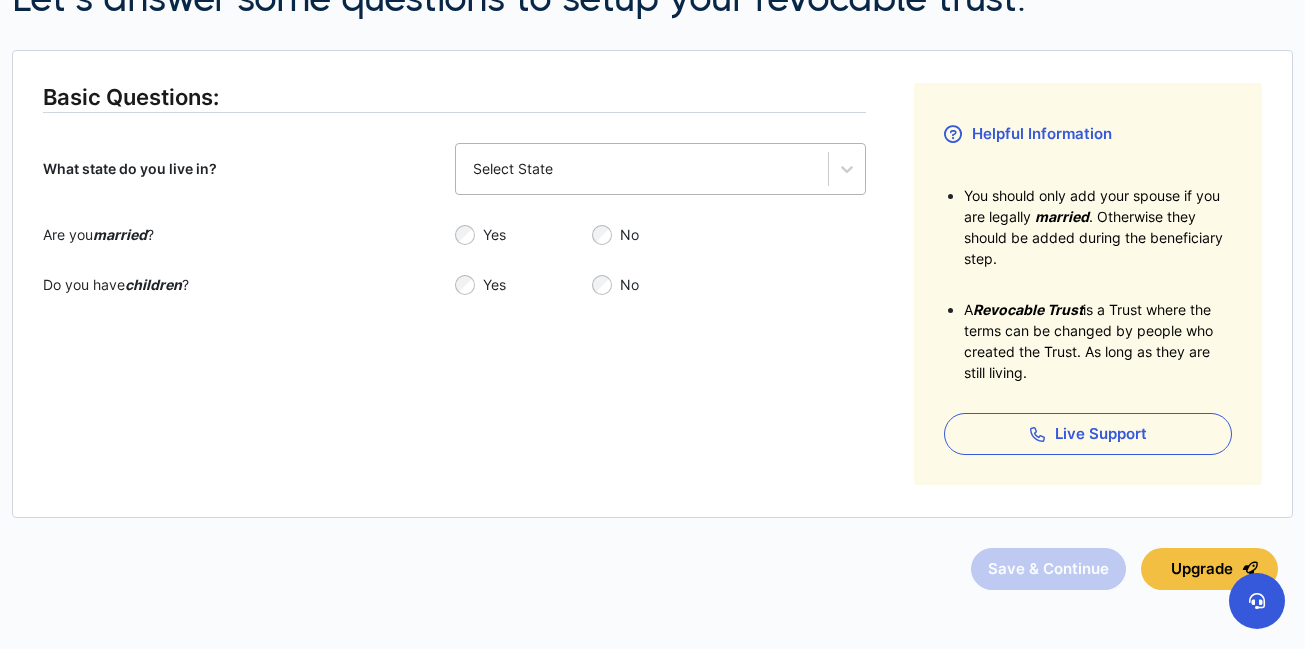 click on "Select State" at bounding box center (642, 169) 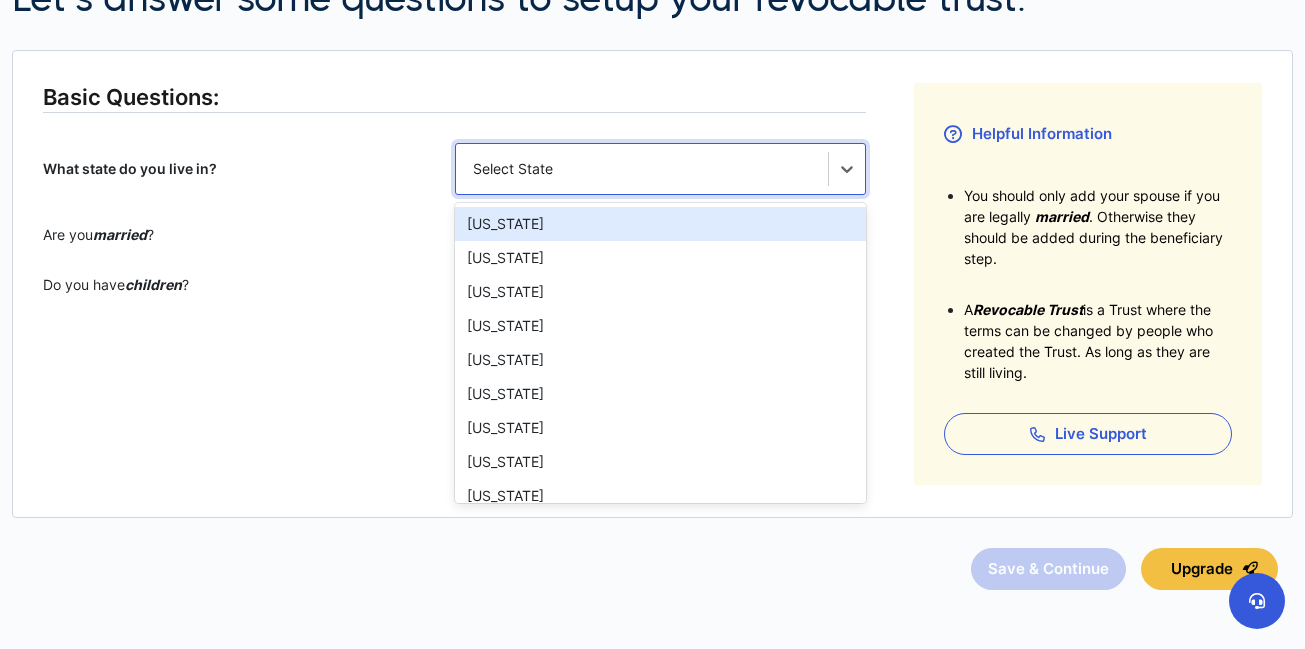 click on "Alabama" at bounding box center (661, 224) 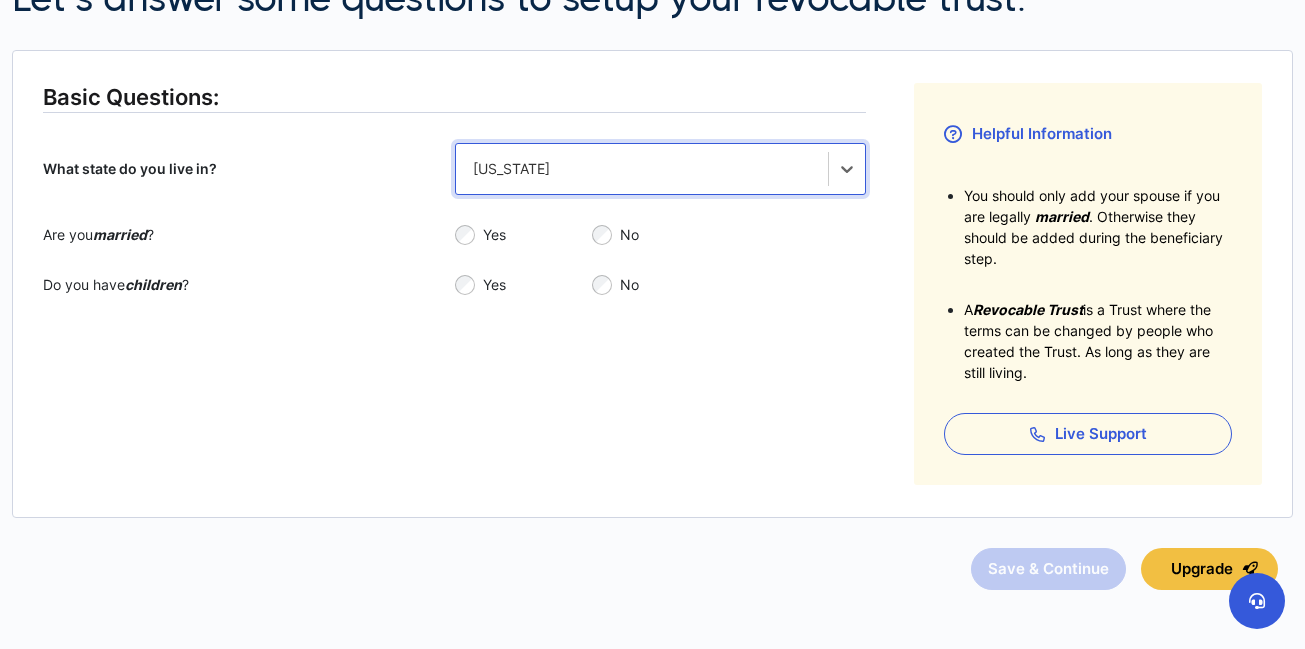 click on "Yes" at bounding box center [537, 235] 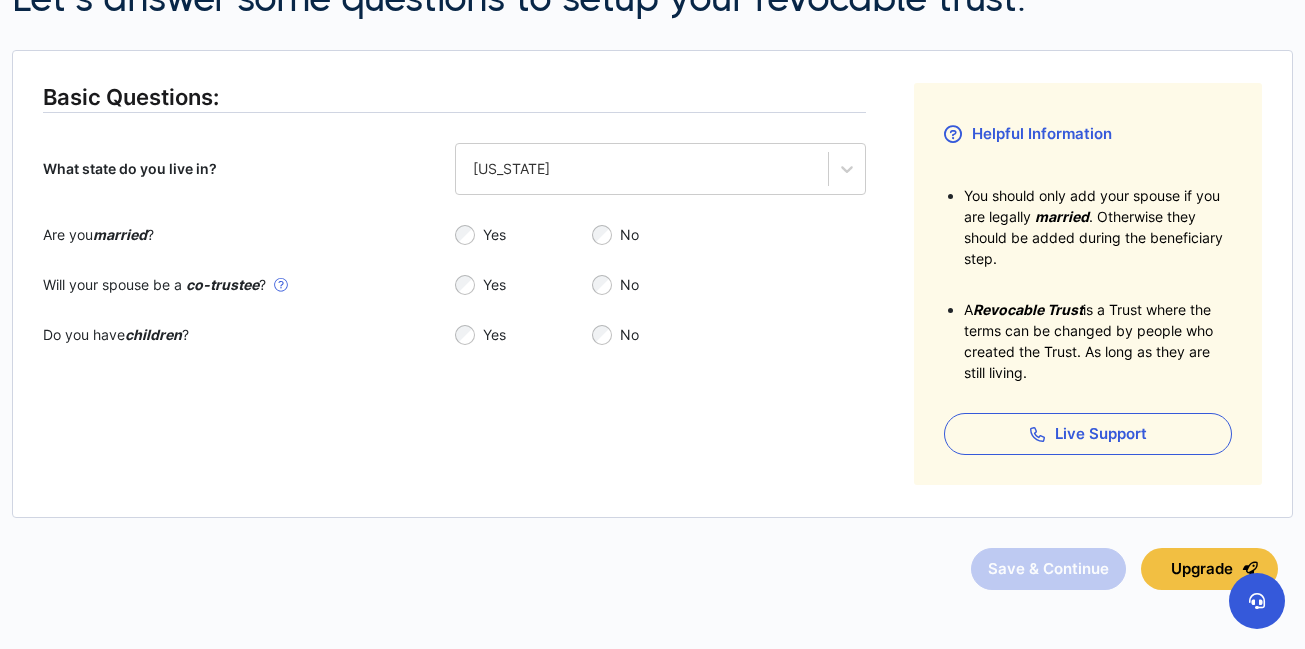 click on "Yes" at bounding box center (537, 235) 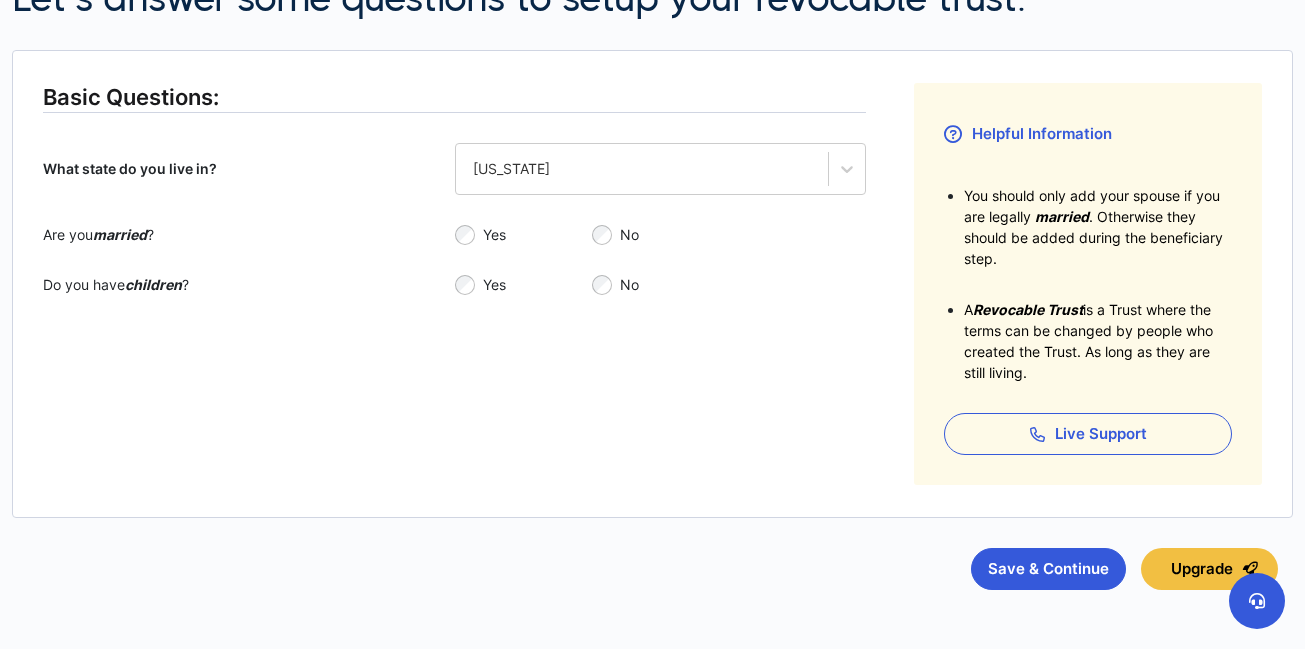 click on "Yes" at bounding box center [523, 235] 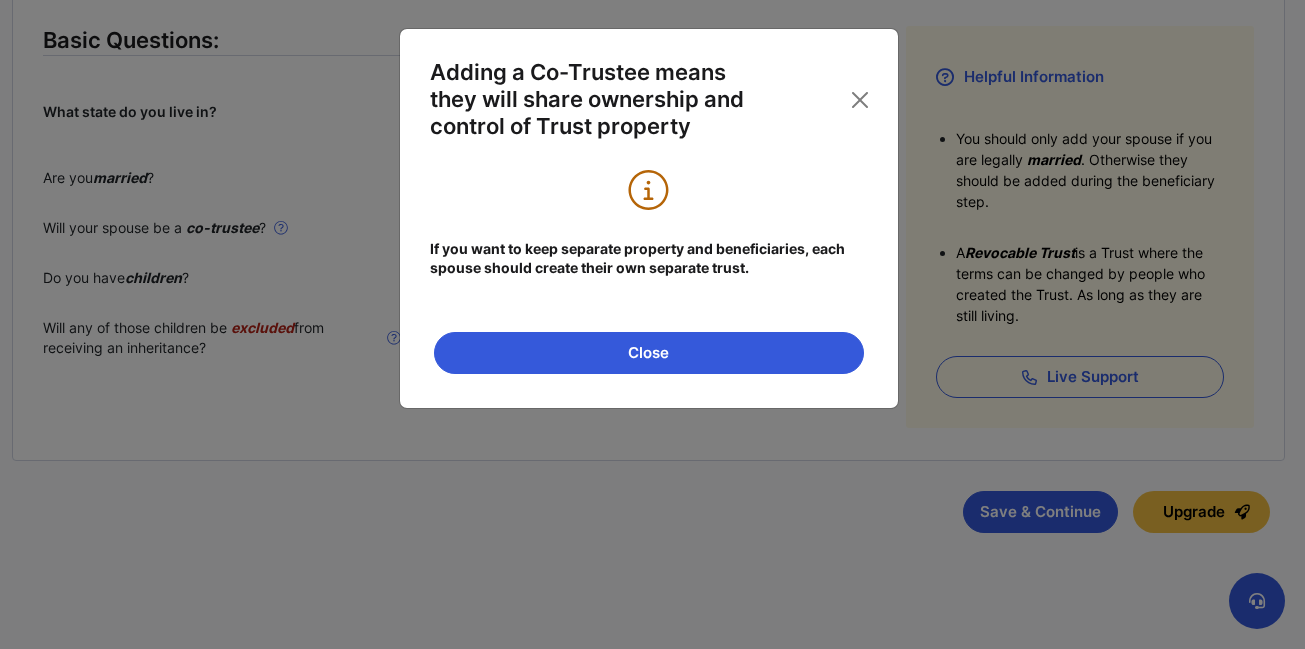 scroll, scrollTop: 340, scrollLeft: 0, axis: vertical 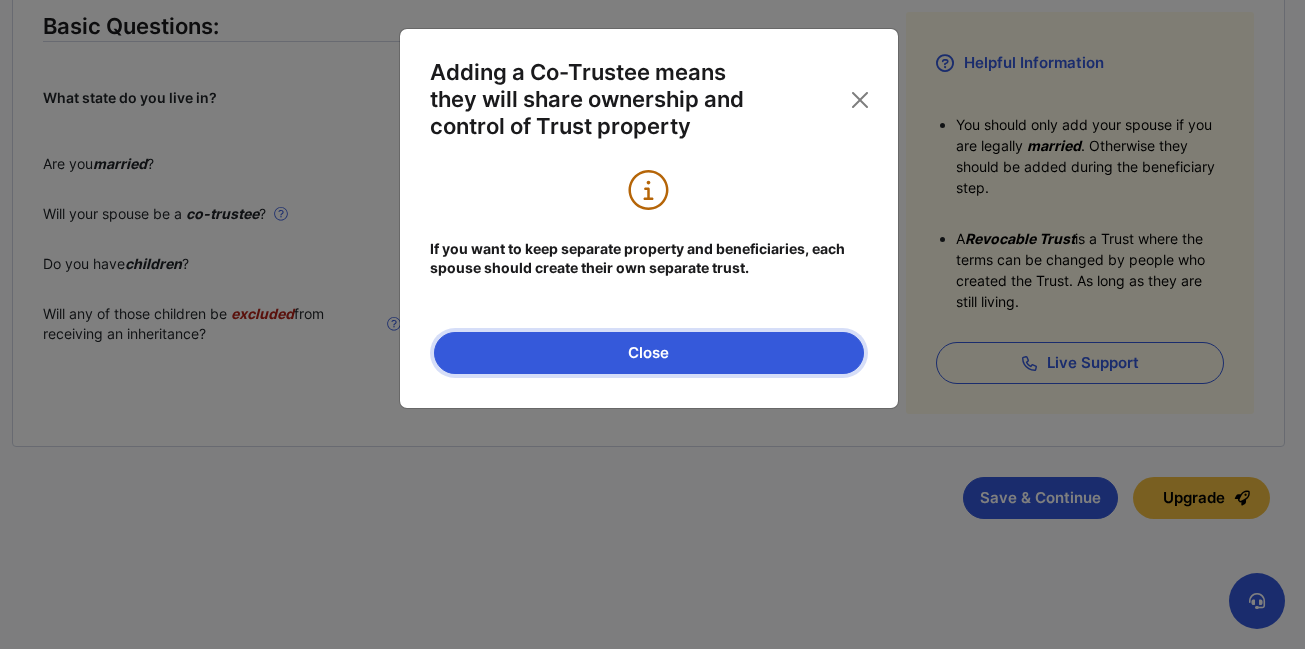 click on "Close" at bounding box center [649, 353] 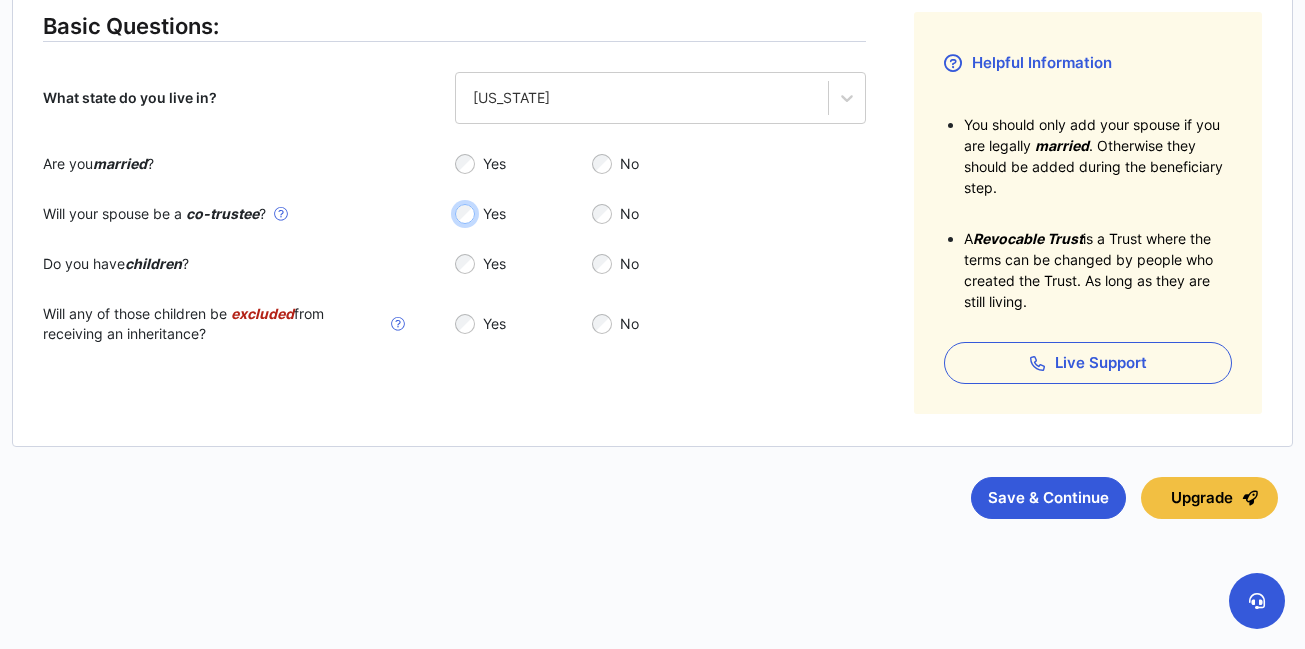 scroll, scrollTop: 332, scrollLeft: 0, axis: vertical 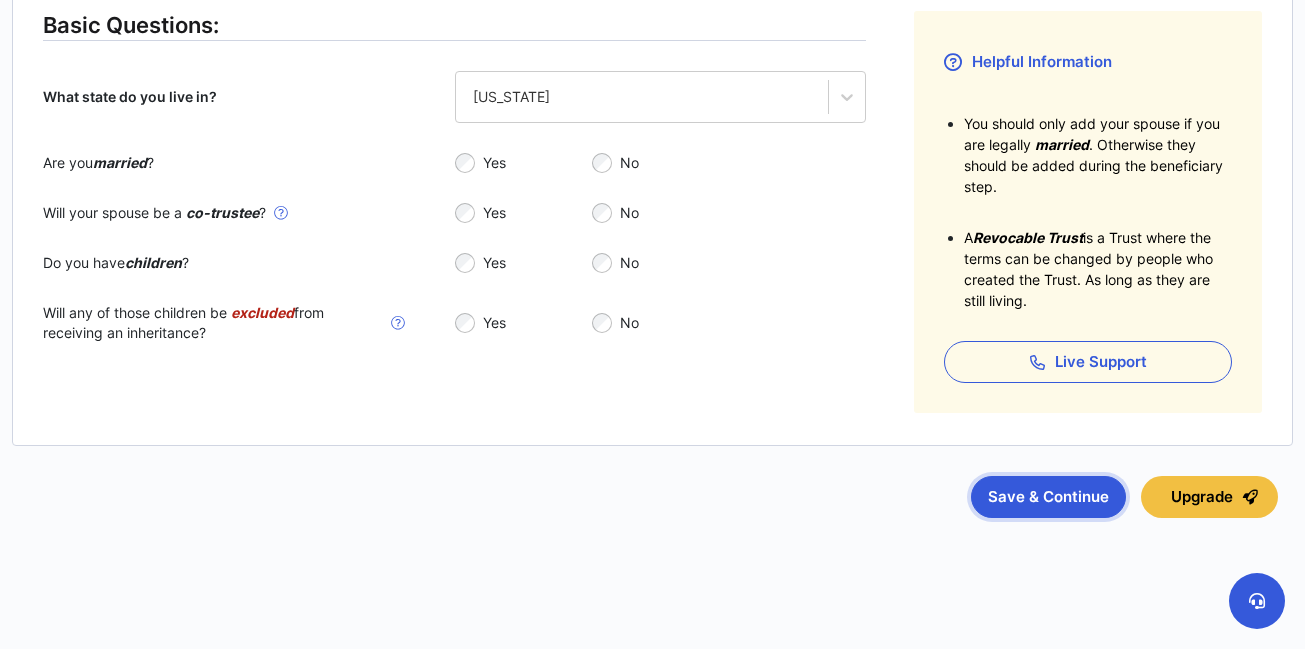 click on "Save & Continue" at bounding box center [1048, 497] 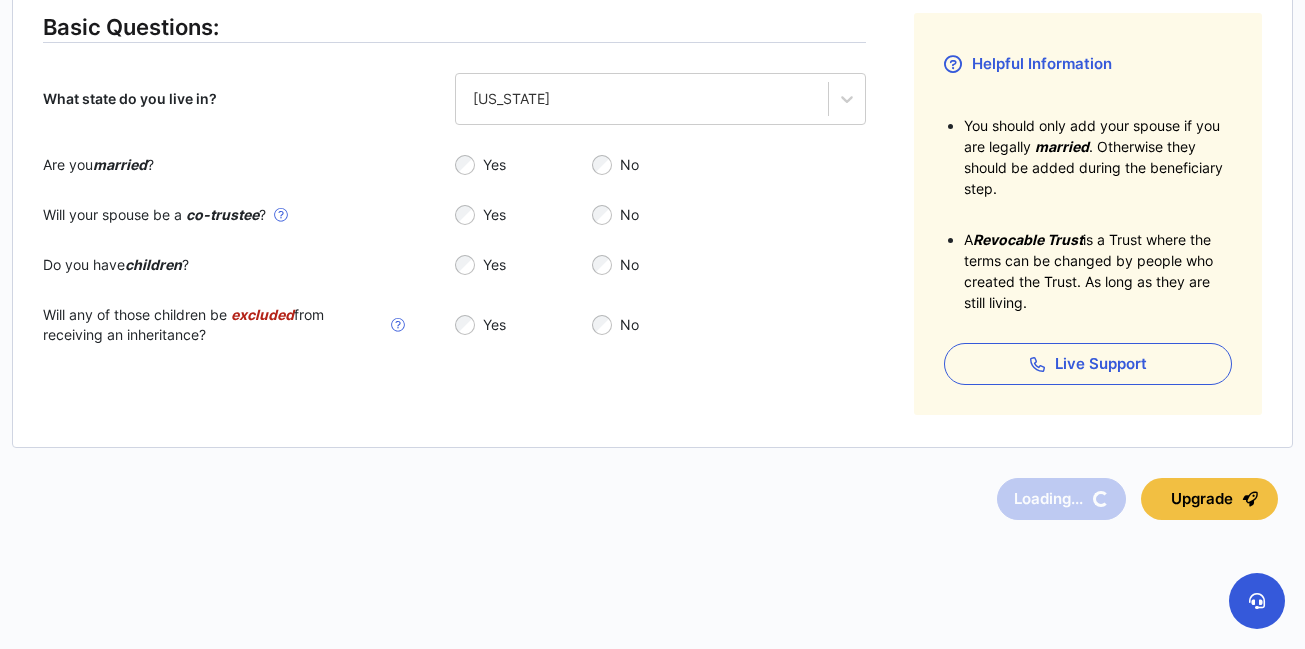 scroll, scrollTop: 341, scrollLeft: 0, axis: vertical 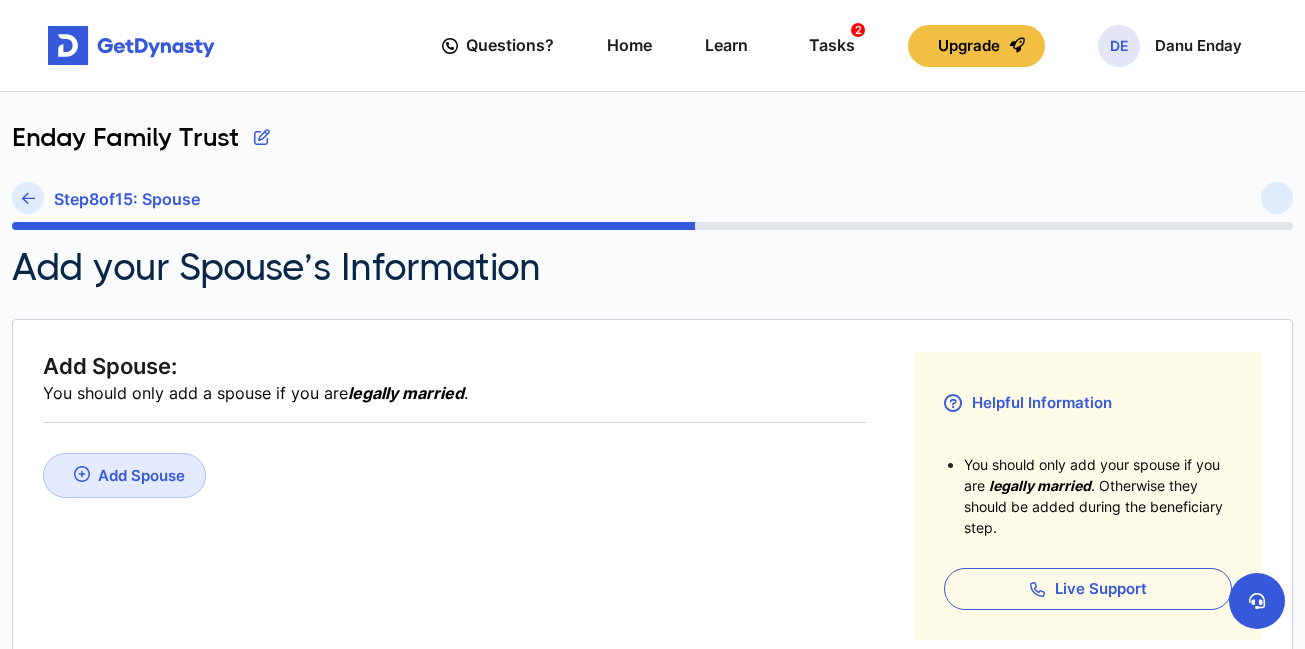 click on "Add Spouse" at bounding box center [141, 475] 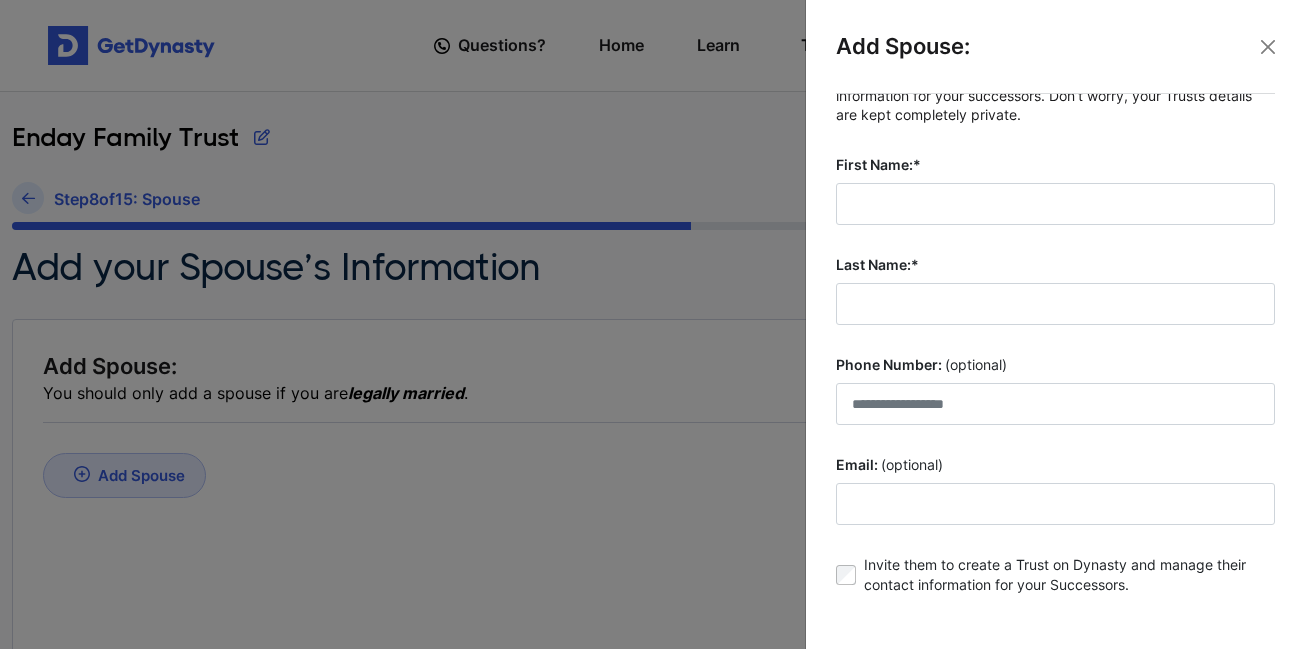 scroll, scrollTop: 0, scrollLeft: 0, axis: both 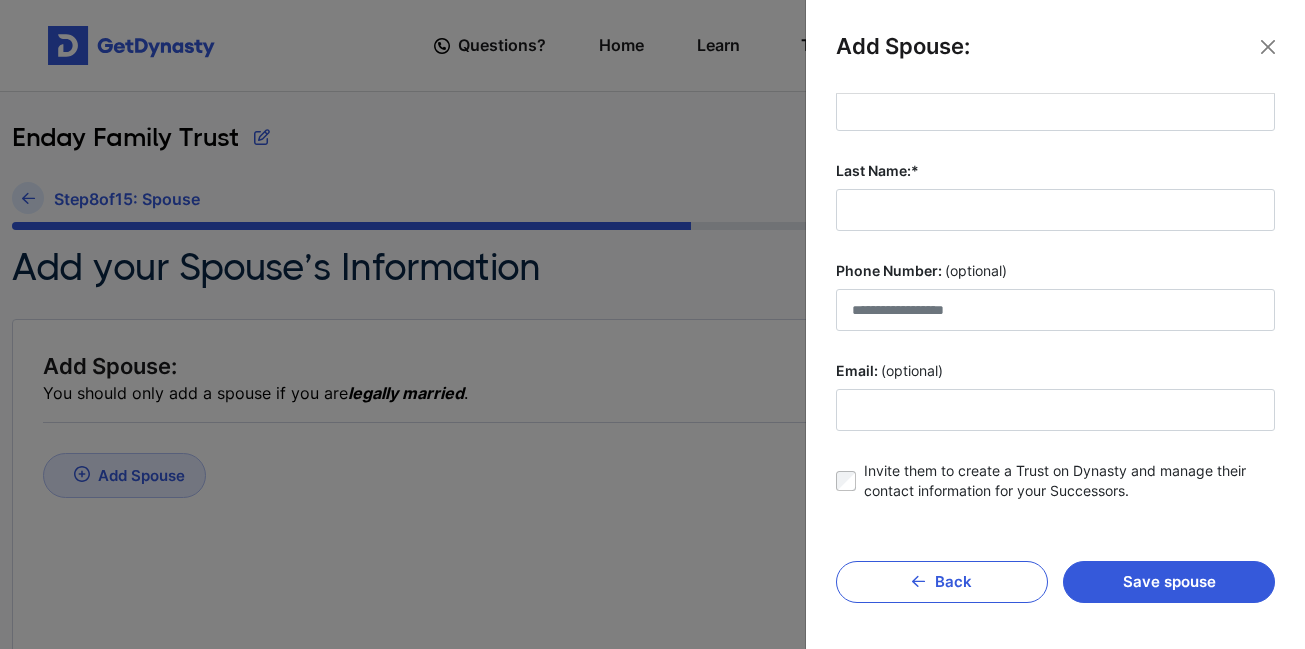 click at bounding box center (652, 324) 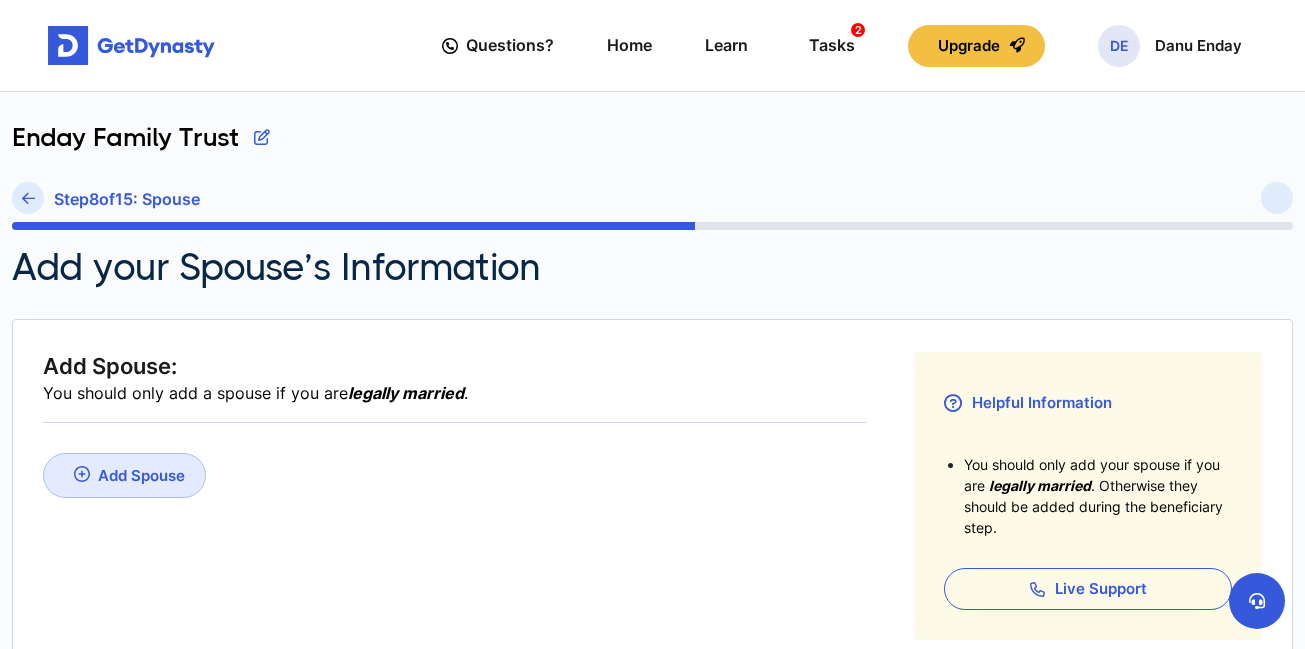 click on "Add Spouse" at bounding box center (141, 475) 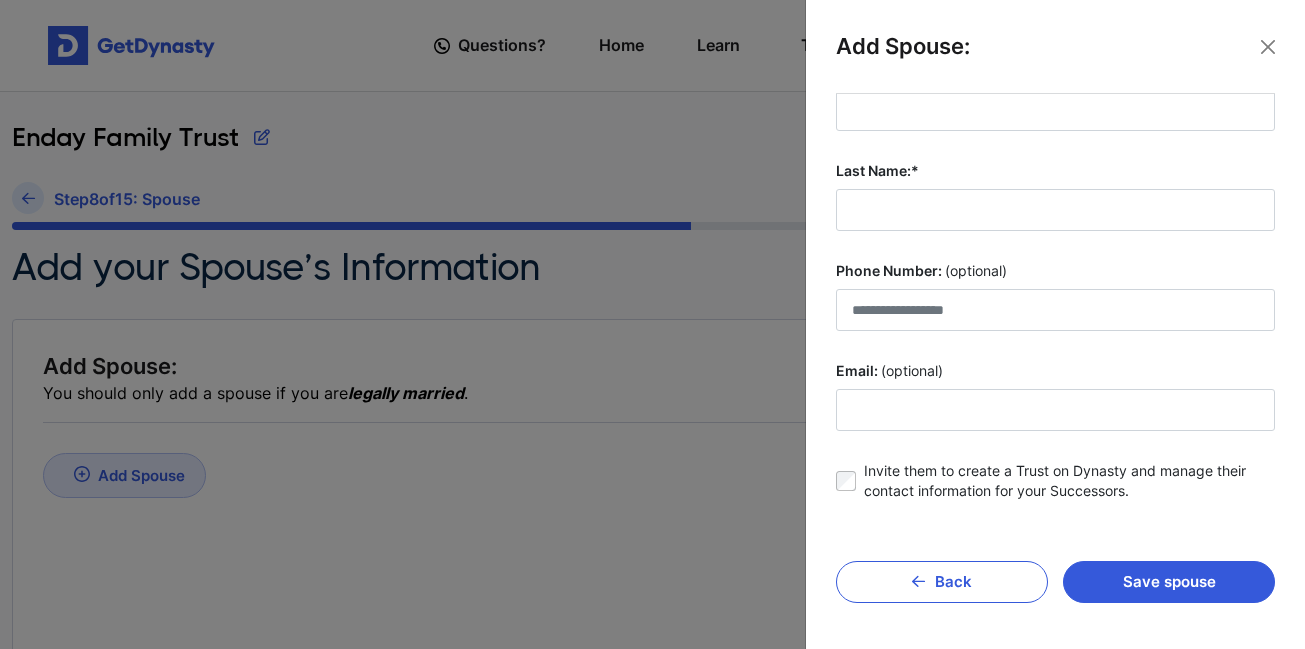 scroll, scrollTop: 0, scrollLeft: 0, axis: both 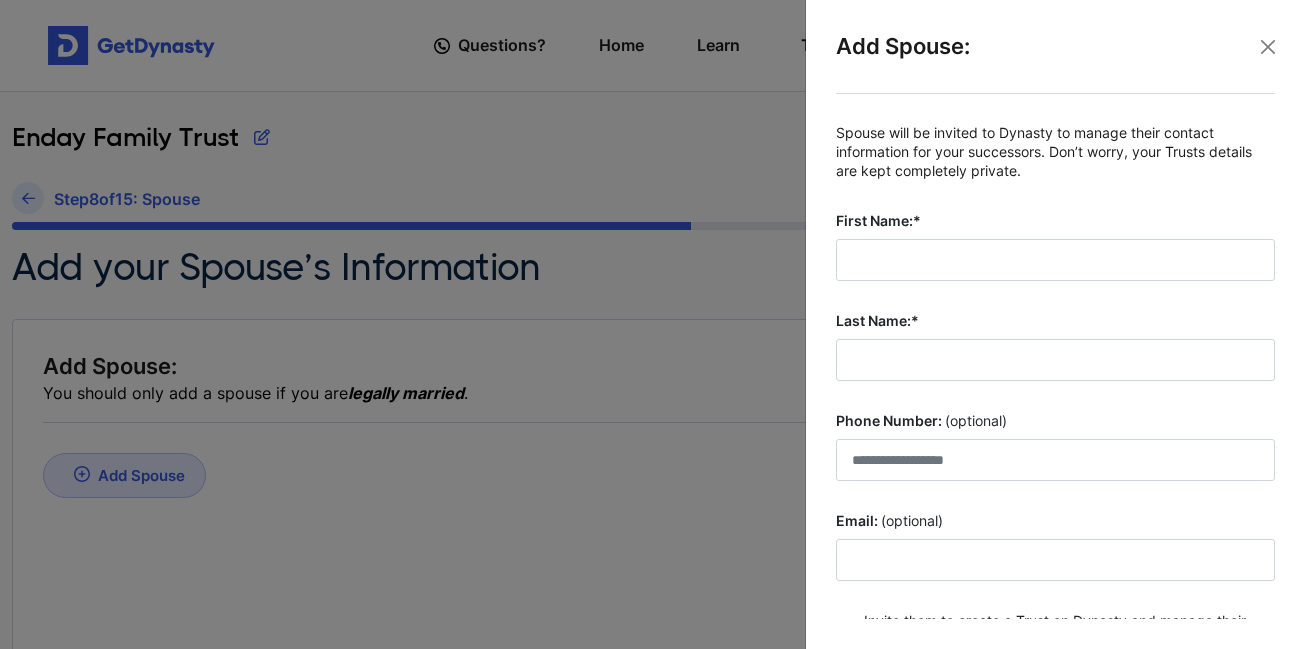 click at bounding box center [652, 324] 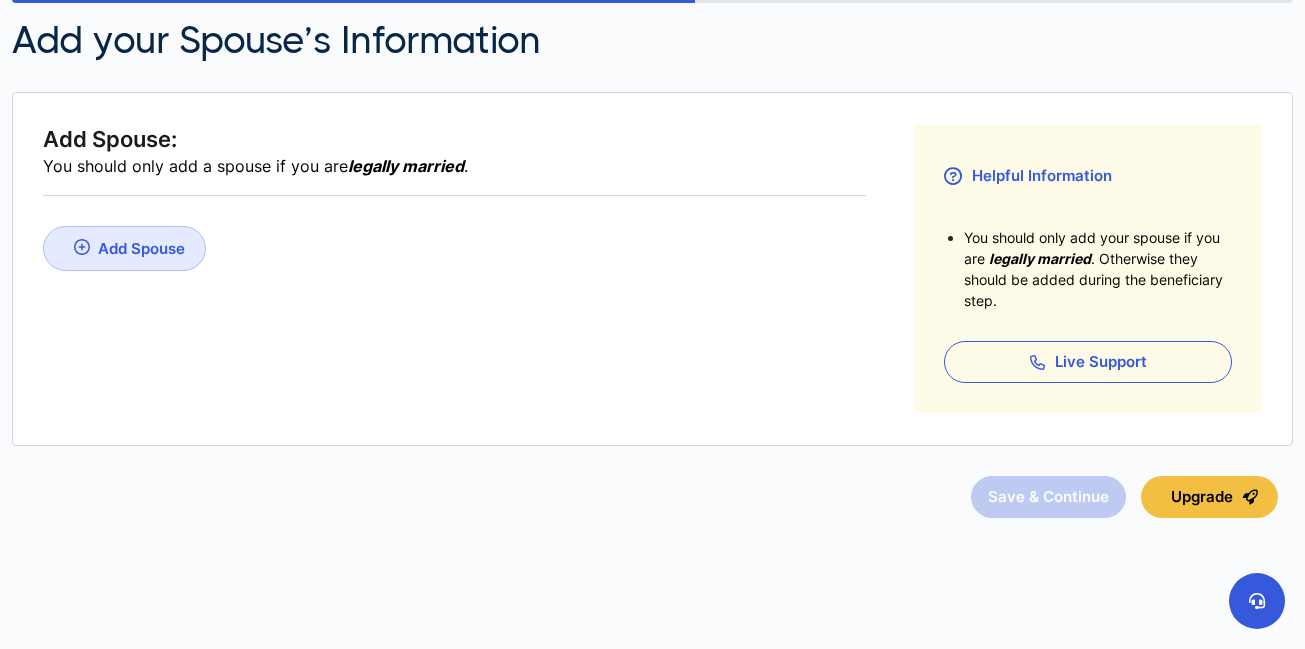 scroll, scrollTop: 0, scrollLeft: 0, axis: both 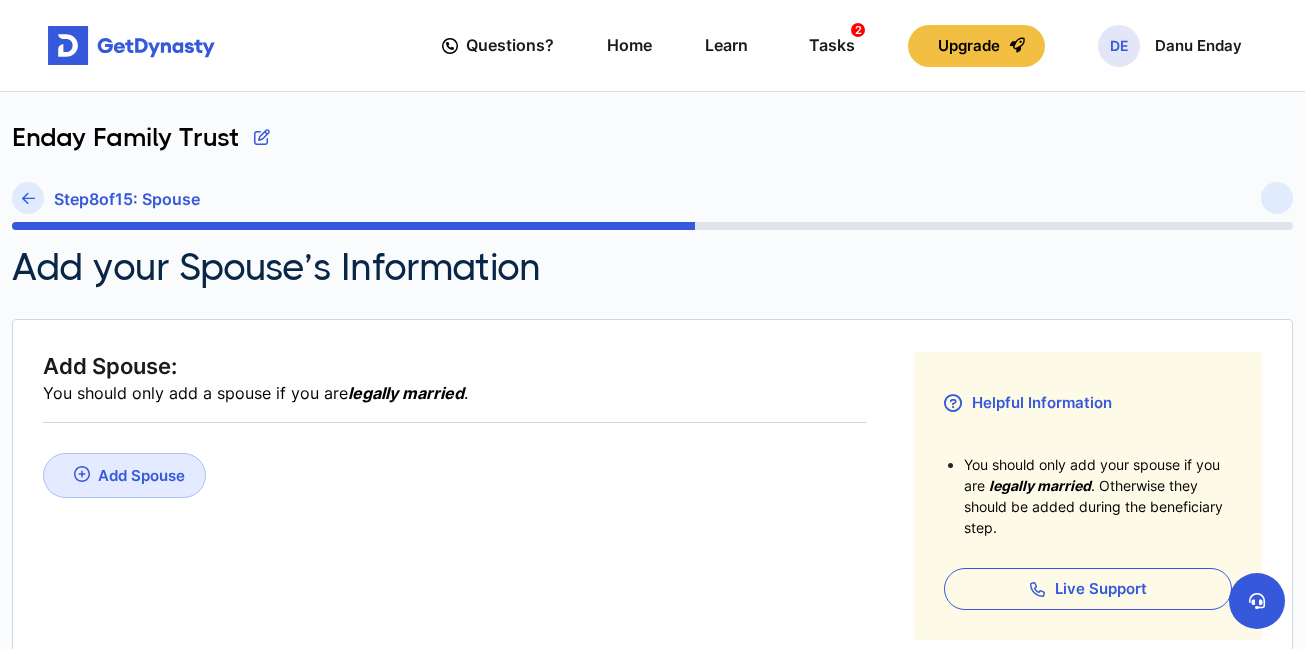 click on "Add Spouse" at bounding box center [141, 475] 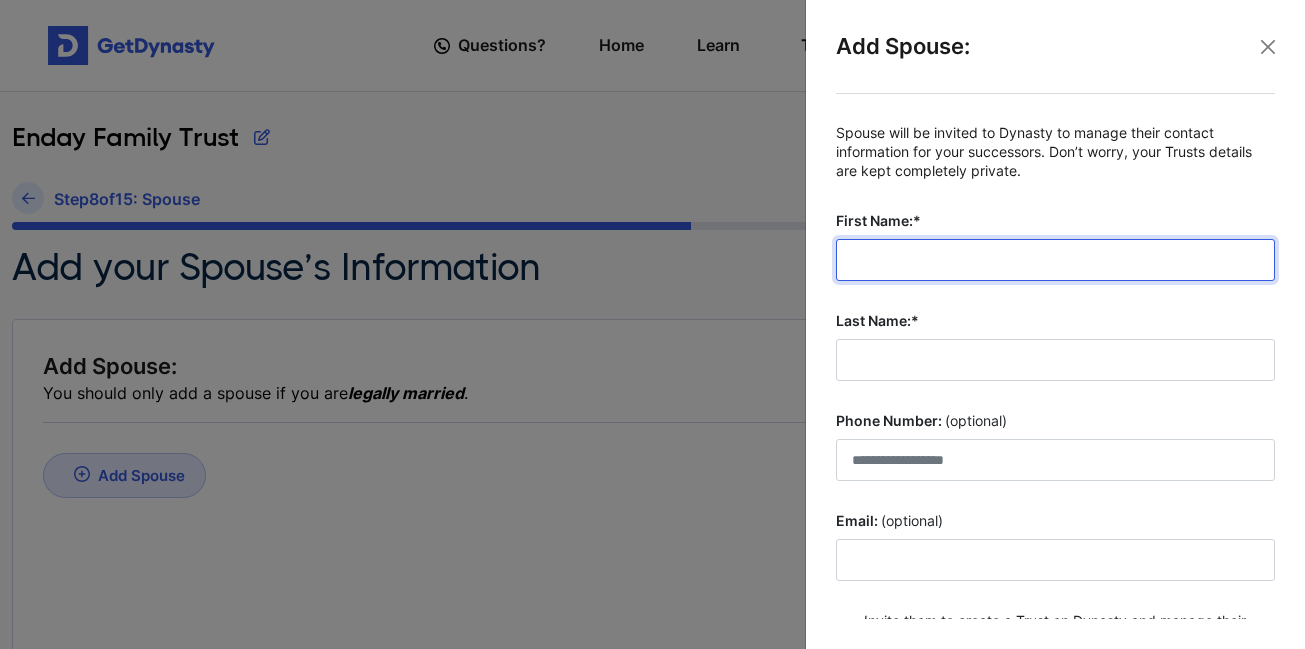 click on "First Name:*" at bounding box center [1055, 260] 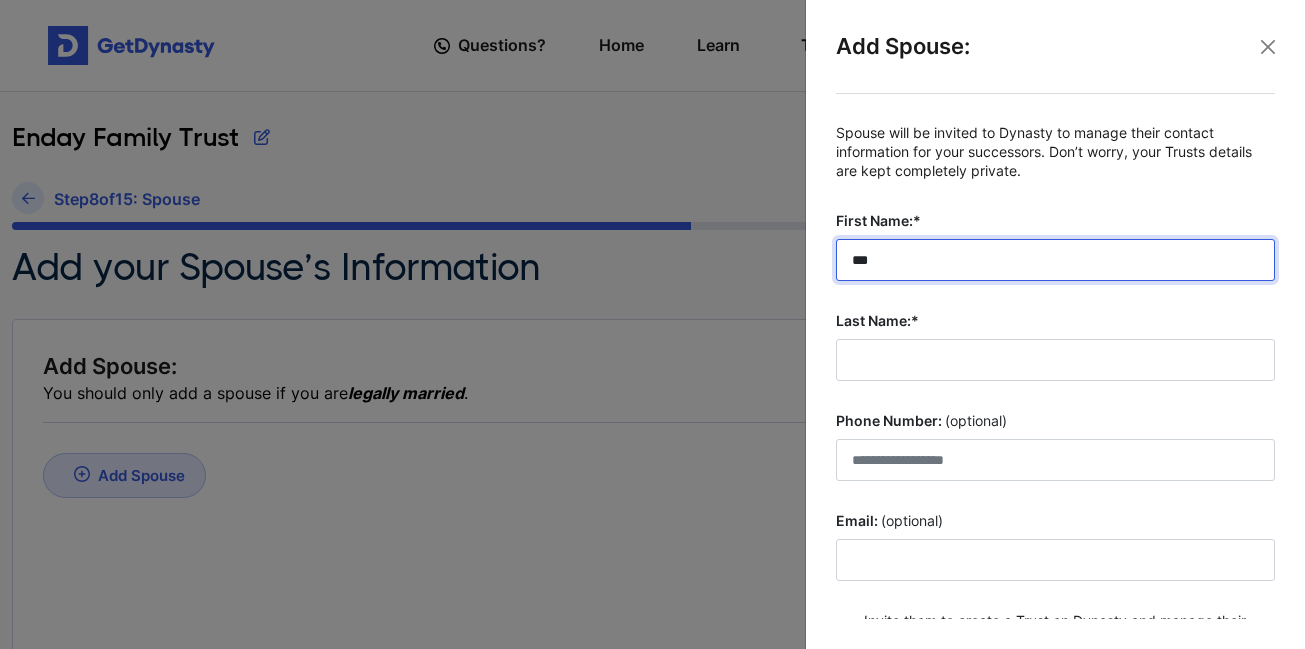 type on "***" 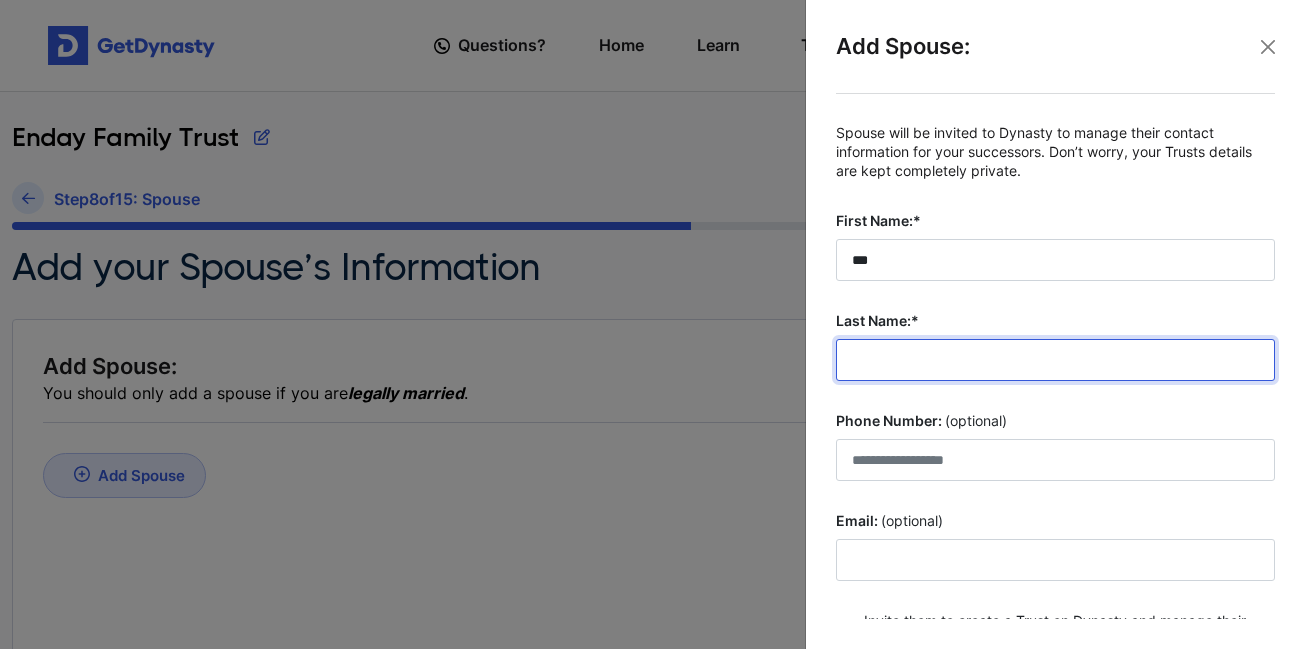 click on "Last Name:*" at bounding box center (1055, 360) 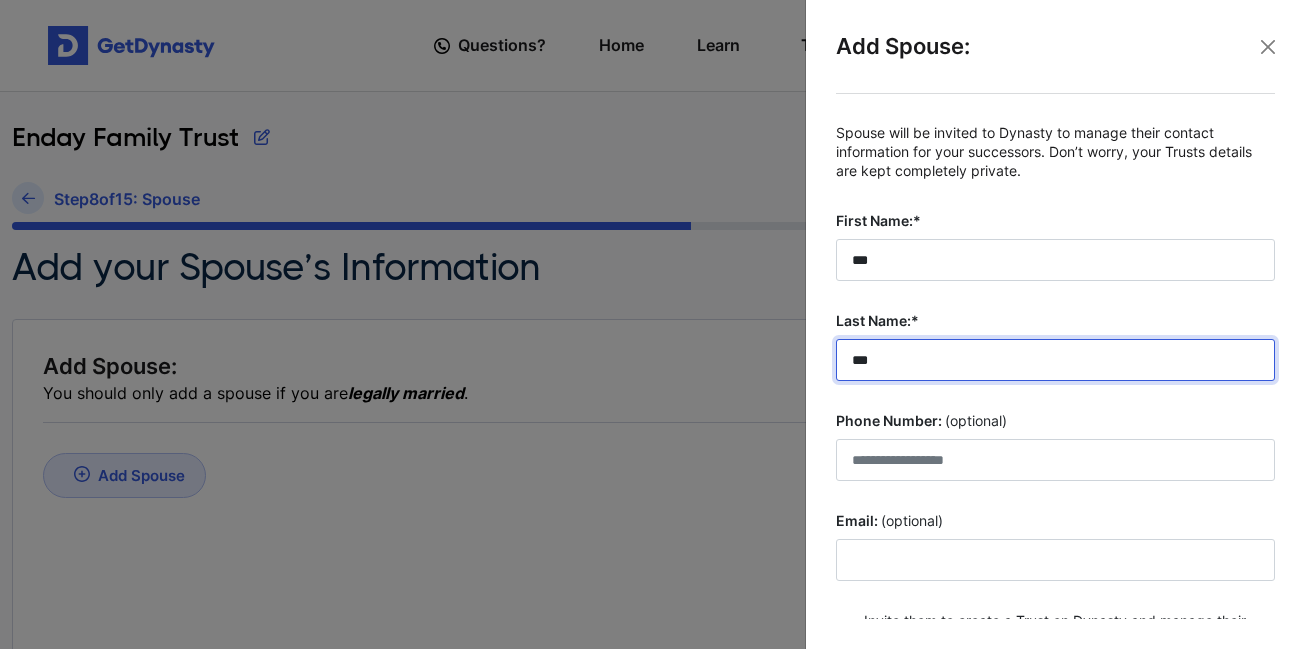 scroll, scrollTop: 130, scrollLeft: 0, axis: vertical 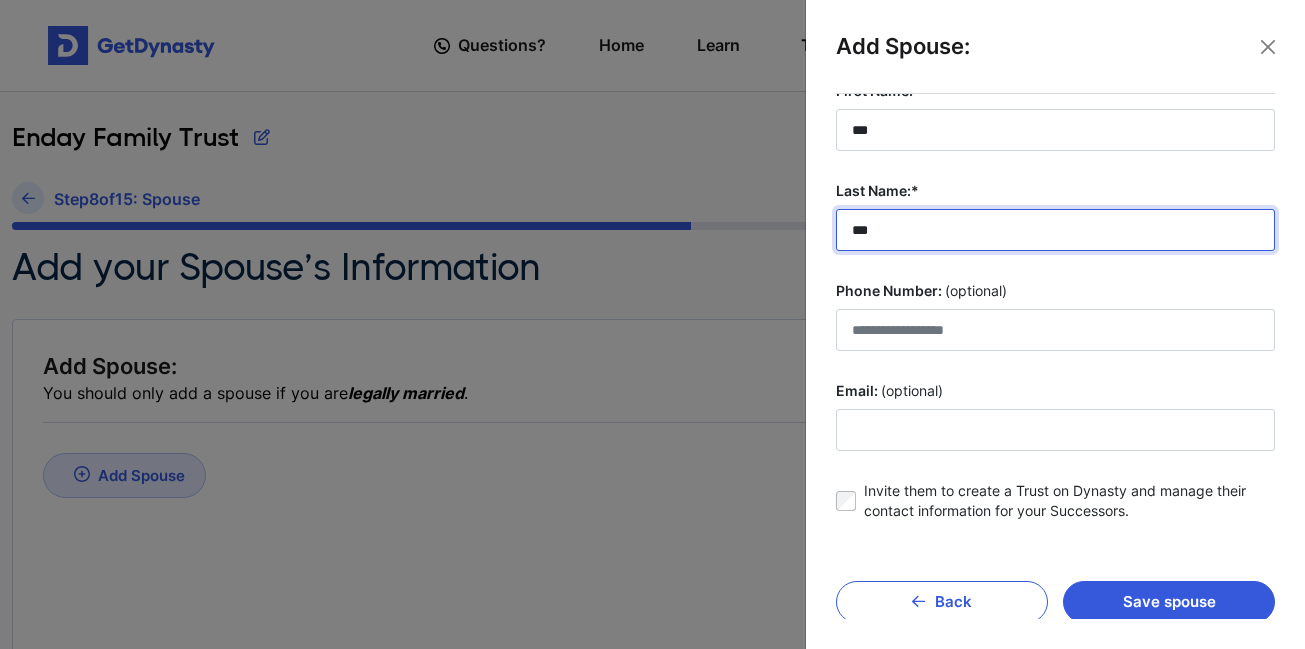 type on "***" 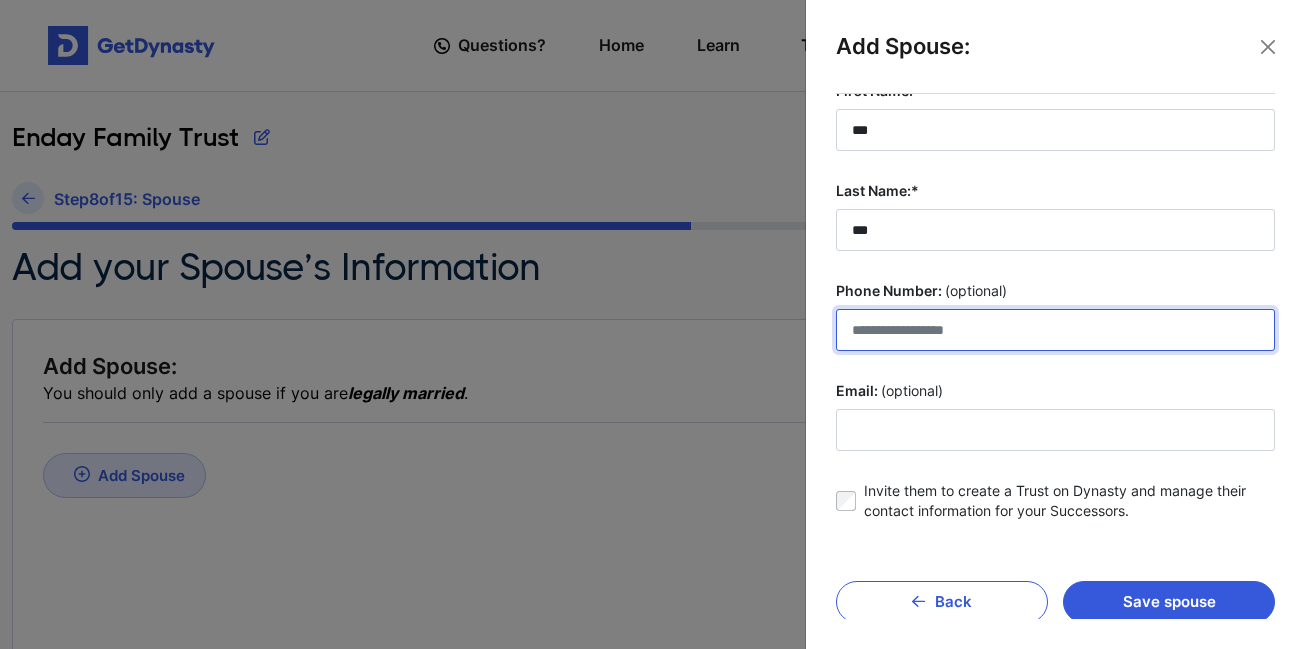 click on "Phone Number:   (optional)" at bounding box center [1055, 330] 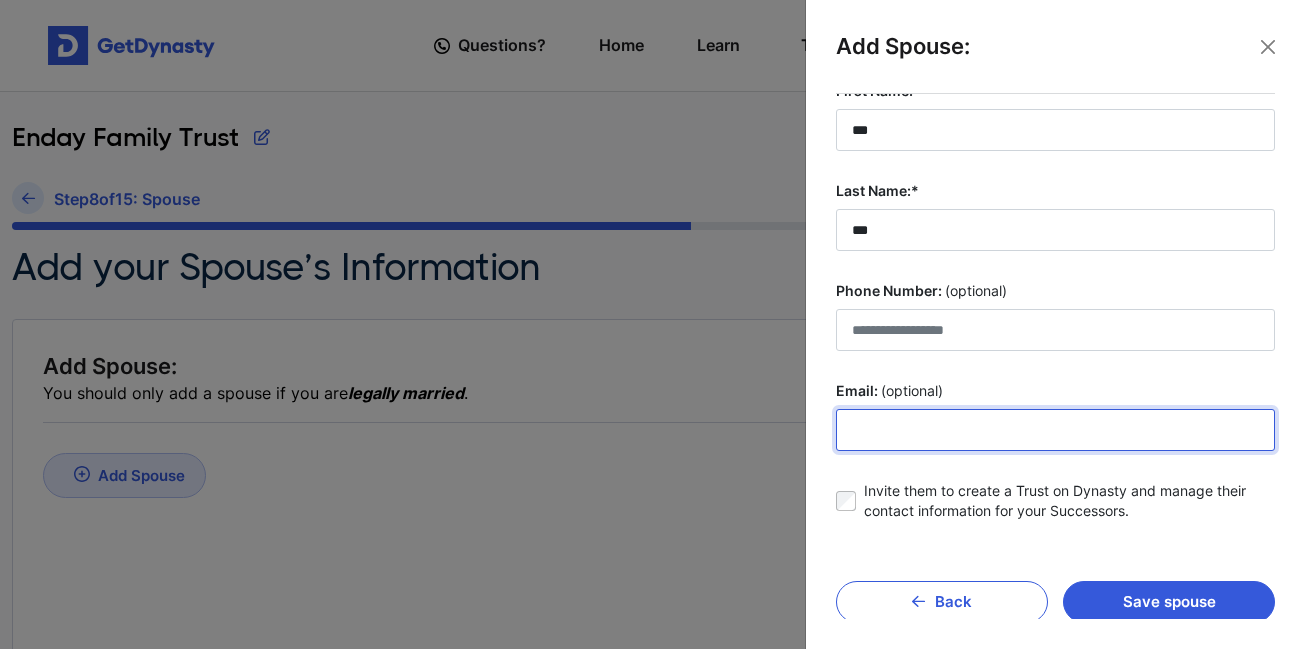 click on "Email:   (optional)" at bounding box center [1055, 430] 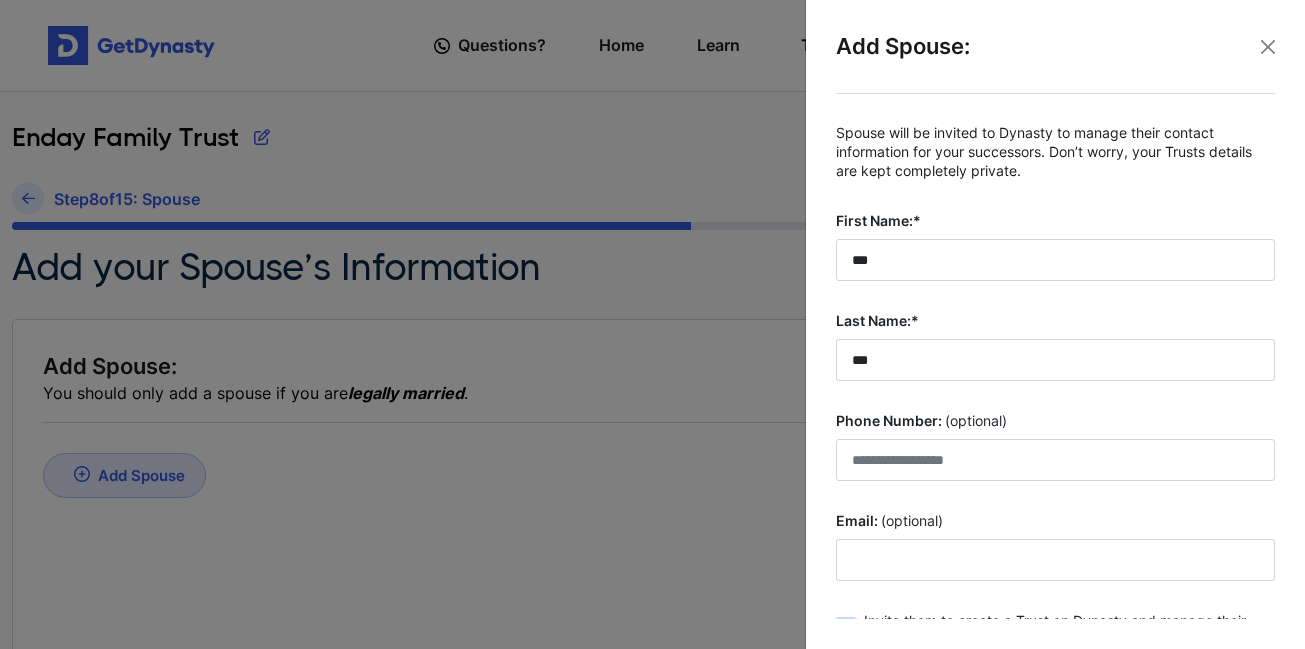 scroll, scrollTop: 150, scrollLeft: 0, axis: vertical 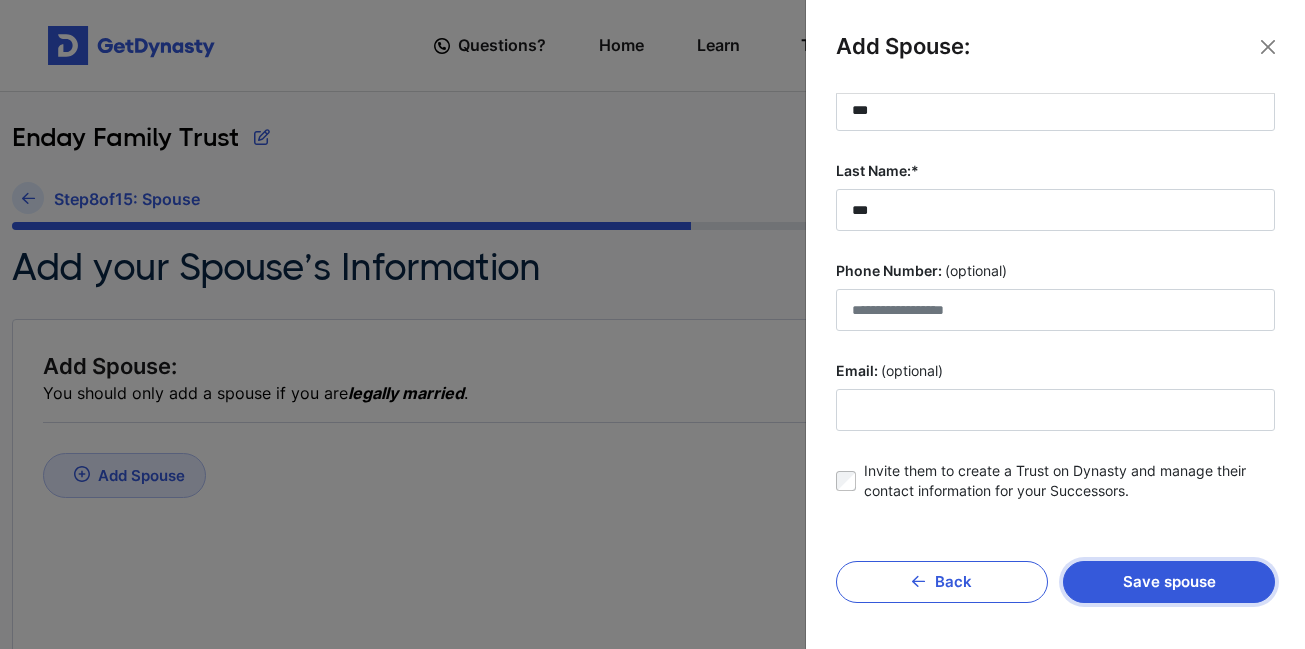 click on "Save spouse" at bounding box center [1169, 582] 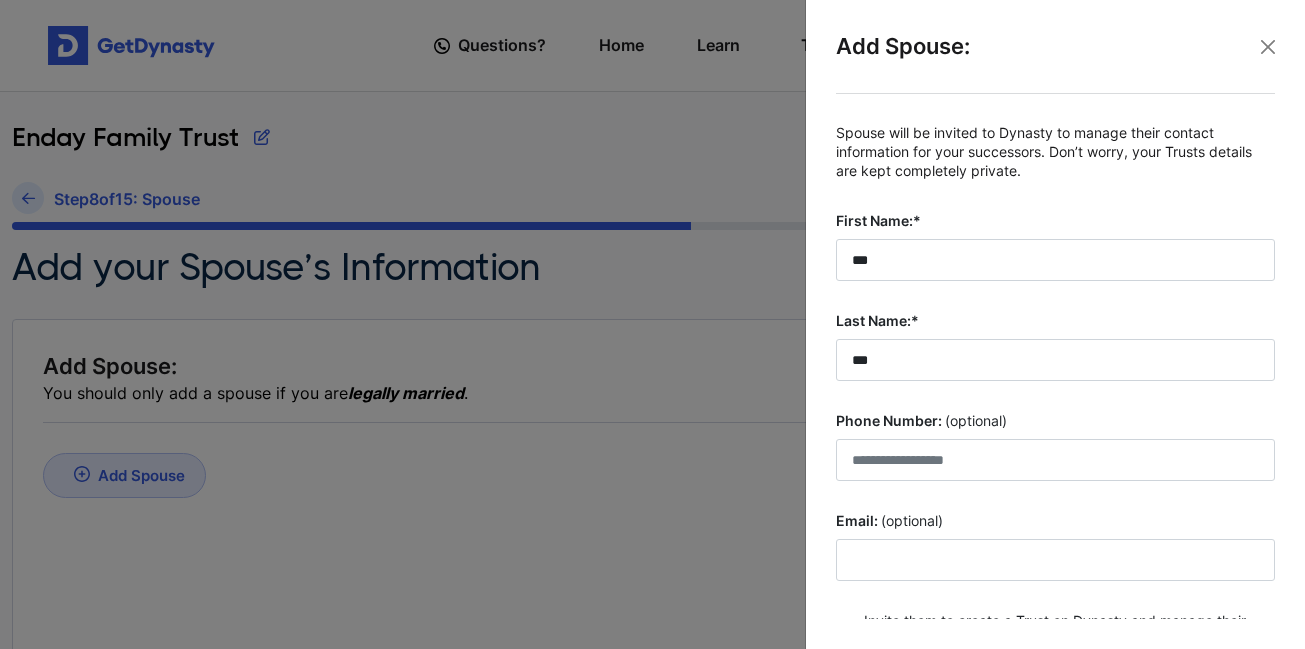 scroll, scrollTop: 150, scrollLeft: 0, axis: vertical 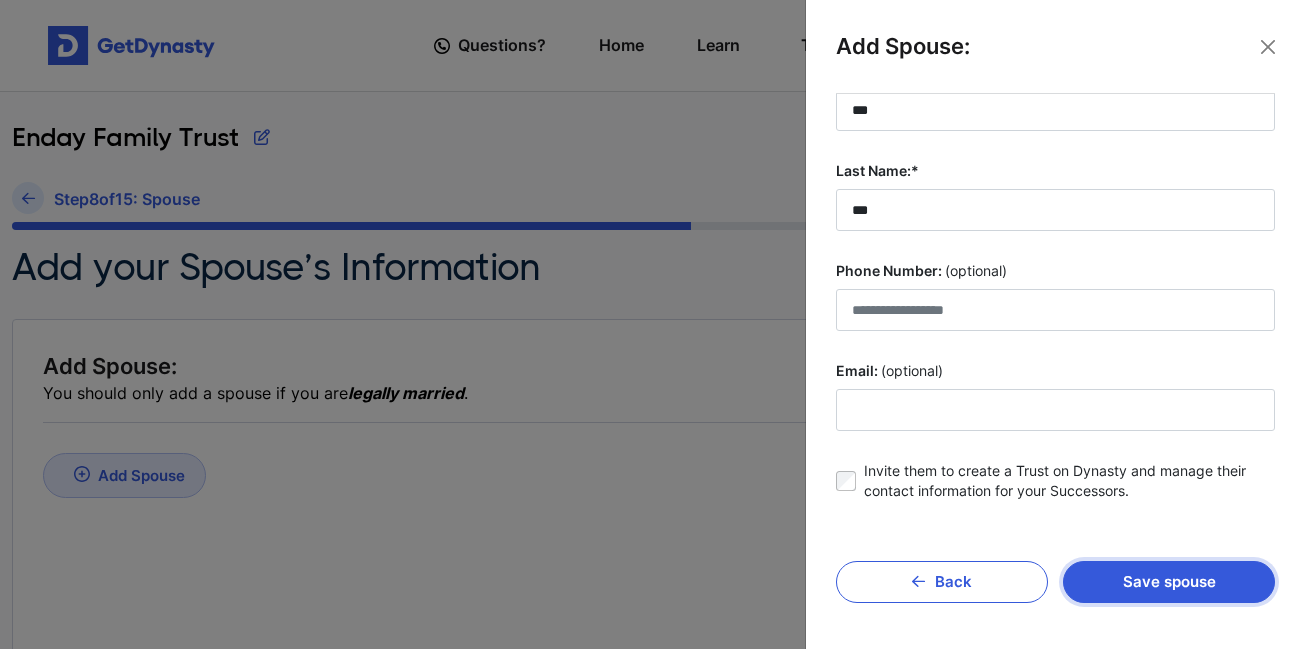 click on "Save spouse" at bounding box center (1169, 582) 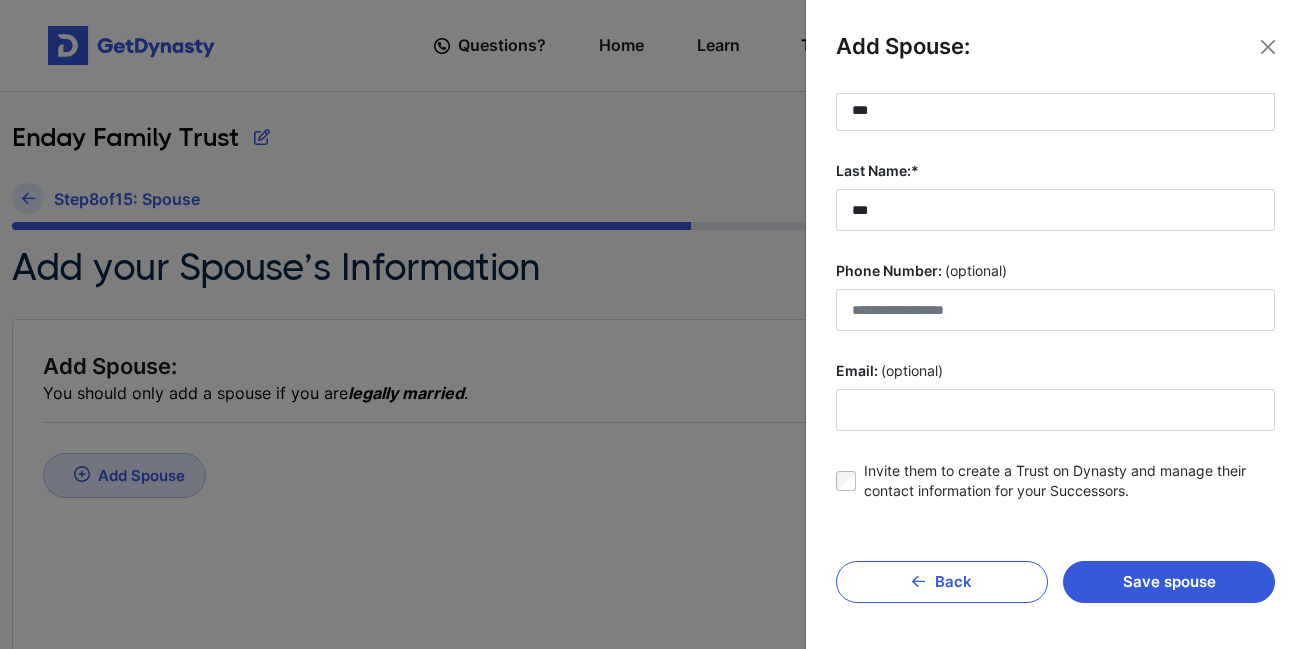 click at bounding box center (652, 324) 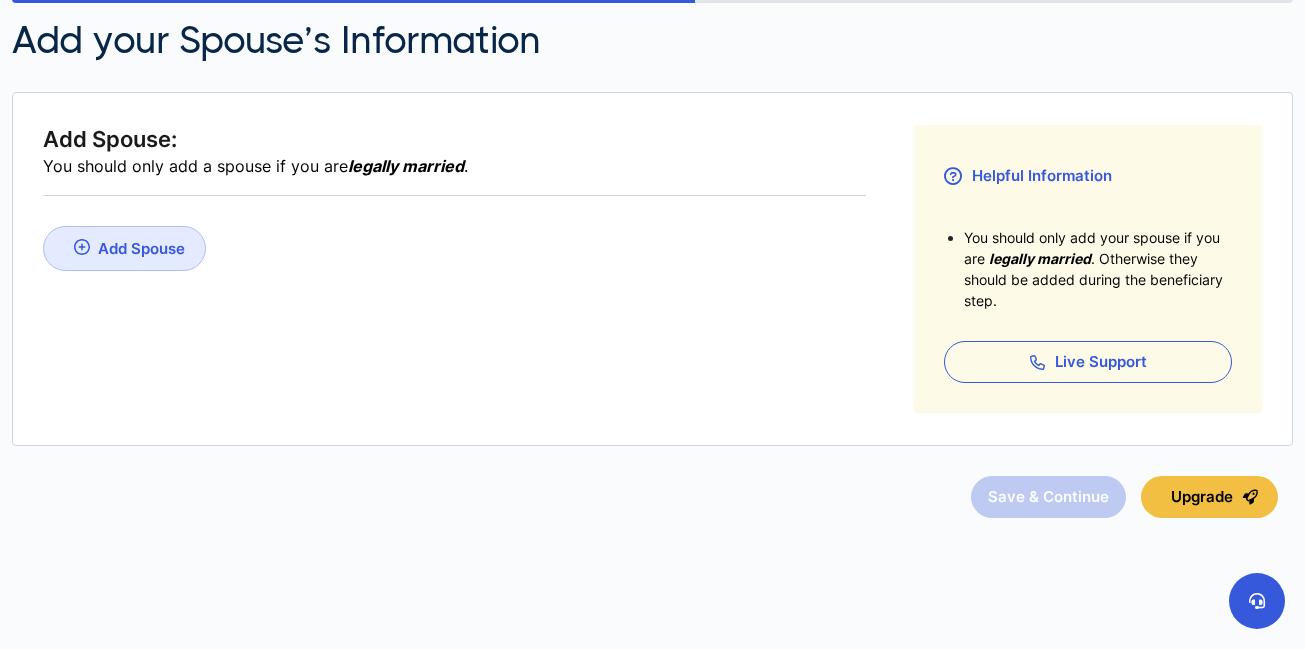 scroll, scrollTop: 53, scrollLeft: 0, axis: vertical 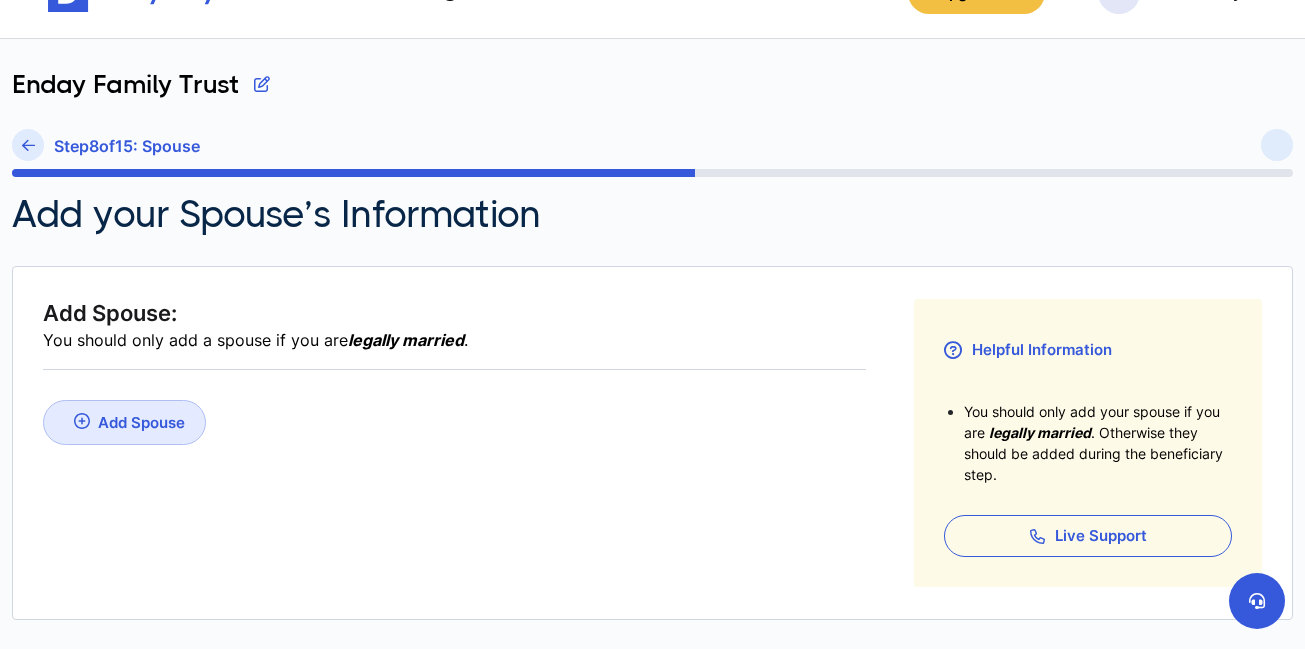 click on "Add Spouse" at bounding box center [124, 422] 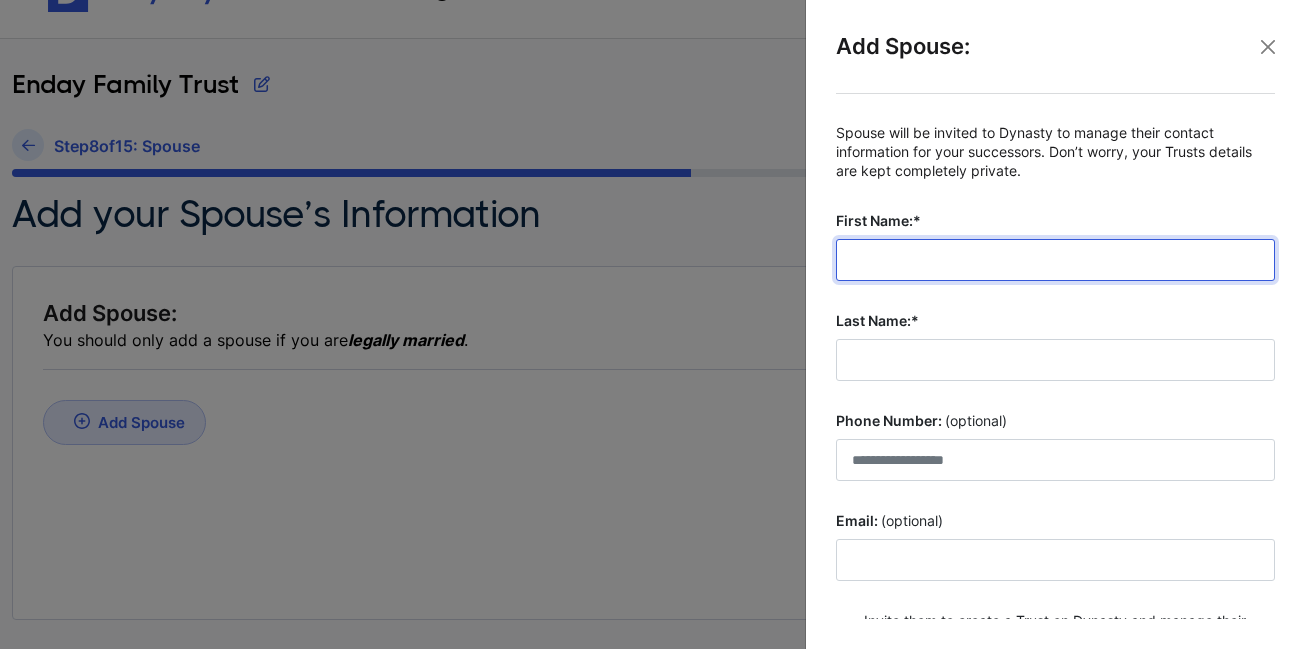 click on "First Name:*" at bounding box center (1055, 260) 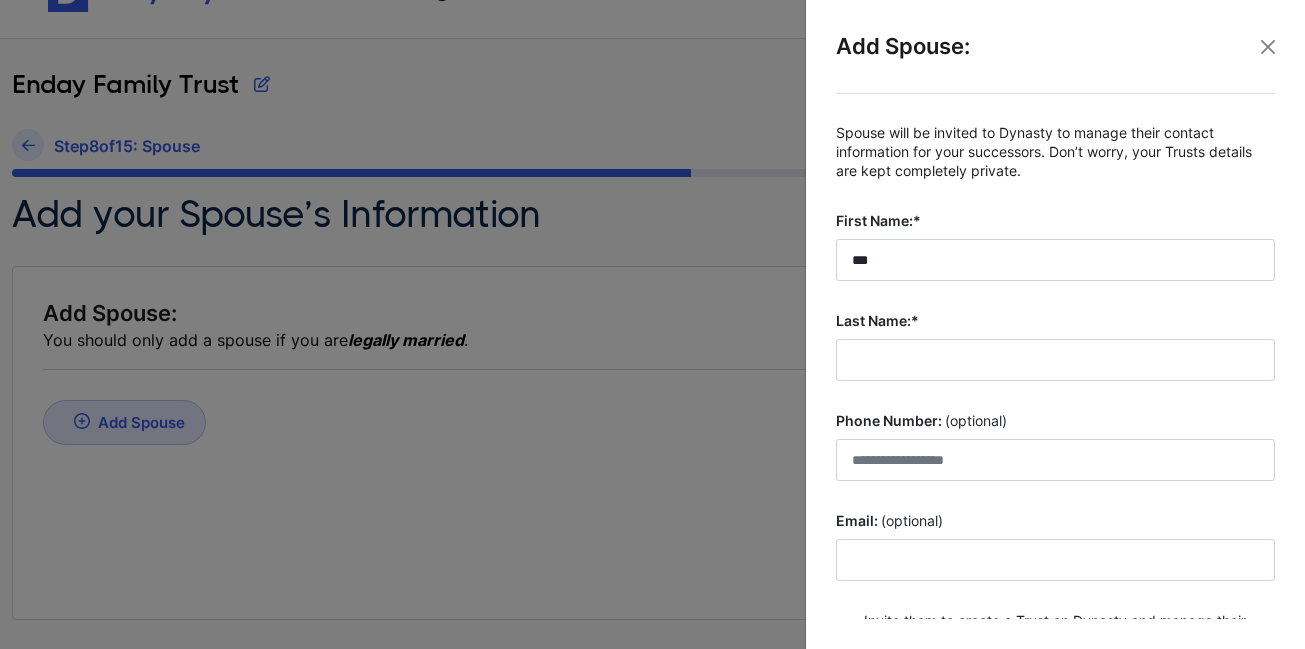 click on "Spouse will be invited to Dynasty to manage their contact information for your successors. Don’t worry, your Trusts details are kept completely private. First Name:* *** Last Name:* Phone Number:   (optional) Email:   (optional) Invite them to create a Trust on Dynasty and manage their contact information for your Successors." at bounding box center [1055, 392] 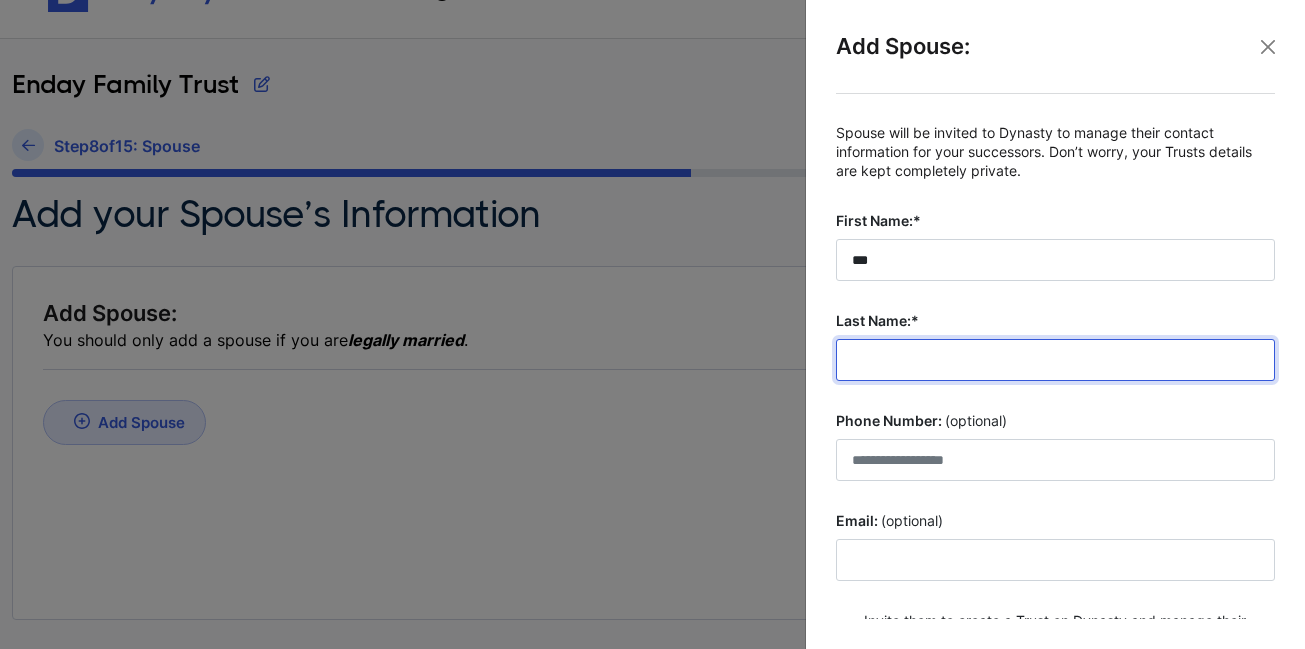 click on "Last Name:*" at bounding box center [1055, 360] 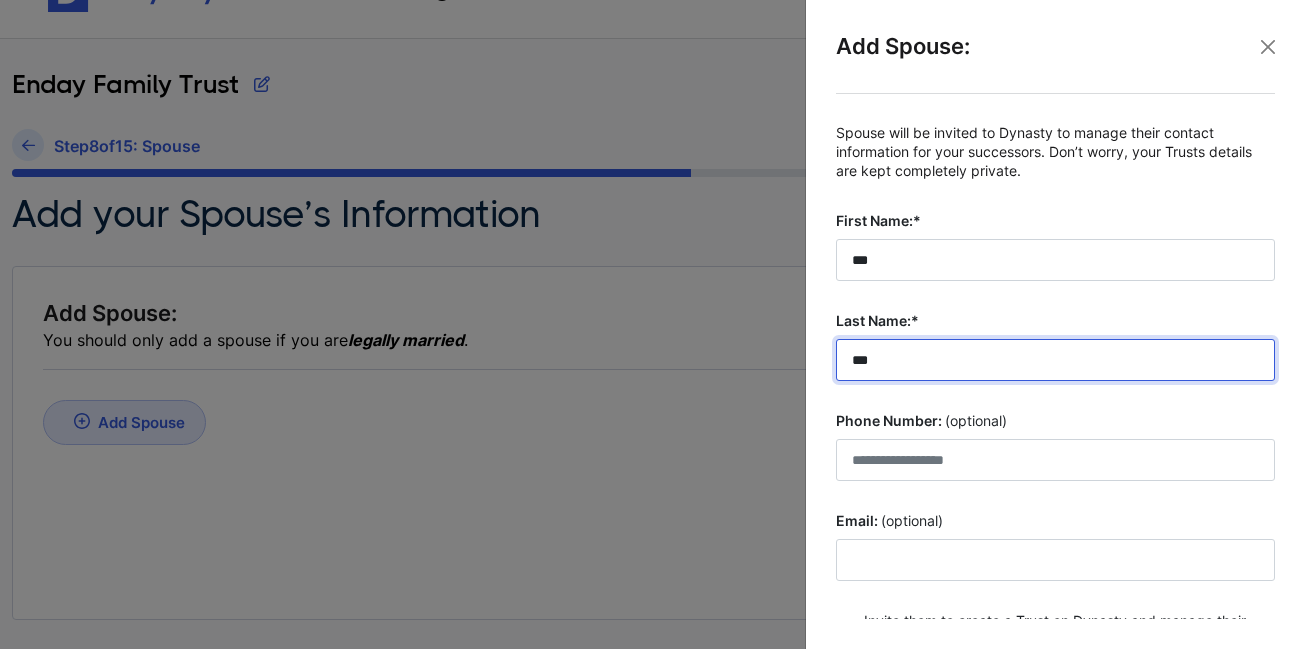 scroll, scrollTop: 150, scrollLeft: 0, axis: vertical 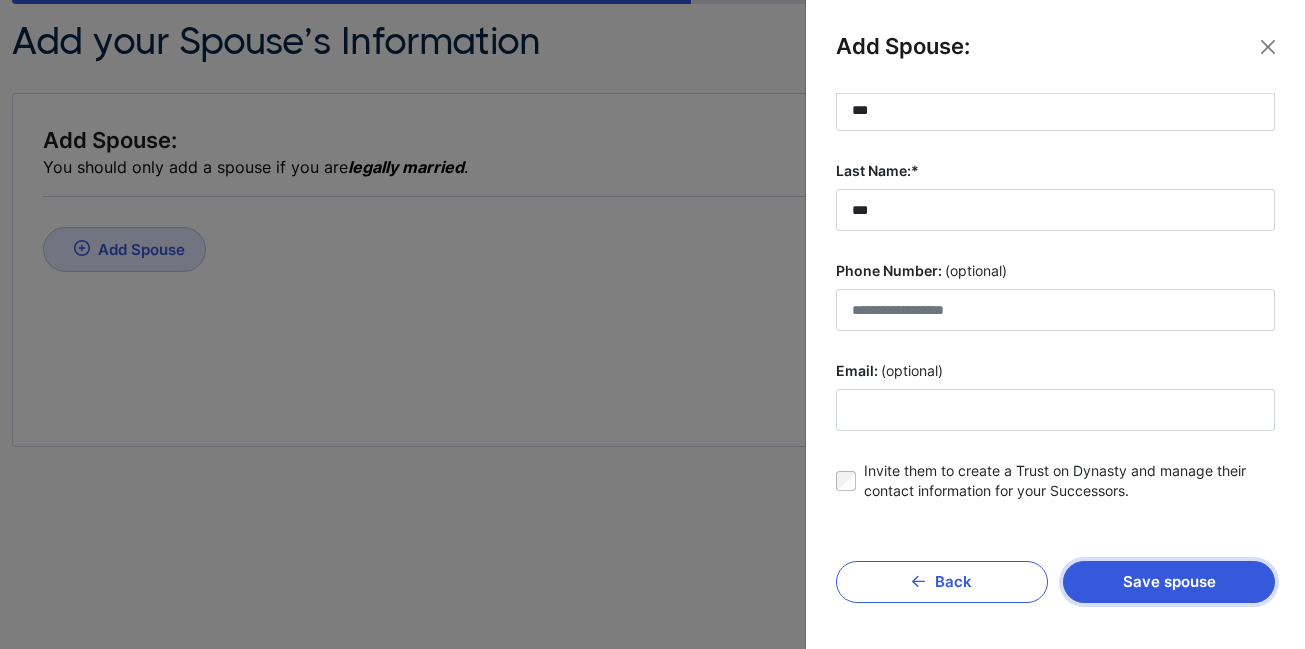 click on "Save spouse" at bounding box center [1169, 582] 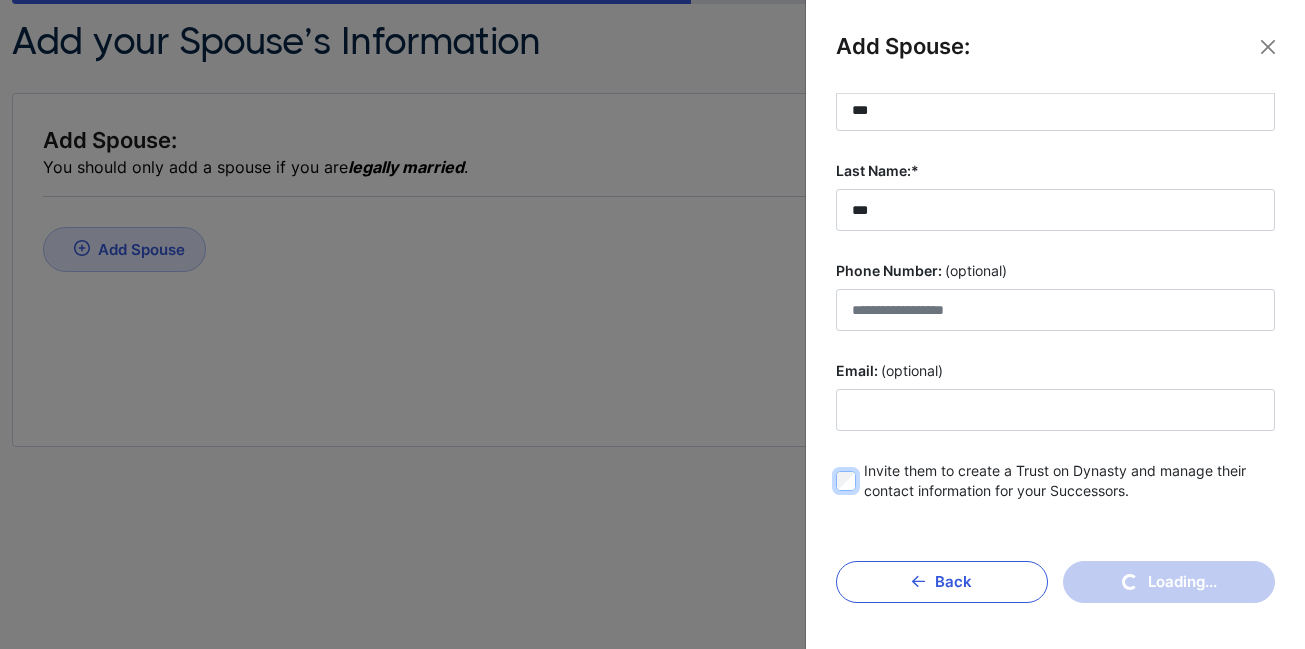 scroll, scrollTop: 0, scrollLeft: 0, axis: both 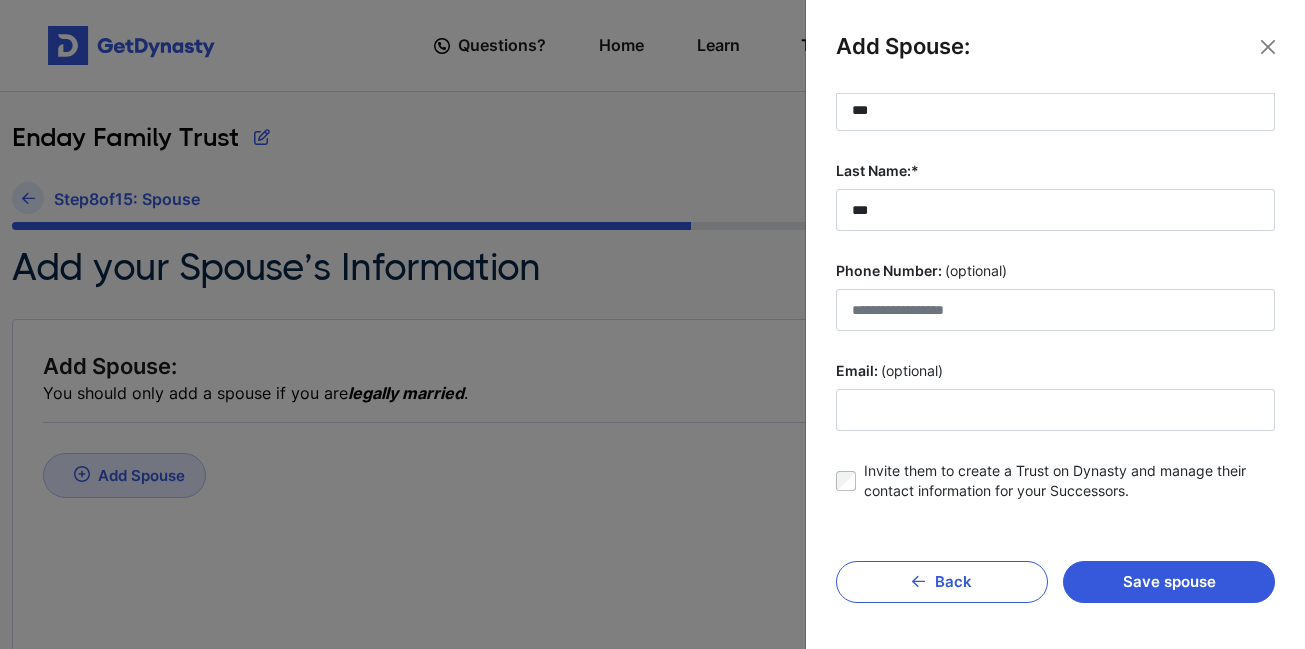 click at bounding box center [652, 324] 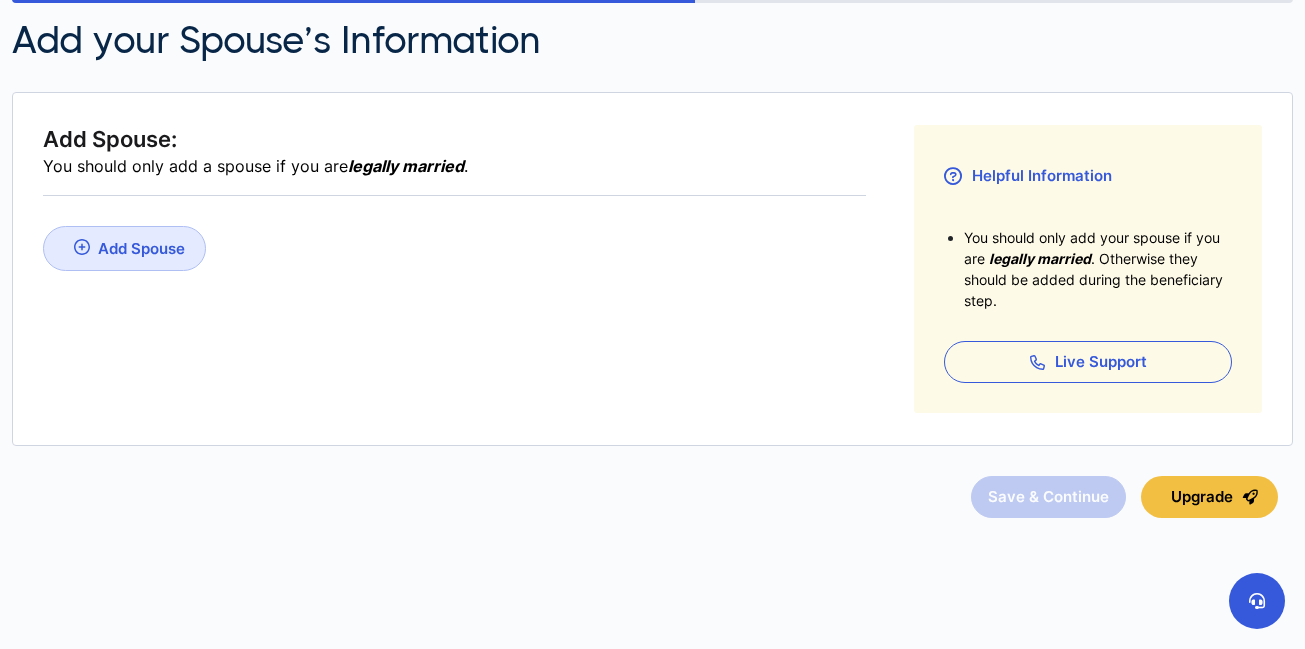 scroll, scrollTop: 0, scrollLeft: 0, axis: both 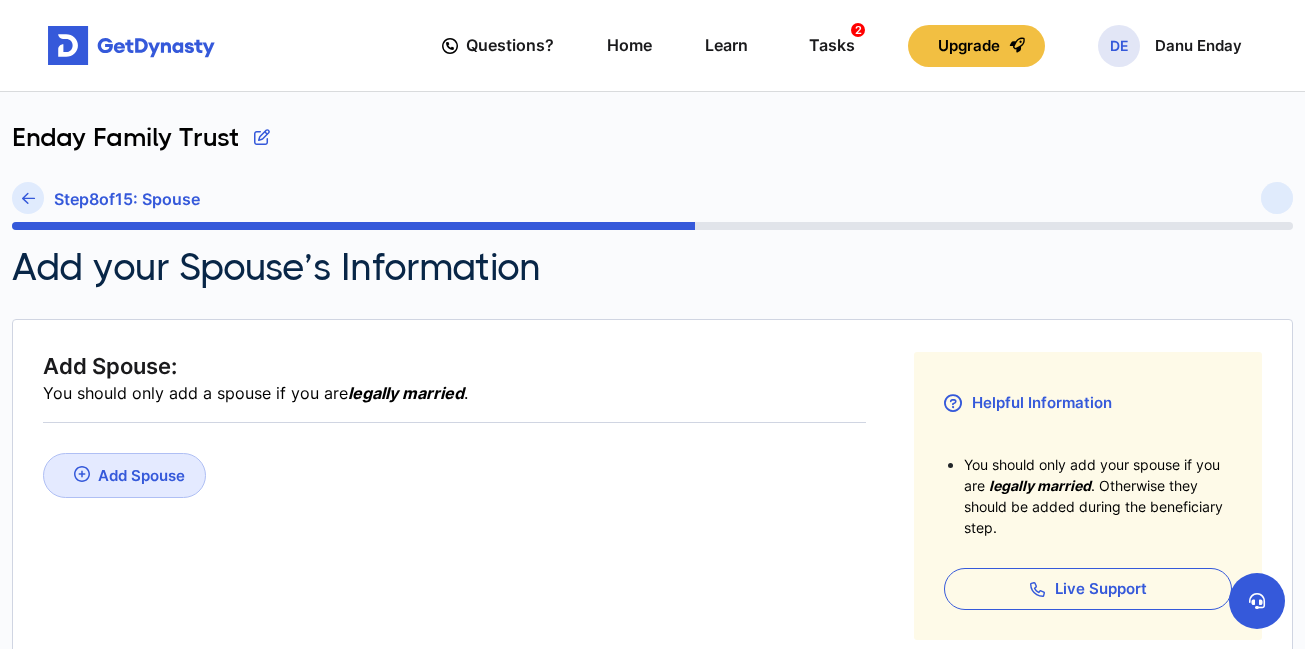 click on "Add Spouse: You should only add a spouse if you are  legally married .   Add Spouse" at bounding box center [454, 496] 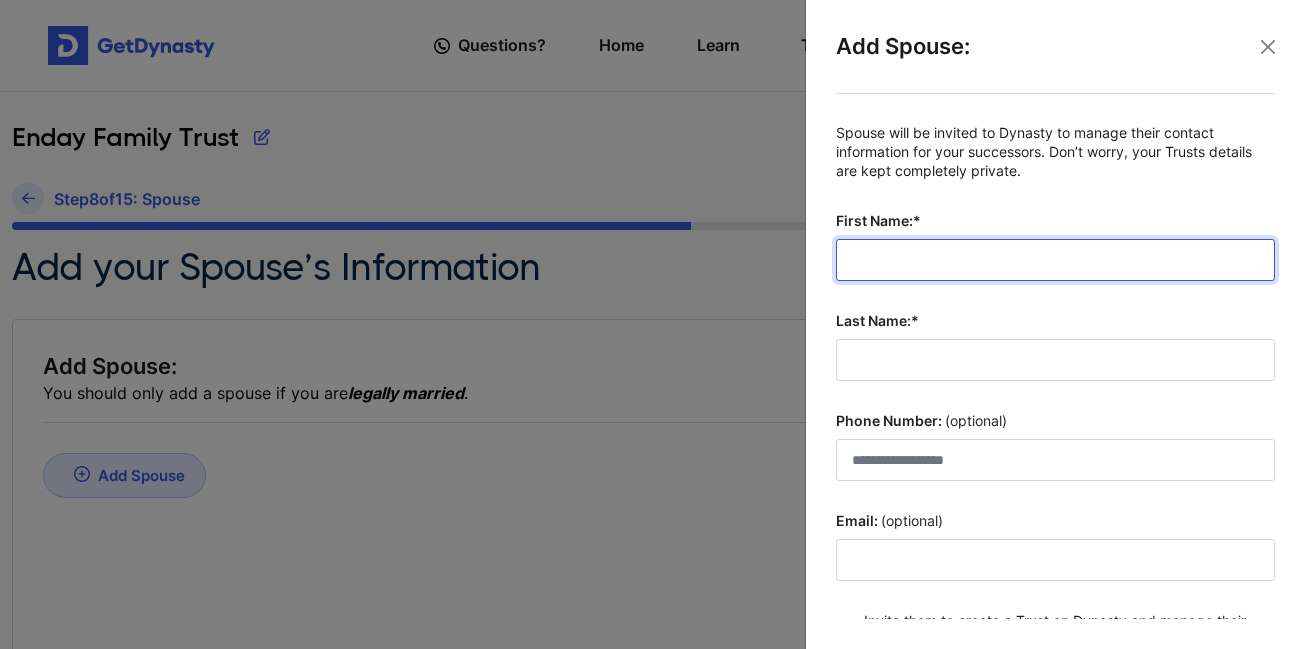 click on "First Name:*" at bounding box center (1055, 260) 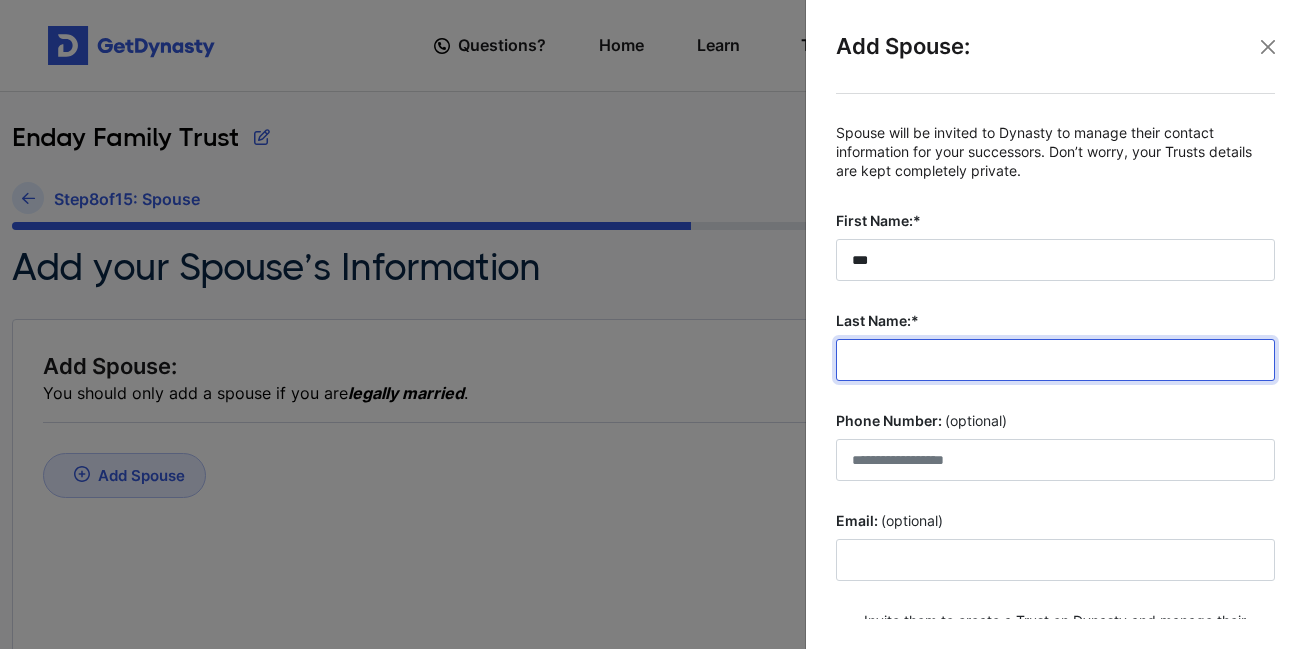 click on "Last Name:*" at bounding box center [1055, 360] 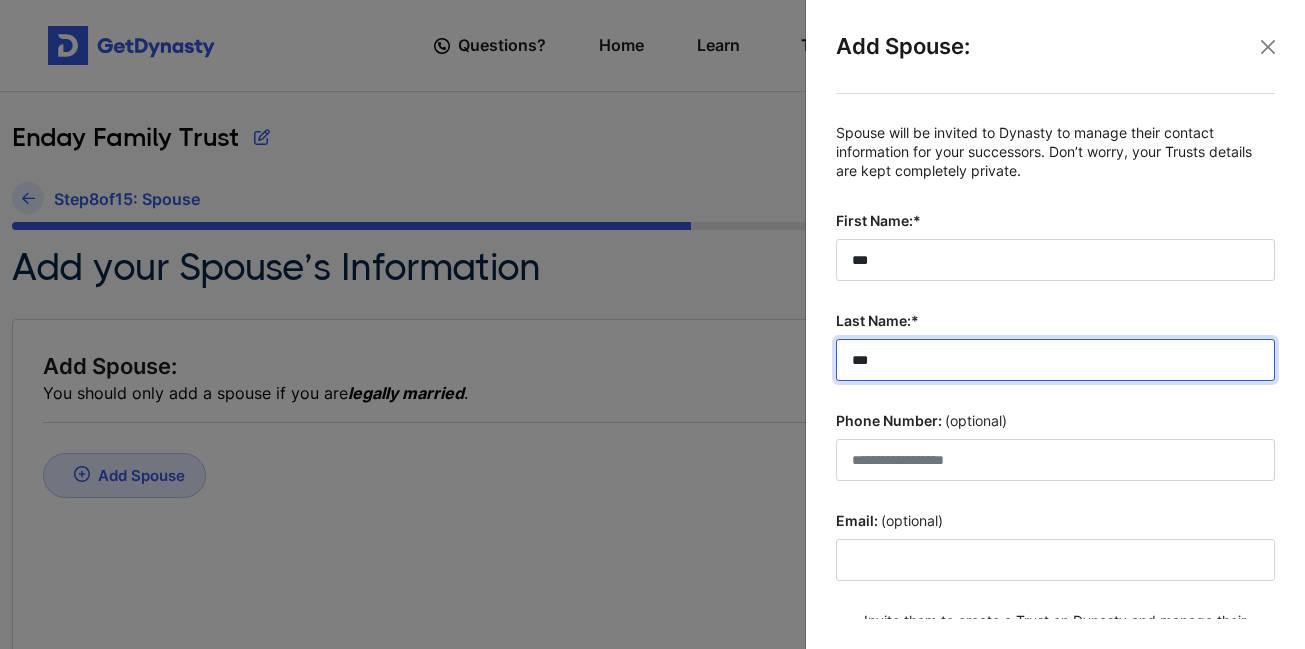 scroll, scrollTop: 150, scrollLeft: 0, axis: vertical 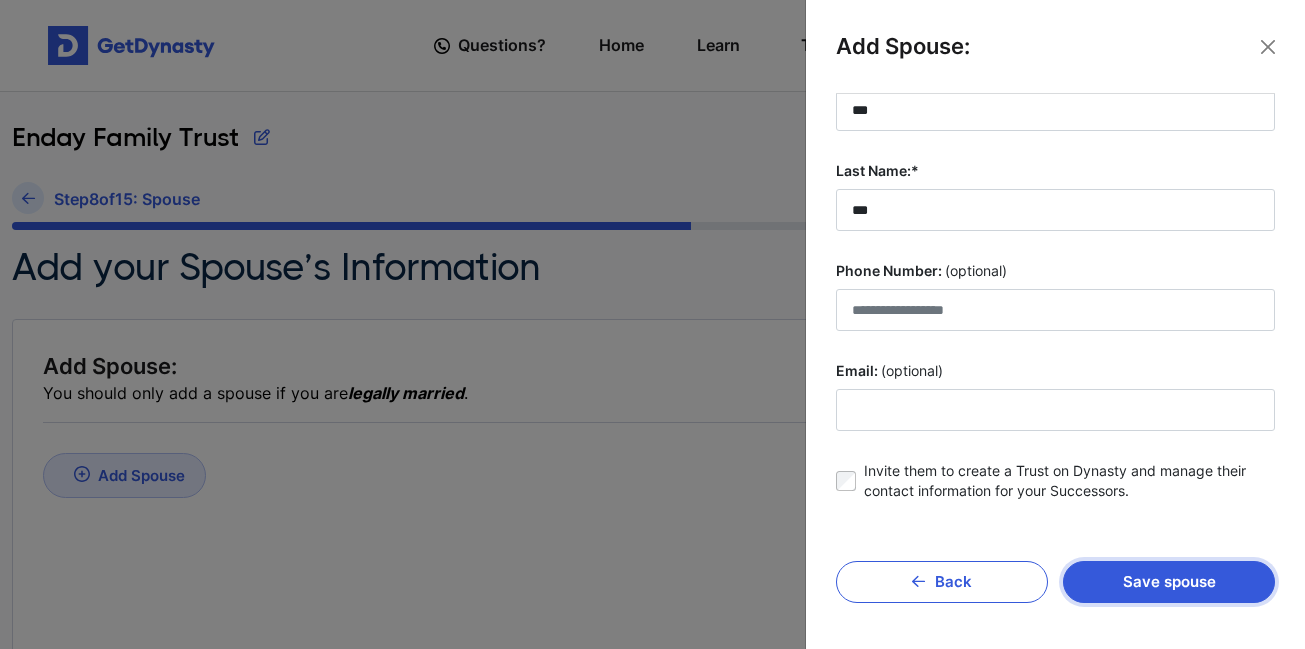click on "Save spouse" at bounding box center (1169, 582) 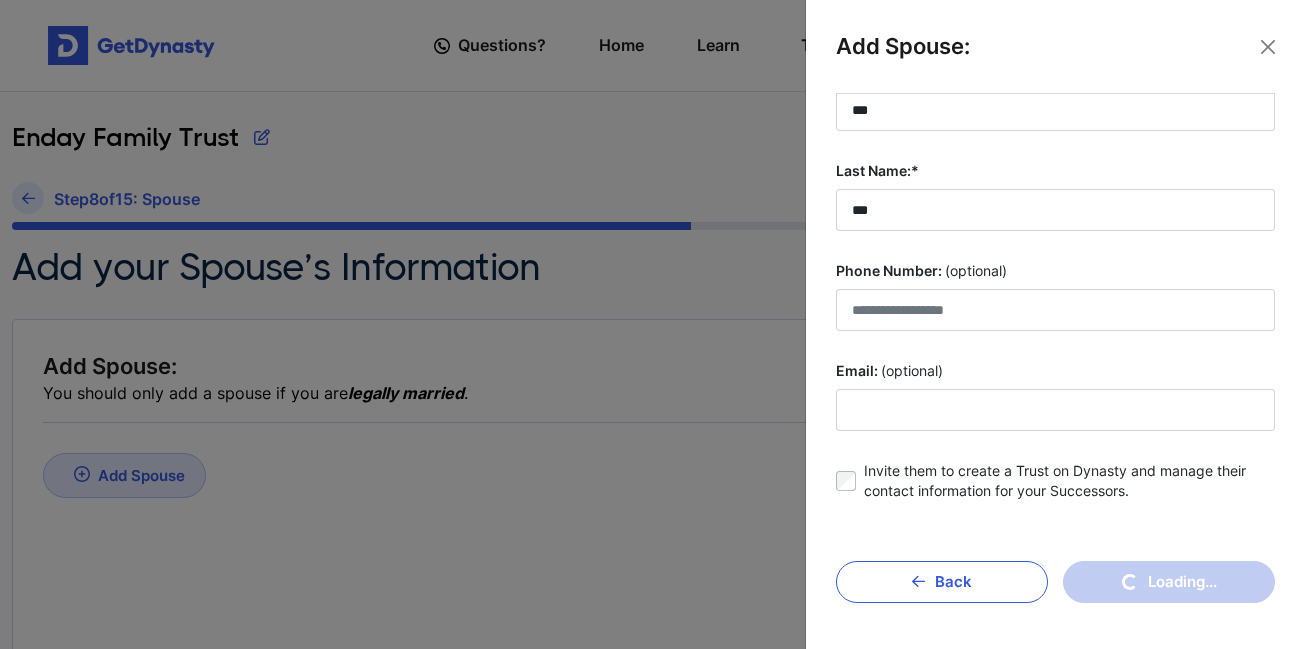 click at bounding box center (652, 324) 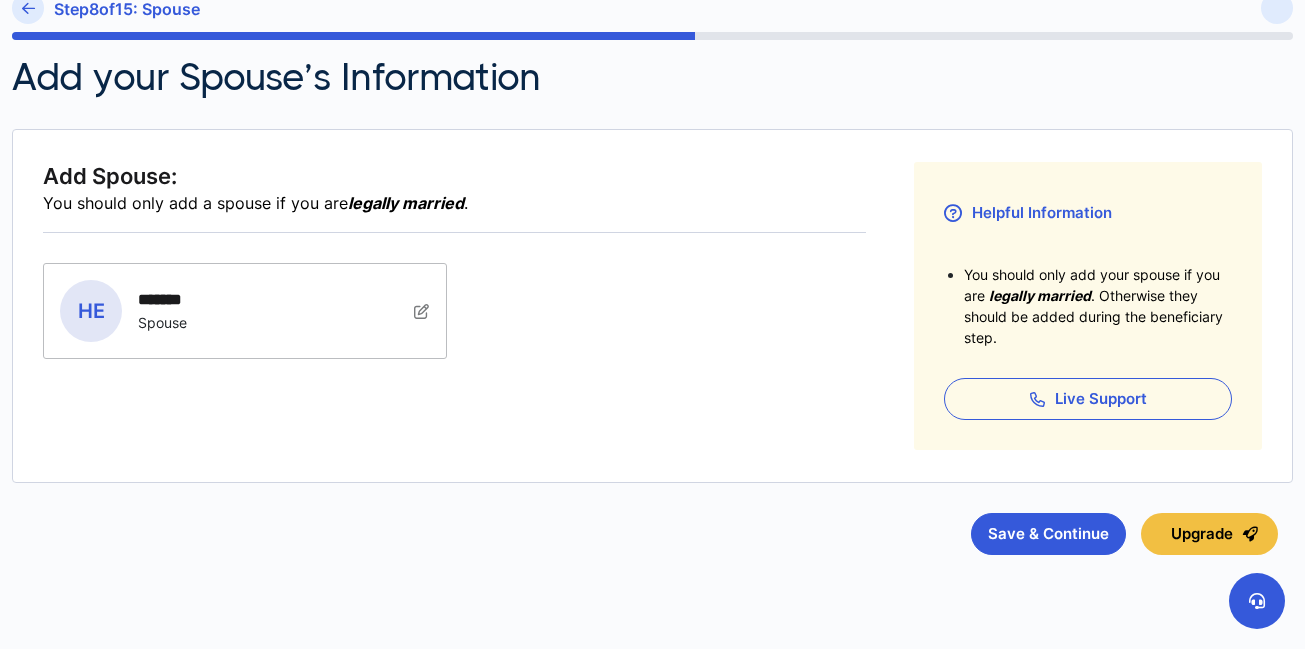 scroll, scrollTop: 227, scrollLeft: 0, axis: vertical 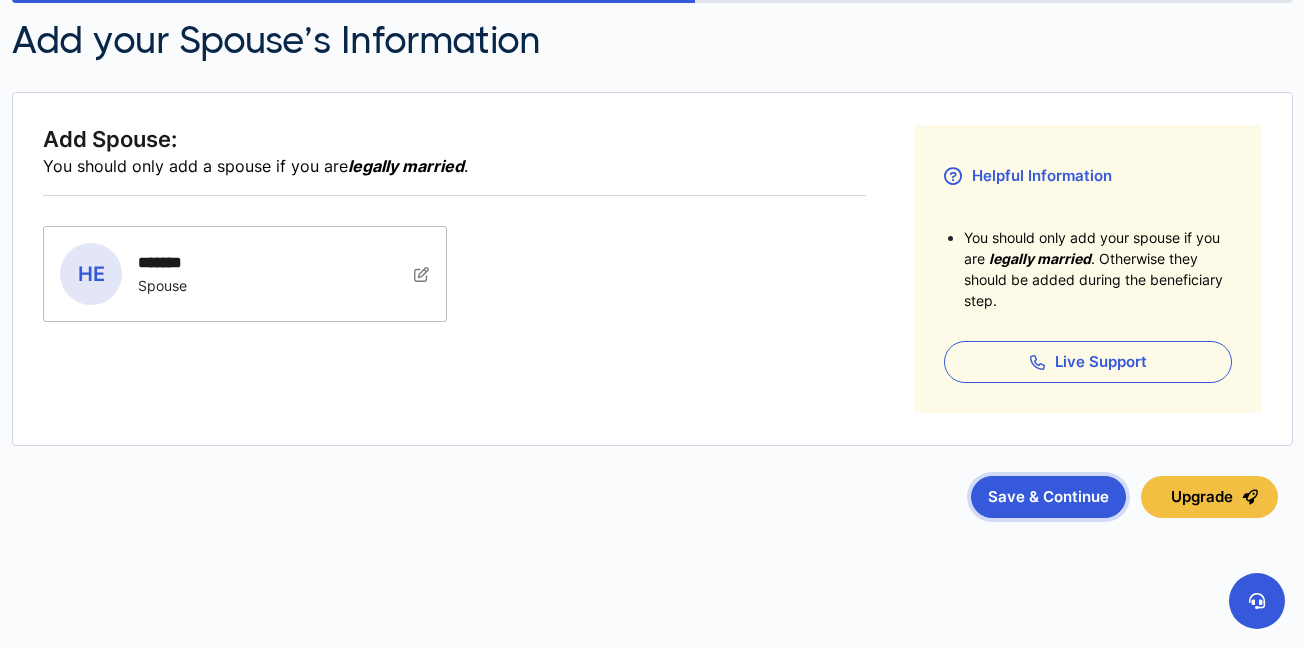 click on "Save & Continue" at bounding box center [1048, 497] 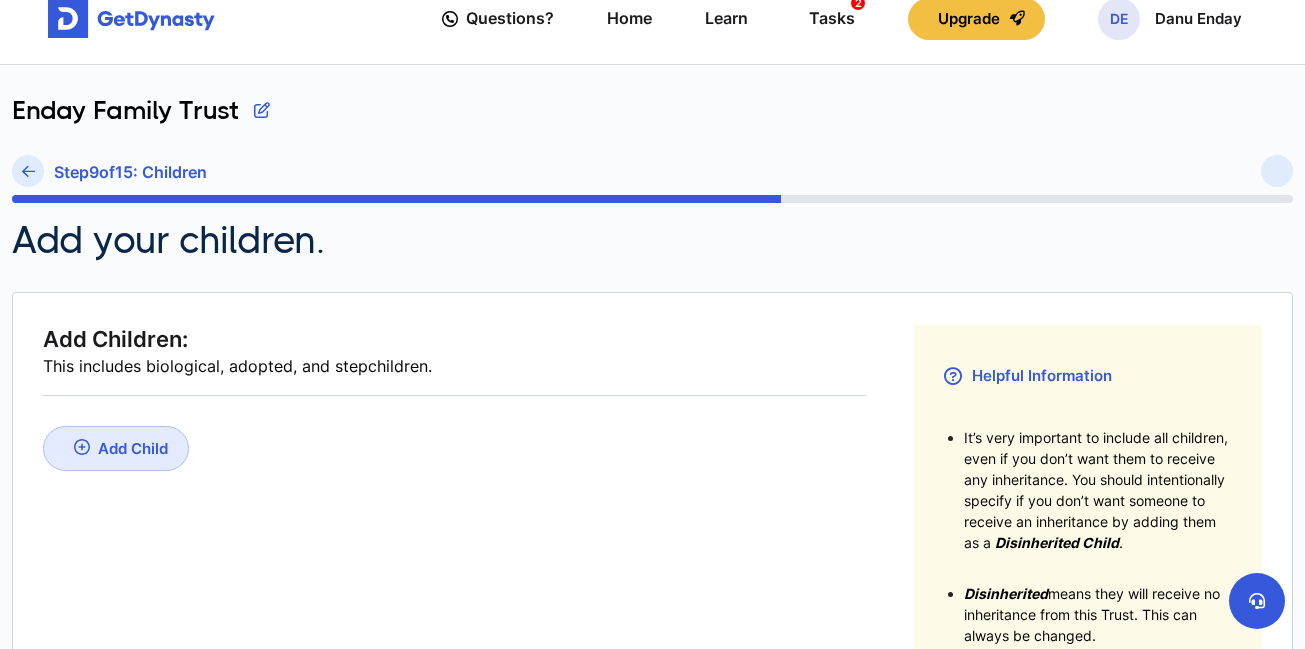 scroll, scrollTop: 0, scrollLeft: 0, axis: both 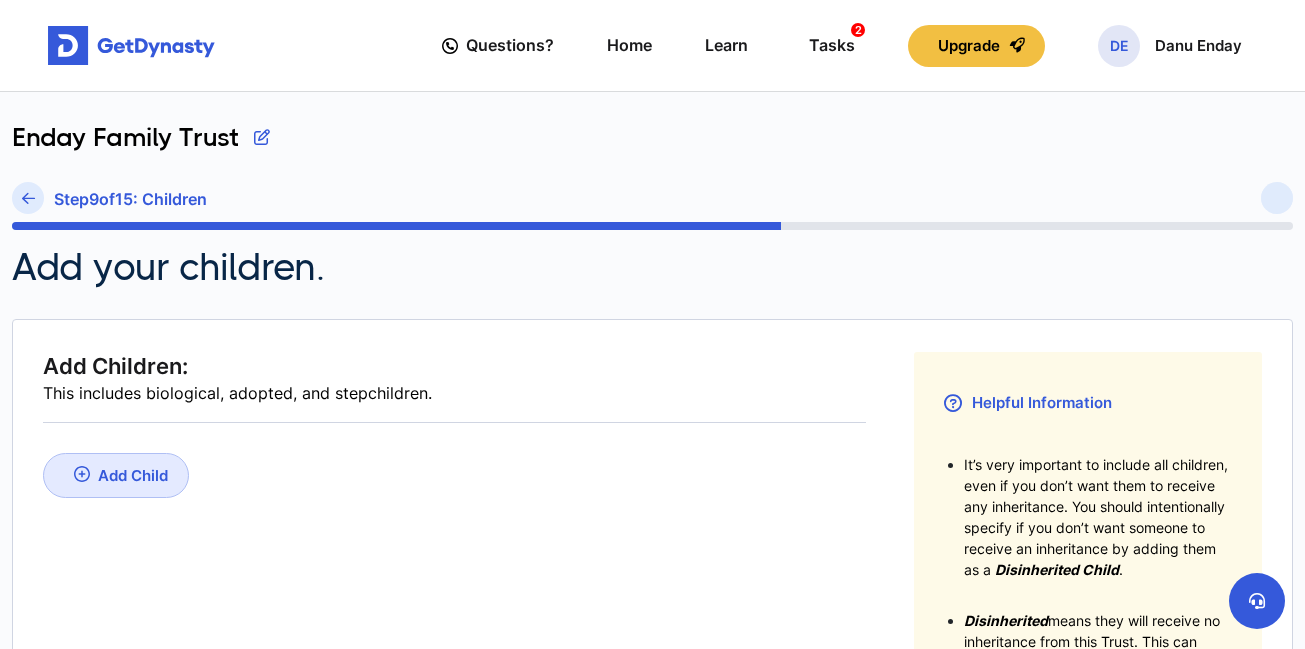 click on "Add Child" at bounding box center (116, 475) 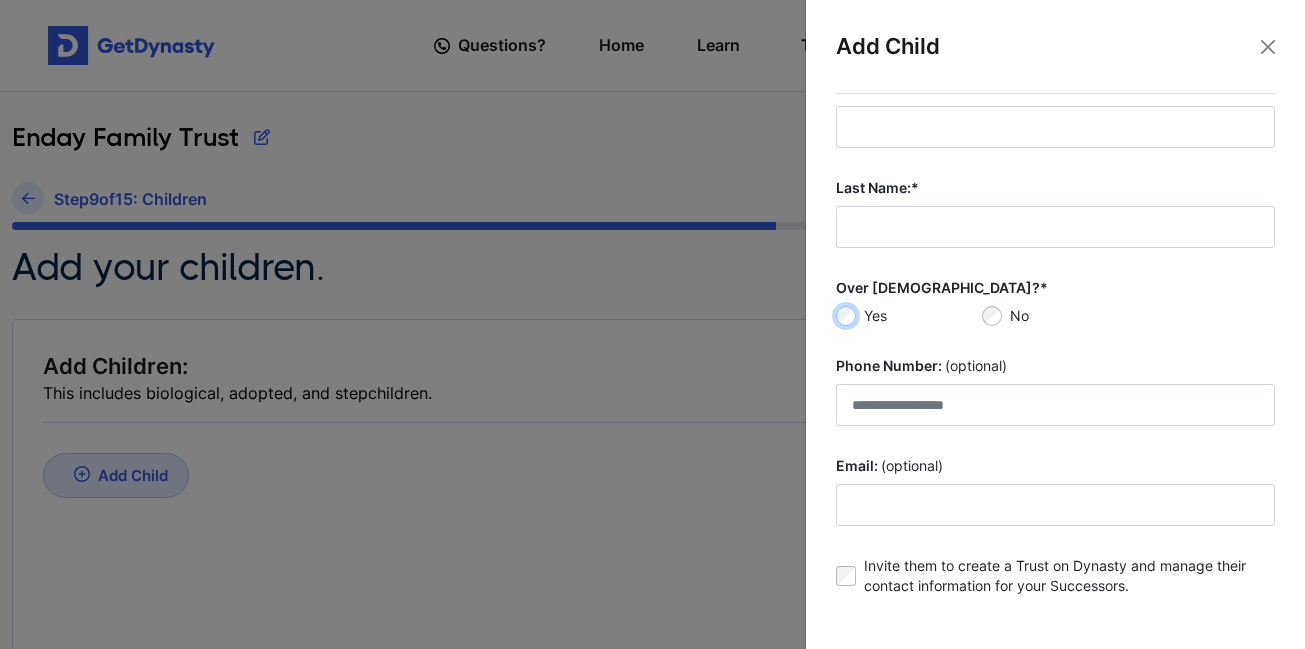 scroll, scrollTop: 228, scrollLeft: 0, axis: vertical 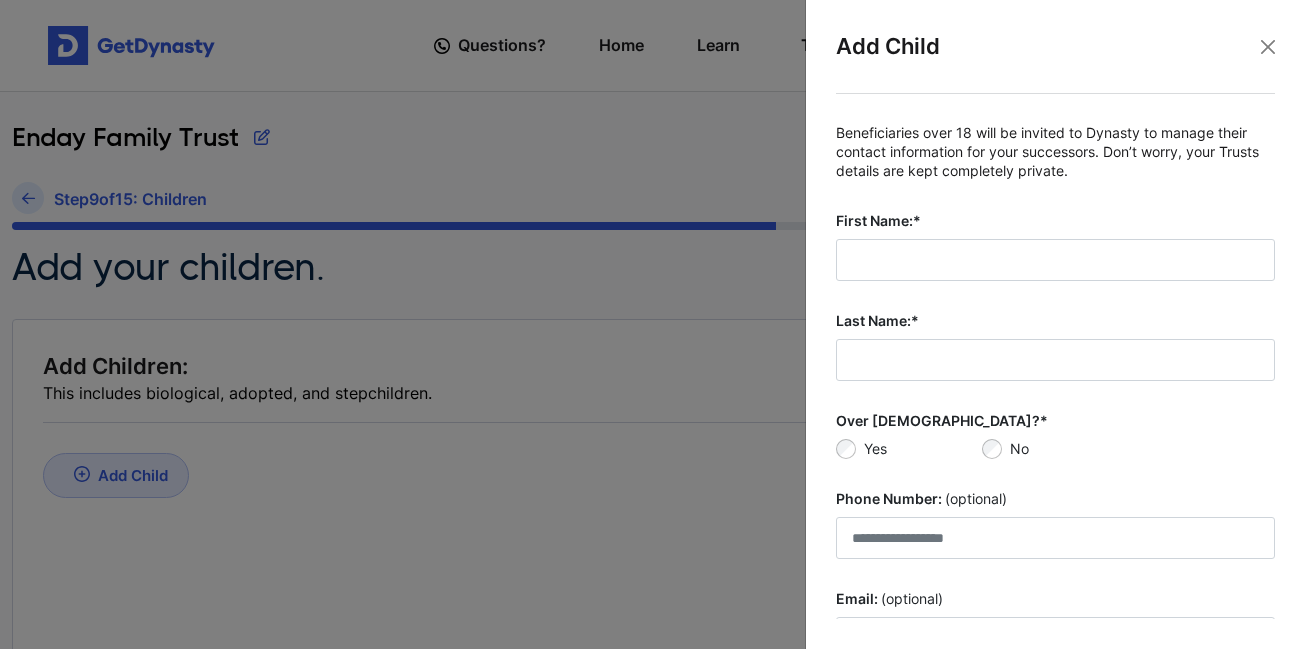 click at bounding box center [652, 324] 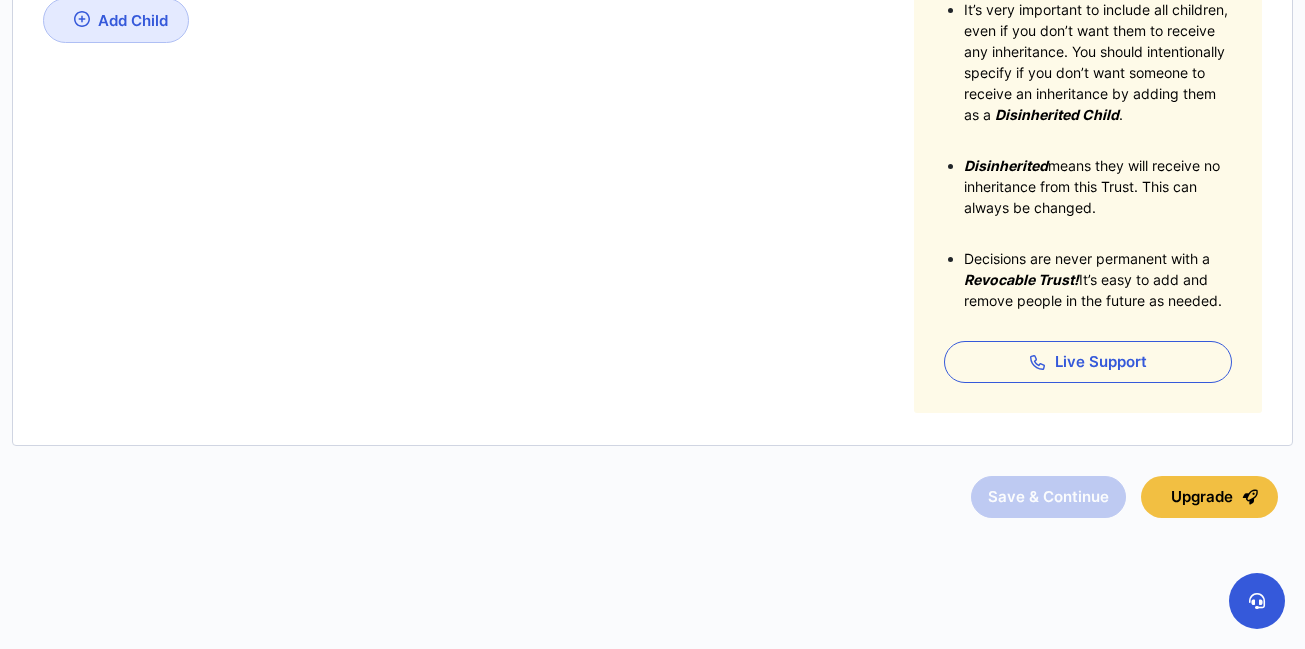 scroll, scrollTop: 0, scrollLeft: 0, axis: both 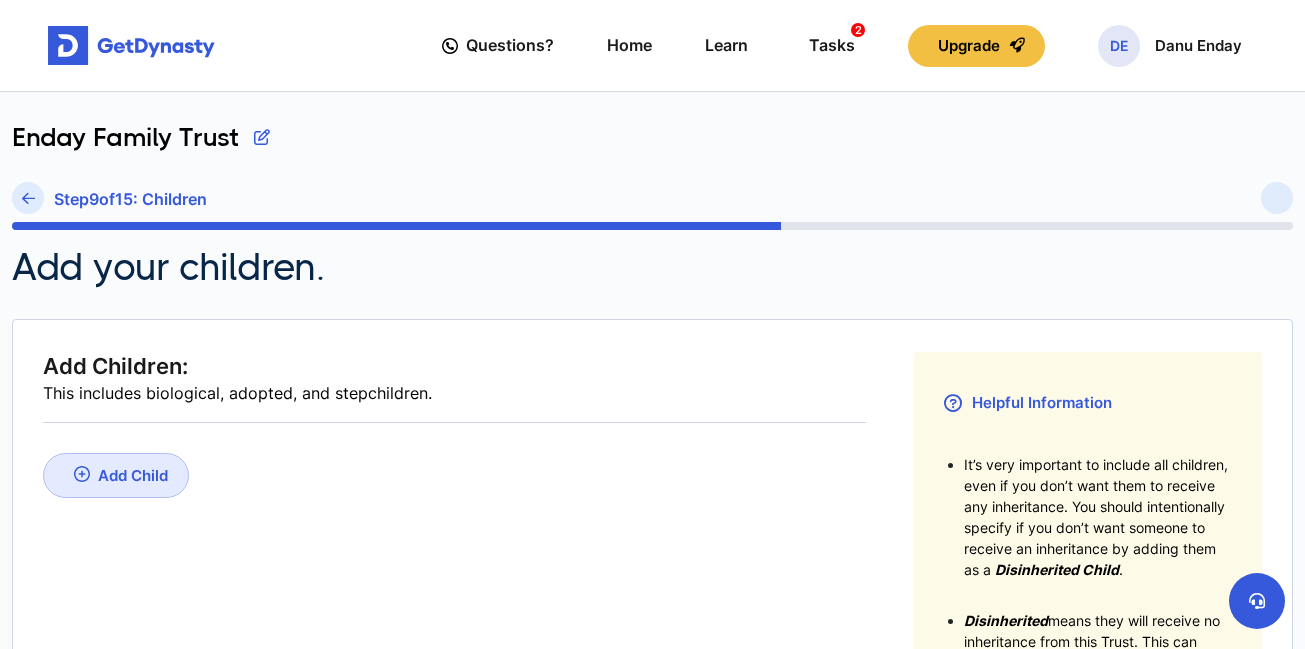 click on "Add Child" at bounding box center (133, 475) 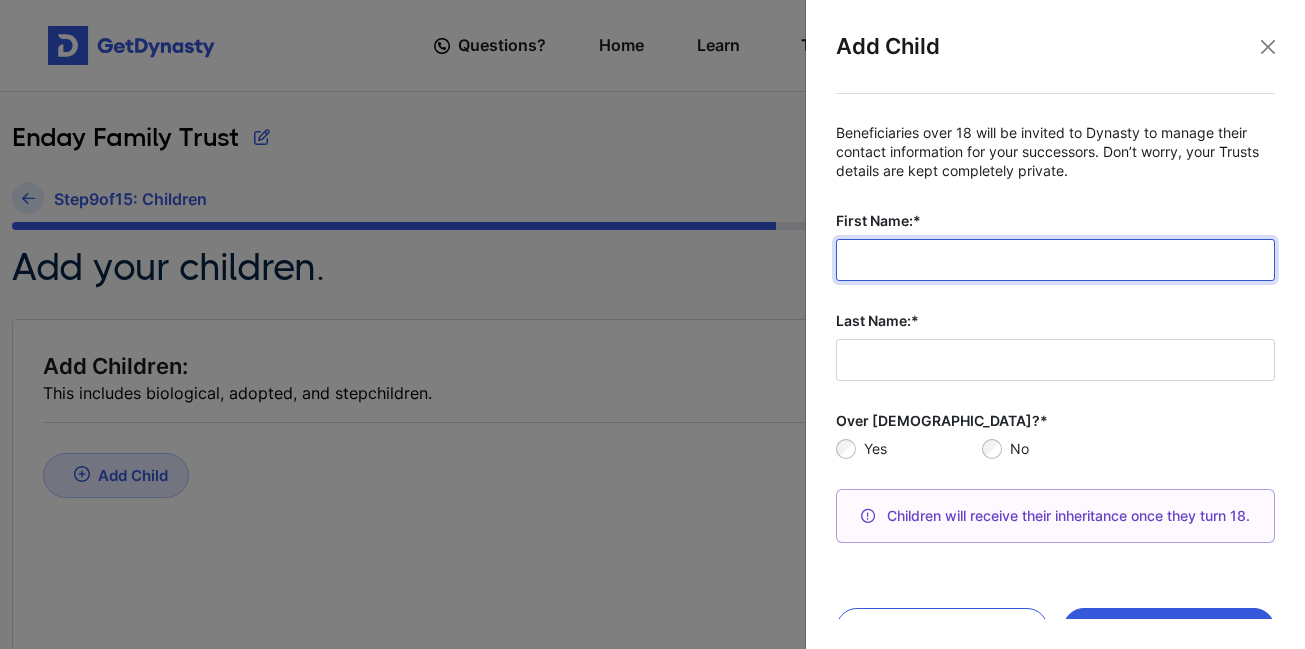 click on "First Name:*" at bounding box center [1055, 260] 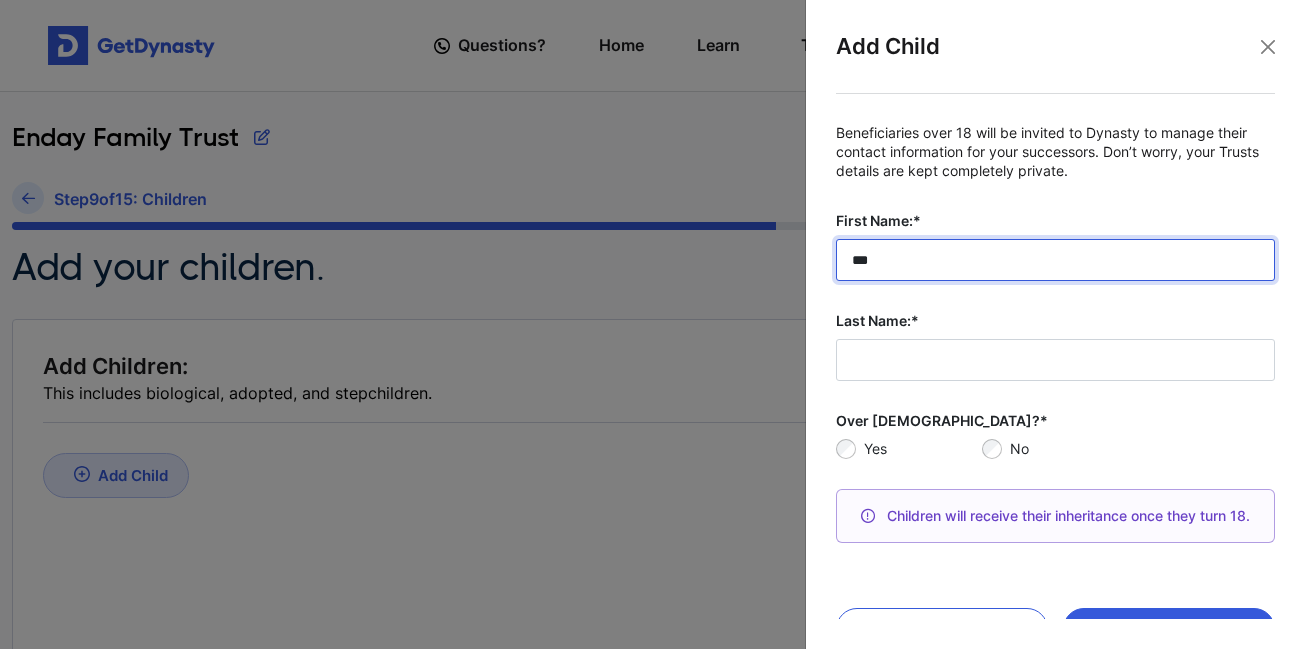 type on "***" 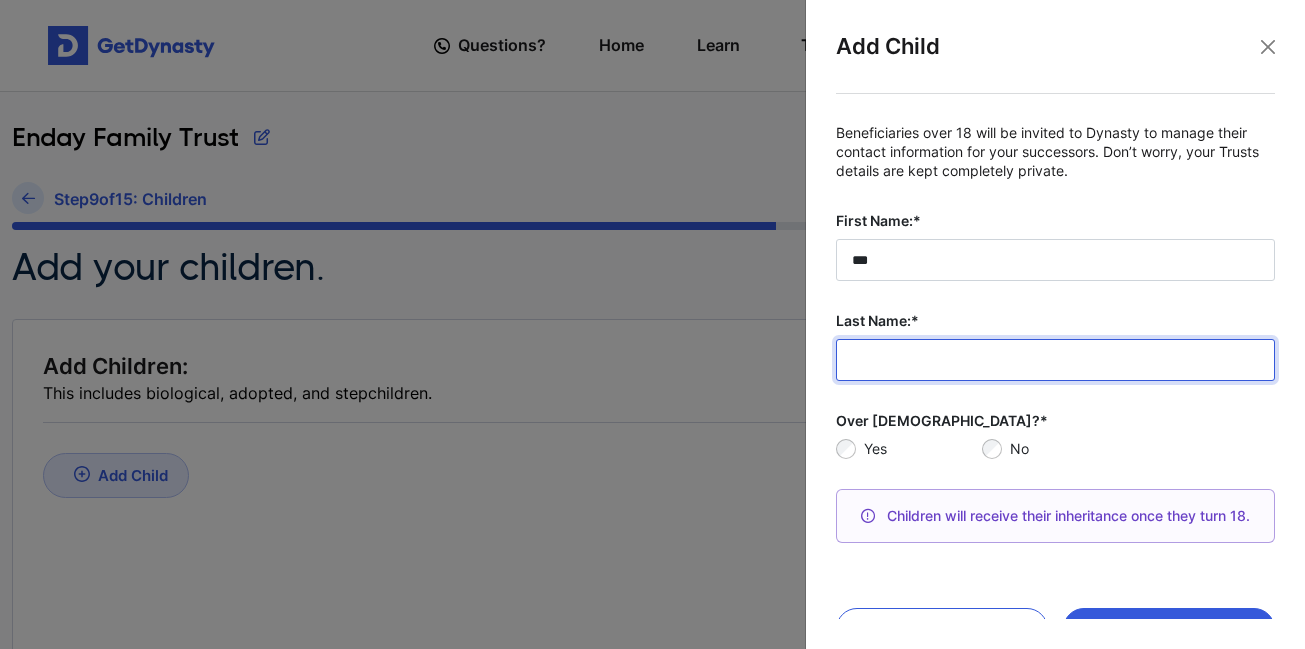 click on "Last Name:*" at bounding box center [1055, 360] 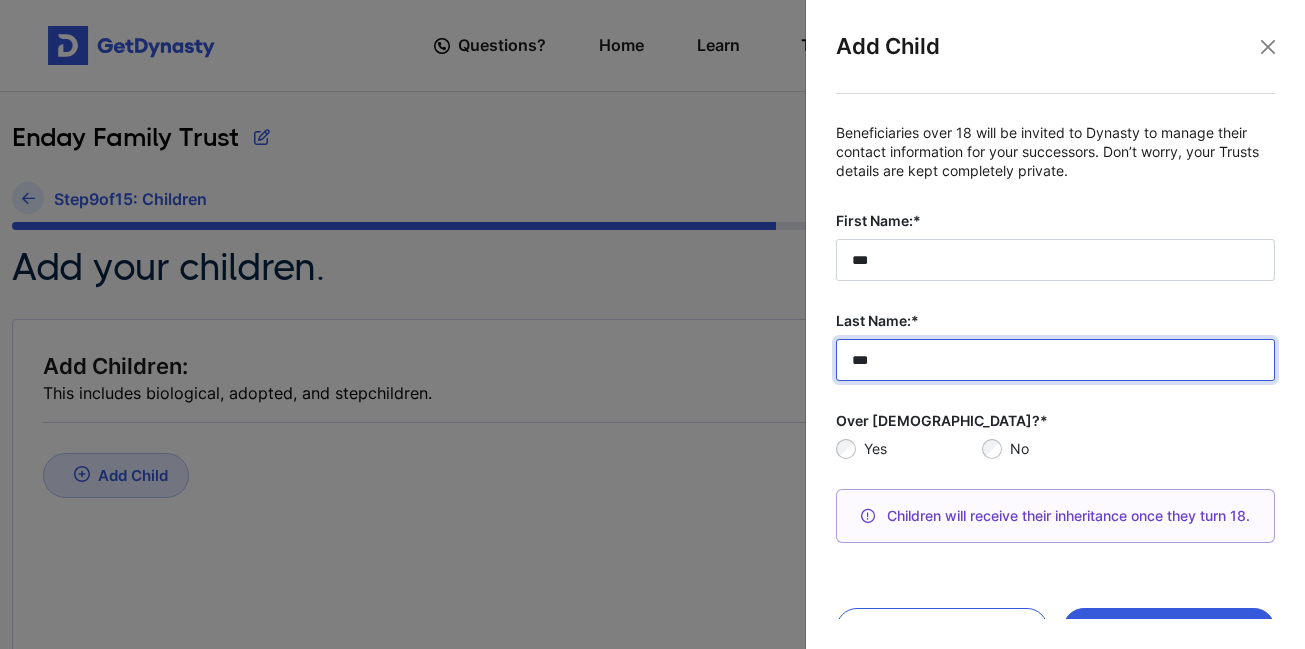 scroll, scrollTop: 67, scrollLeft: 0, axis: vertical 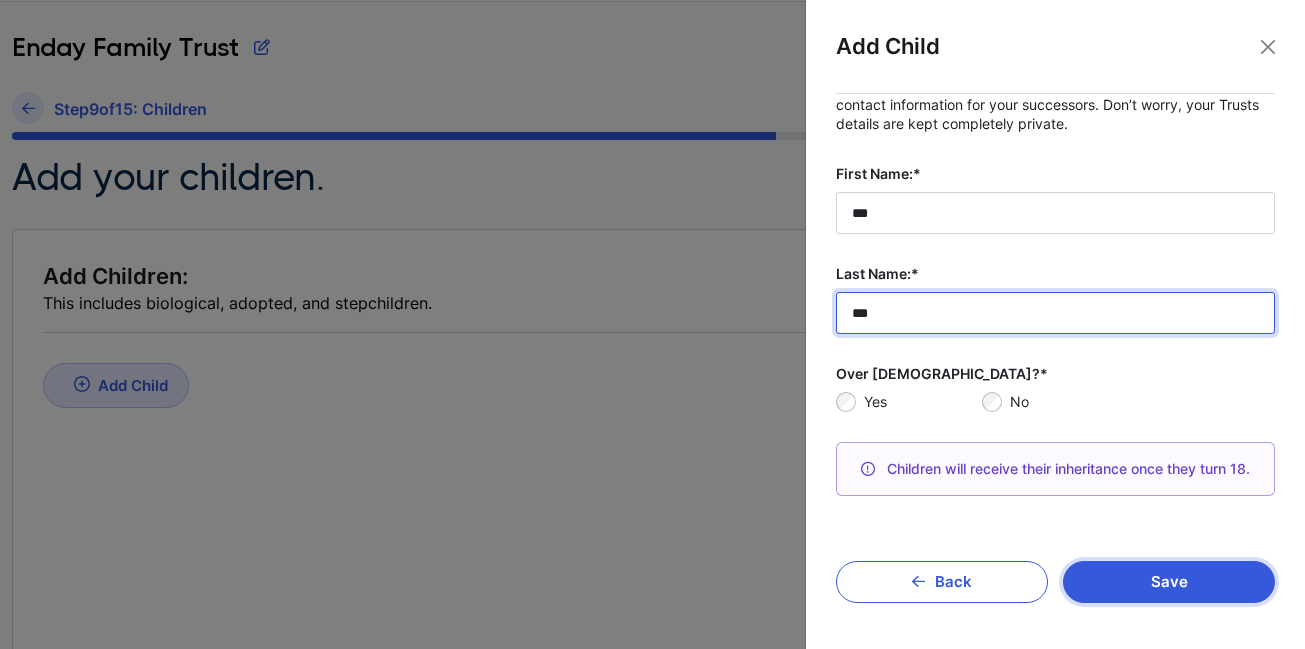 type on "***" 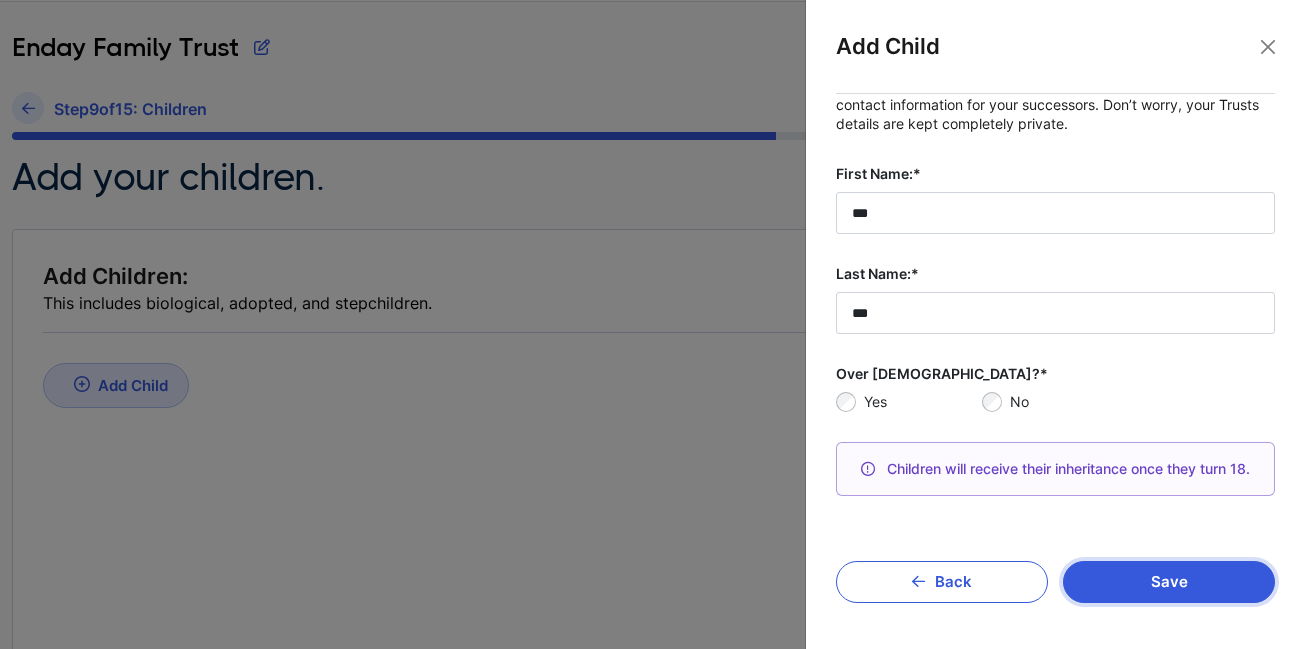 click on "Save" at bounding box center [1169, 582] 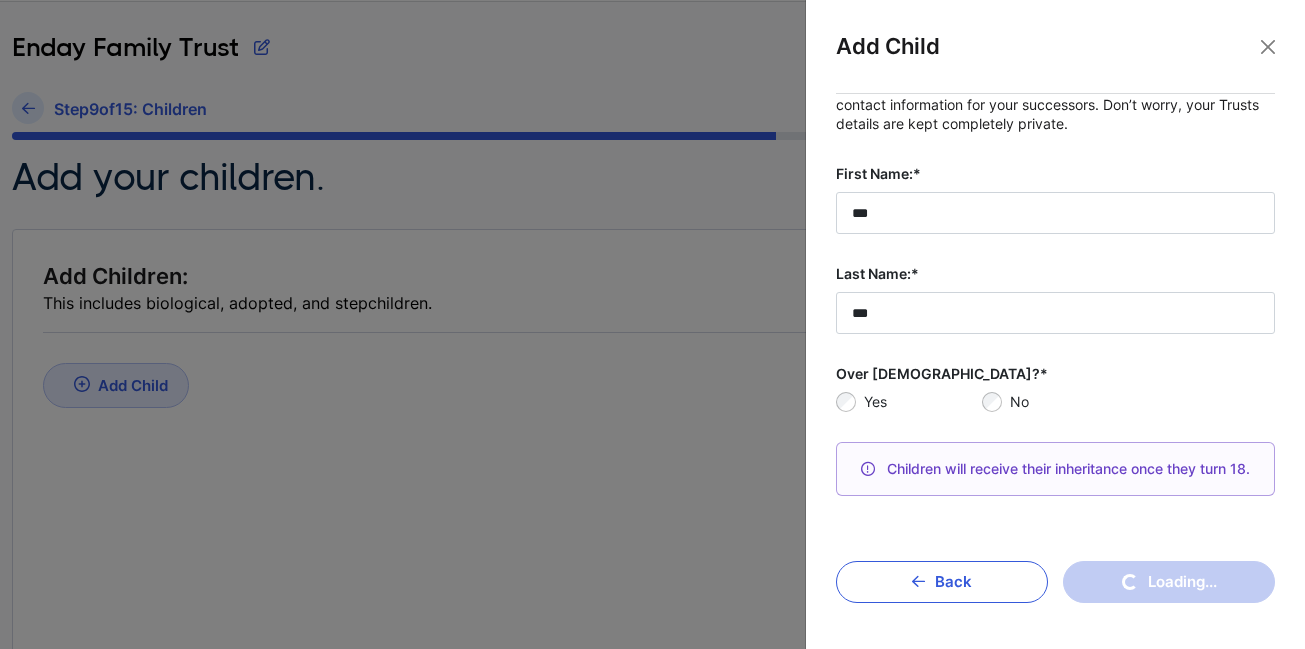scroll, scrollTop: 454, scrollLeft: 0, axis: vertical 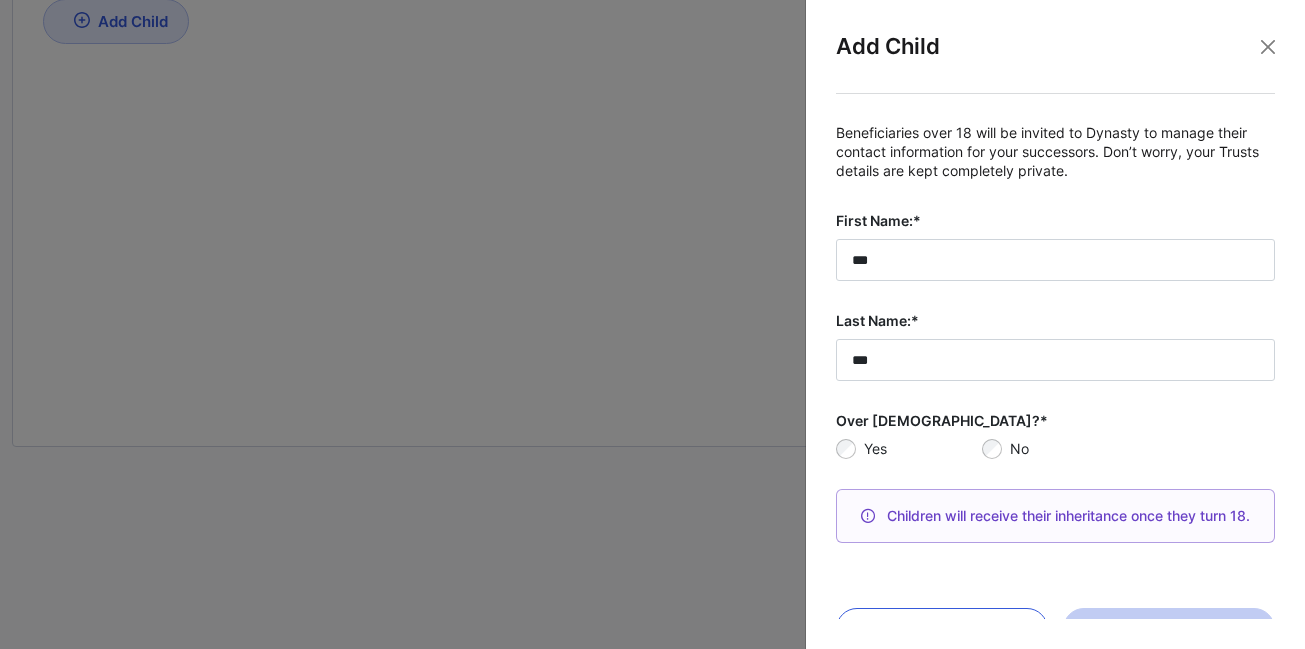 type 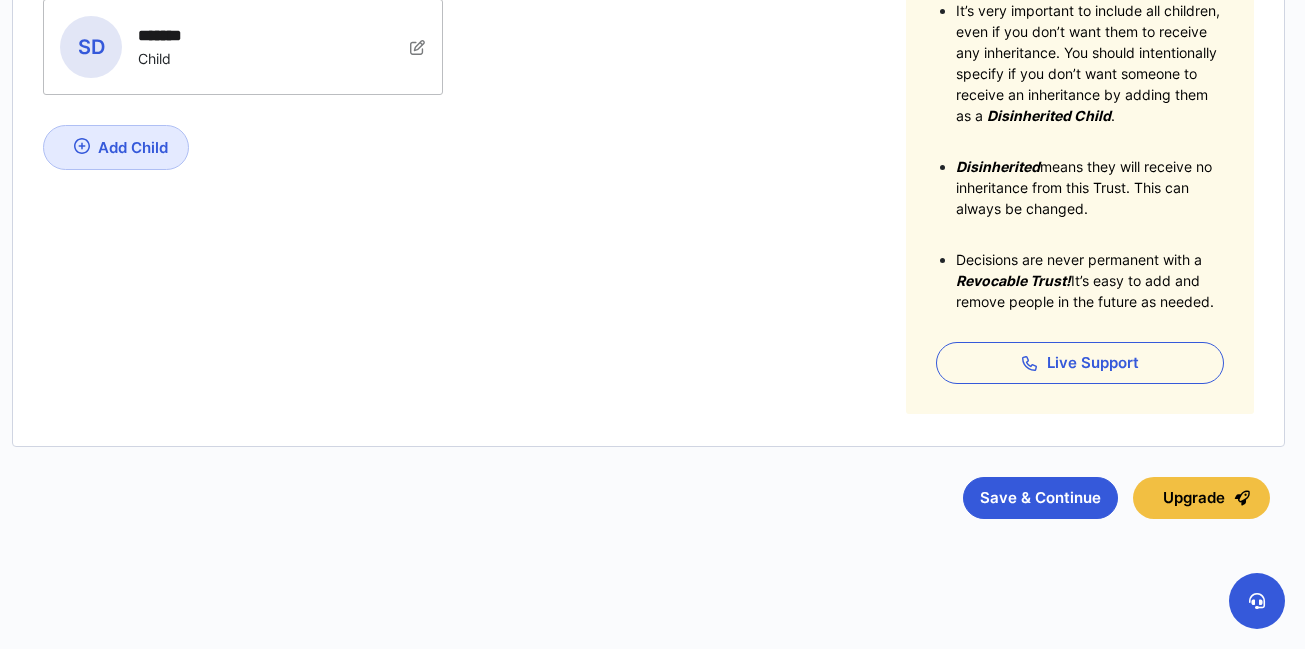 scroll, scrollTop: 0, scrollLeft: 0, axis: both 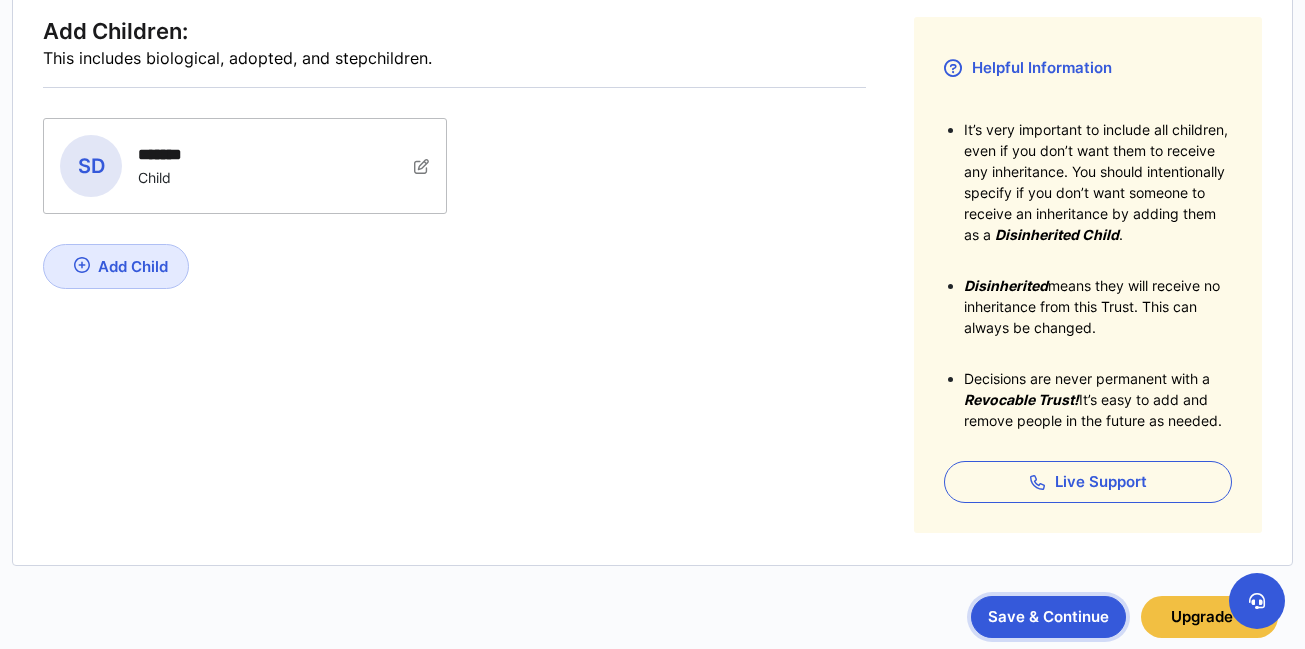 click on "Save & Continue" at bounding box center (1048, 617) 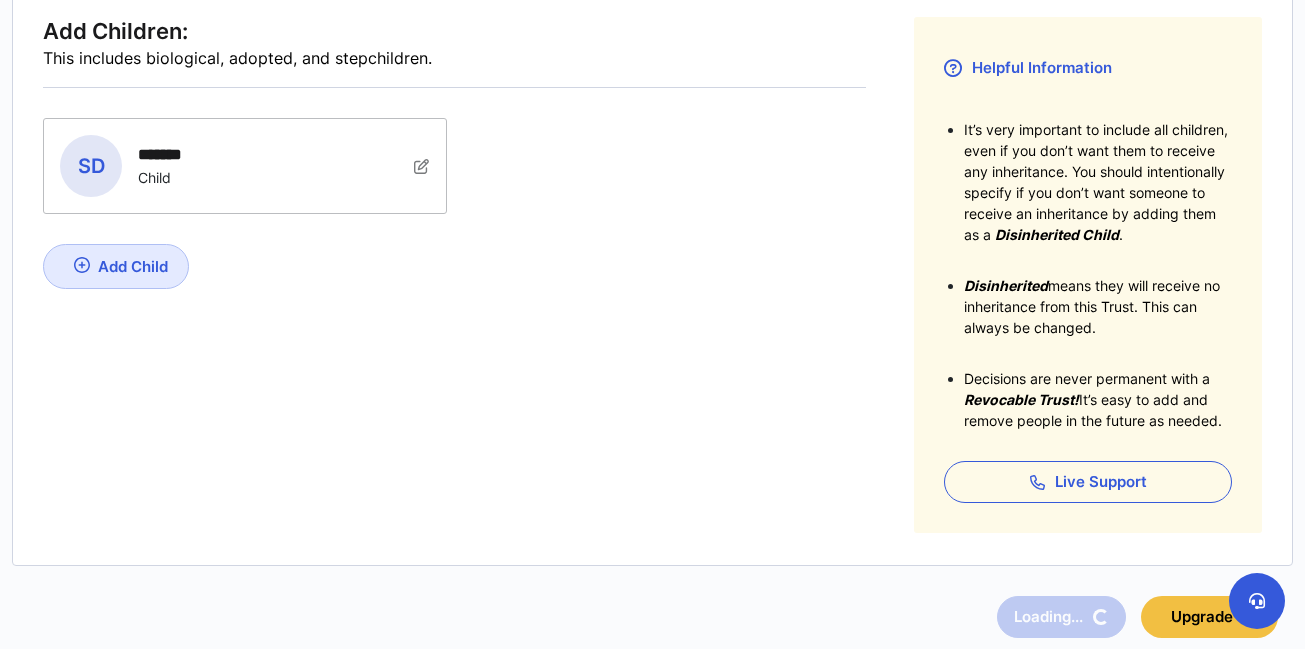 scroll, scrollTop: 0, scrollLeft: 0, axis: both 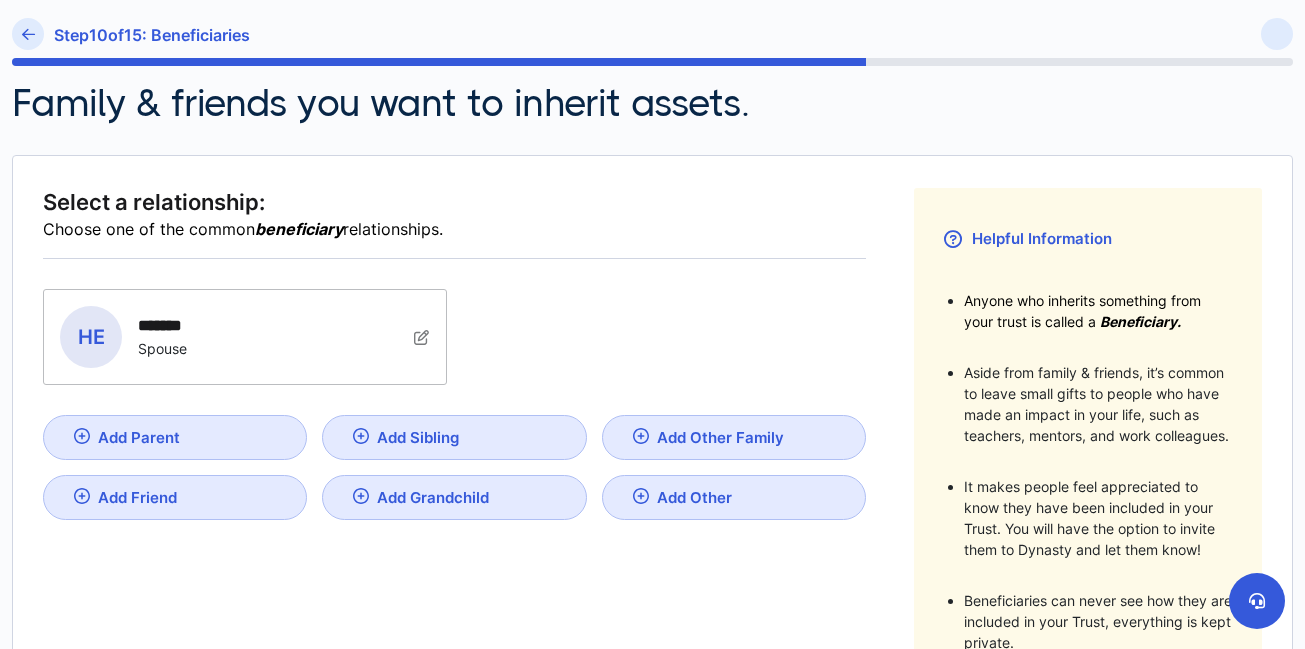 click on "Add Parent" at bounding box center (175, 437) 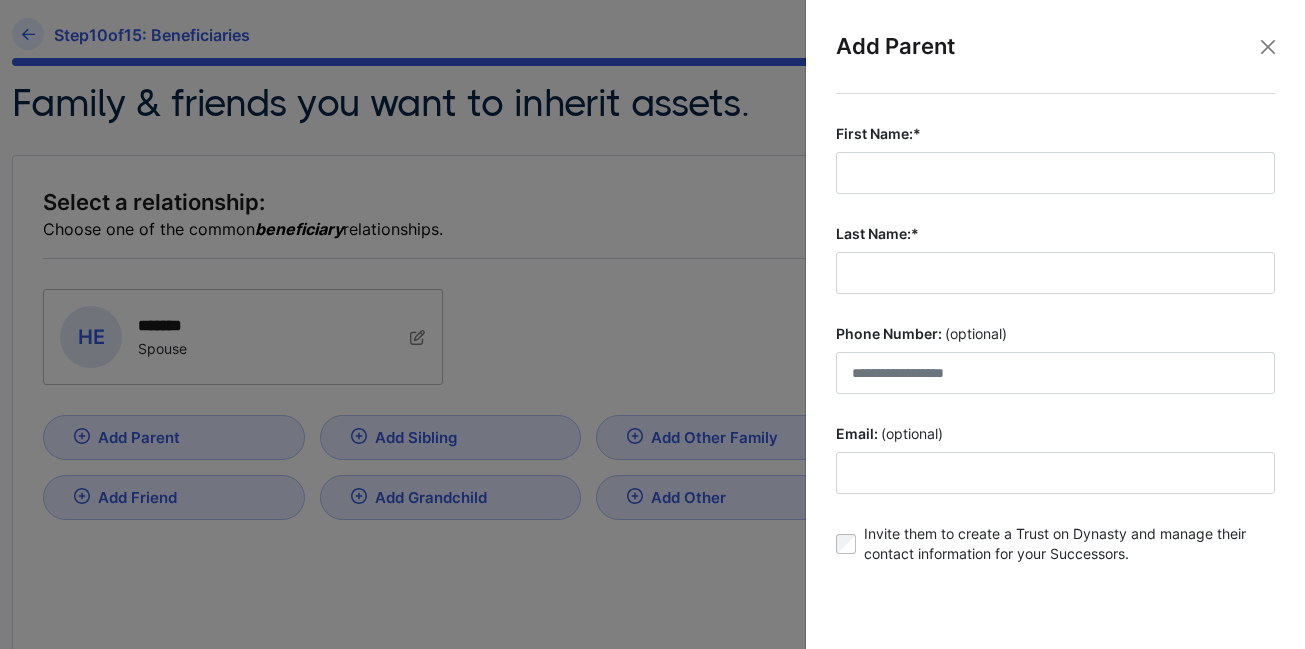 click at bounding box center (652, 324) 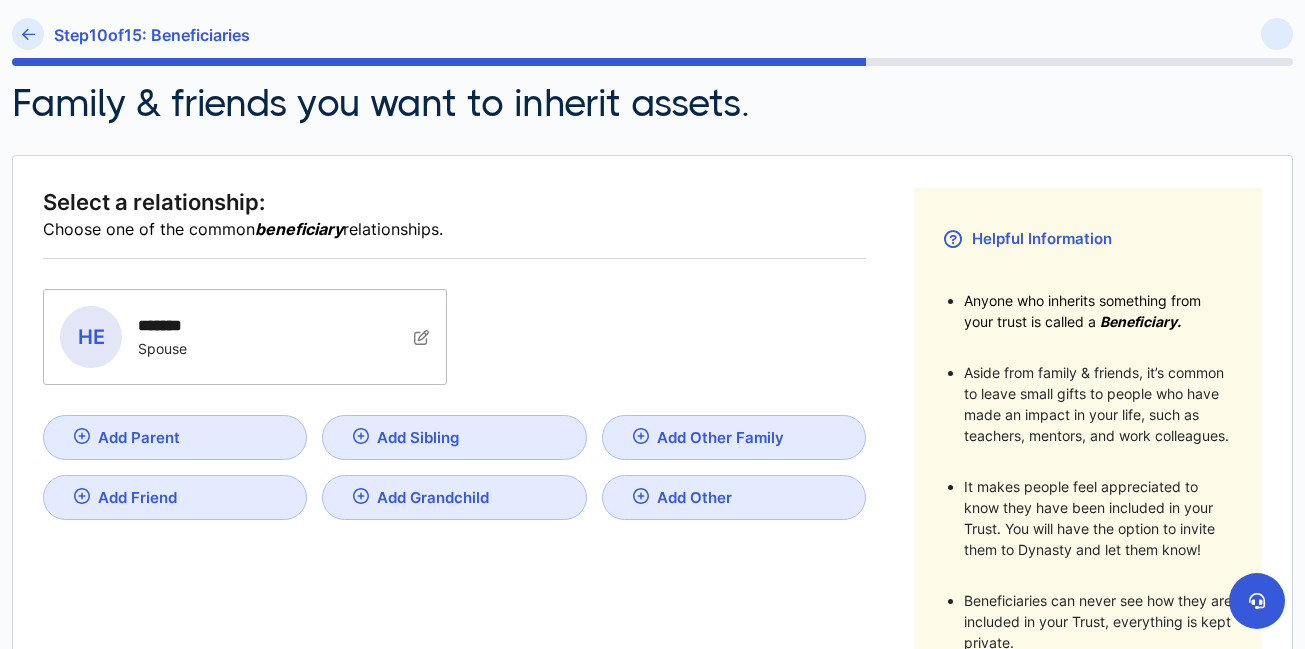 click on "Add Friend" at bounding box center [175, 497] 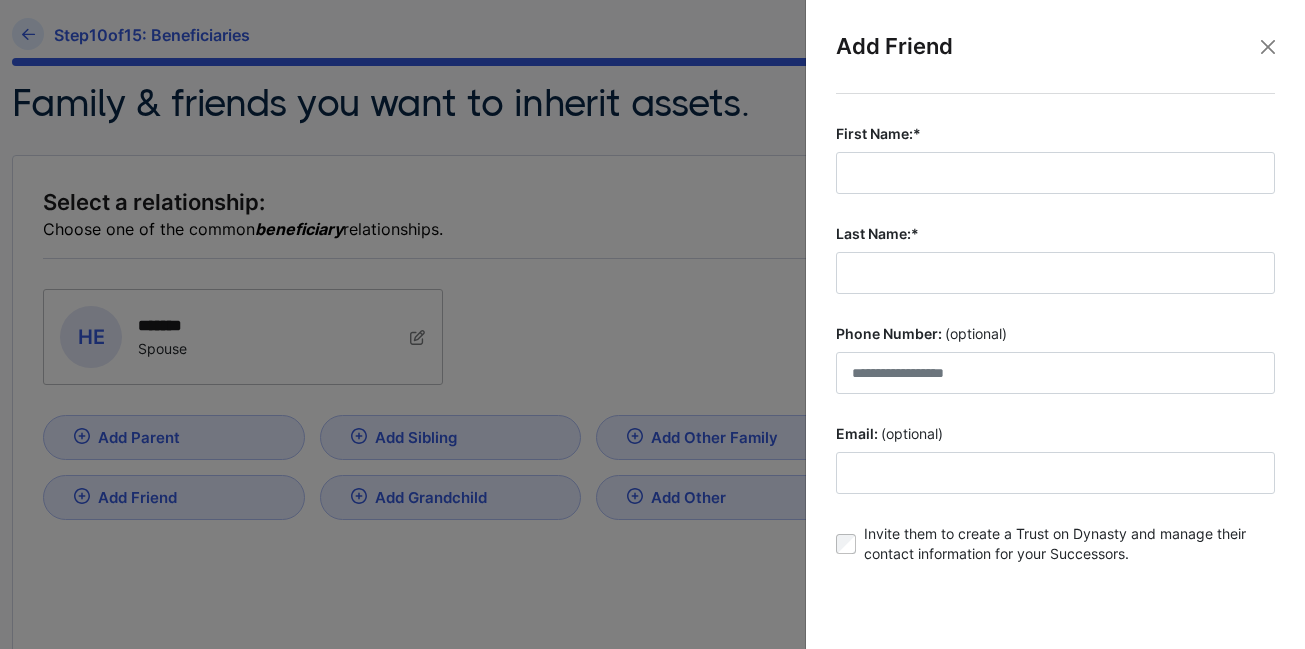 click at bounding box center (652, 324) 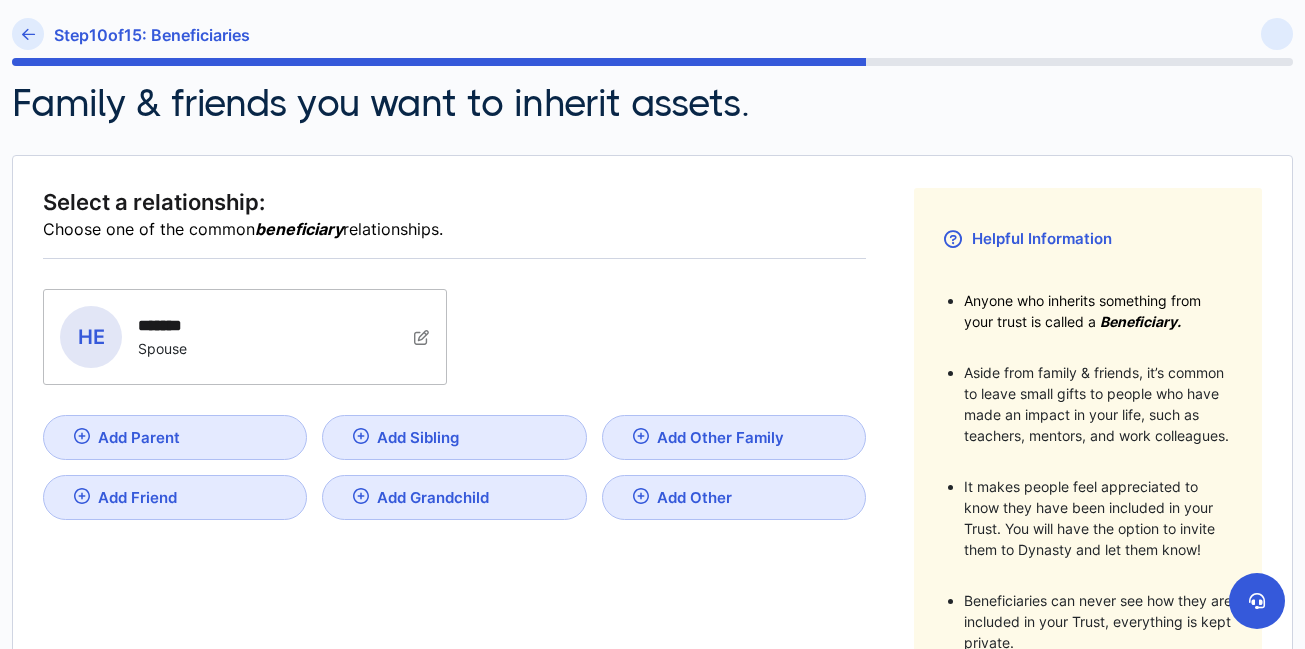 click on "Add Other" at bounding box center [139, 437] 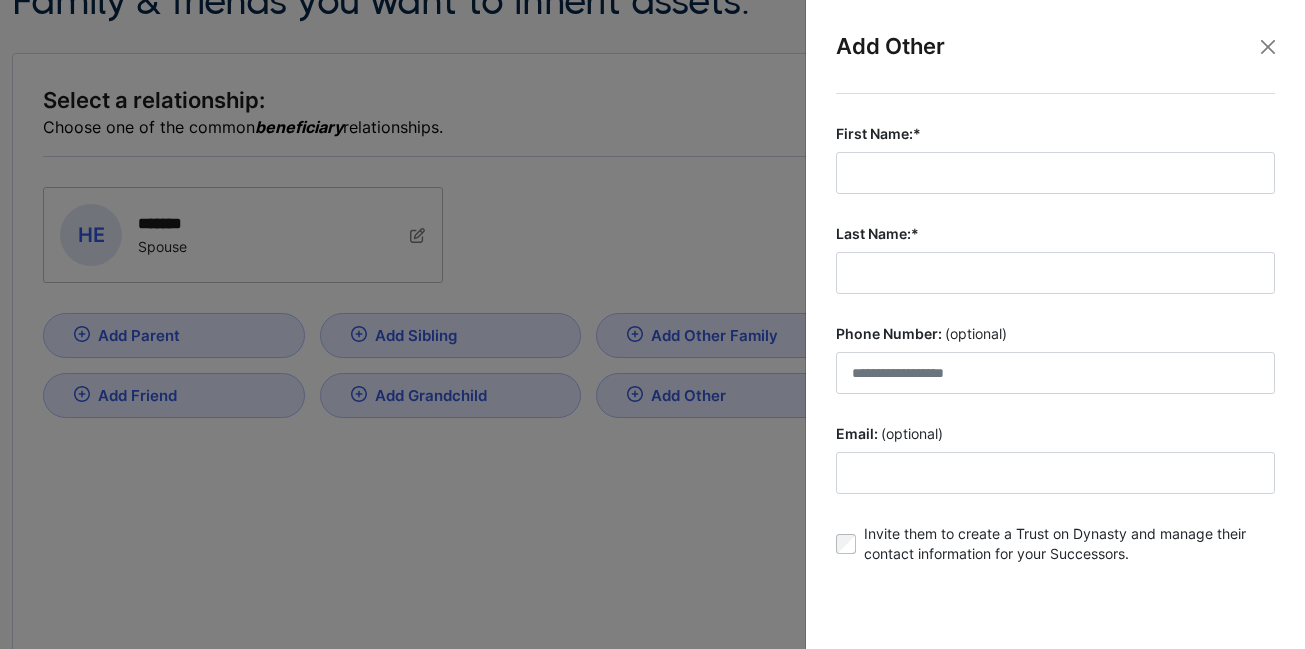 scroll, scrollTop: 0, scrollLeft: 0, axis: both 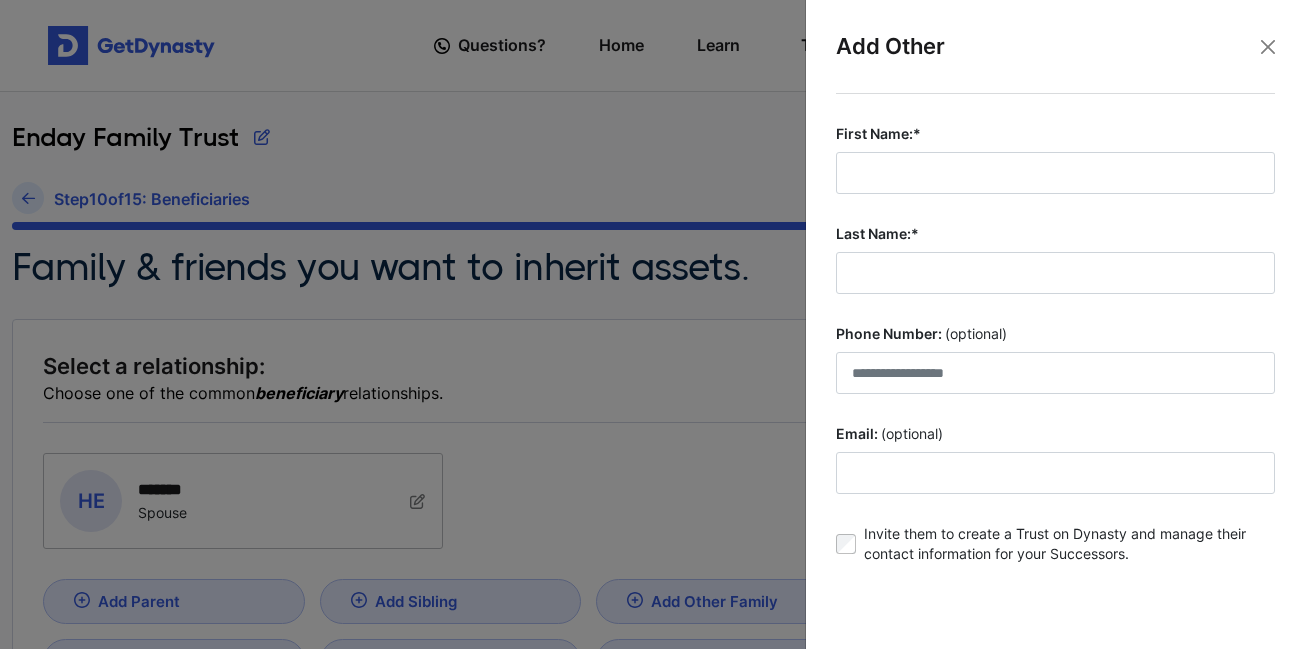 click at bounding box center (652, 324) 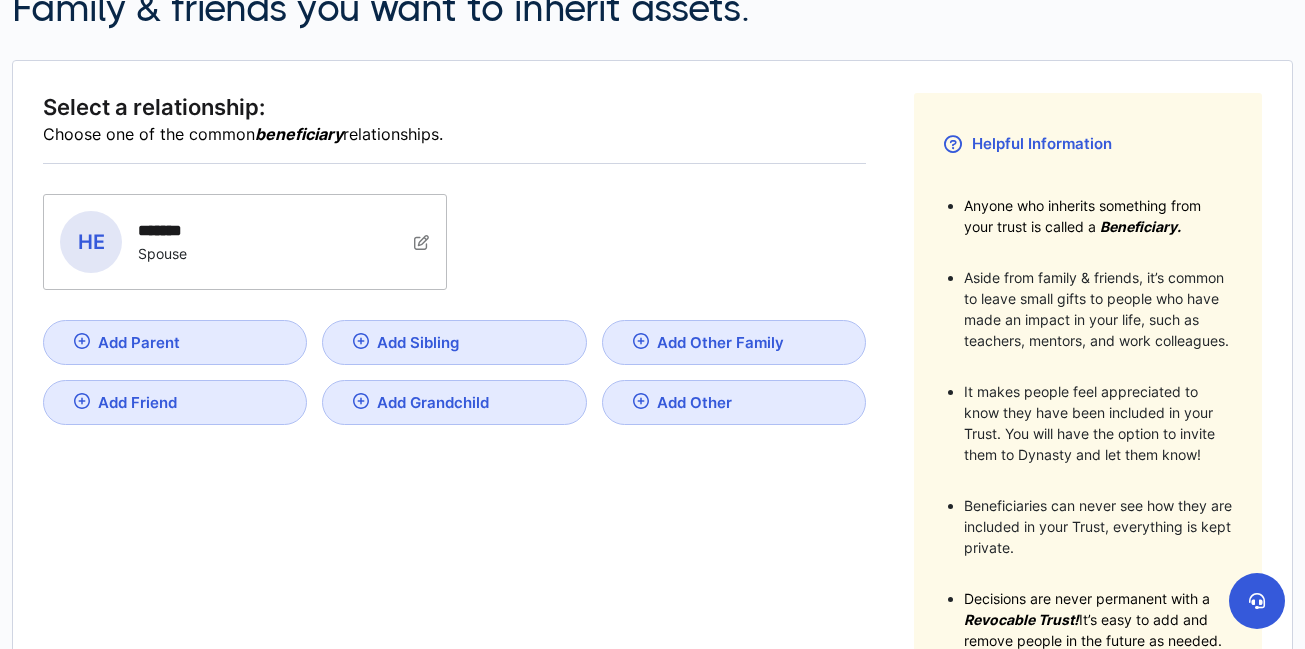 scroll, scrollTop: 270, scrollLeft: 0, axis: vertical 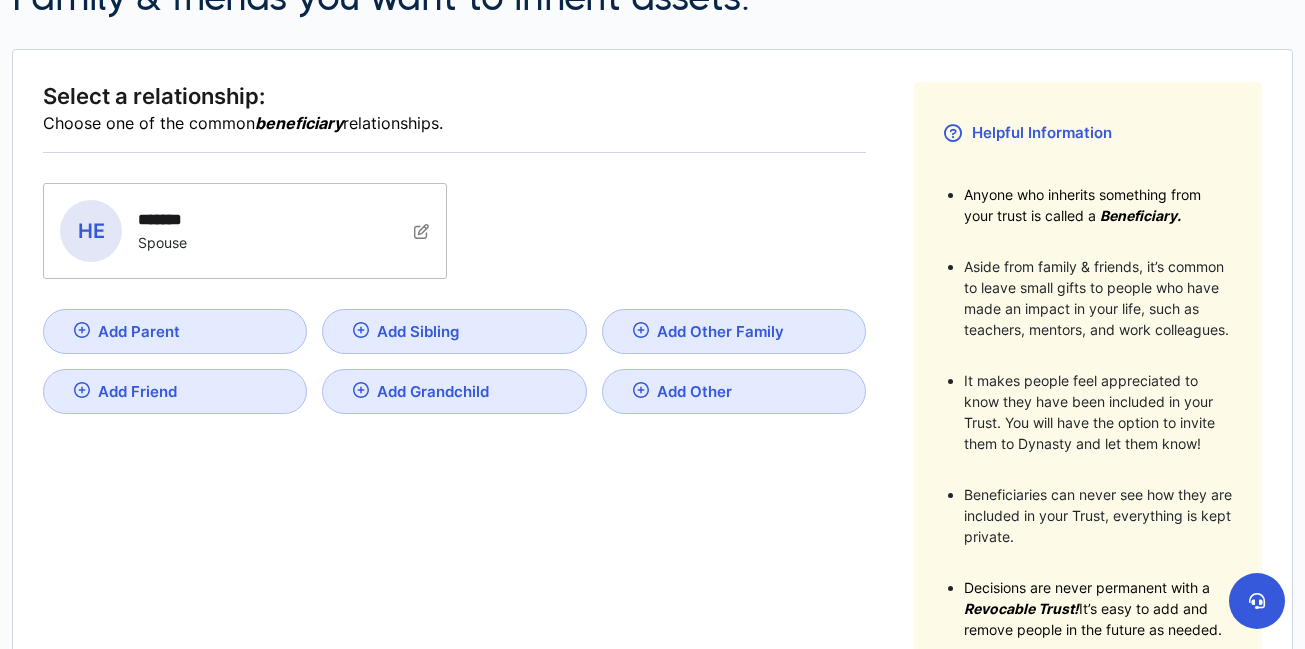 click on "Add Other Family" at bounding box center (139, 331) 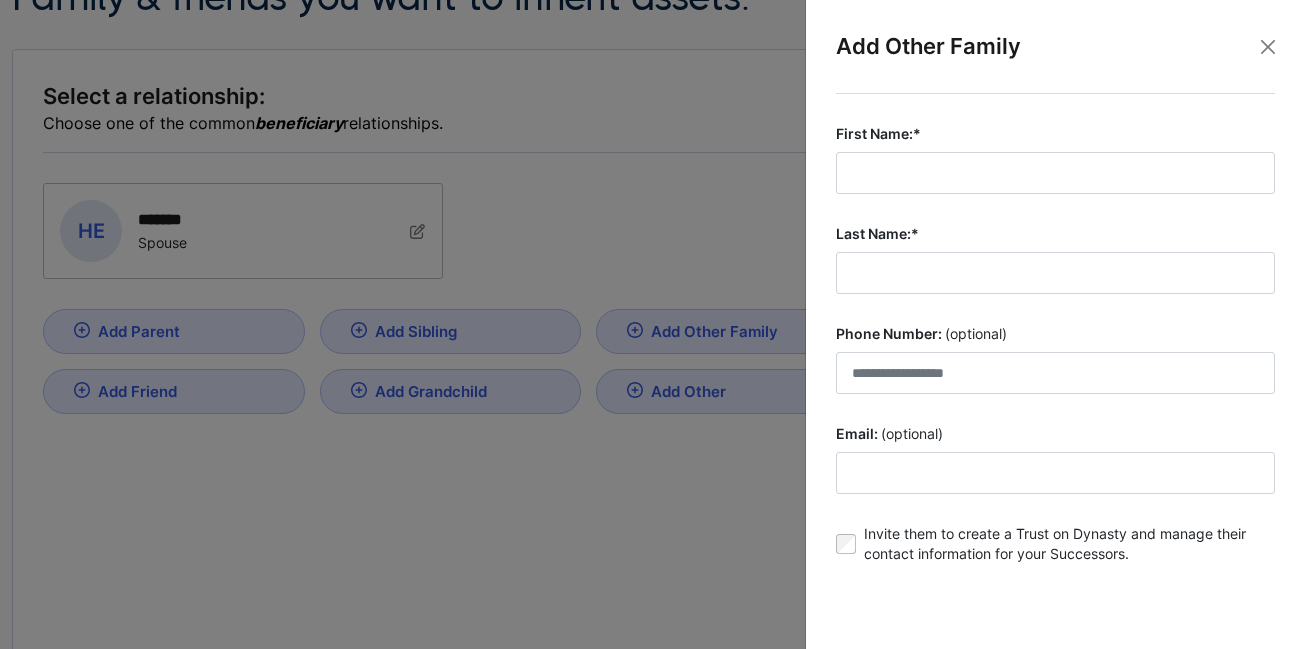 scroll, scrollTop: 215, scrollLeft: 0, axis: vertical 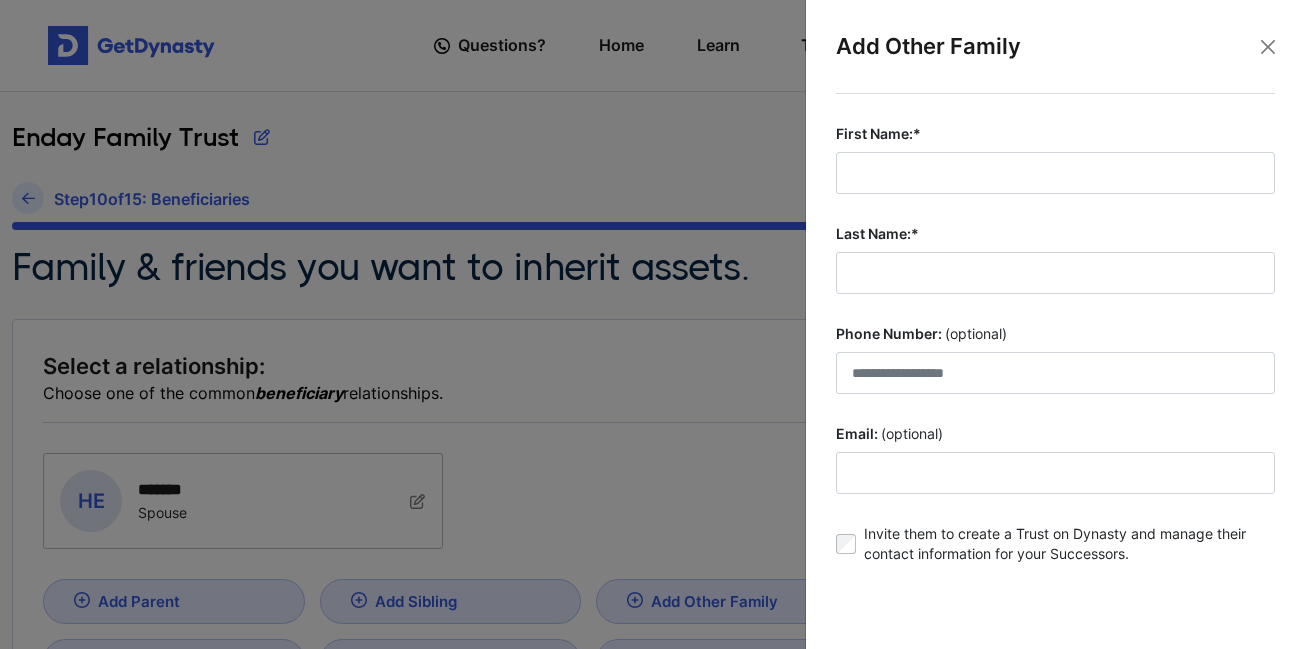 click at bounding box center (652, 324) 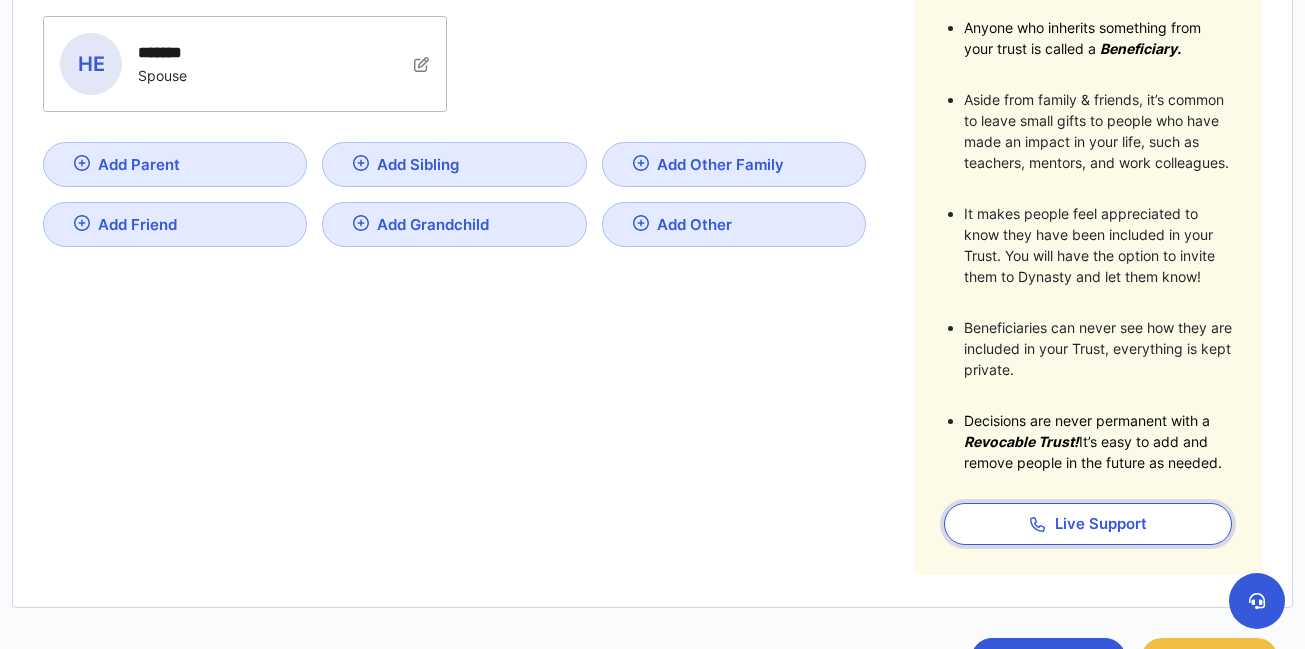 scroll, scrollTop: 593, scrollLeft: 0, axis: vertical 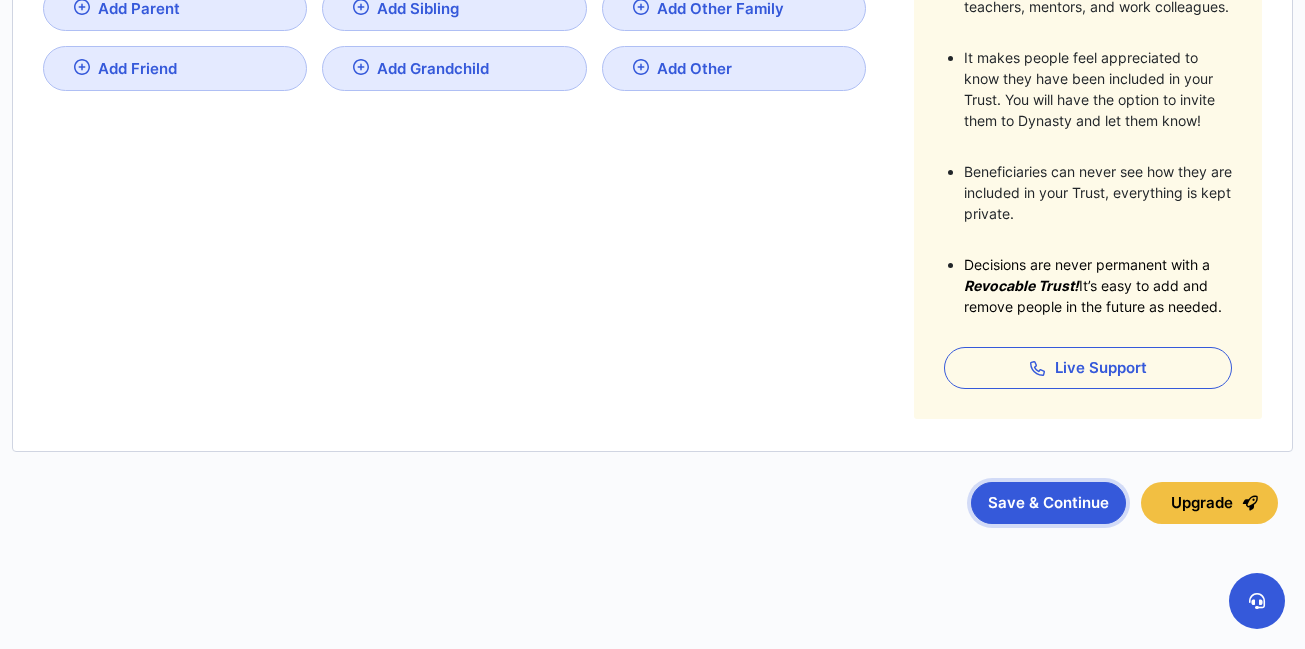 click on "Save & Continue" at bounding box center (1048, 503) 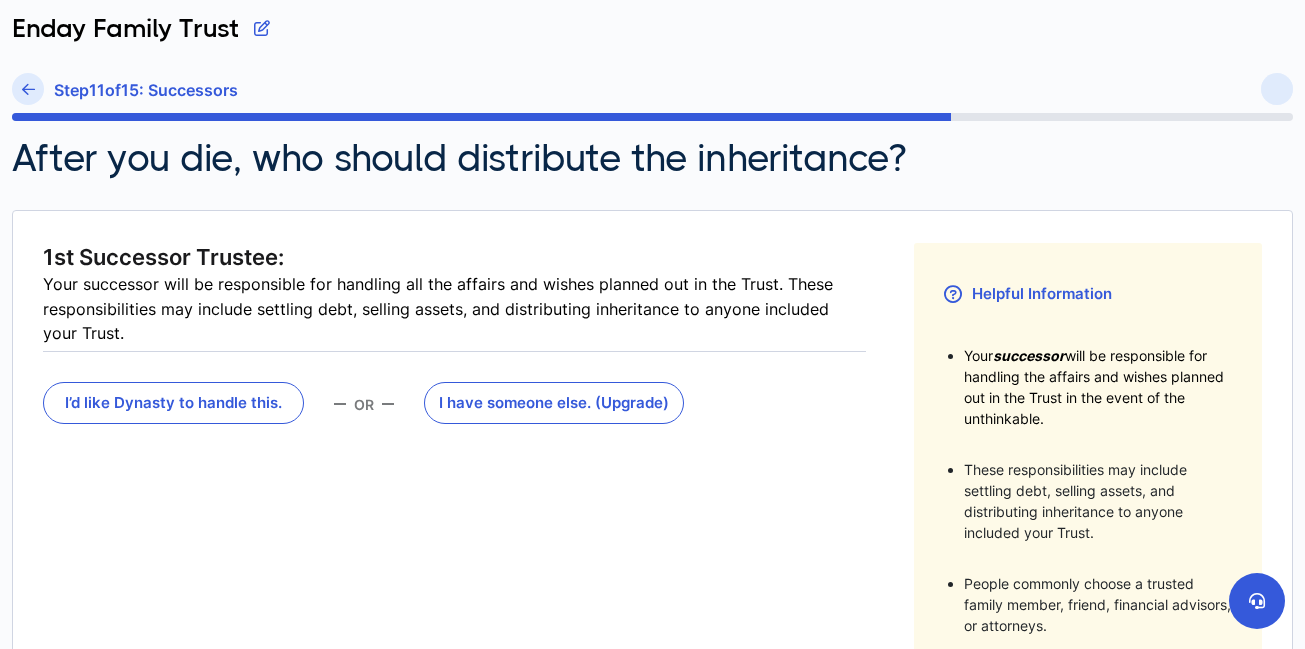 scroll, scrollTop: 110, scrollLeft: 0, axis: vertical 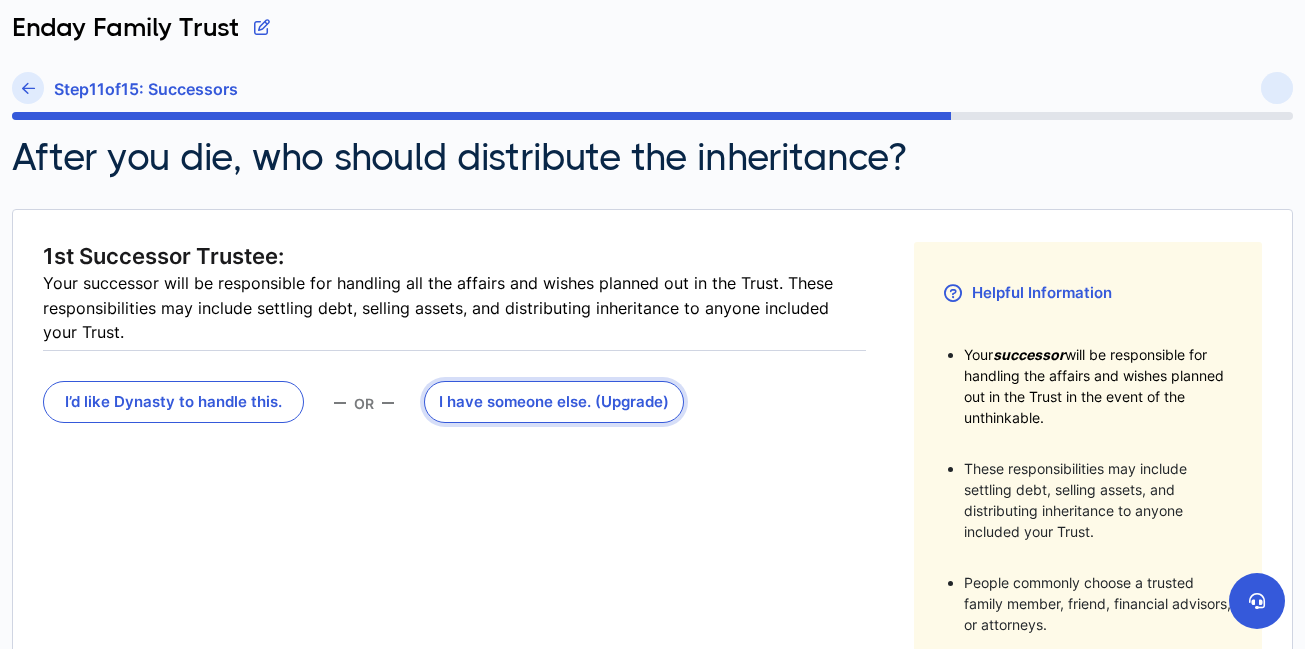 click on "I have someone else . (Upgrade)" at bounding box center [554, 402] 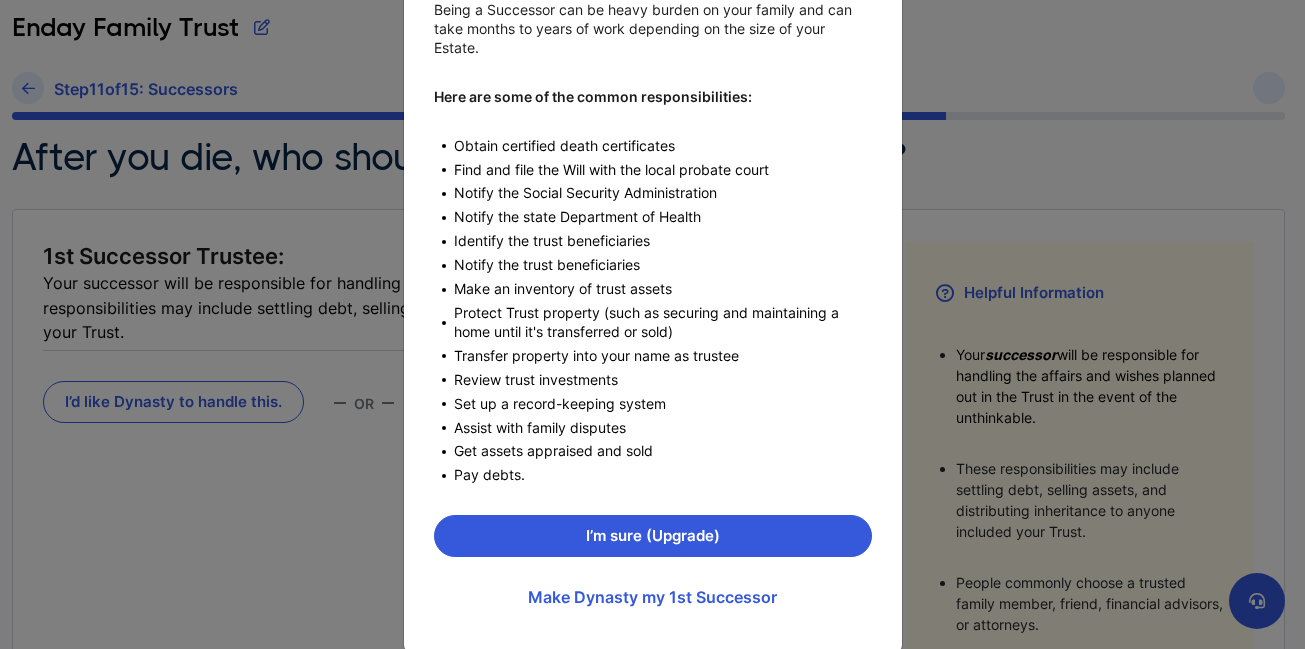 scroll, scrollTop: 263, scrollLeft: 0, axis: vertical 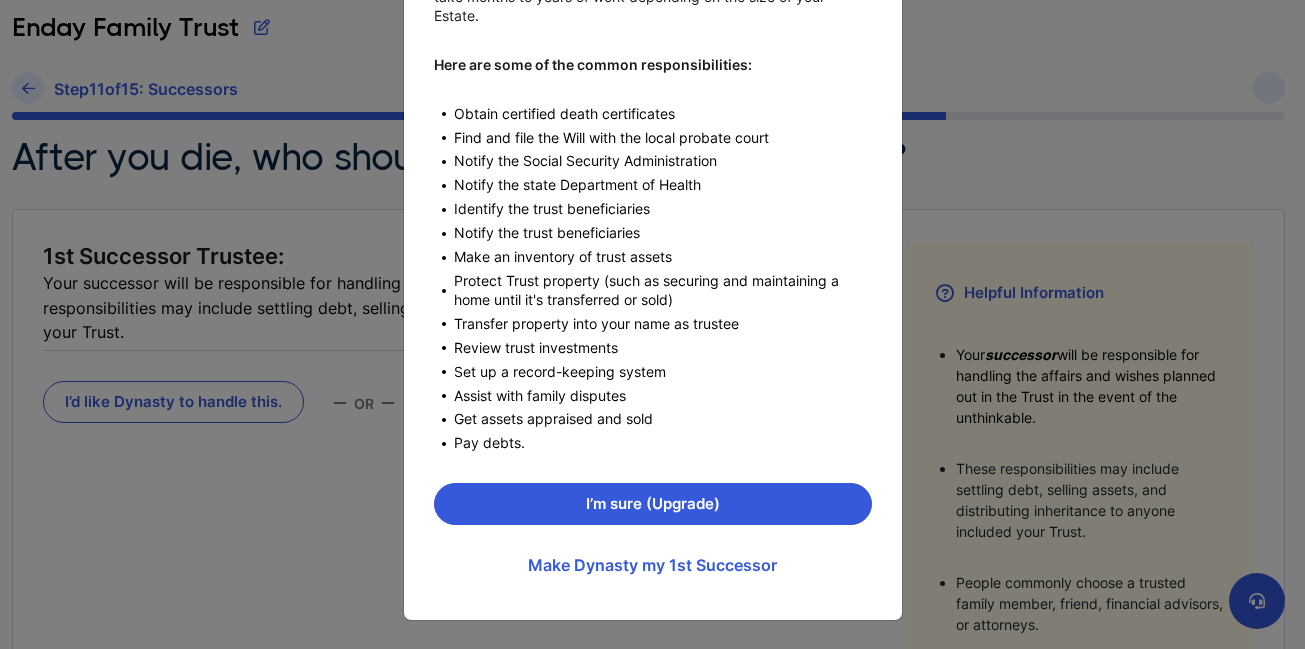 click on "Are you Sure? Being a Successor can be heavy burden on your family and can take months to years of work depending on the size of your Estate. Here are some of the common responsibilities: Obtain certified death certificates Find and file the Will with the local probate court Notify the Social Security Administration Notify the state Department of Health Identify the trust beneficiaries Notify the trust beneficiaries Make an inventory of trust assets Protect Trust property (such as securing and maintaining a home until it's transferred or sold) Transfer property into your name as trustee Review trust investments Set up a record-keeping system Assist with family disputes Get assets appraised and sold Pay debts. I’m sure (Upgrade) Make Dynasty my 1st Successor" at bounding box center (652, 324) 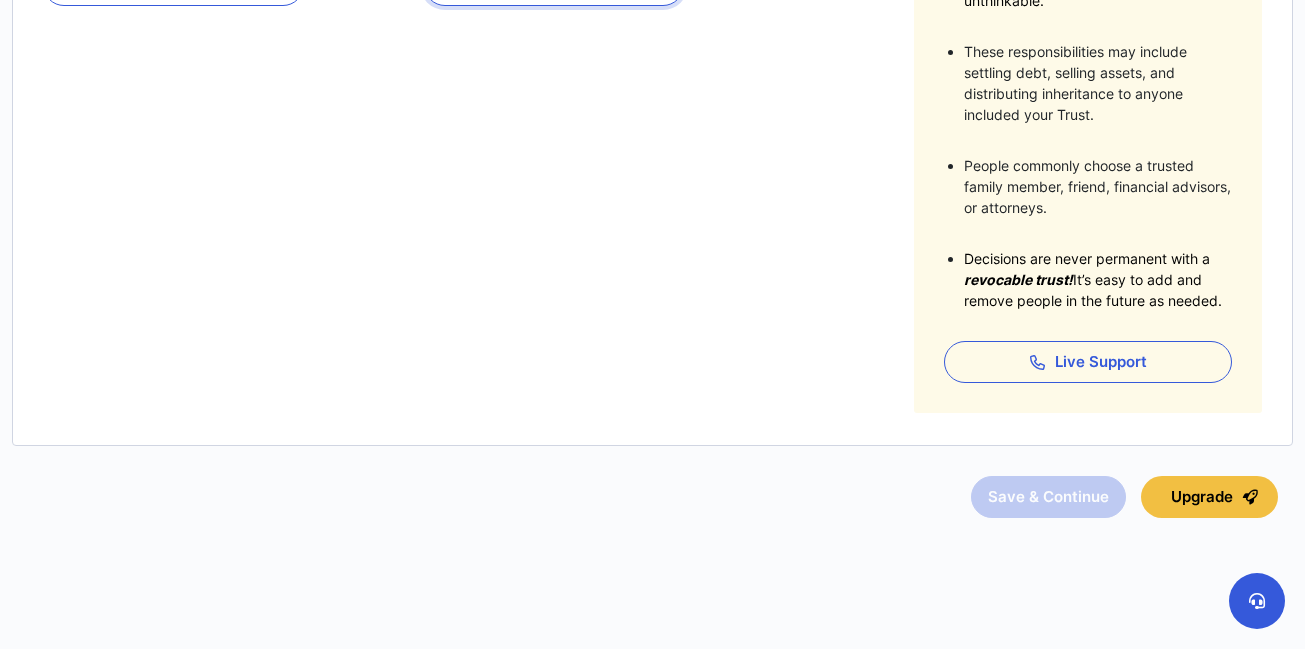 scroll, scrollTop: 0, scrollLeft: 0, axis: both 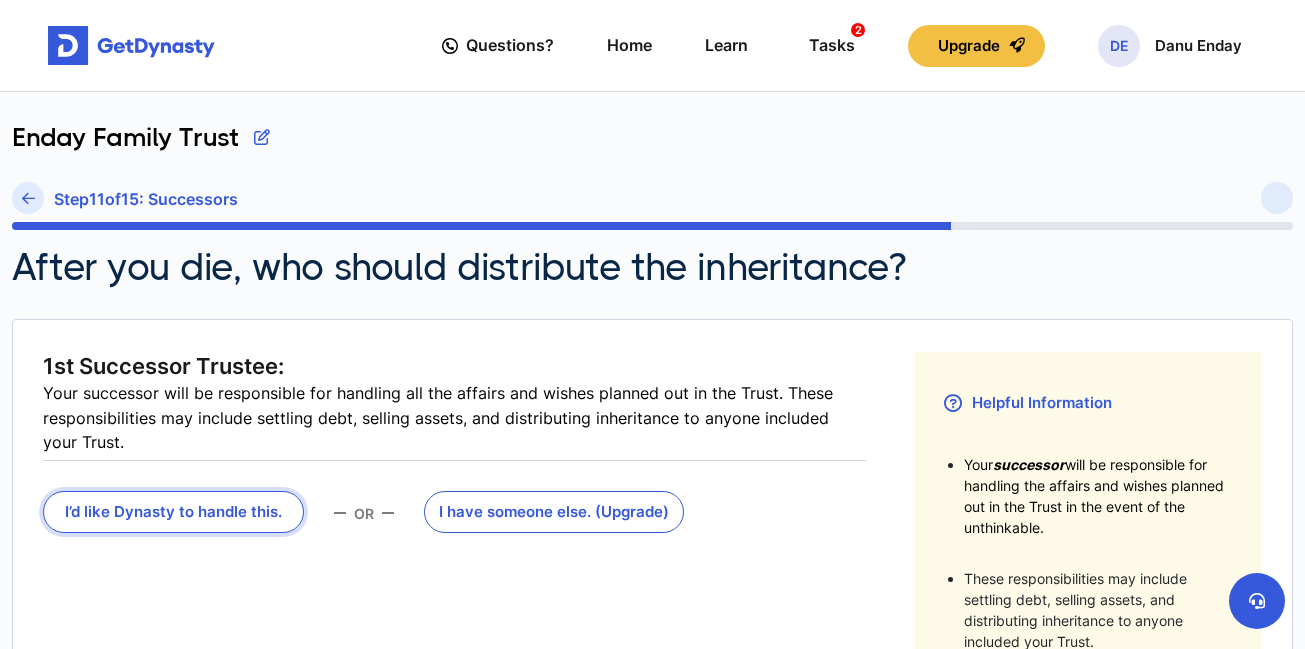 click on "I’d like Dynasty to handle this." at bounding box center (173, 512) 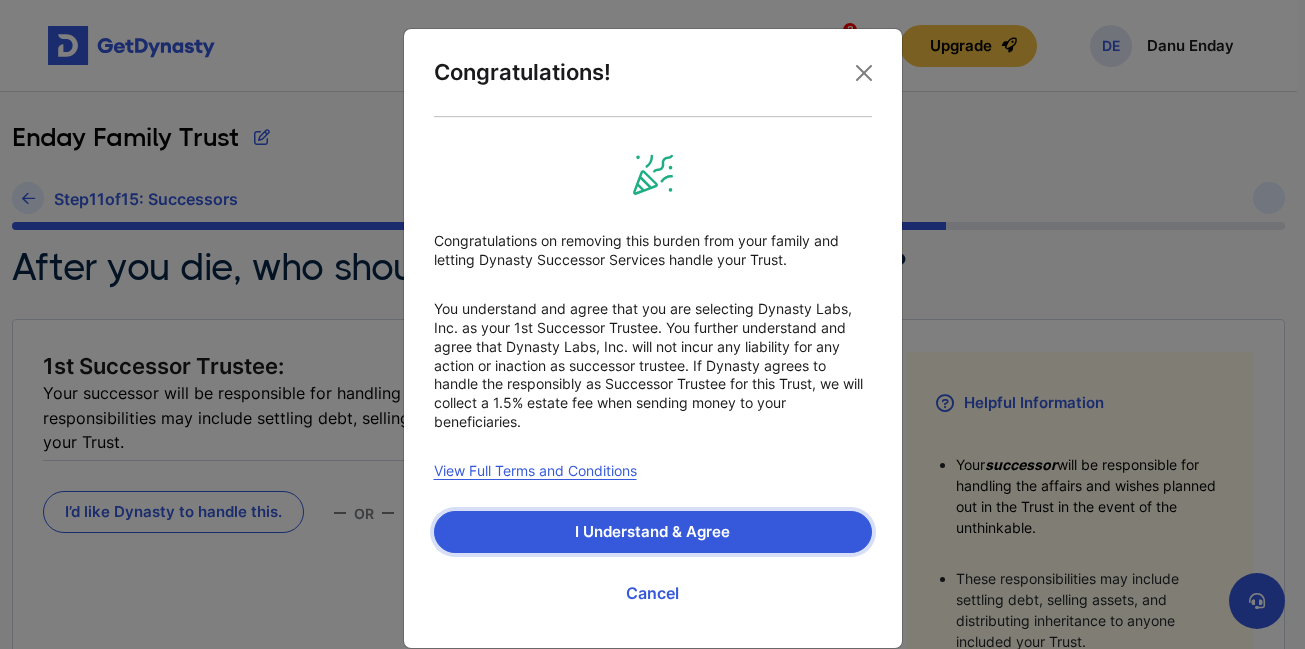 click on "I Understand & Agree" at bounding box center (653, 532) 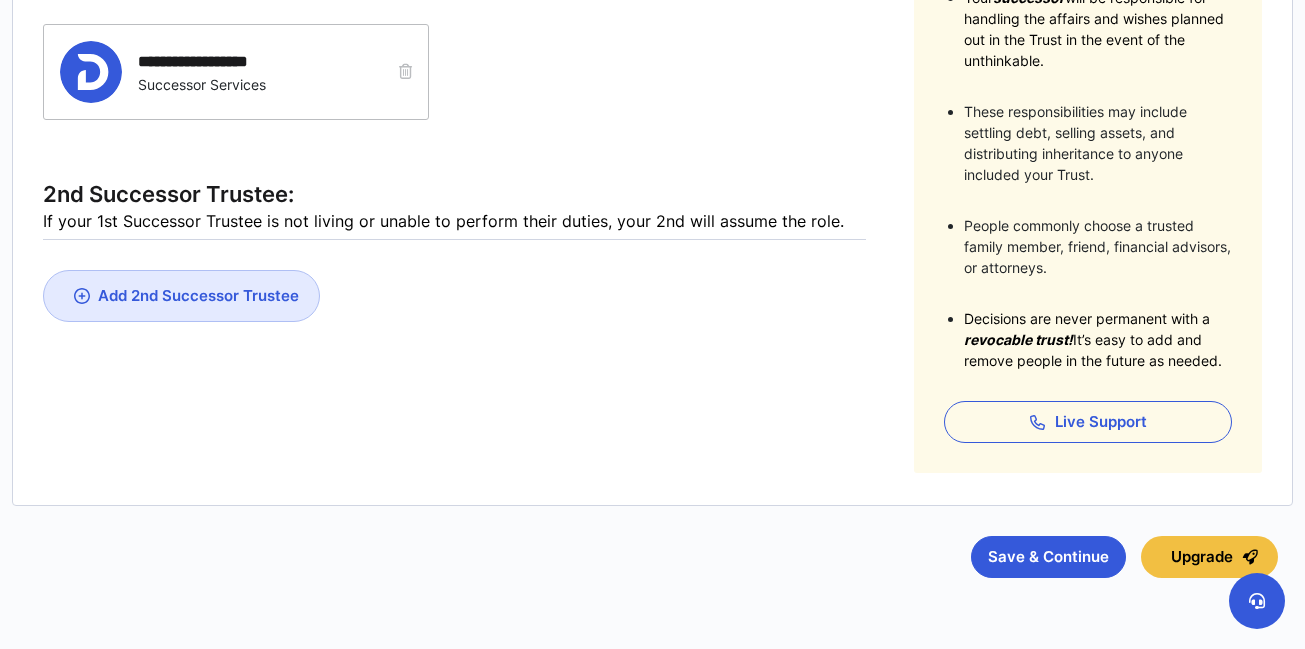 scroll, scrollTop: 470, scrollLeft: 0, axis: vertical 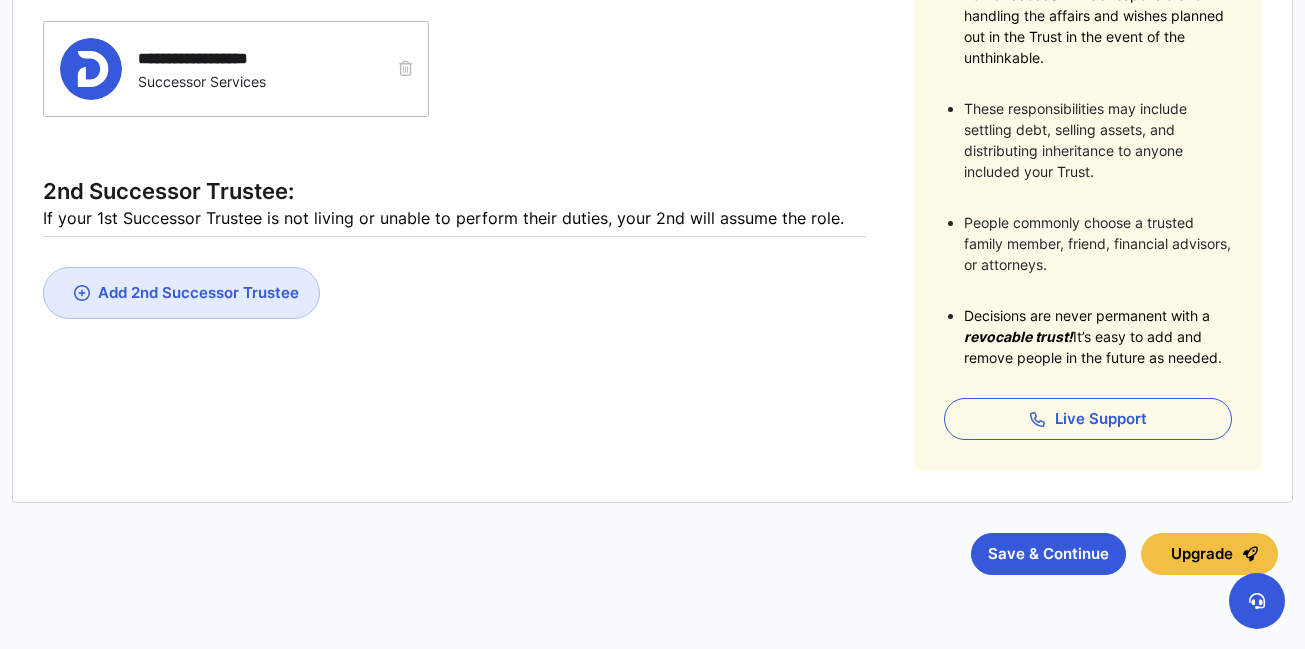 click on "Add 2nd Successor Trustee" at bounding box center (198, 292) 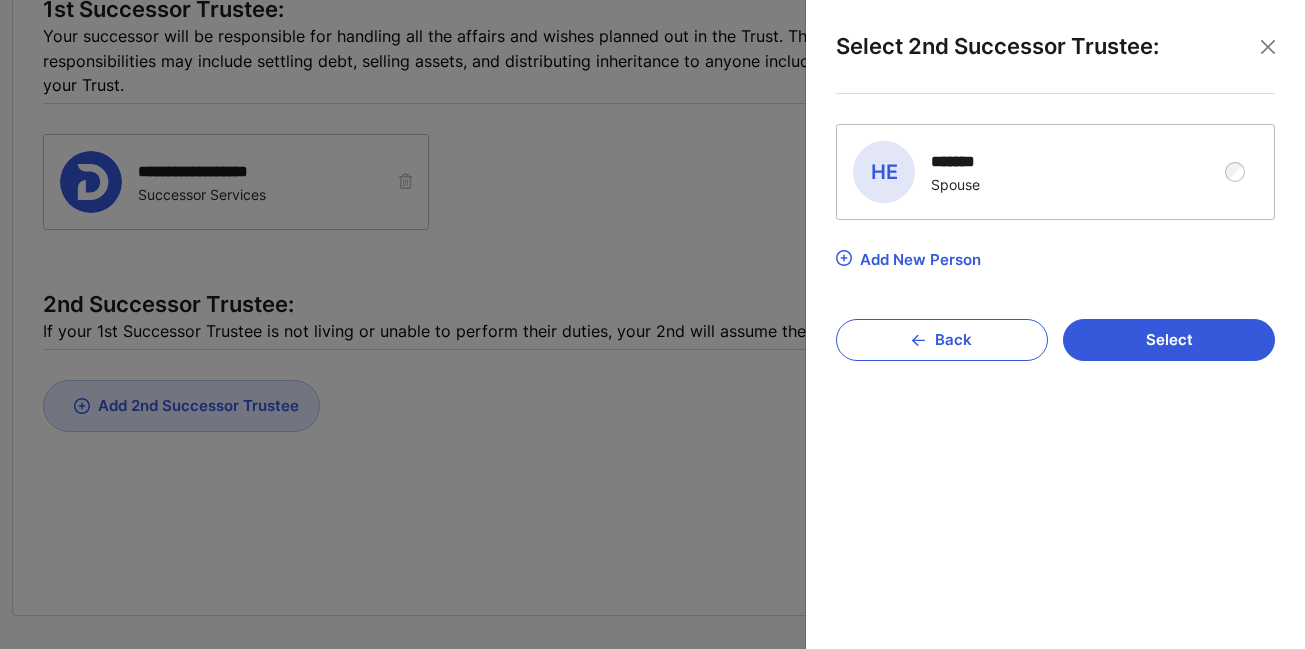 scroll, scrollTop: 0, scrollLeft: 0, axis: both 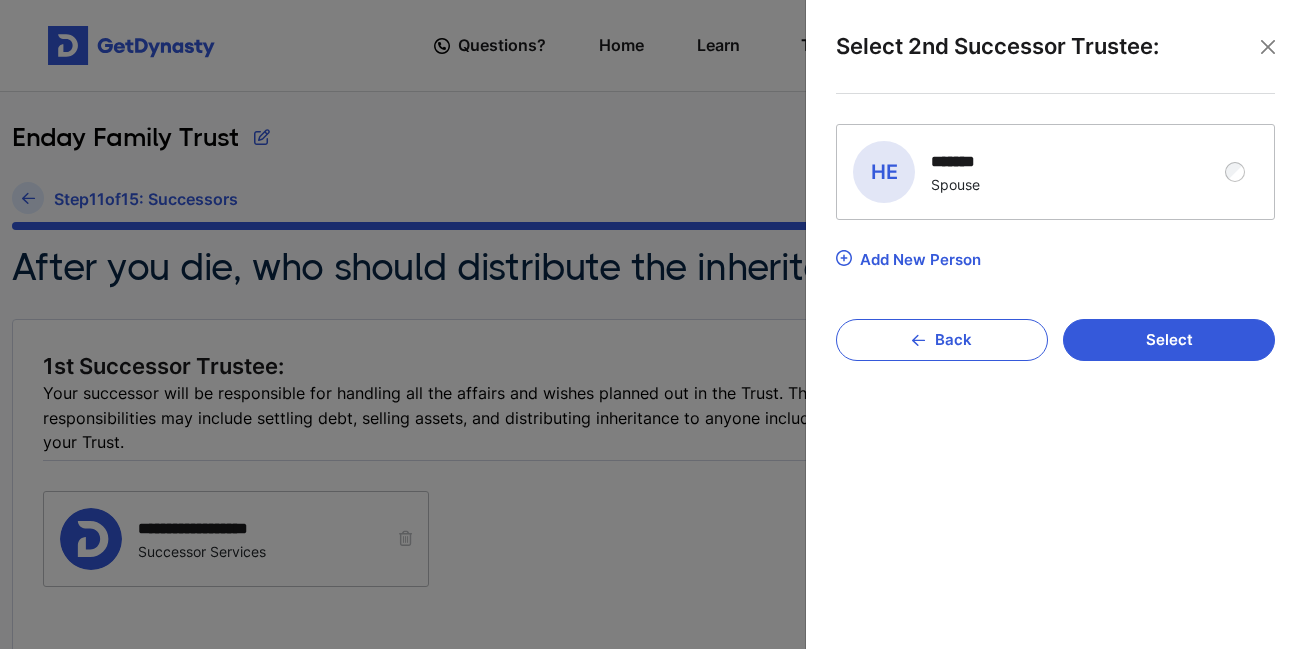click on "HE Hel Ene ******* Spouse" at bounding box center [1040, 172] 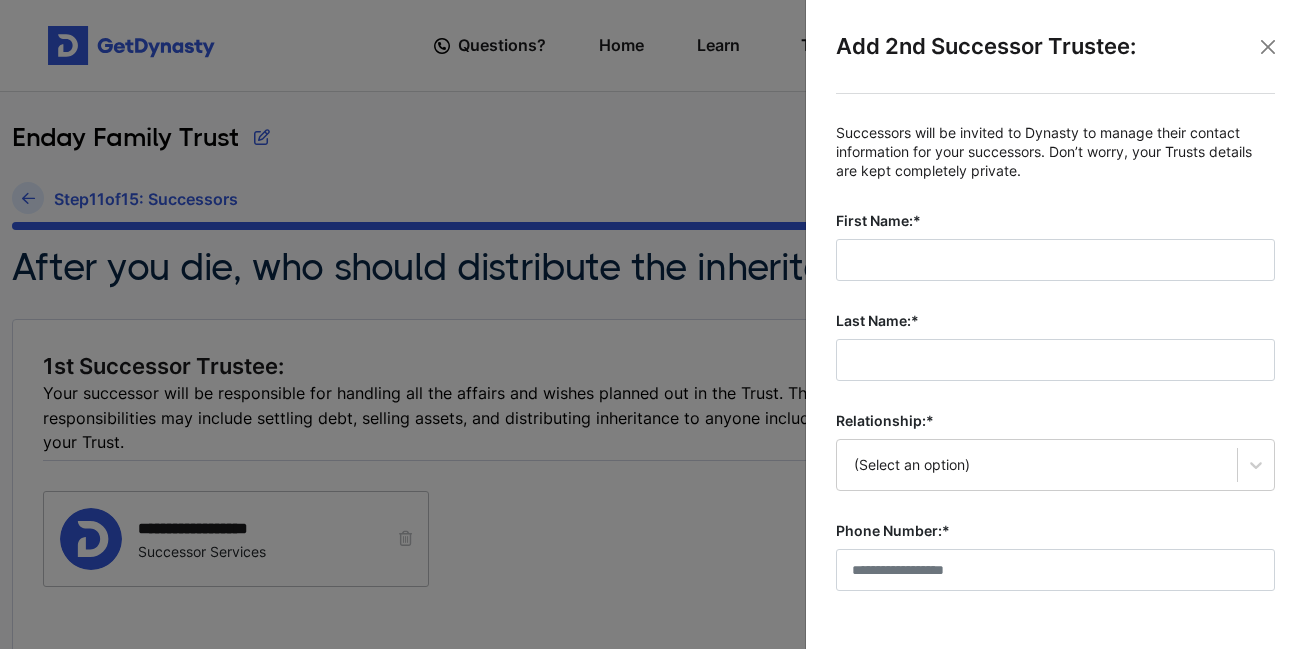 scroll, scrollTop: 260, scrollLeft: 0, axis: vertical 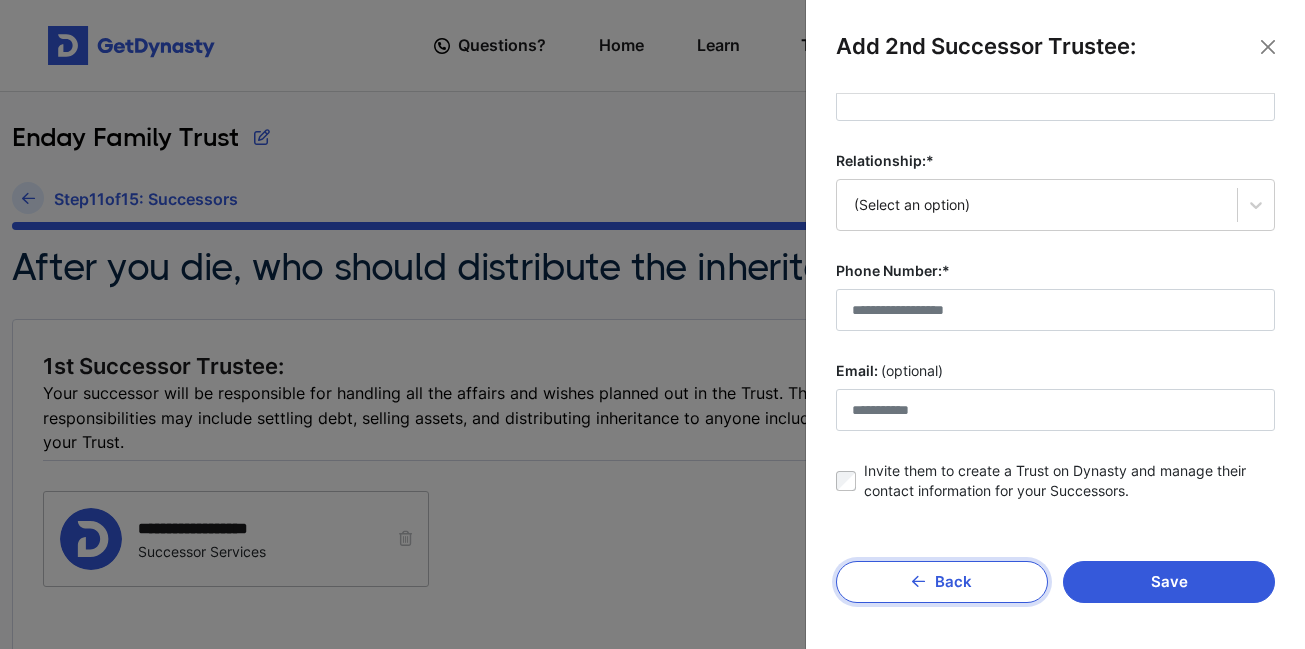 click on "Back" at bounding box center (942, 582) 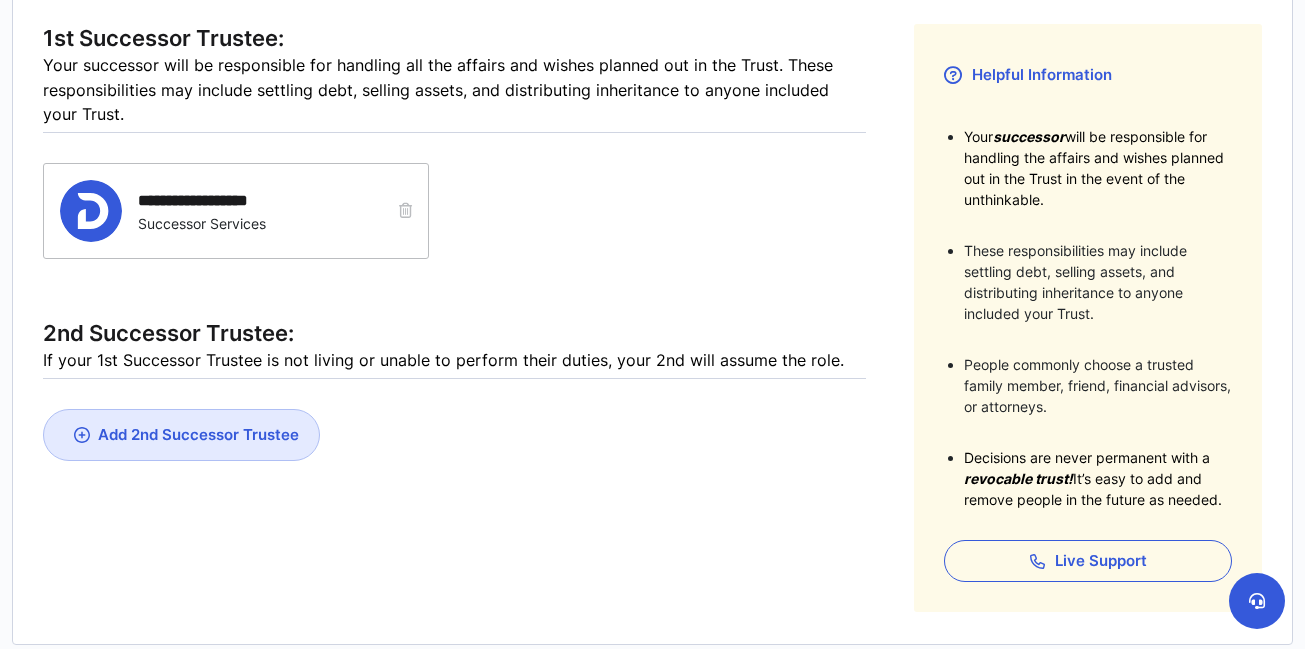 scroll, scrollTop: 527, scrollLeft: 0, axis: vertical 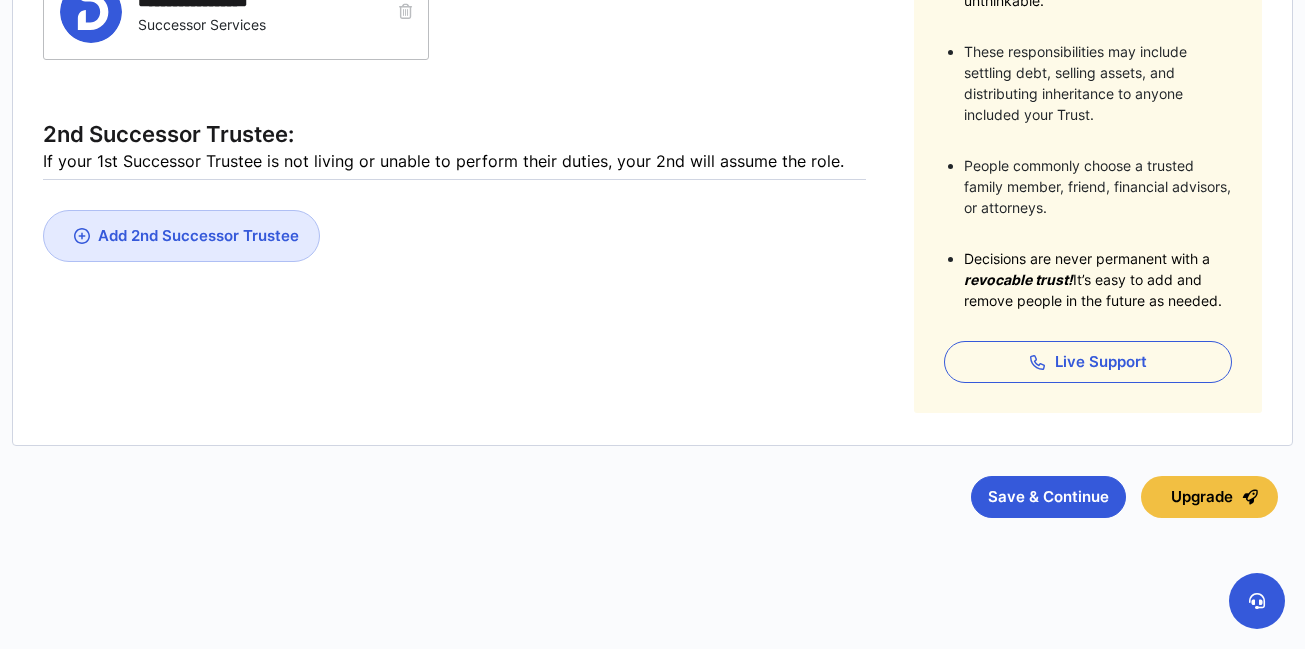 click on "Add 2nd Successor Trustee" at bounding box center [198, 235] 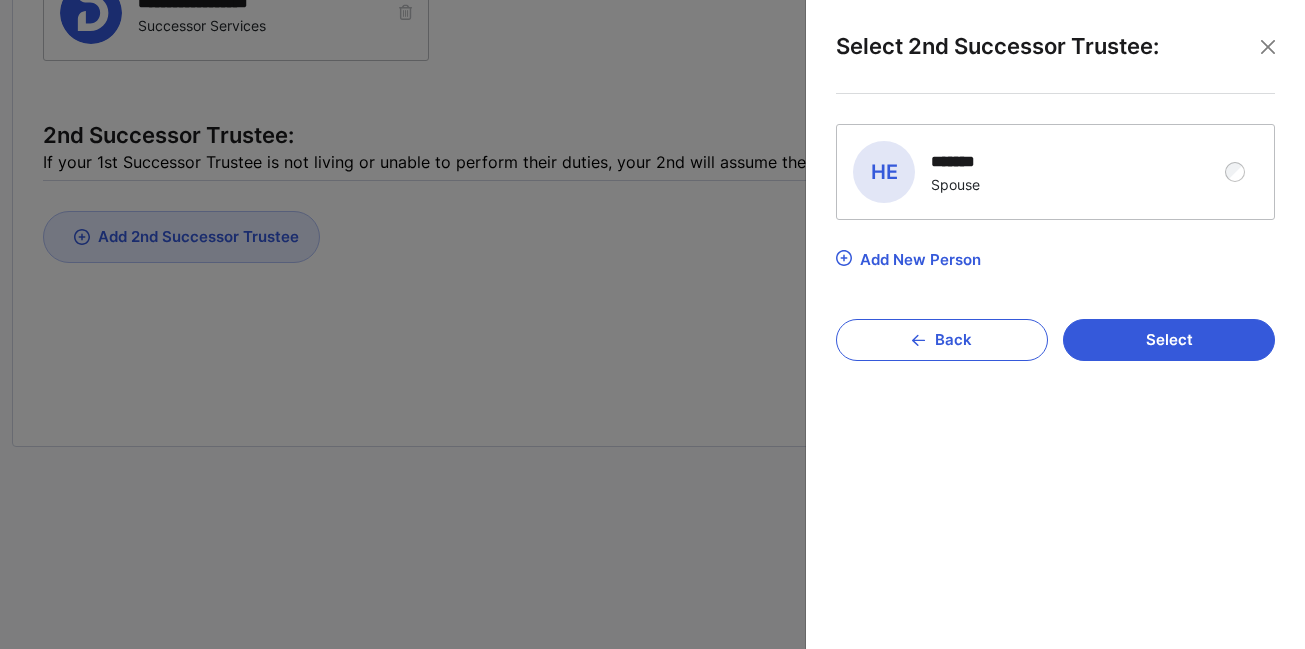scroll, scrollTop: 526, scrollLeft: 0, axis: vertical 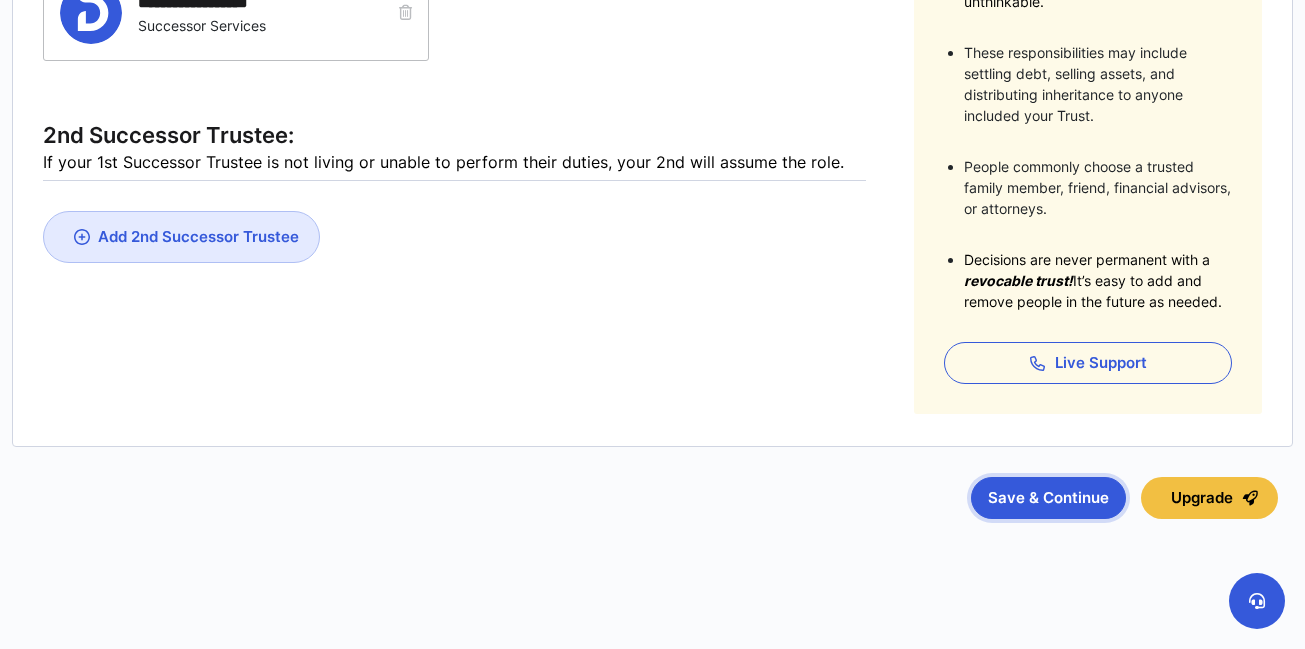 click on "Save & Continue" at bounding box center [1048, 498] 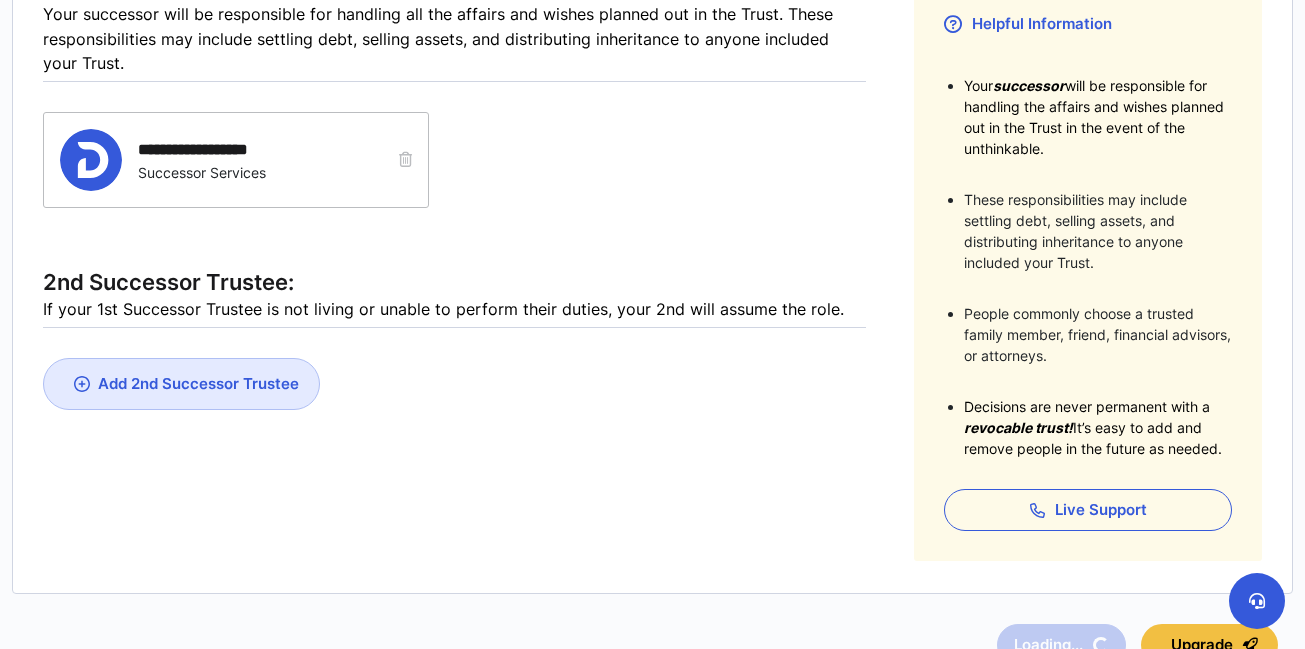 scroll, scrollTop: 0, scrollLeft: 0, axis: both 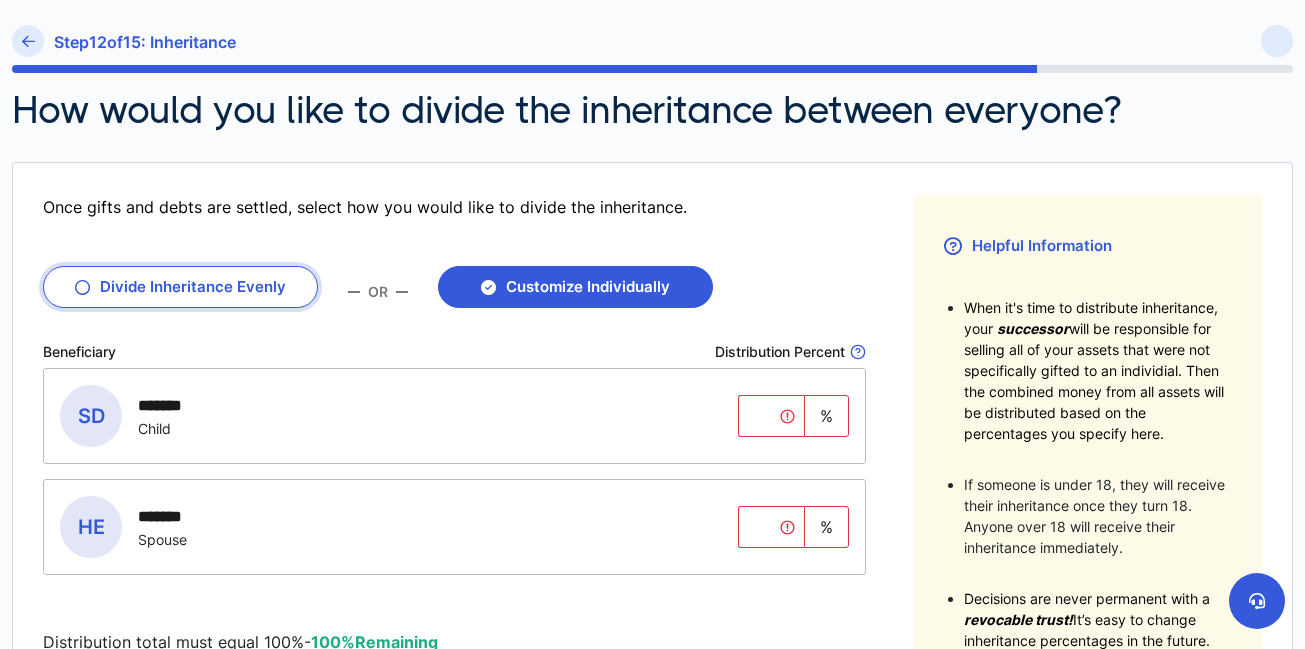 click on "Divide Inheritance Evenly" at bounding box center [180, 287] 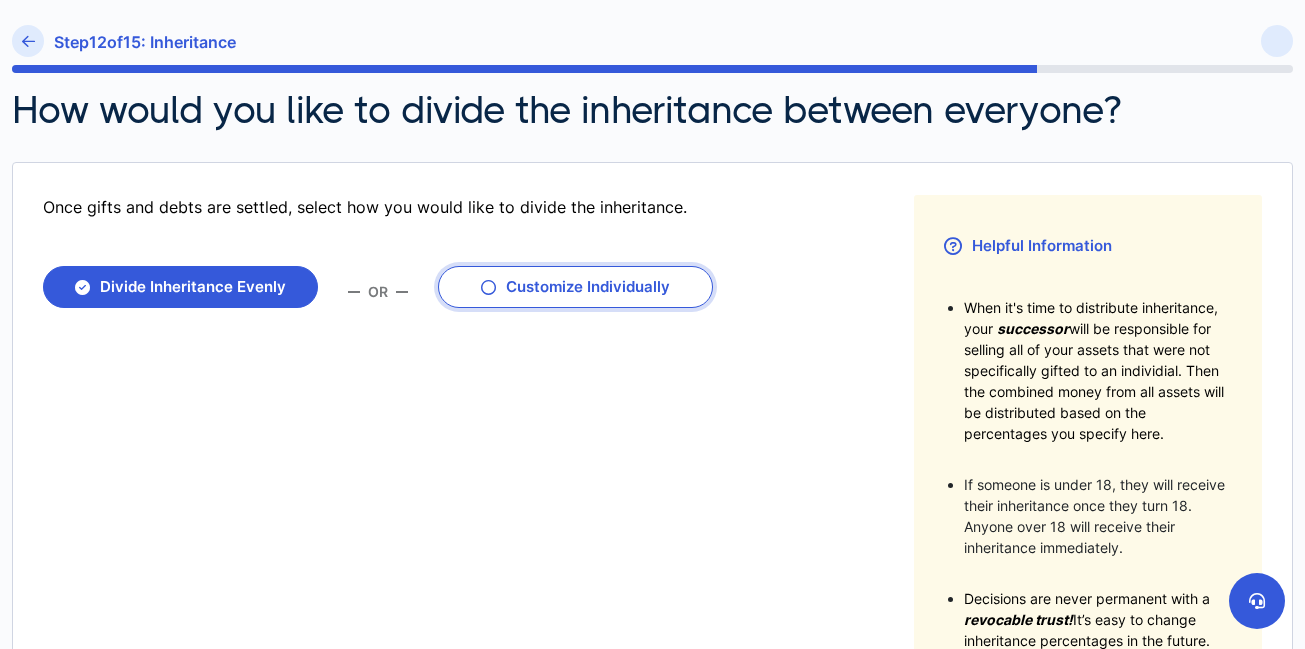 click on "Customize Individually" at bounding box center (575, 287) 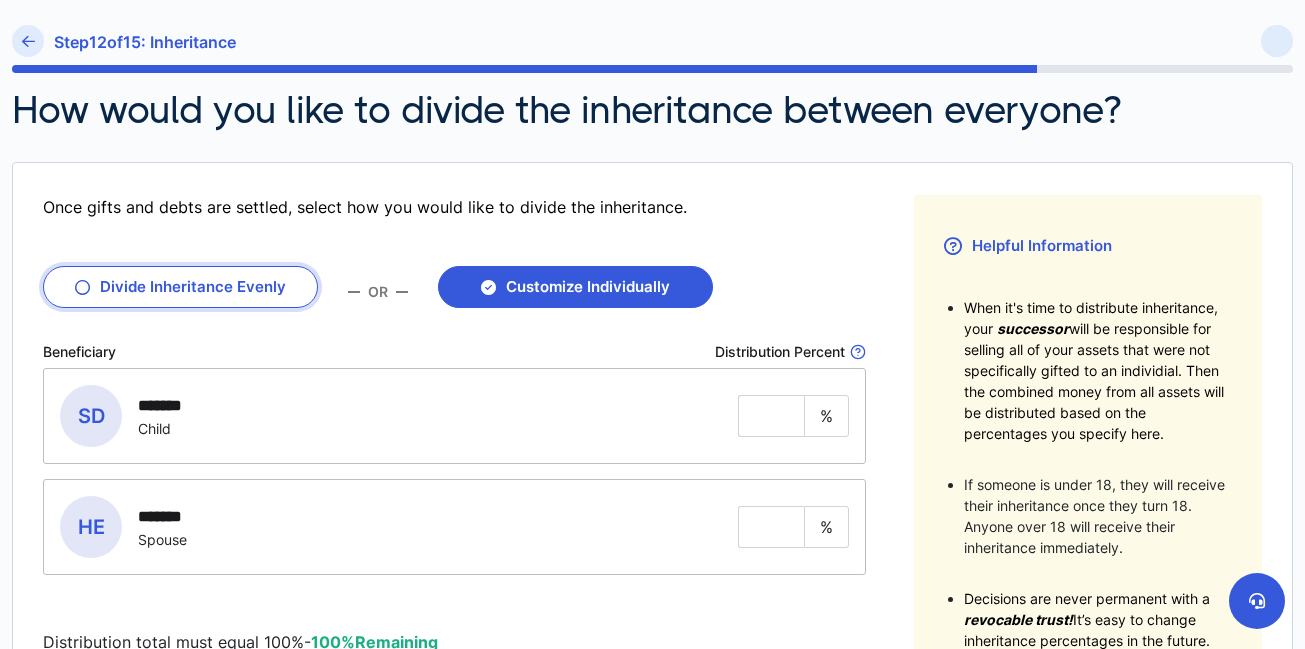 click on "Divide Inheritance Evenly" at bounding box center (180, 287) 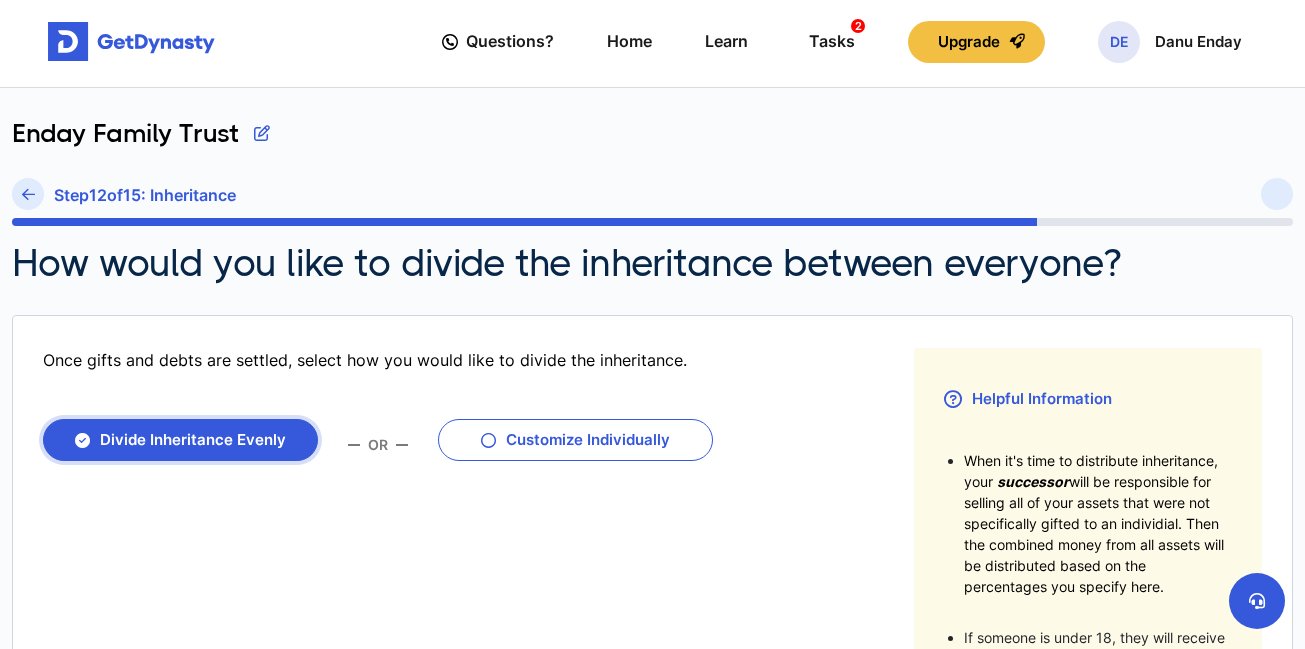 scroll, scrollTop: 0, scrollLeft: 0, axis: both 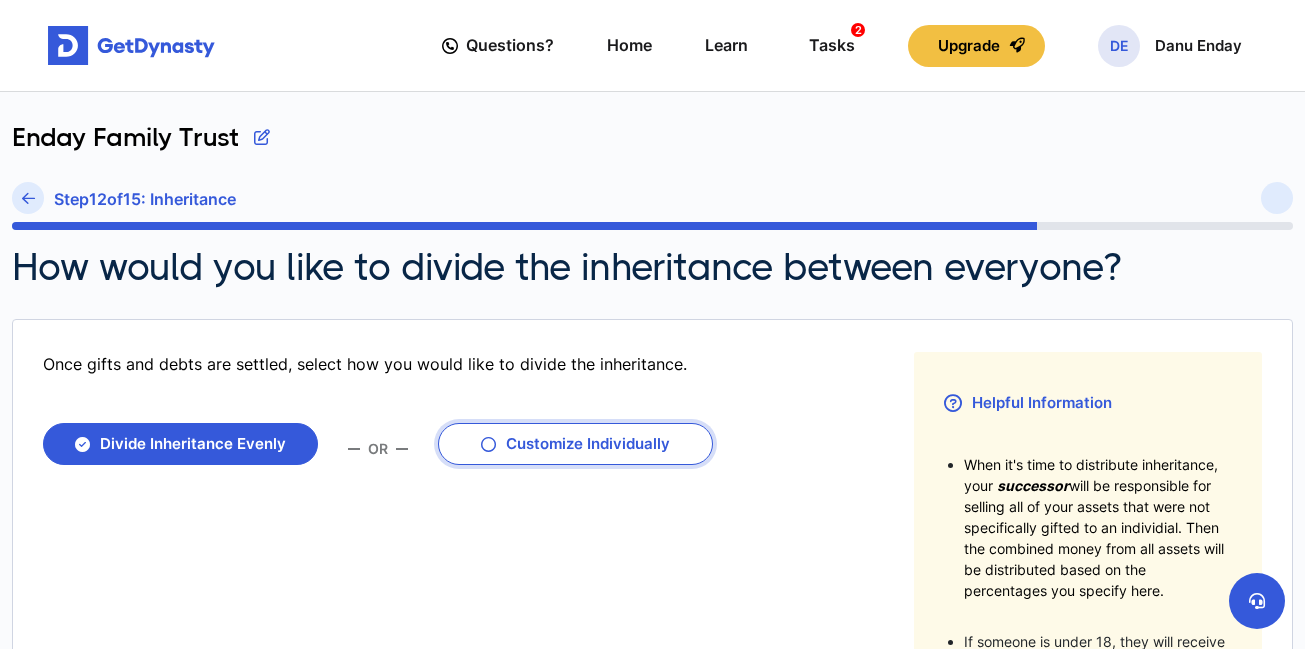 click on "Customize Individually" at bounding box center (575, 444) 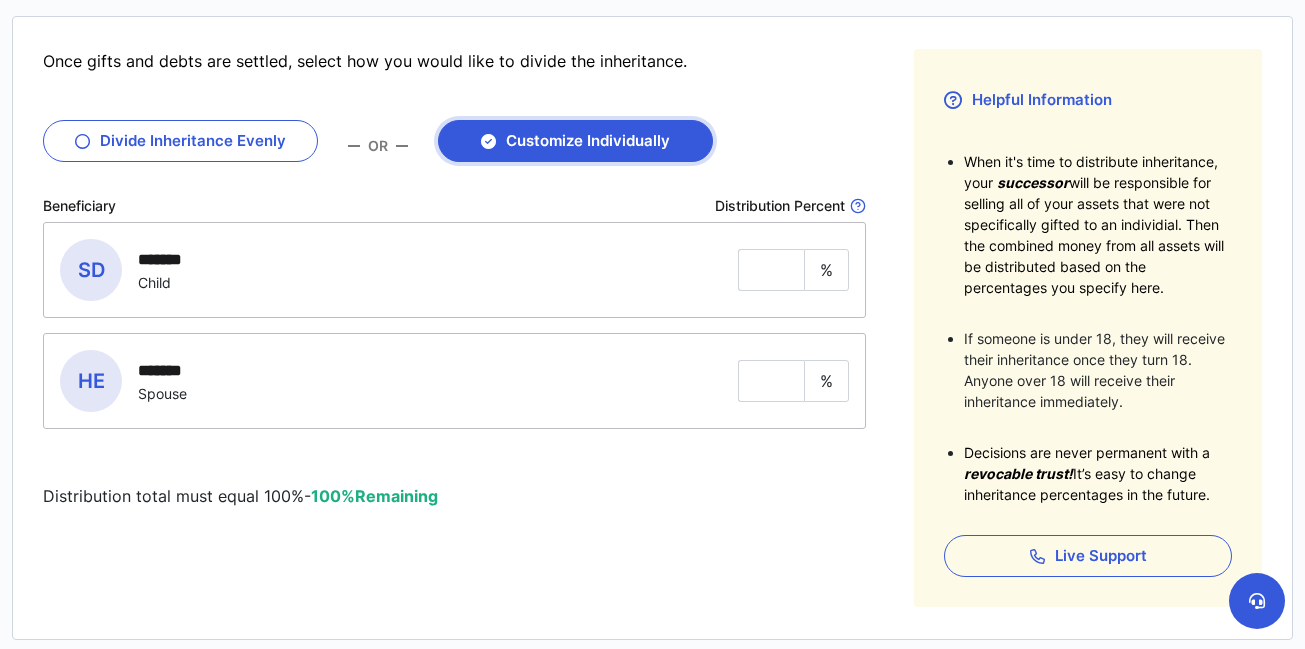 scroll, scrollTop: 311, scrollLeft: 0, axis: vertical 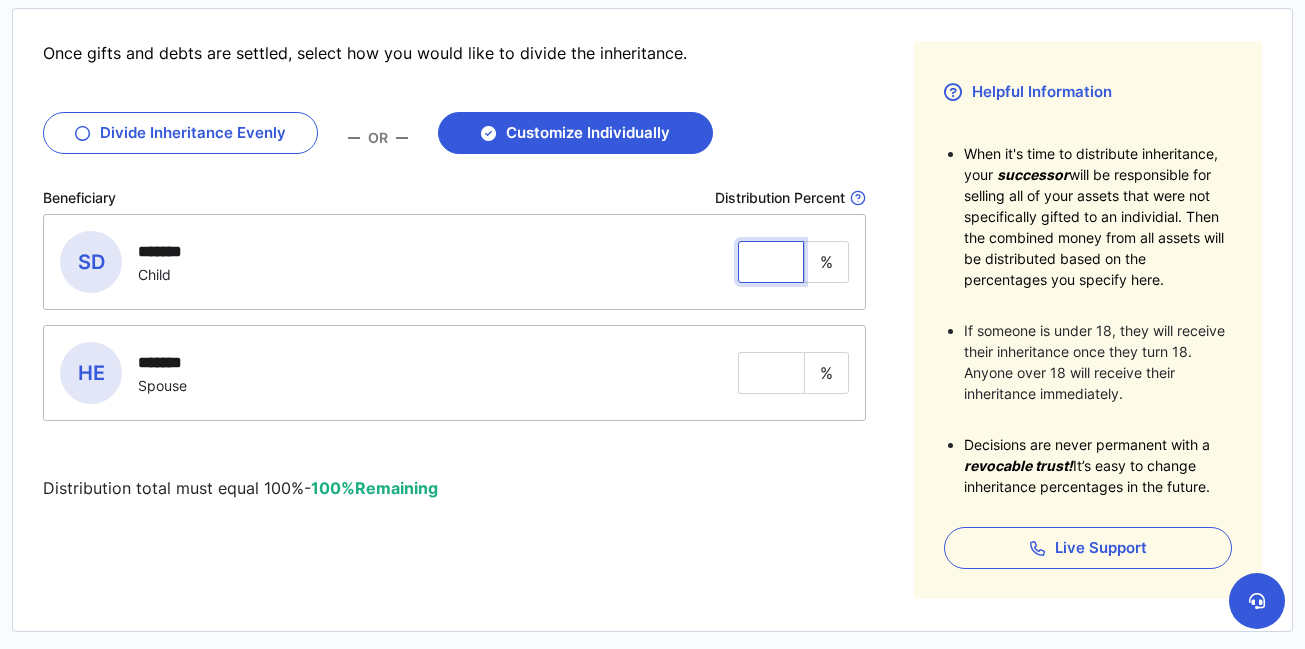 click at bounding box center (771, 262) 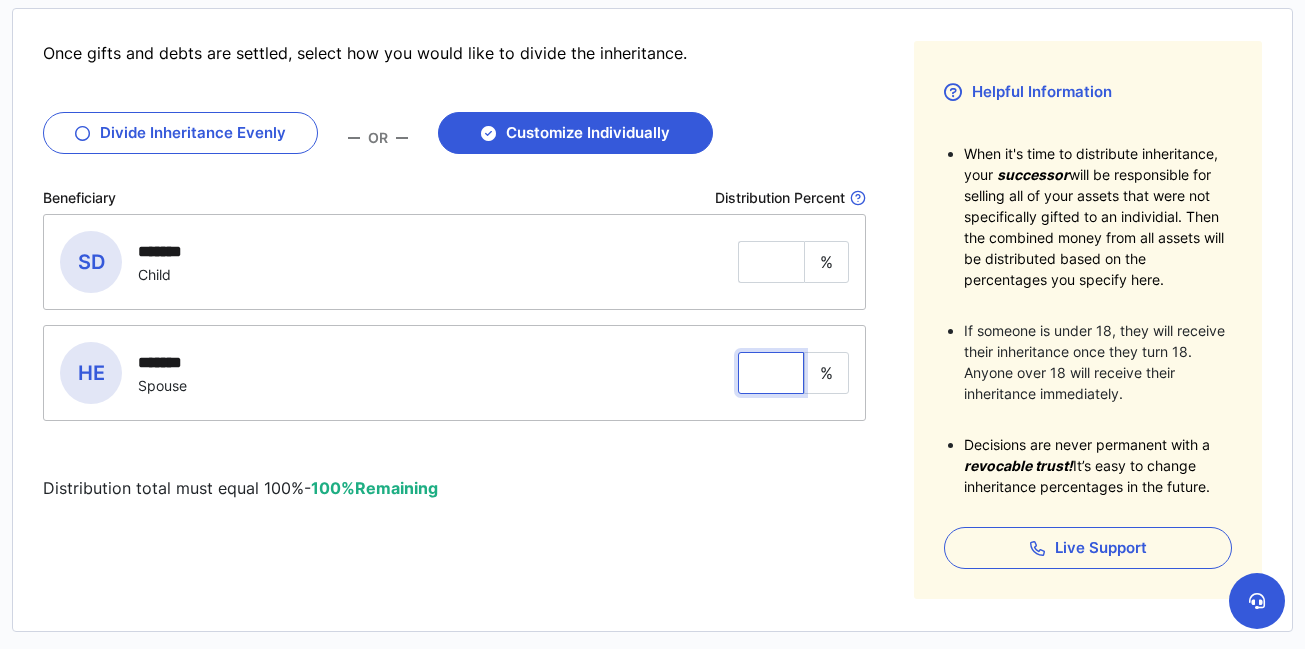 click at bounding box center [771, 373] 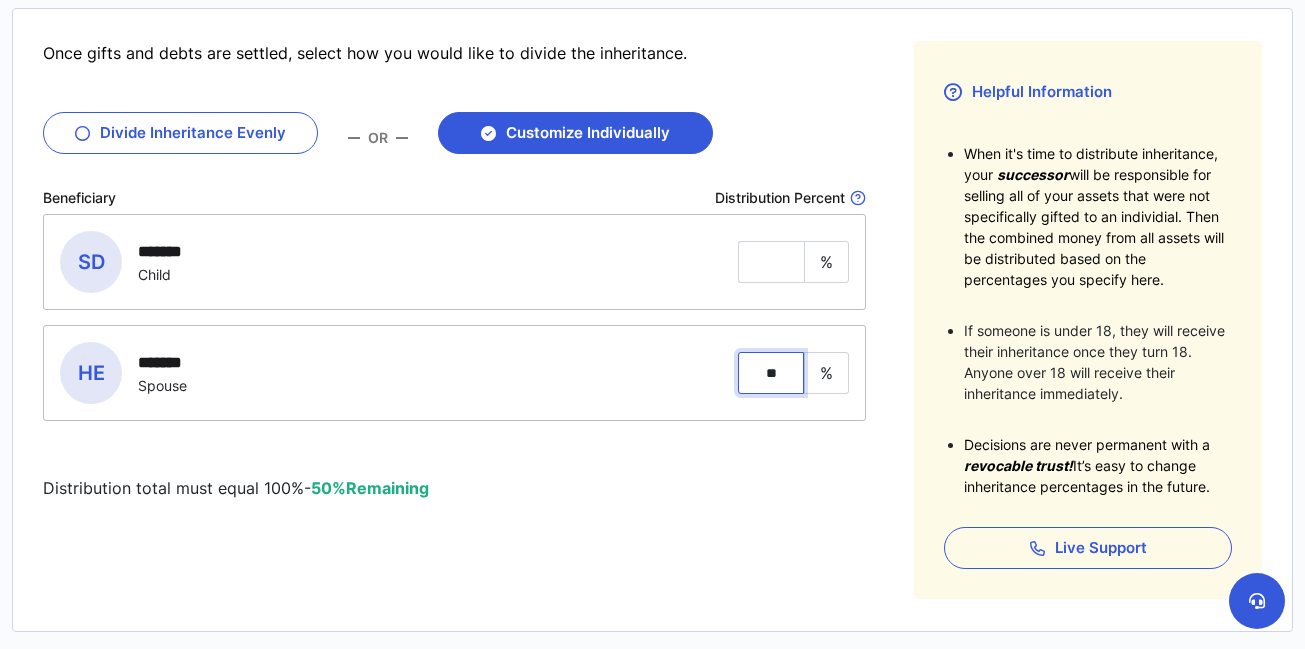 type on "**" 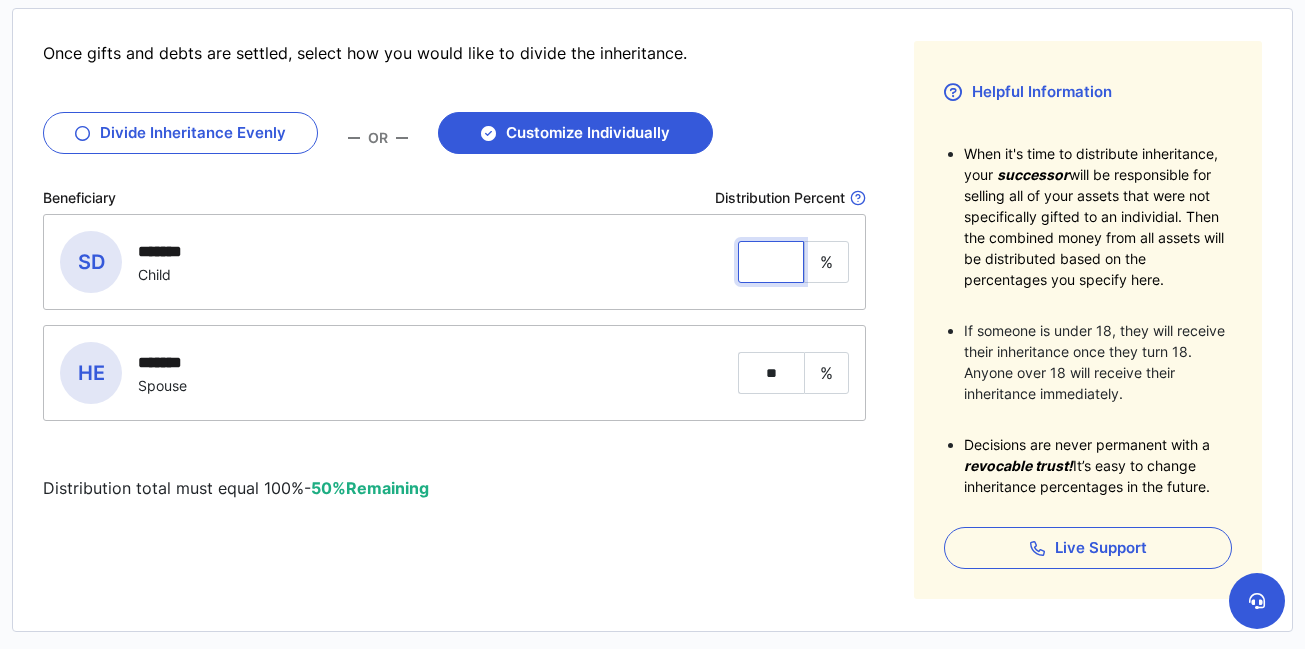 click at bounding box center (771, 262) 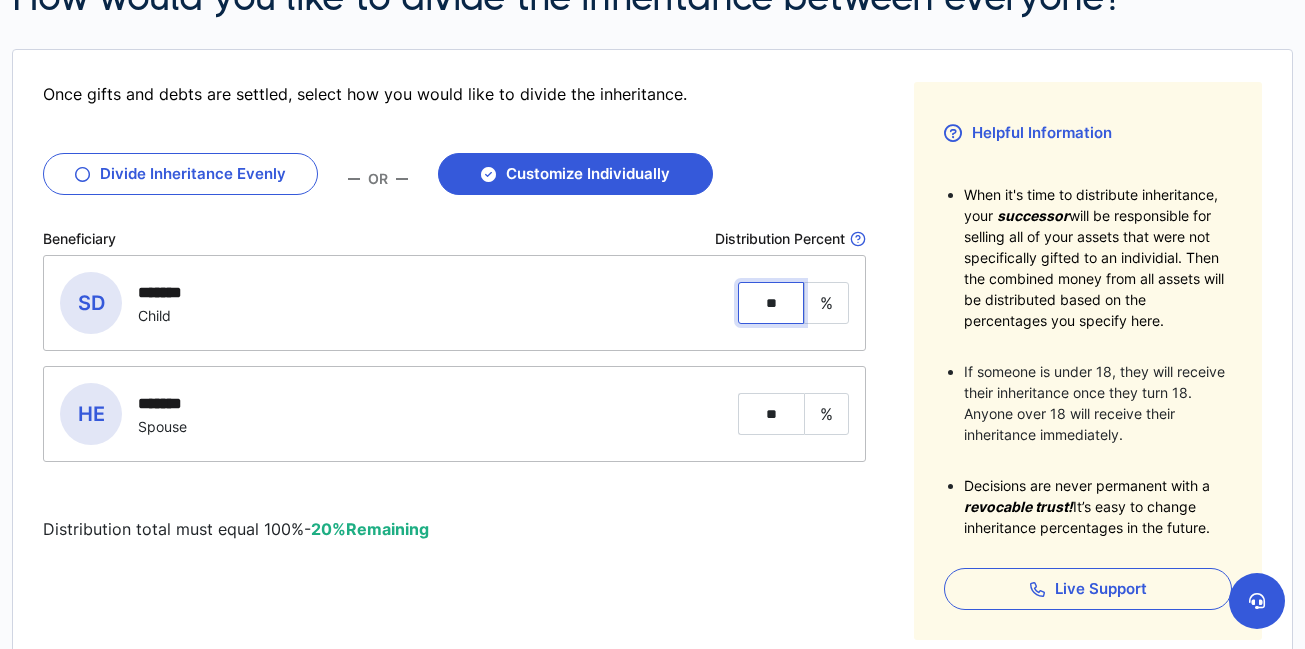 scroll, scrollTop: 267, scrollLeft: 0, axis: vertical 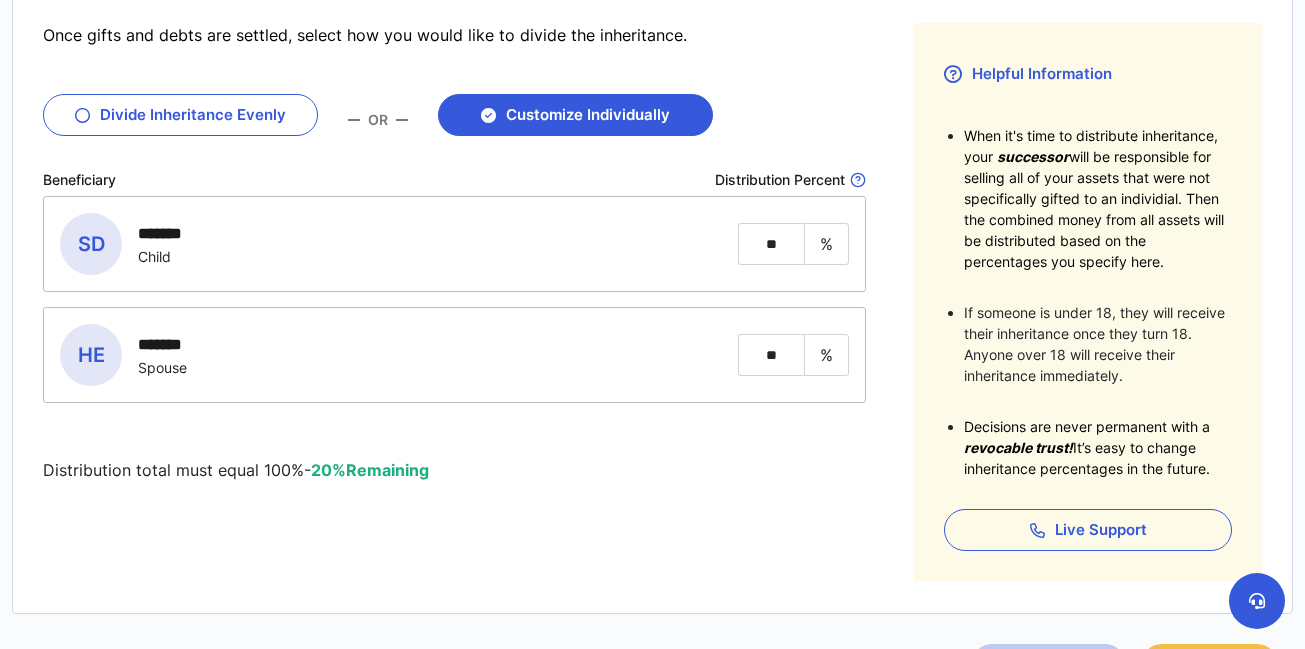 click on "Once gifts and debts are settled, select how you would like to divide the inheritance. Radio Input Divide Inheritance Evenly  OR     Customize Individually Beneficiary Distribution Percent   This is the percentage of allocated assets you want to distribute to a beneficiary based on their distribution age. SD Sam Dan ******* Child % ** HE Hel Ene ******* Spouse % ** Distribution total must equal 100%  -  20%  Remaining" at bounding box center [454, 302] 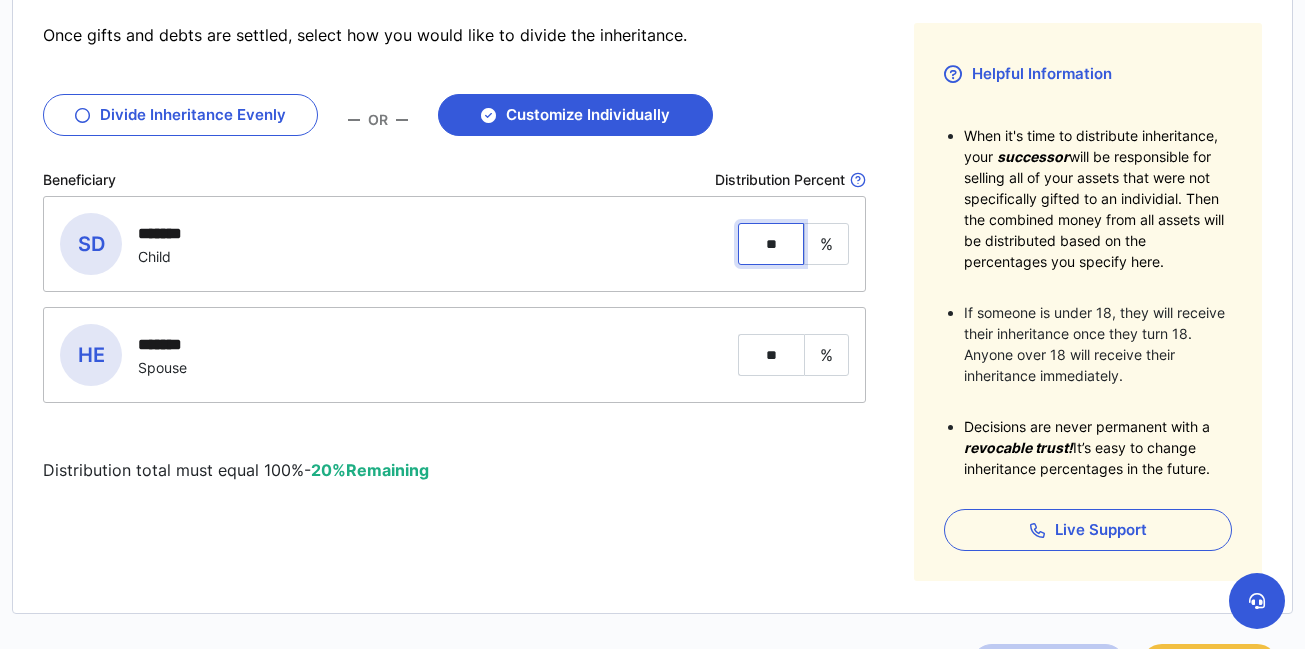 click on "**" at bounding box center [771, 244] 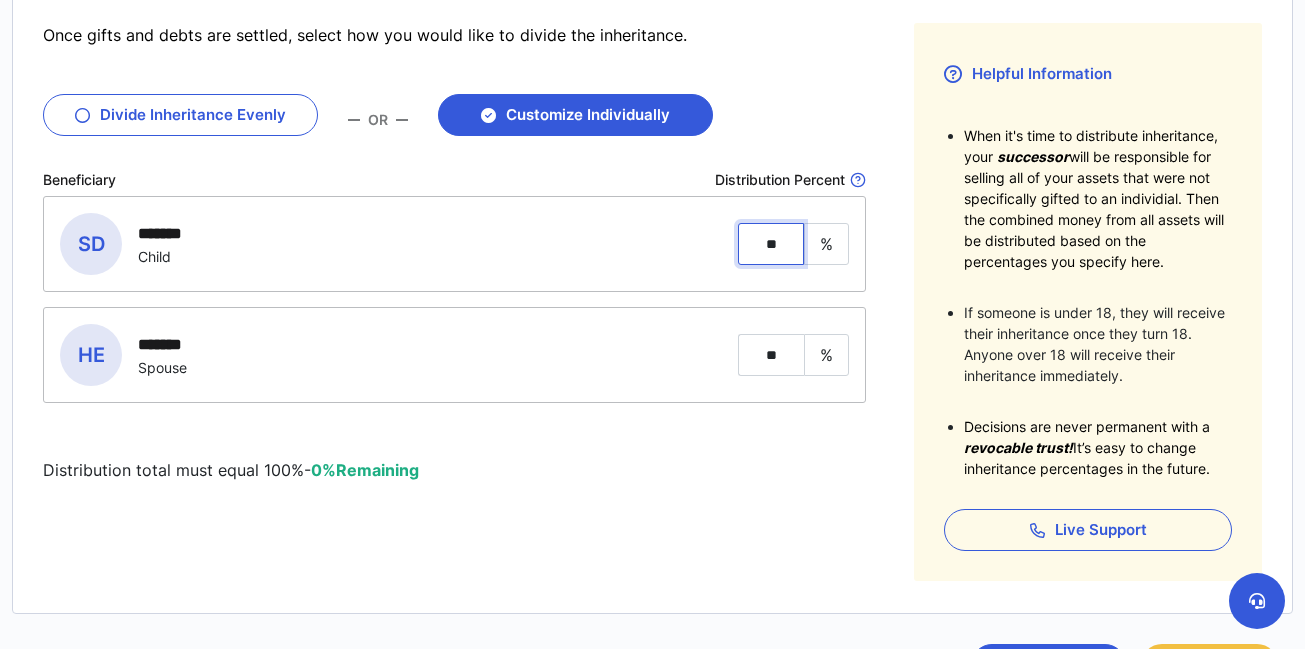 scroll, scrollTop: 497, scrollLeft: 0, axis: vertical 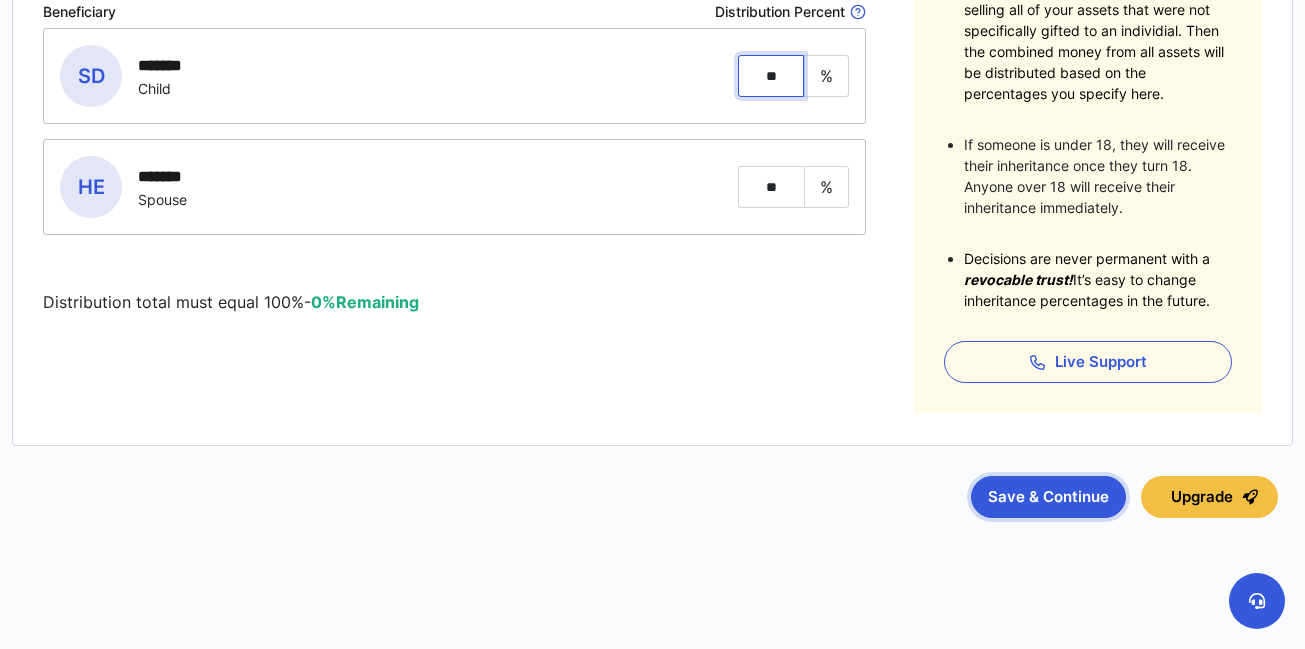 type on "**" 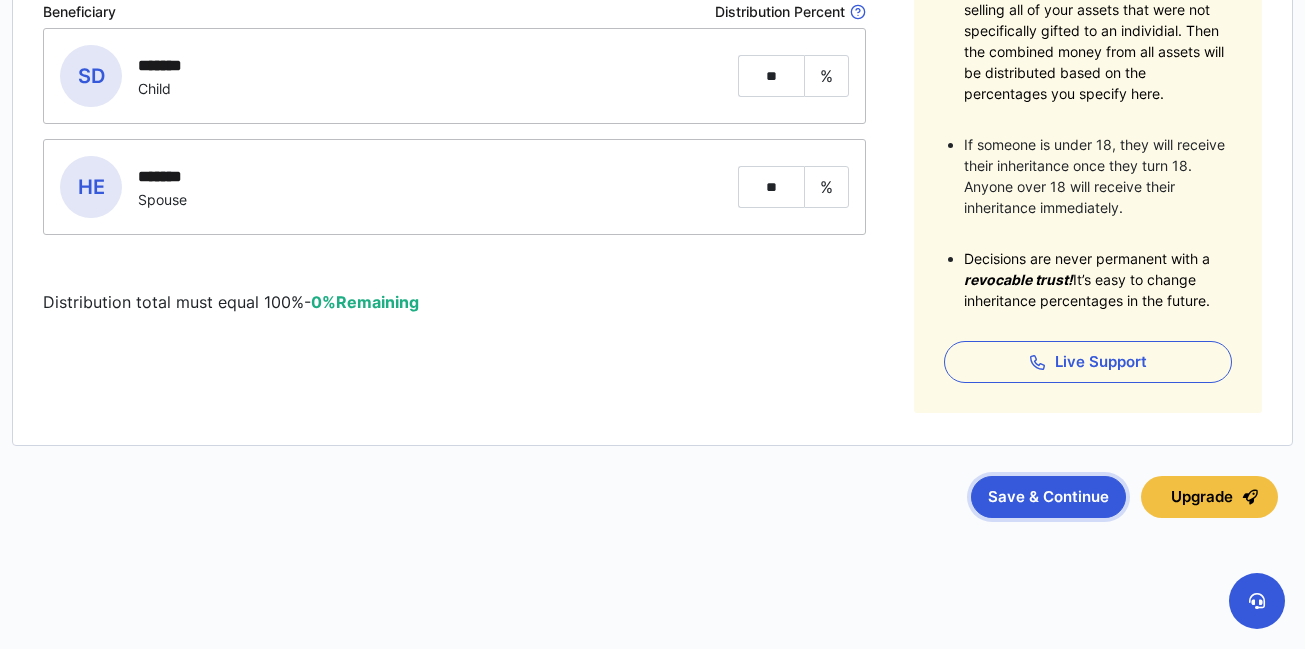 click on "Save & Continue" at bounding box center (1048, 497) 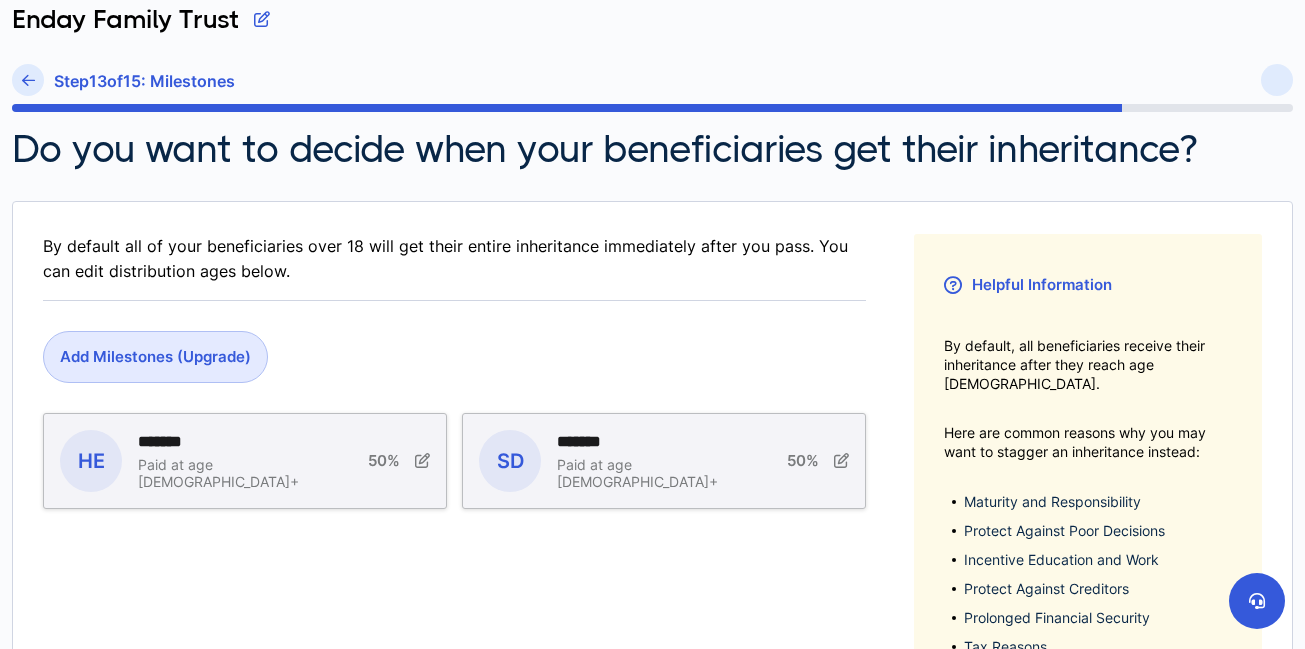 scroll, scrollTop: 122, scrollLeft: 0, axis: vertical 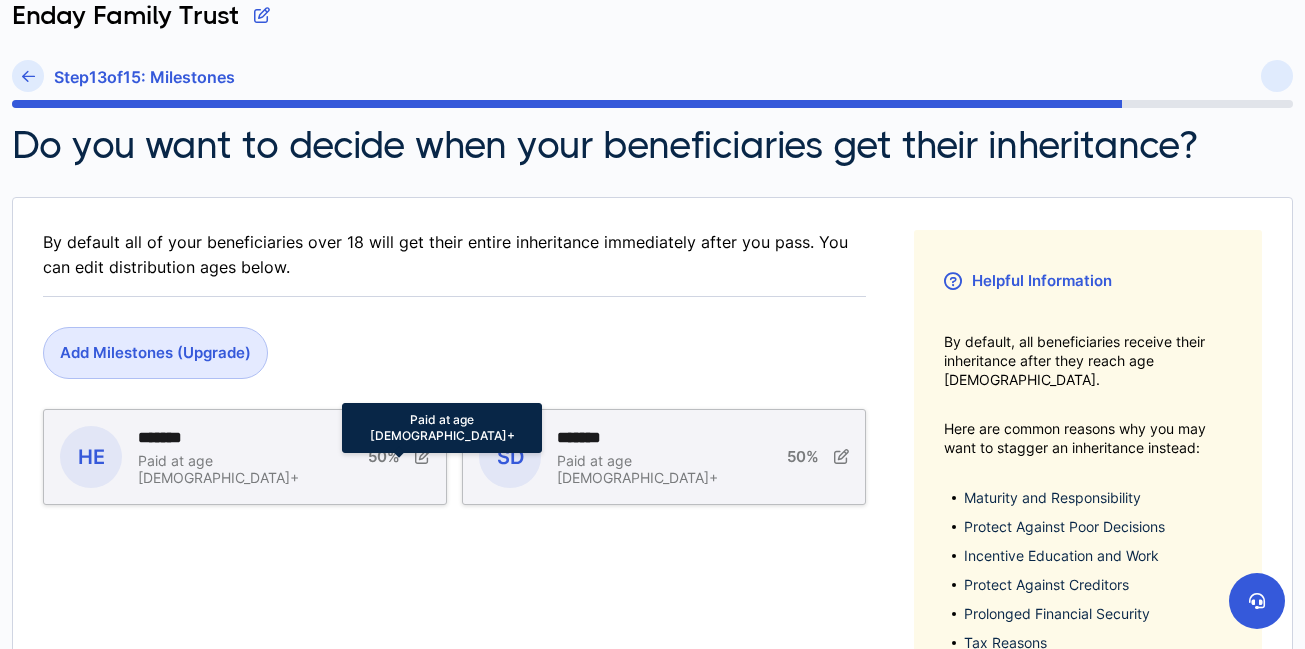 click at bounding box center [422, 456] 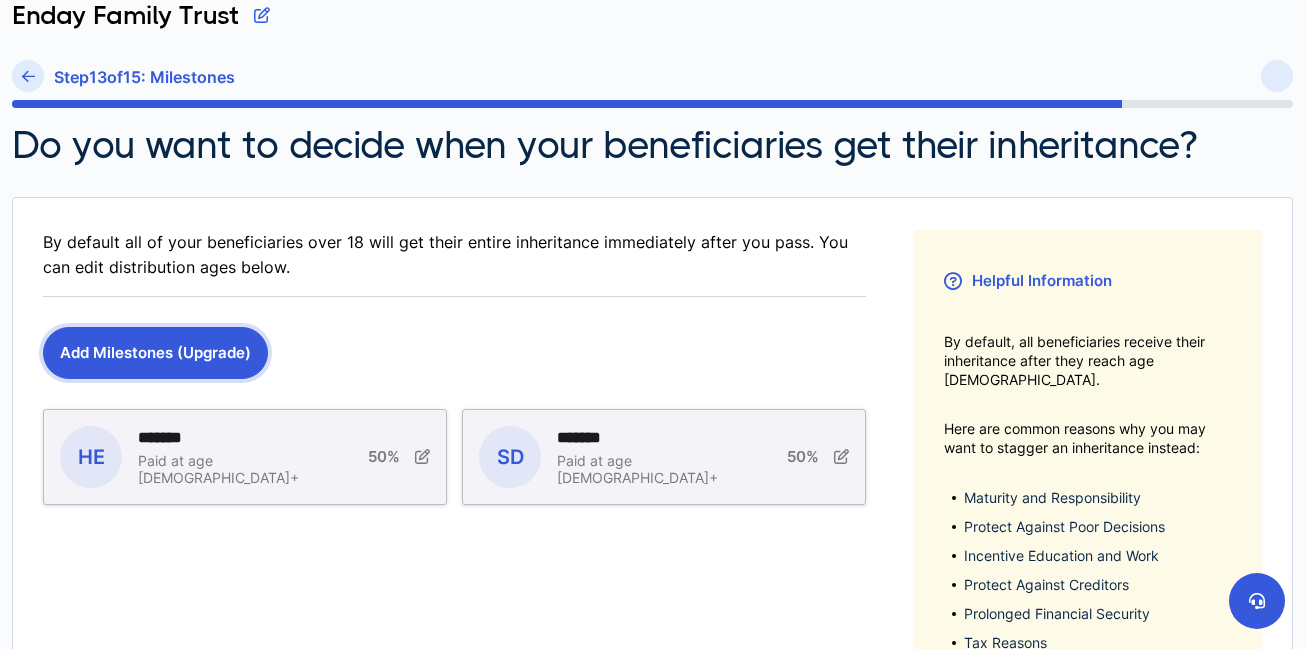 click on "Add Milestones (Upgrade)" at bounding box center [155, 353] 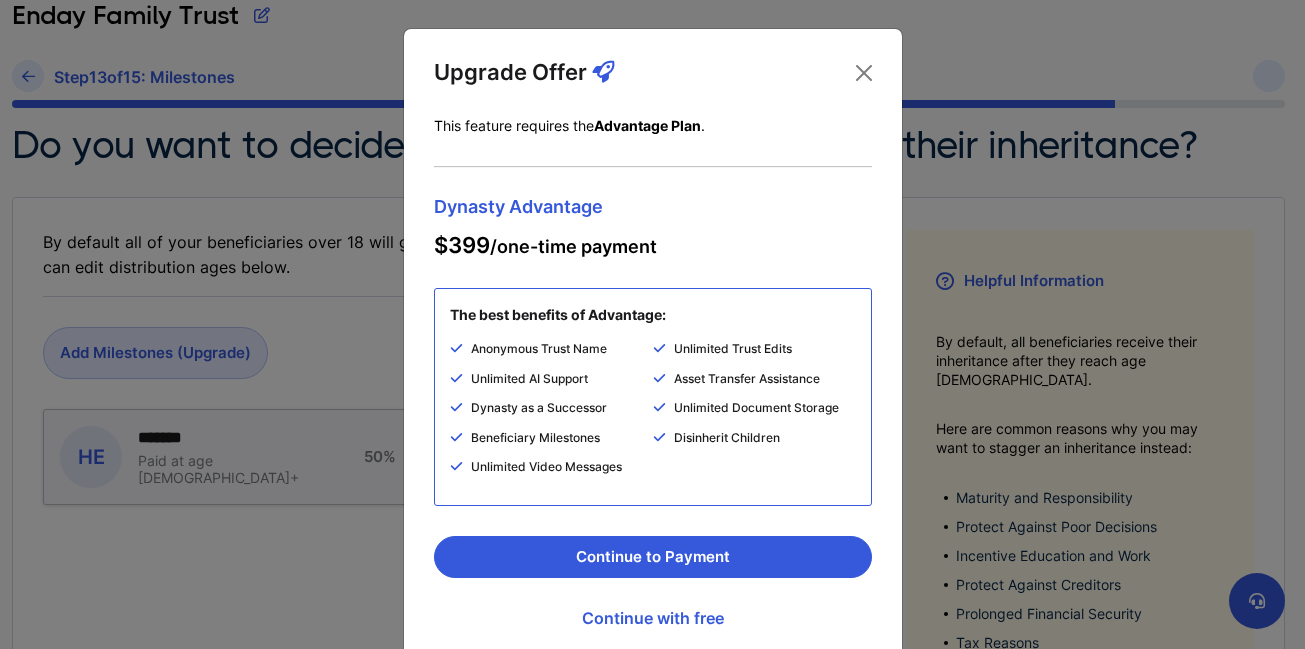 scroll, scrollTop: 53, scrollLeft: 0, axis: vertical 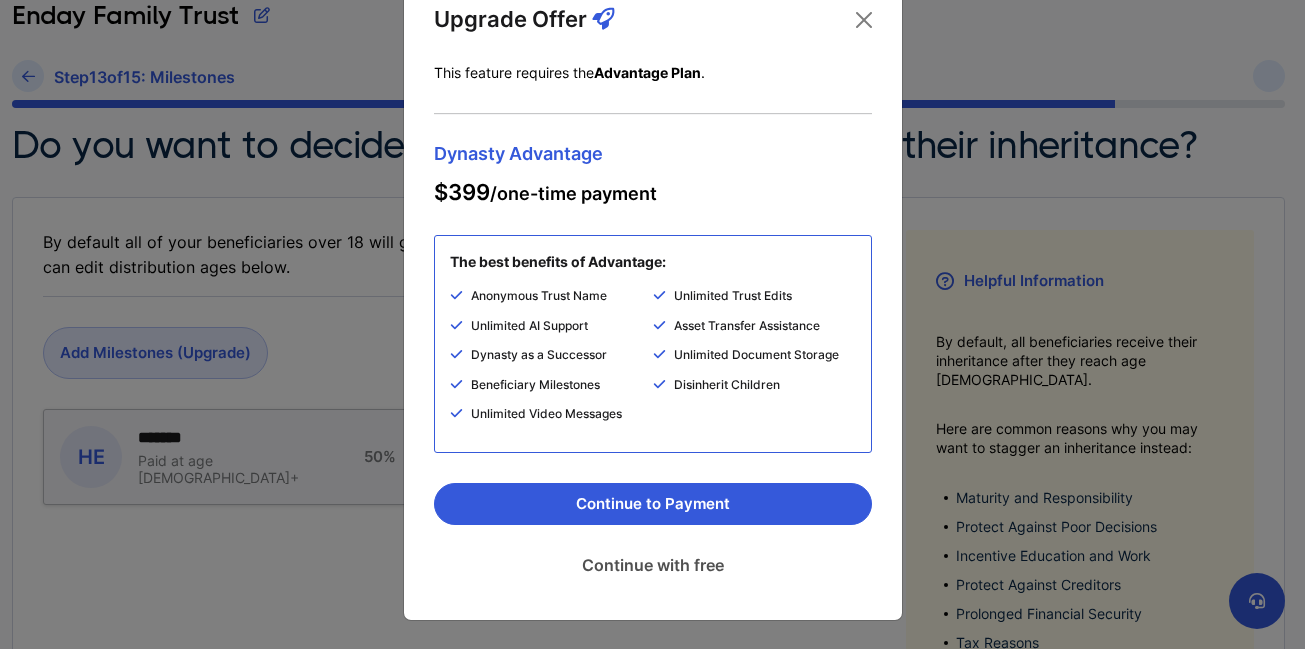 click on "Continue with free" at bounding box center (653, 565) 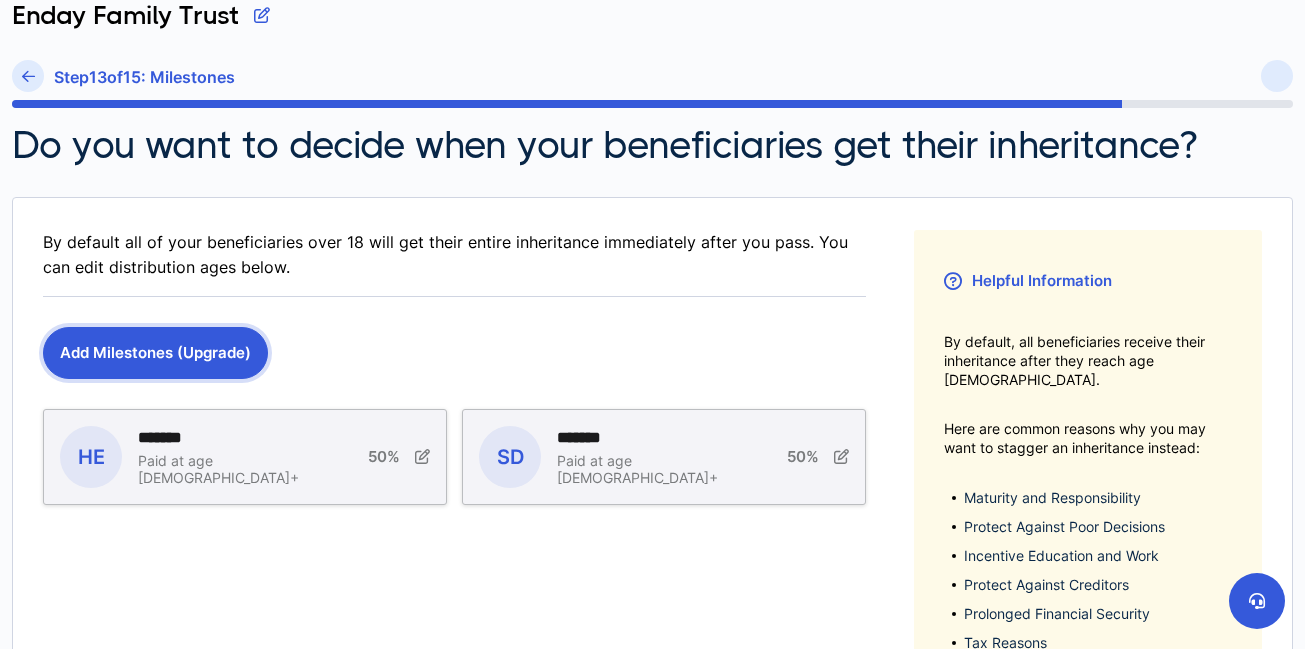 scroll, scrollTop: 431, scrollLeft: 0, axis: vertical 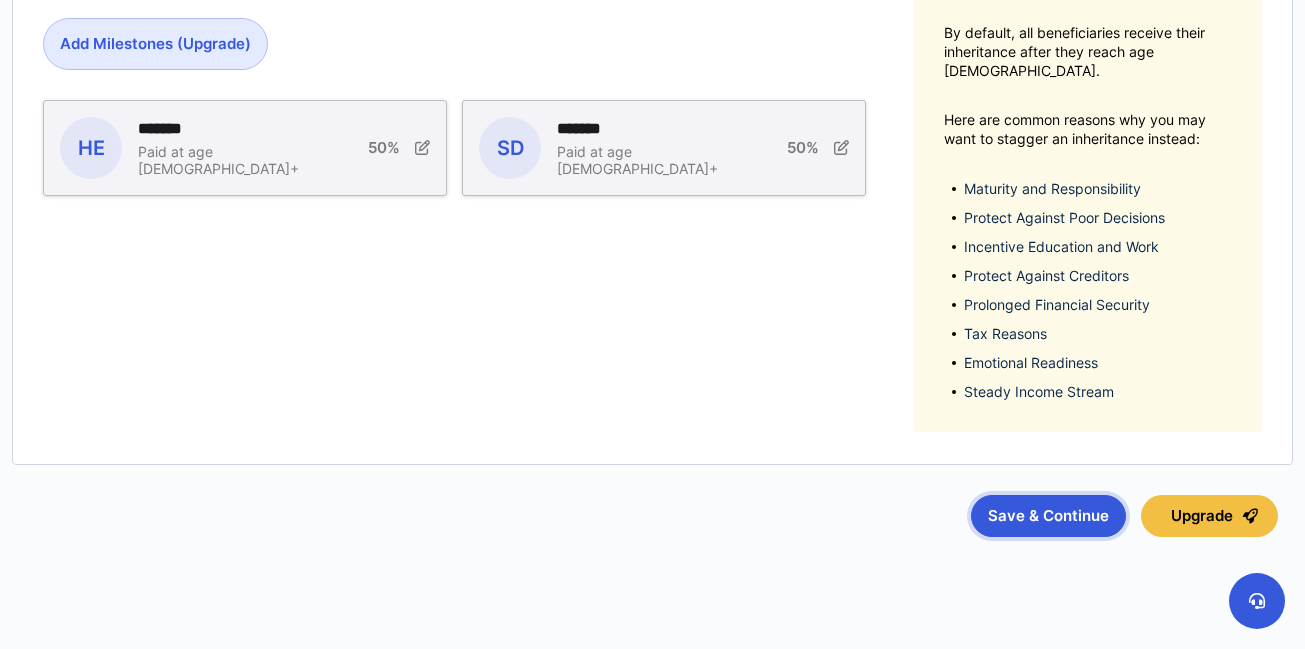 click on "Save & Continue" at bounding box center (1048, 516) 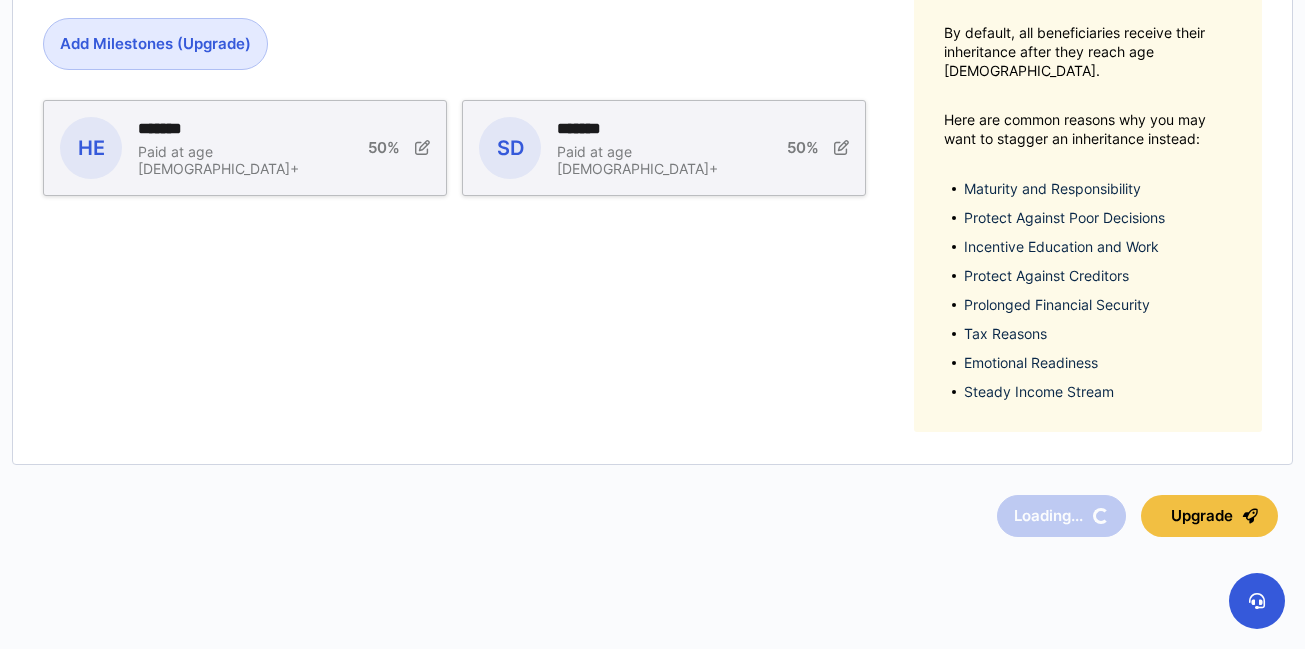 scroll, scrollTop: 0, scrollLeft: 0, axis: both 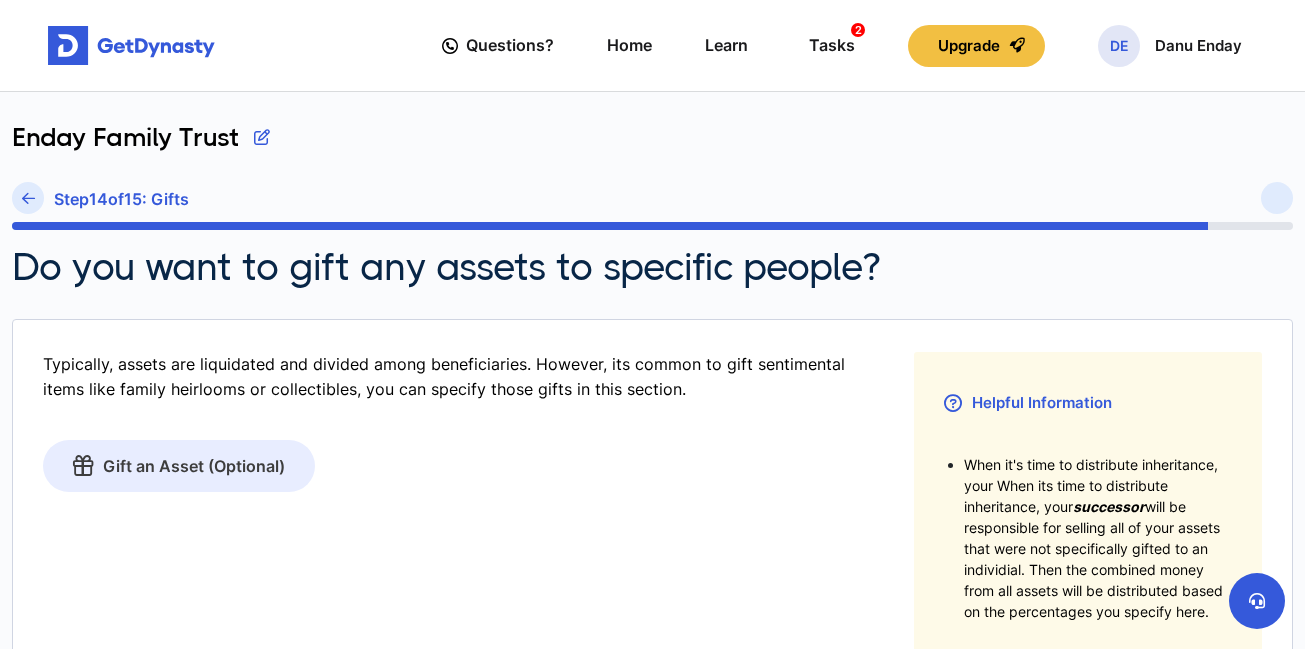 click on "Gift an Asset (Optional)" at bounding box center (179, 466) 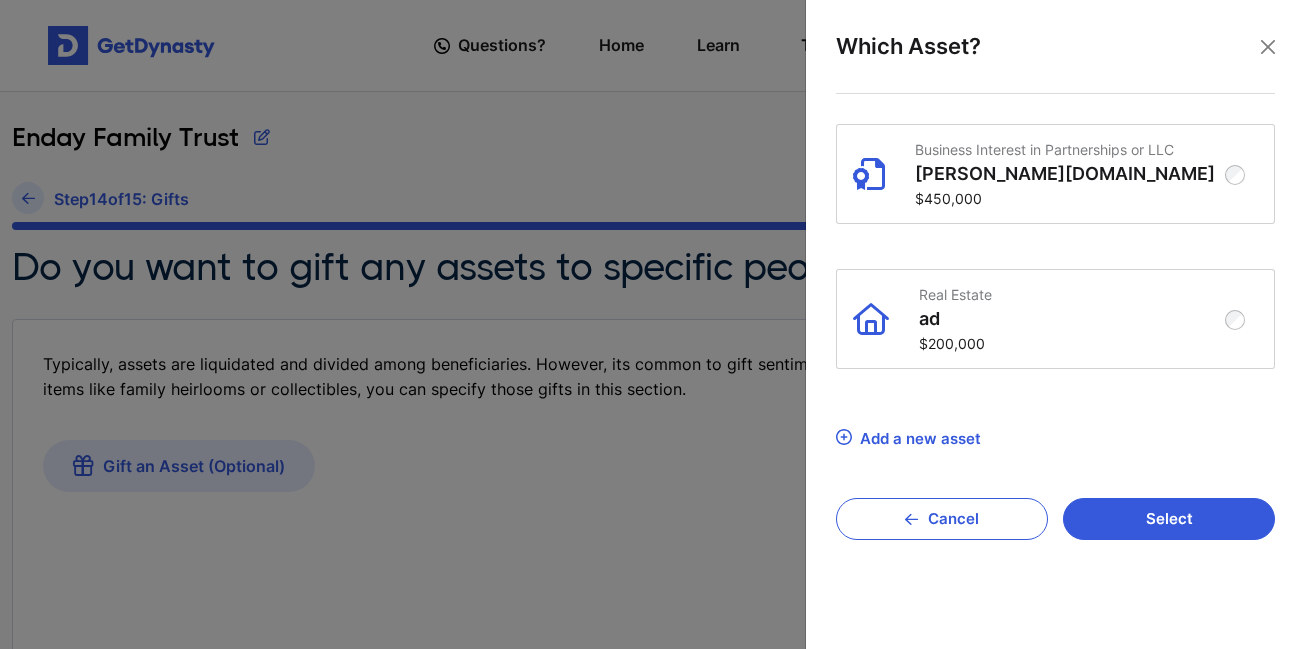 click on "Add a new asset" at bounding box center [920, 438] 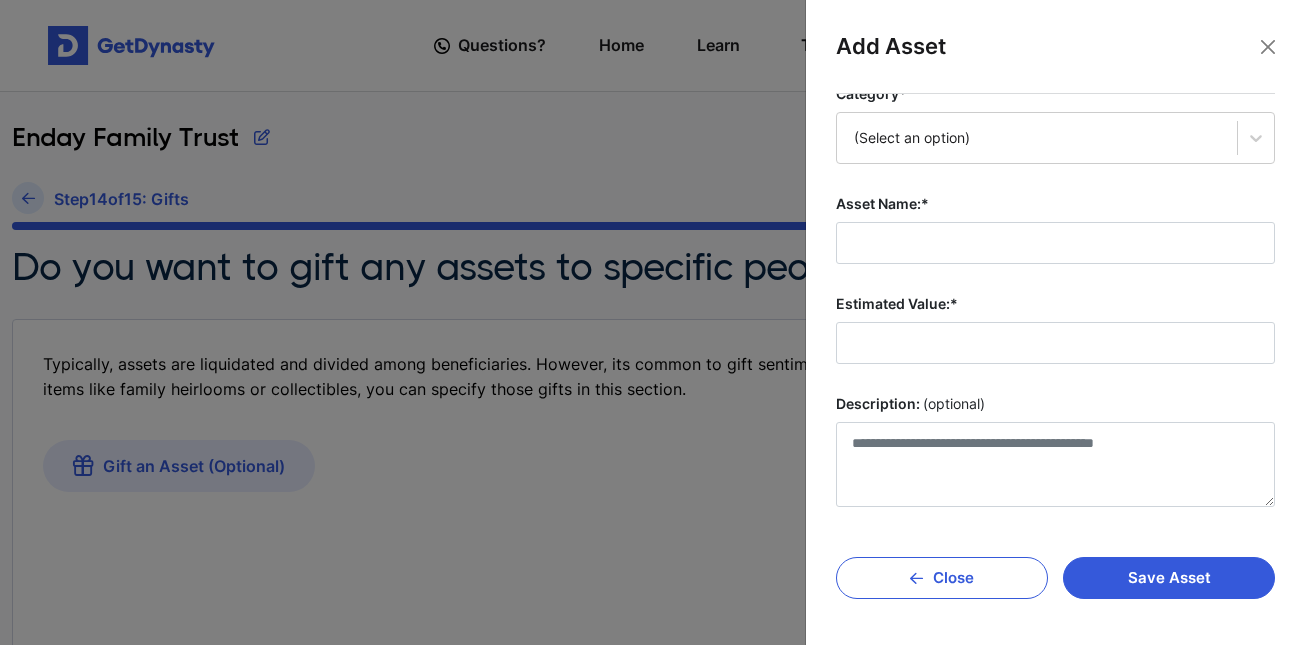 scroll, scrollTop: 0, scrollLeft: 0, axis: both 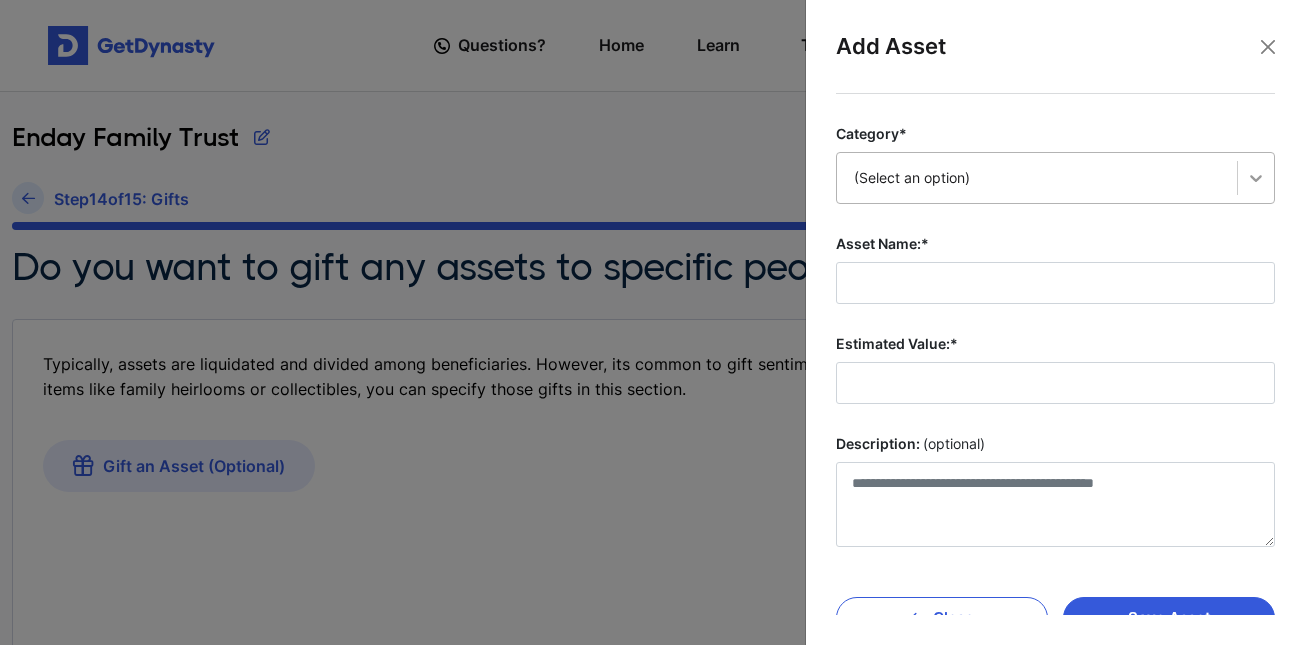 click at bounding box center [1256, 178] 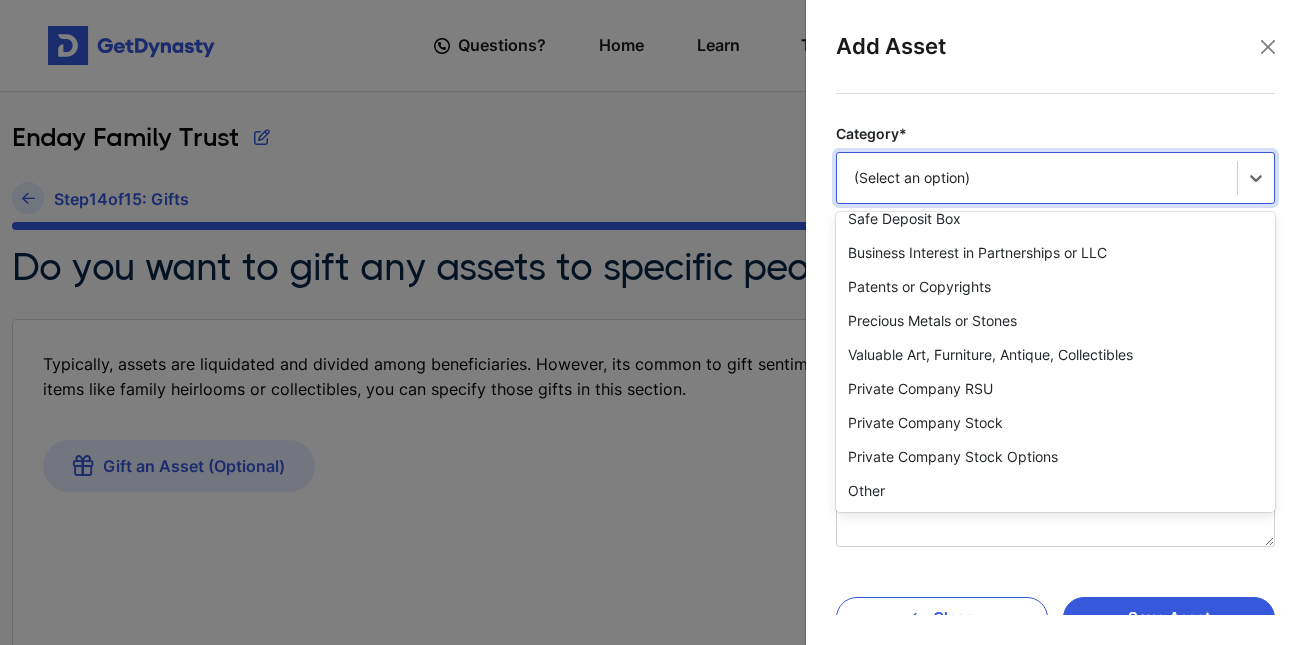 scroll, scrollTop: 0, scrollLeft: 0, axis: both 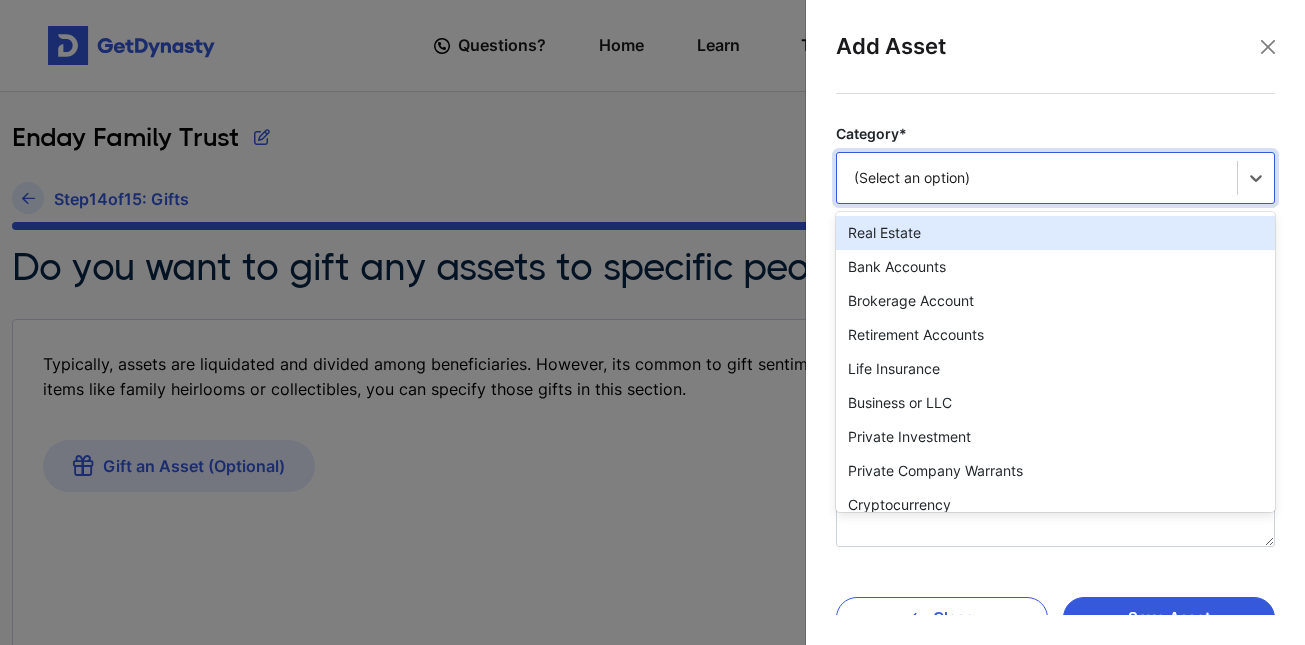 click on "(Select an option)" at bounding box center (1037, 178) 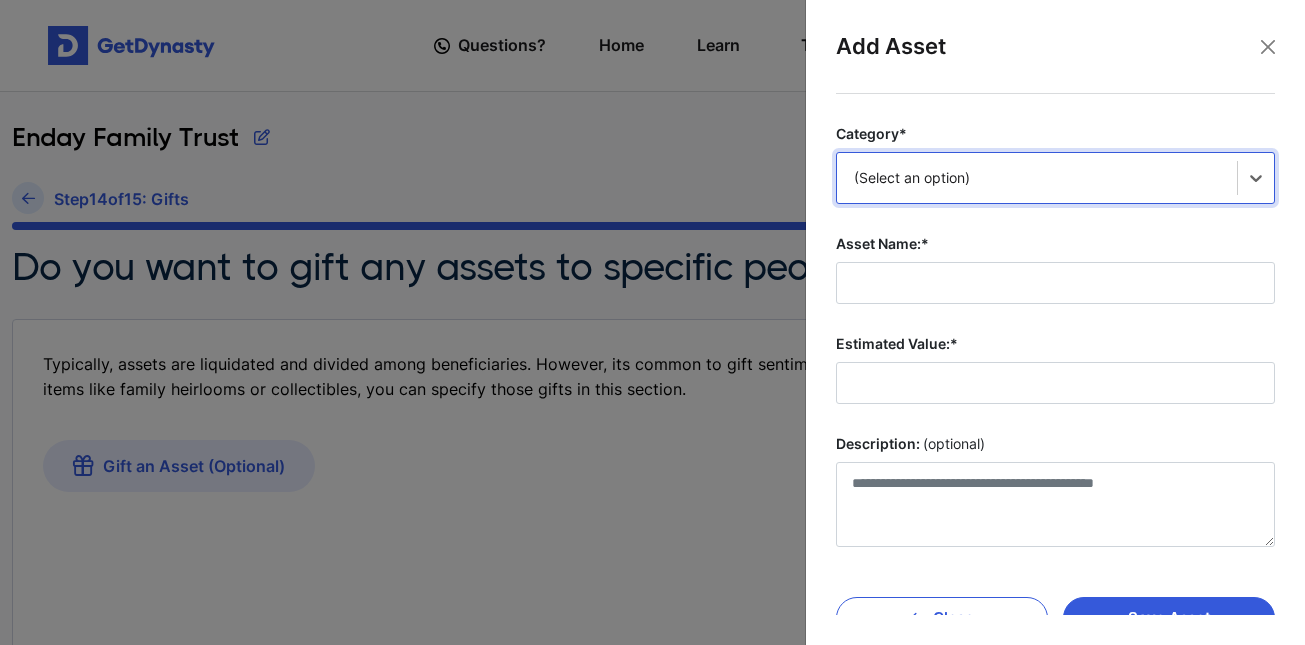 click on "(Select an option)" at bounding box center (1037, 178) 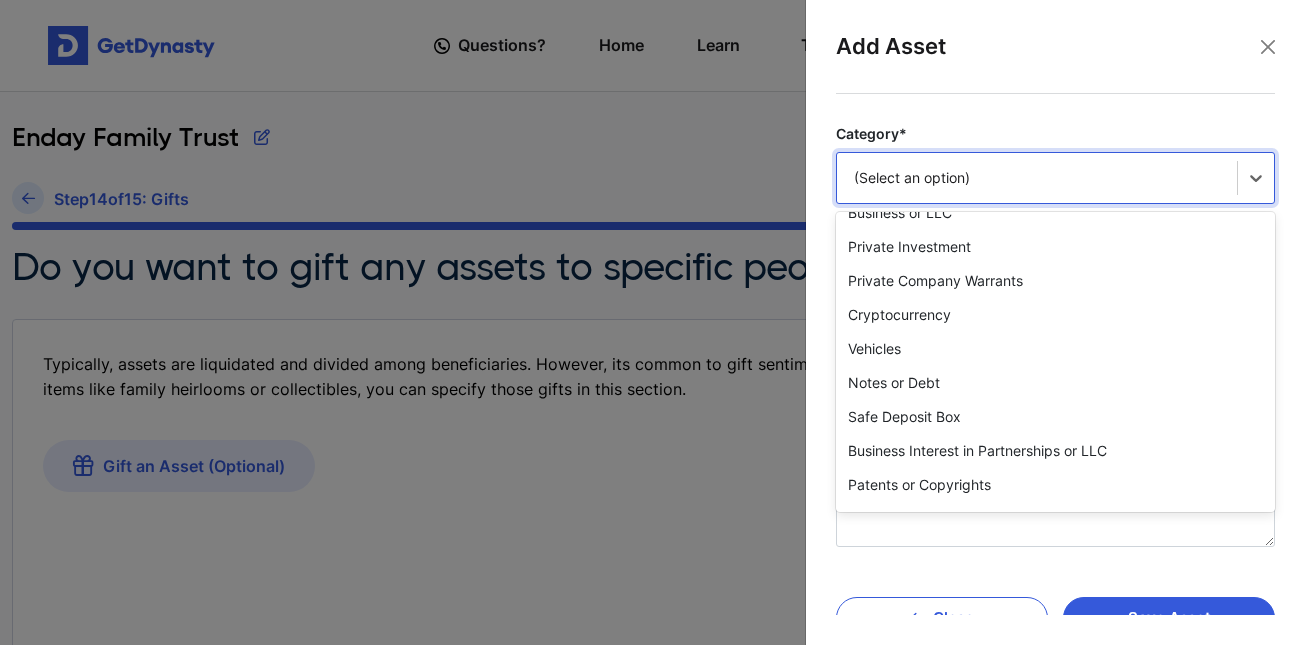 scroll, scrollTop: 193, scrollLeft: 0, axis: vertical 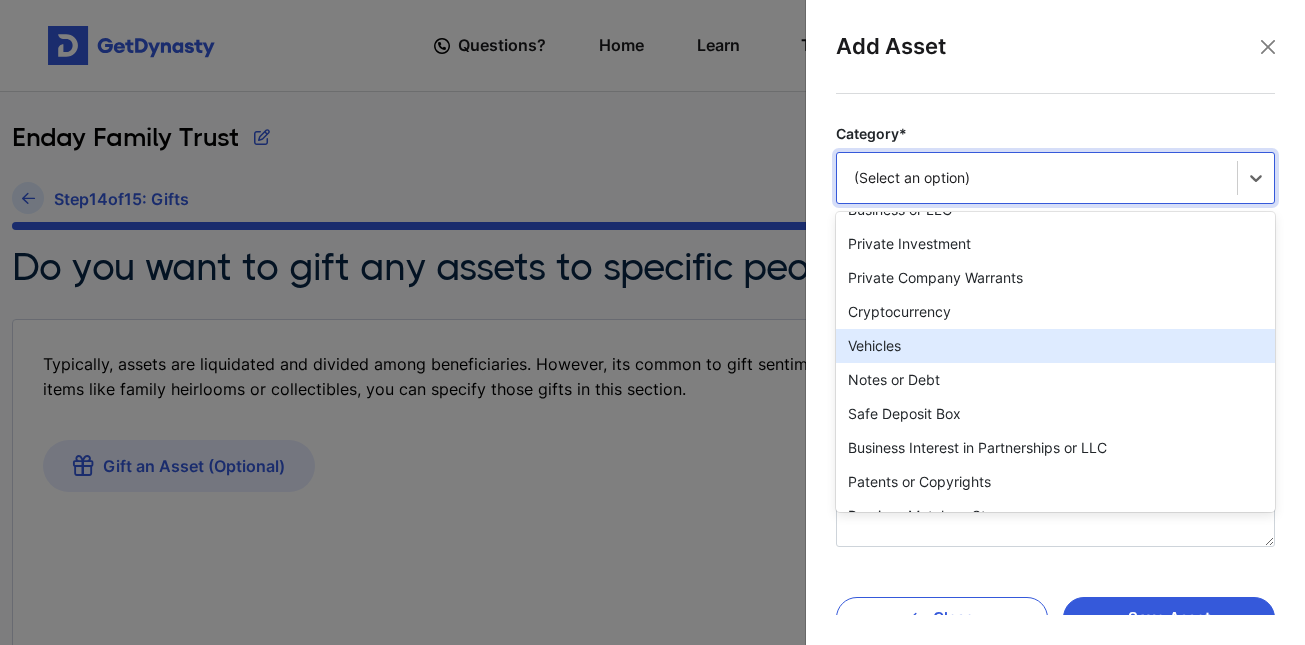 click on "Vehicles" at bounding box center (1055, 346) 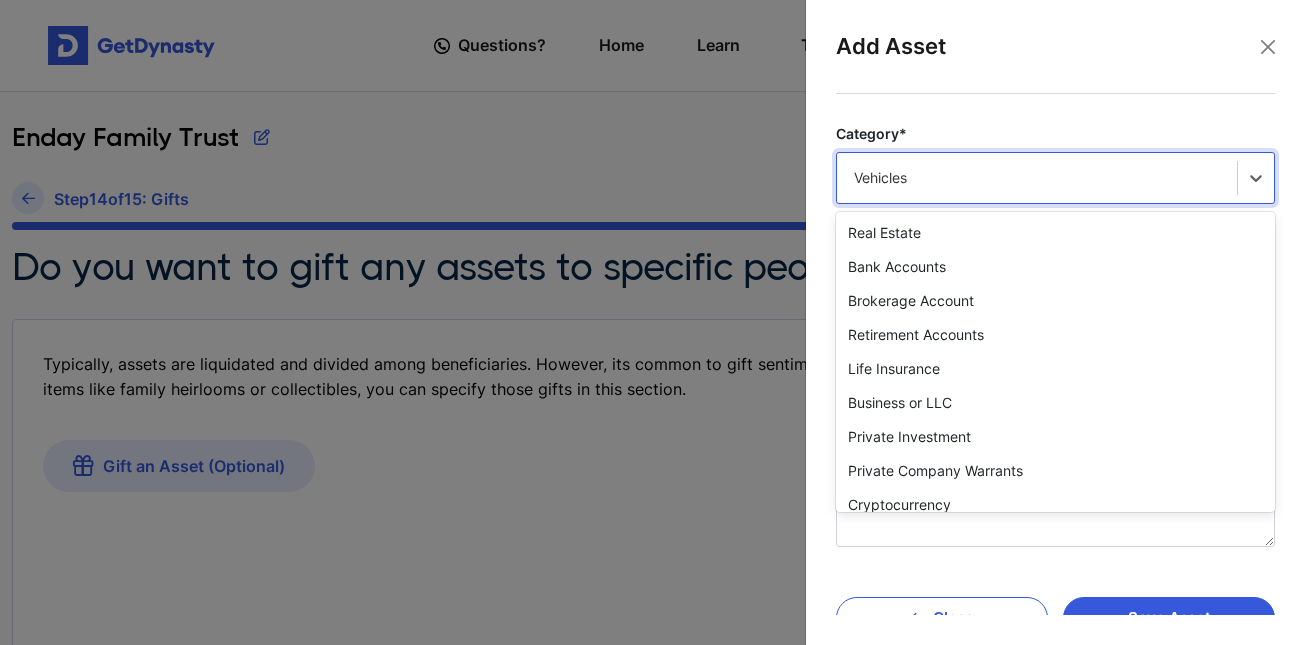 scroll, scrollTop: 55, scrollLeft: 0, axis: vertical 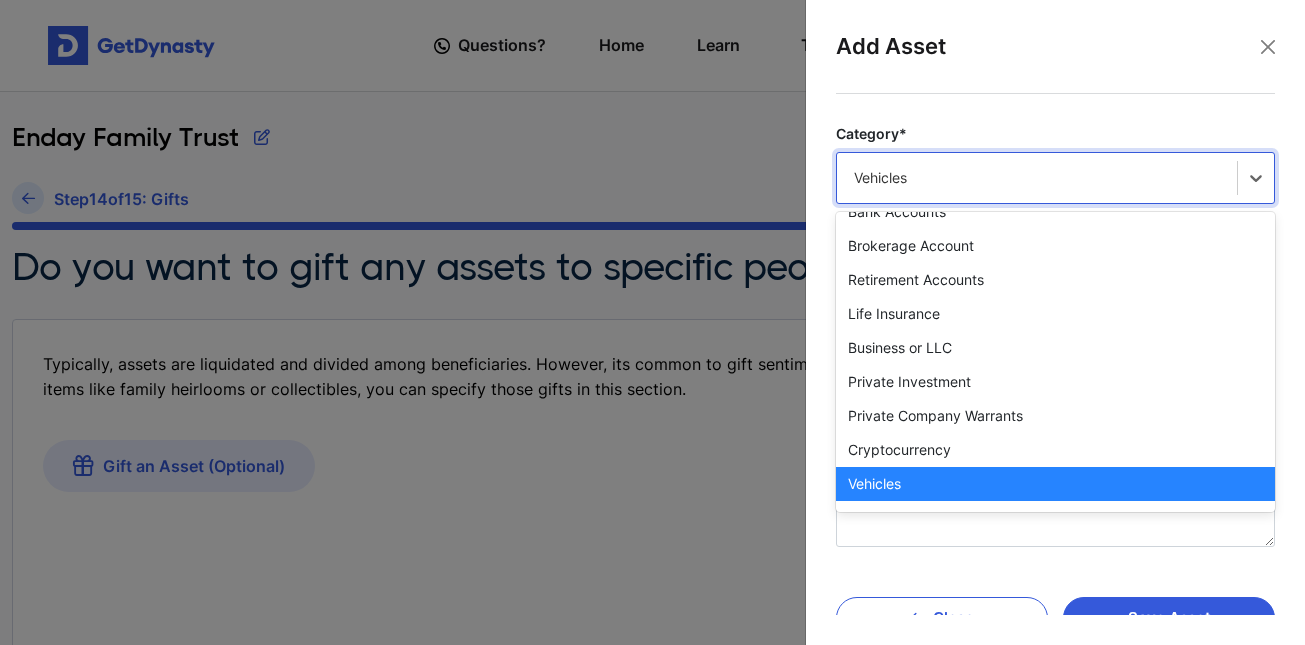 click on "Vehicles" at bounding box center (1037, 178) 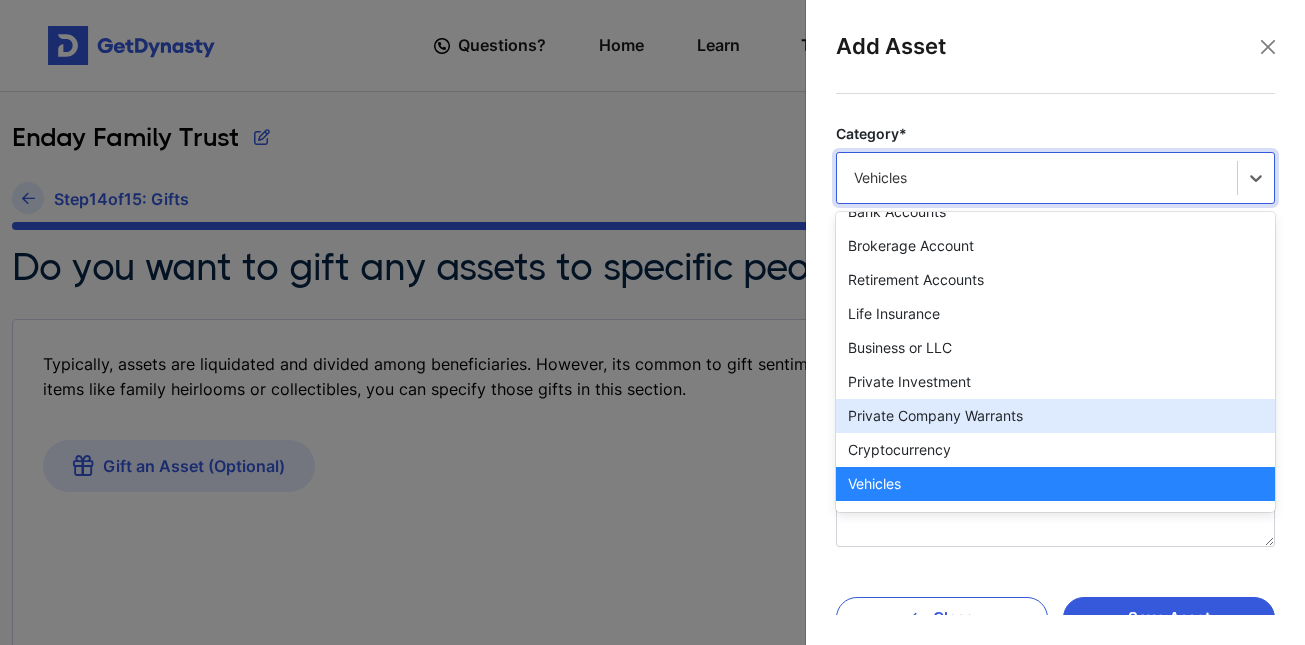 click on "Private Company Warrants" at bounding box center (1055, 416) 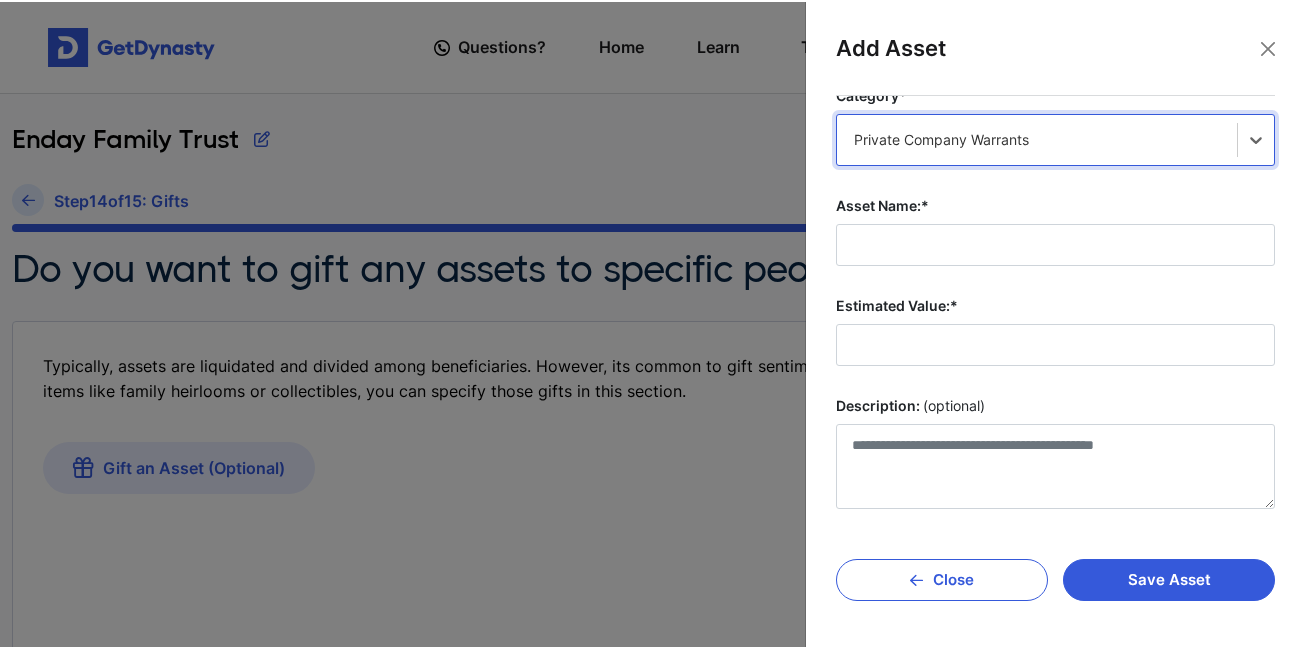 scroll, scrollTop: 0, scrollLeft: 0, axis: both 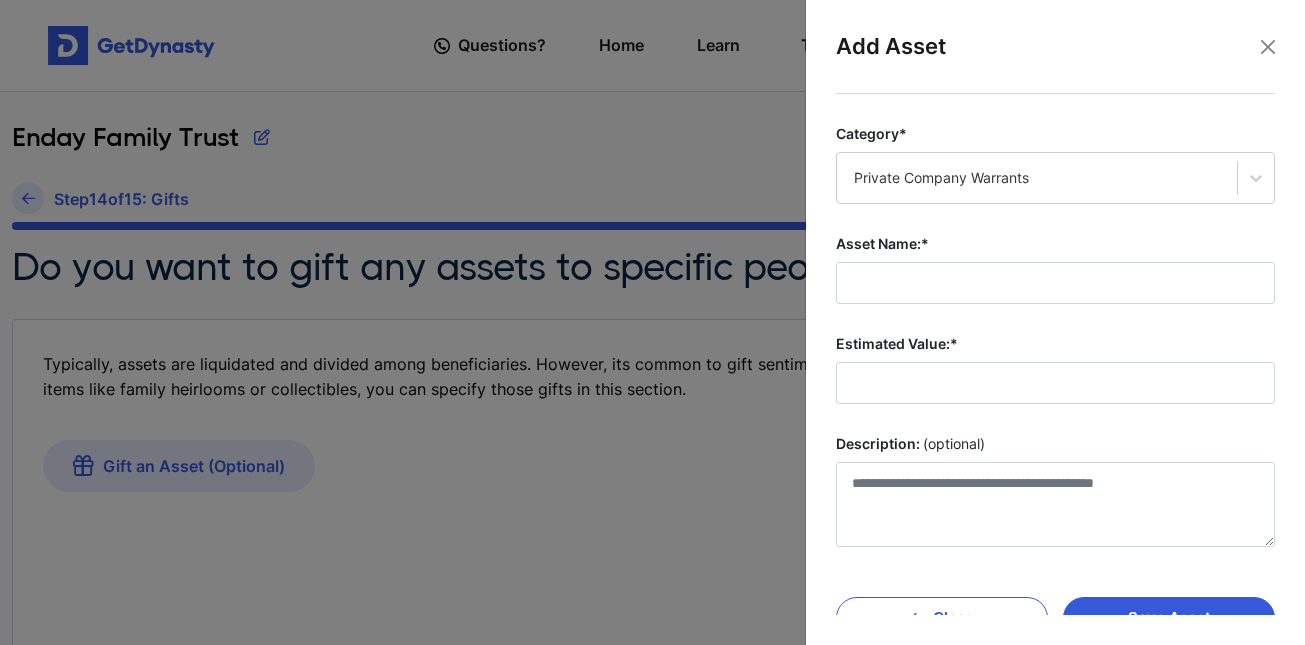 click at bounding box center (652, 322) 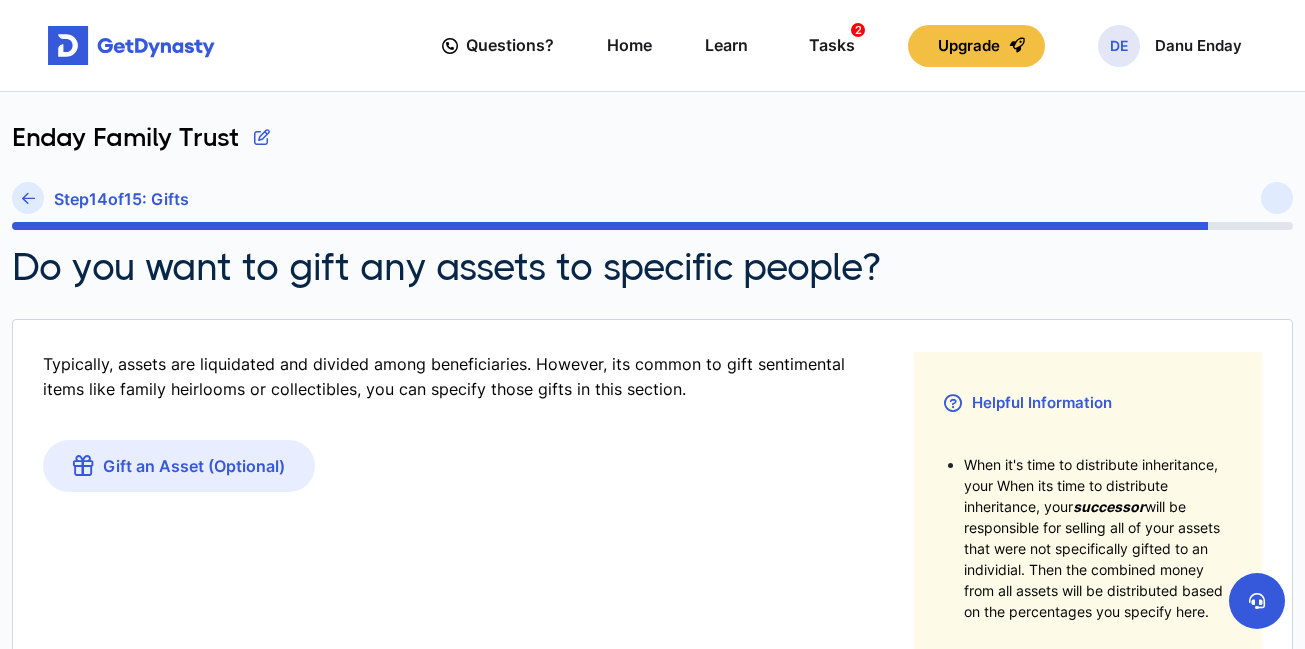scroll, scrollTop: 404, scrollLeft: 0, axis: vertical 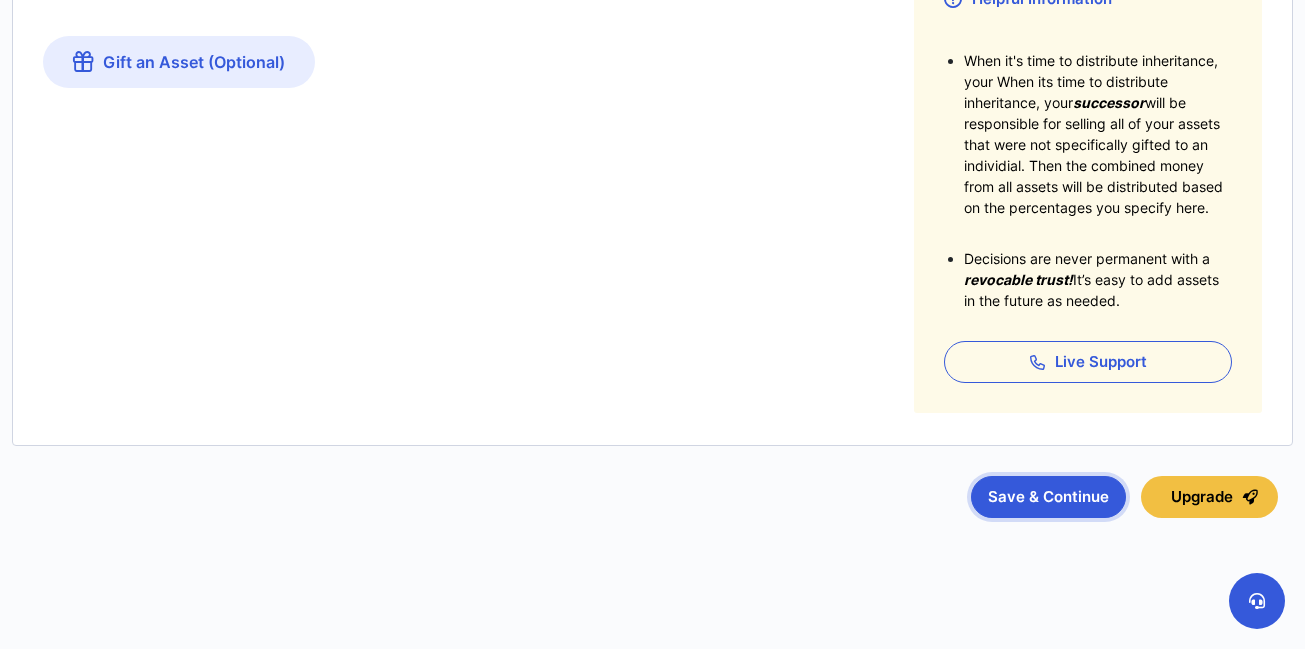 click on "Save & Continue" at bounding box center [1048, 497] 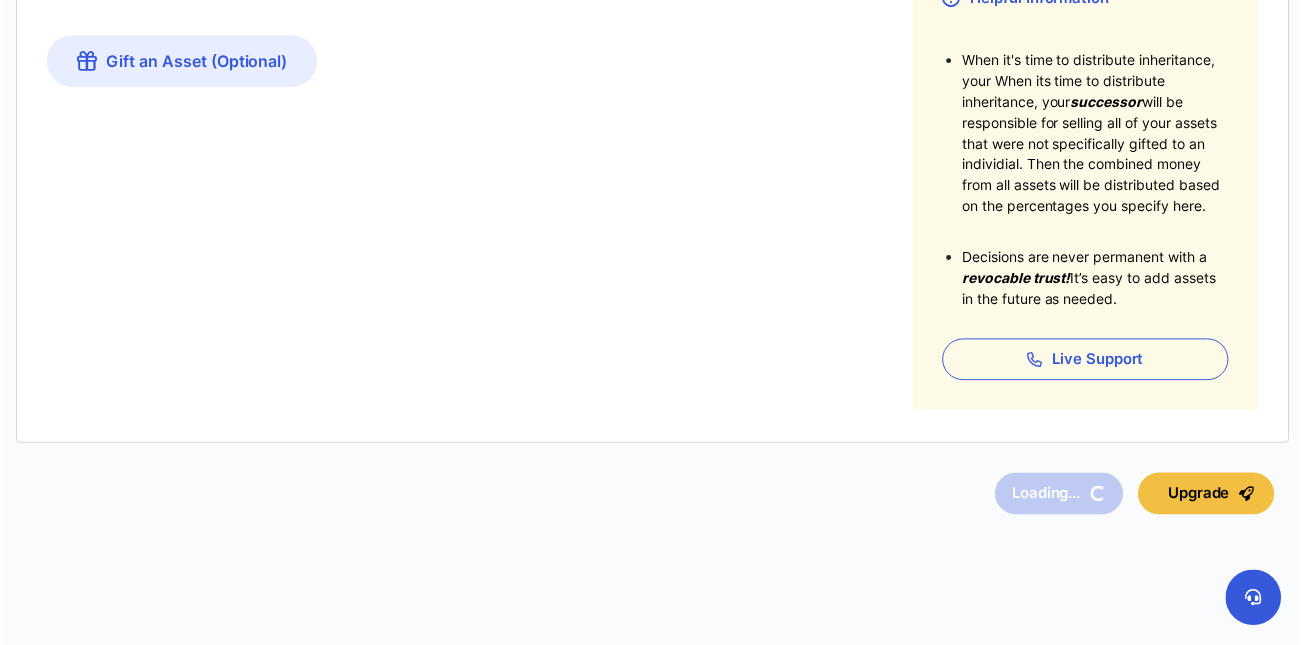 scroll, scrollTop: 0, scrollLeft: 0, axis: both 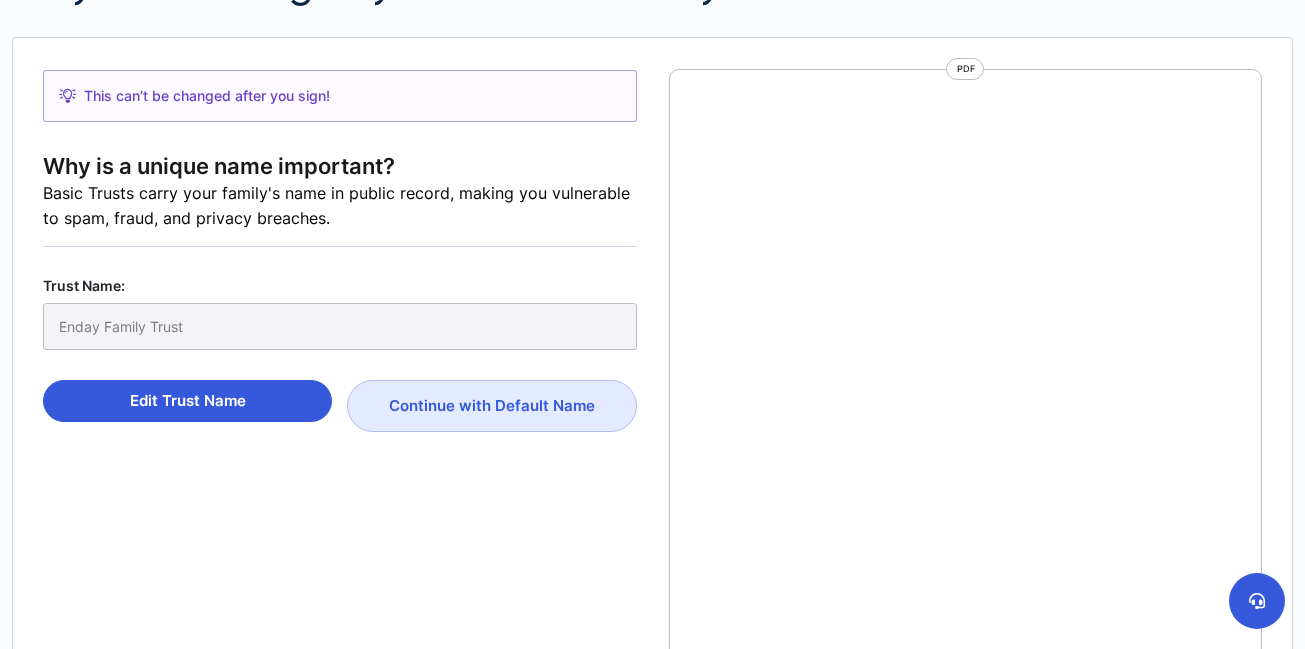 click on "Enday Family Trust" at bounding box center [340, 326] 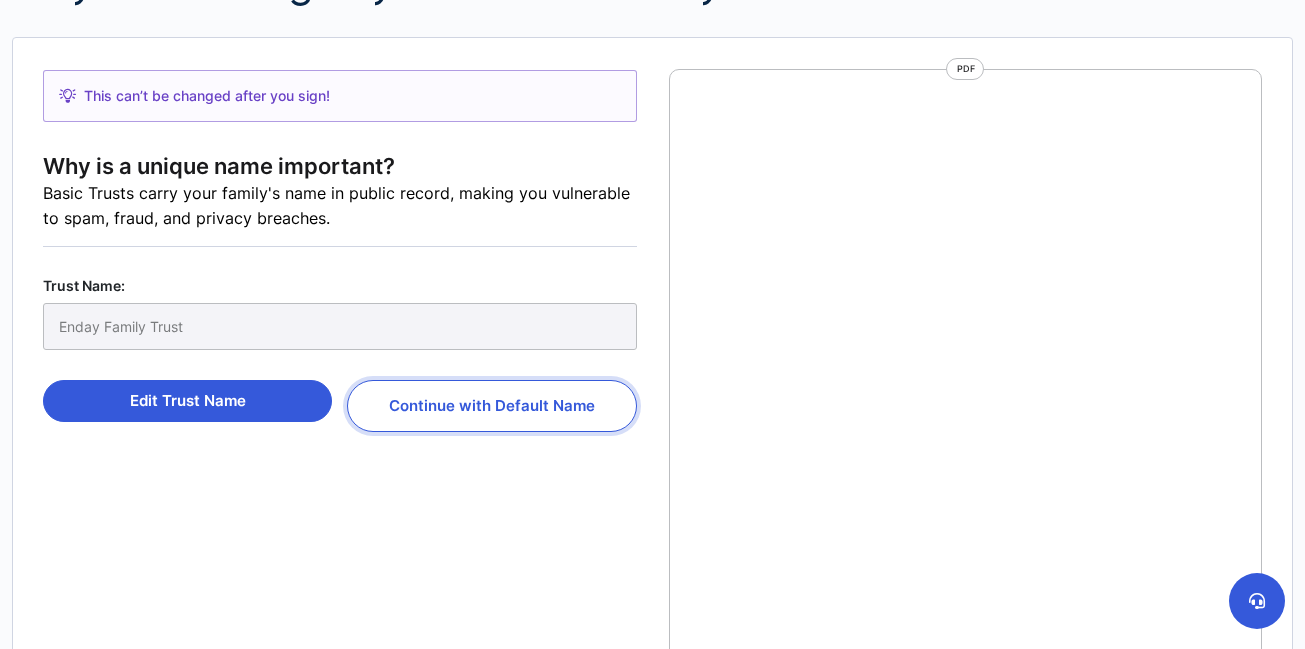scroll, scrollTop: 9, scrollLeft: 0, axis: vertical 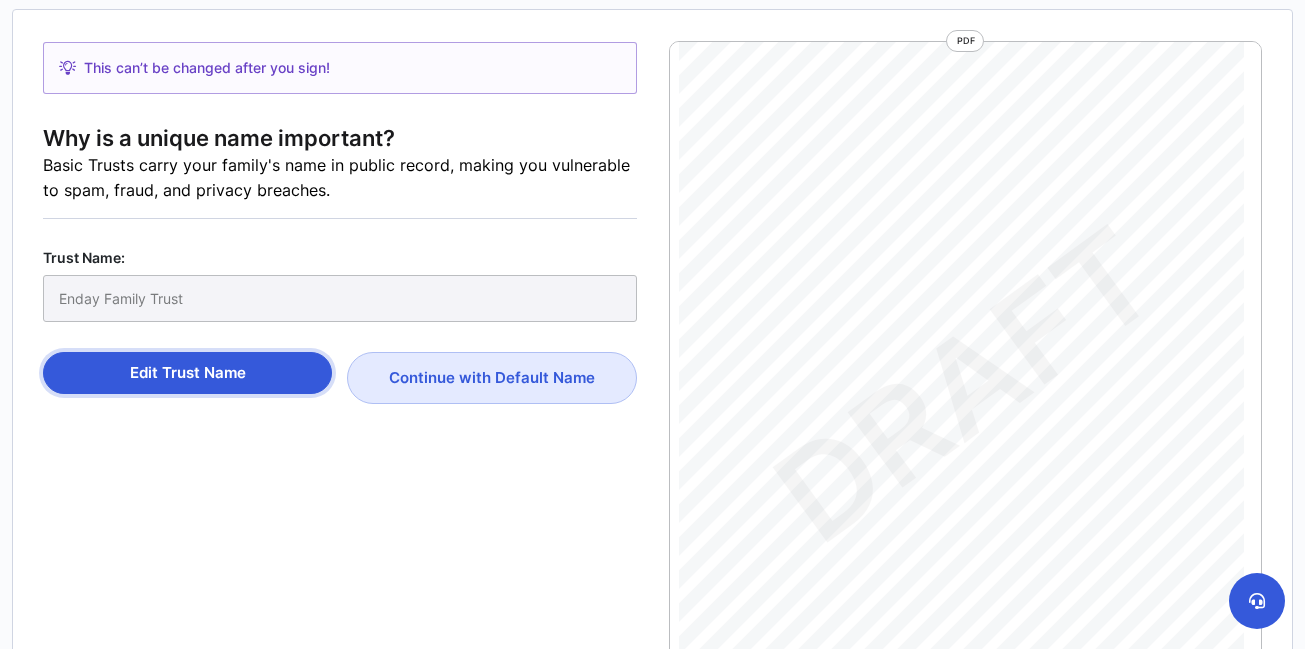 click on "Edit Trust Name" at bounding box center [187, 373] 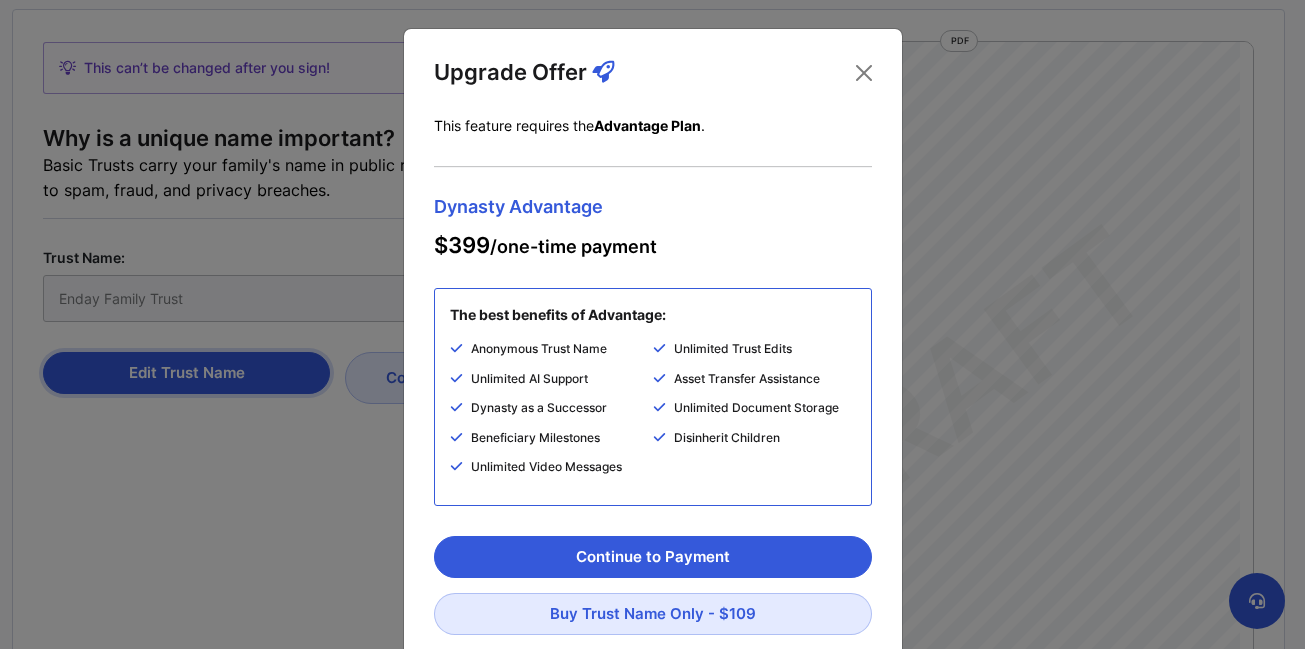 scroll, scrollTop: 11, scrollLeft: 0, axis: vertical 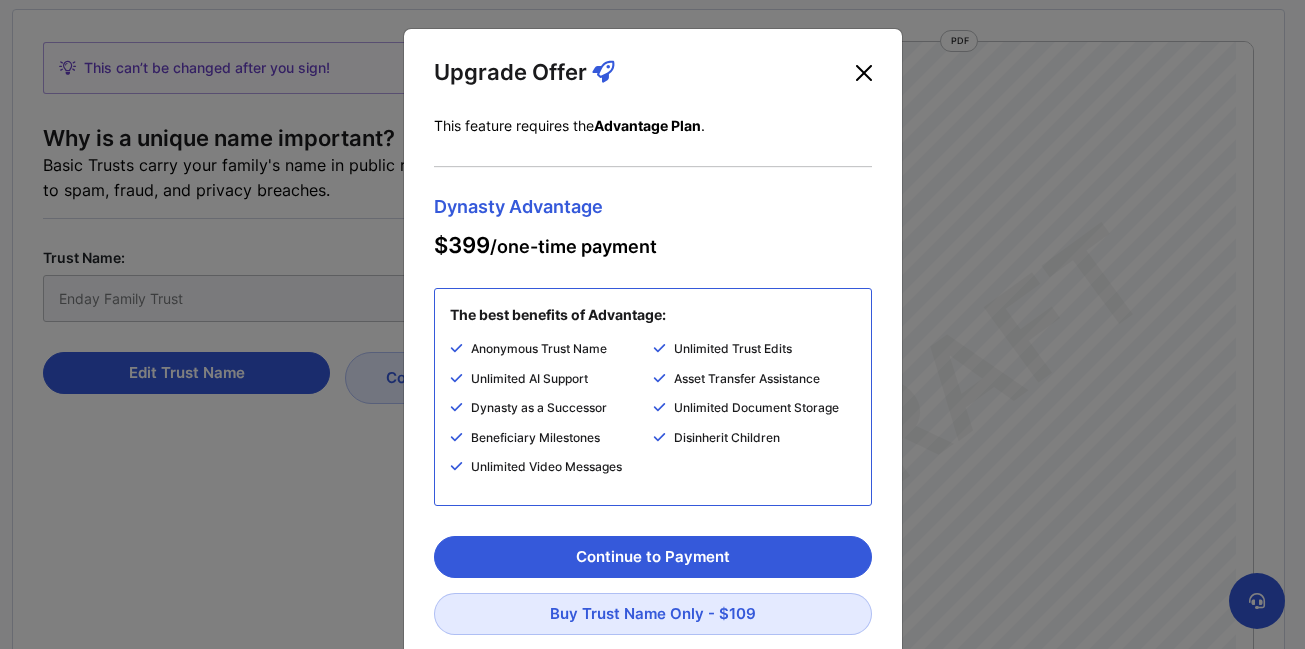 click at bounding box center (864, 73) 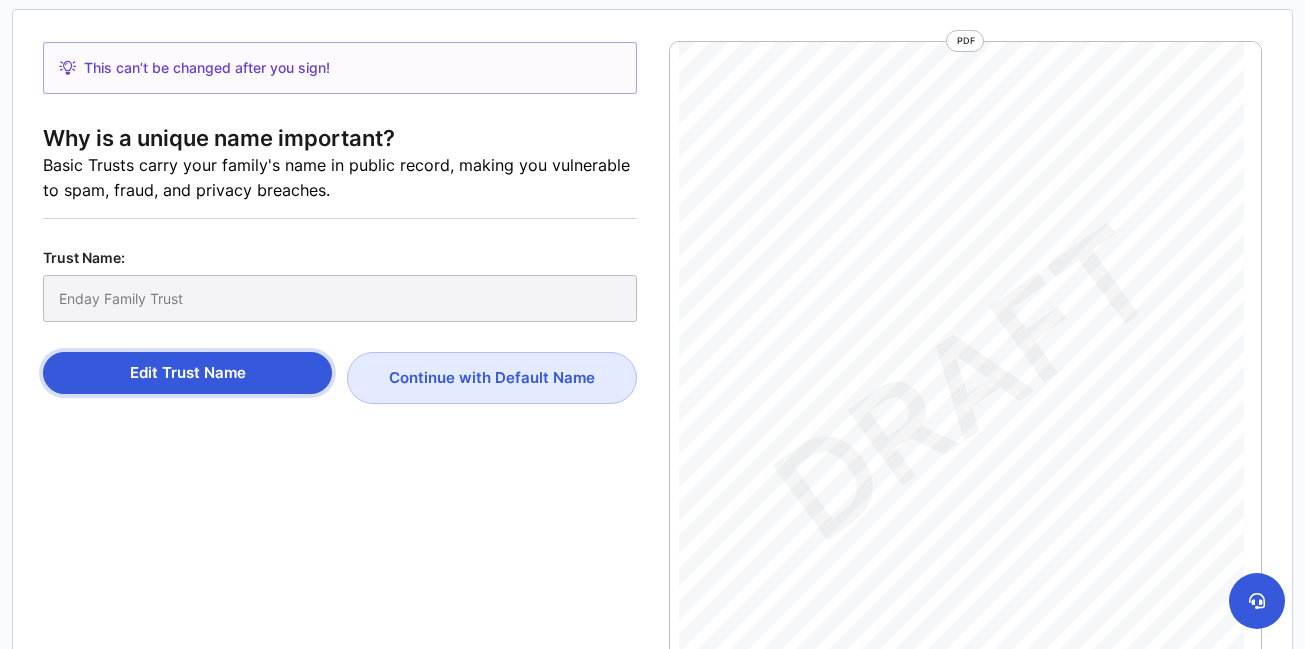 scroll, scrollTop: 9, scrollLeft: 0, axis: vertical 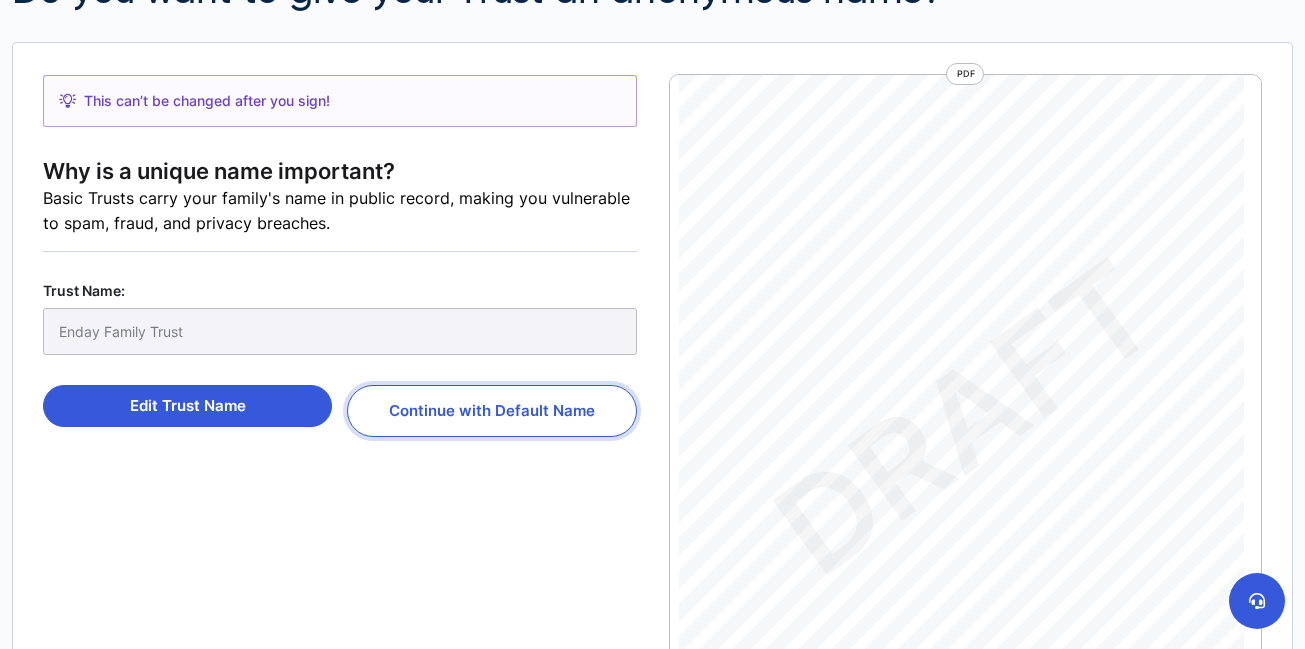 click on "Continue with Default Name" at bounding box center [491, 411] 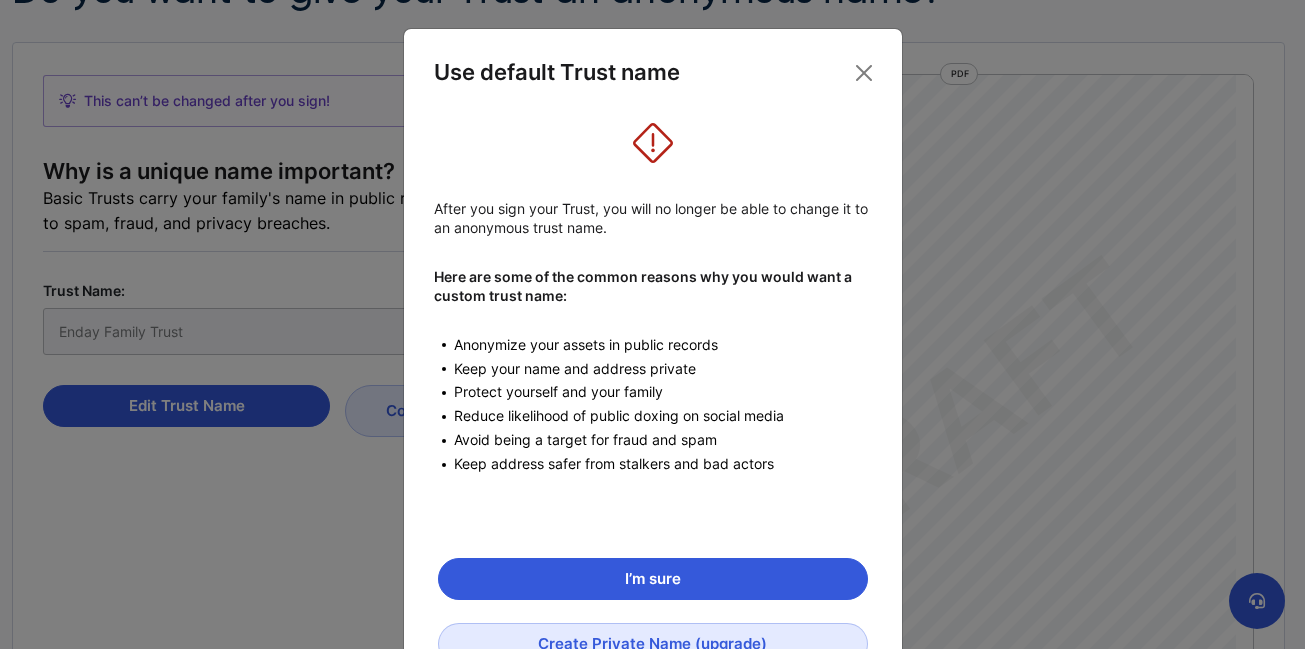 scroll, scrollTop: 79, scrollLeft: 0, axis: vertical 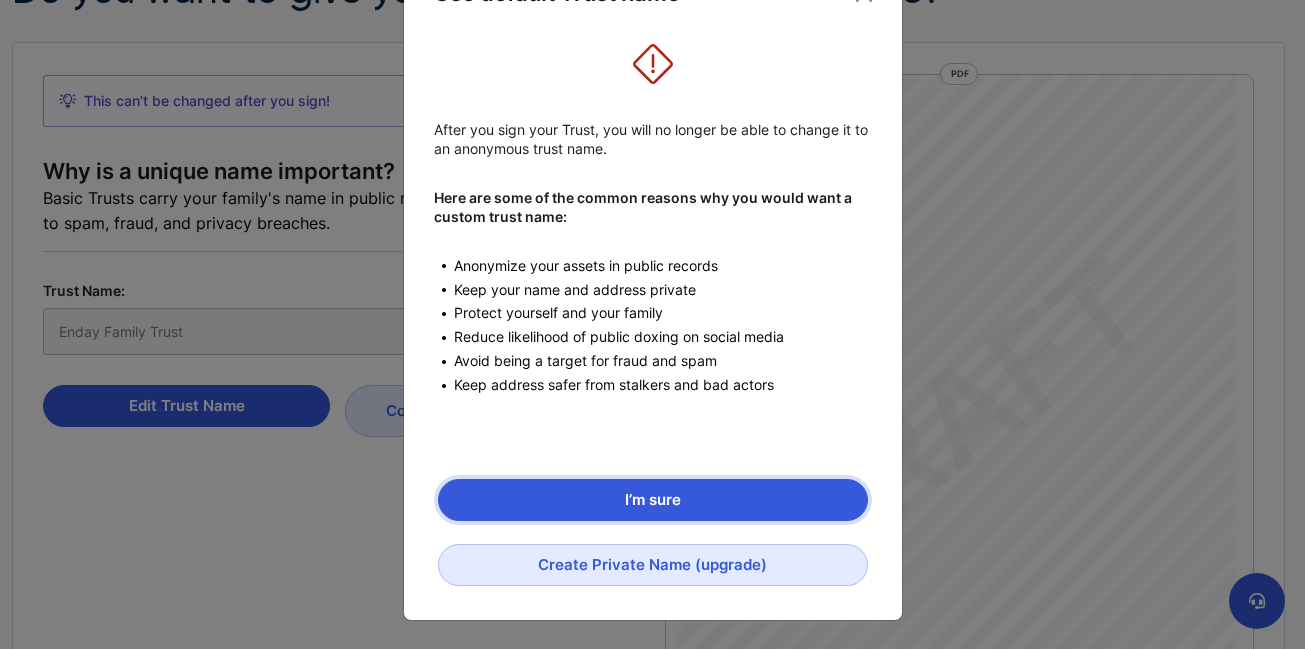 click on "I’m sure" at bounding box center [653, 500] 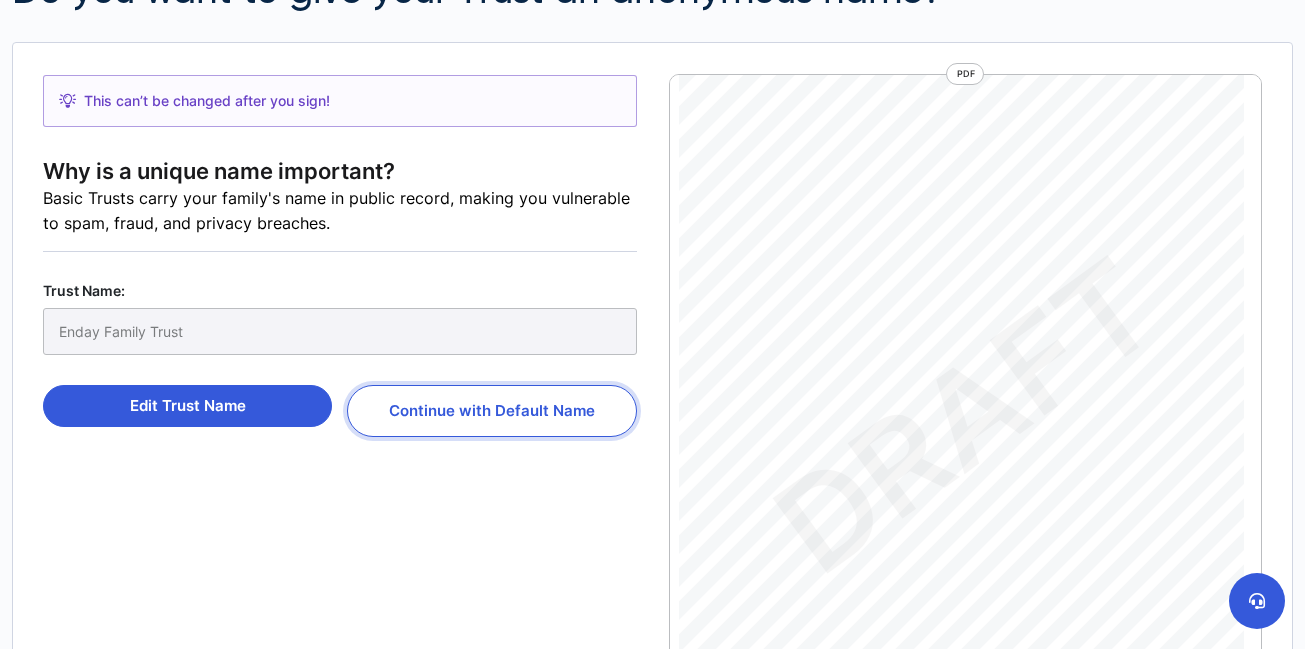 scroll, scrollTop: 9, scrollLeft: 0, axis: vertical 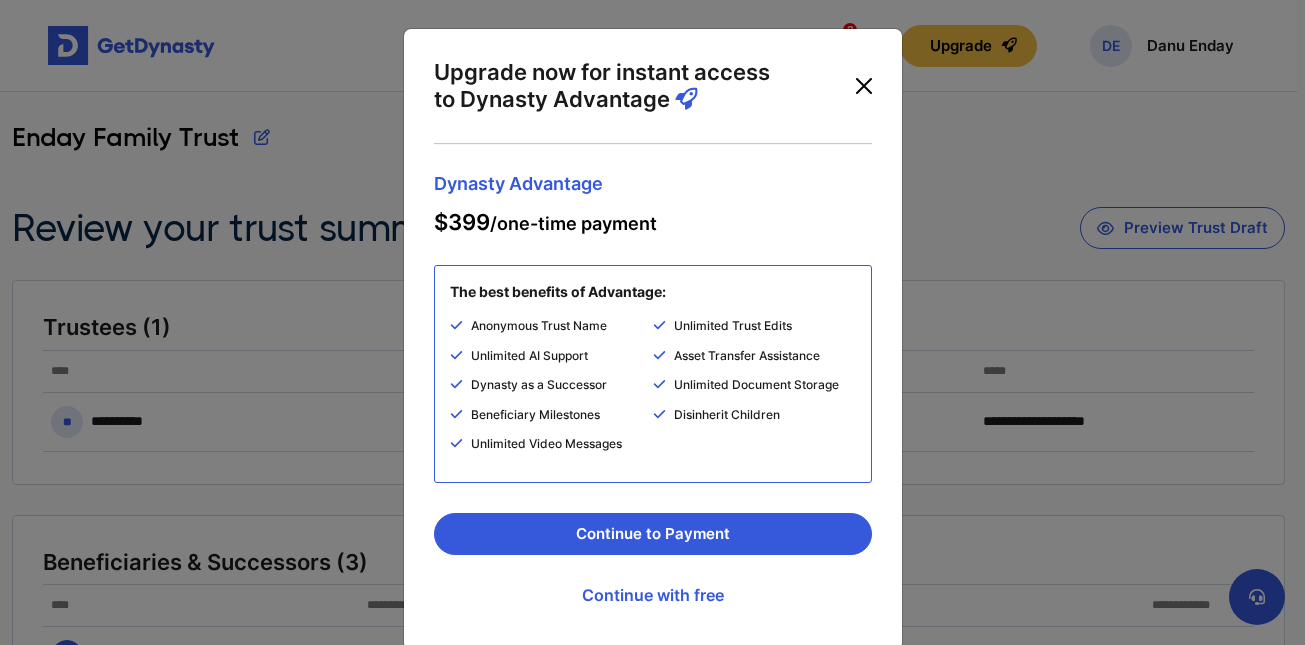 click at bounding box center [864, 86] 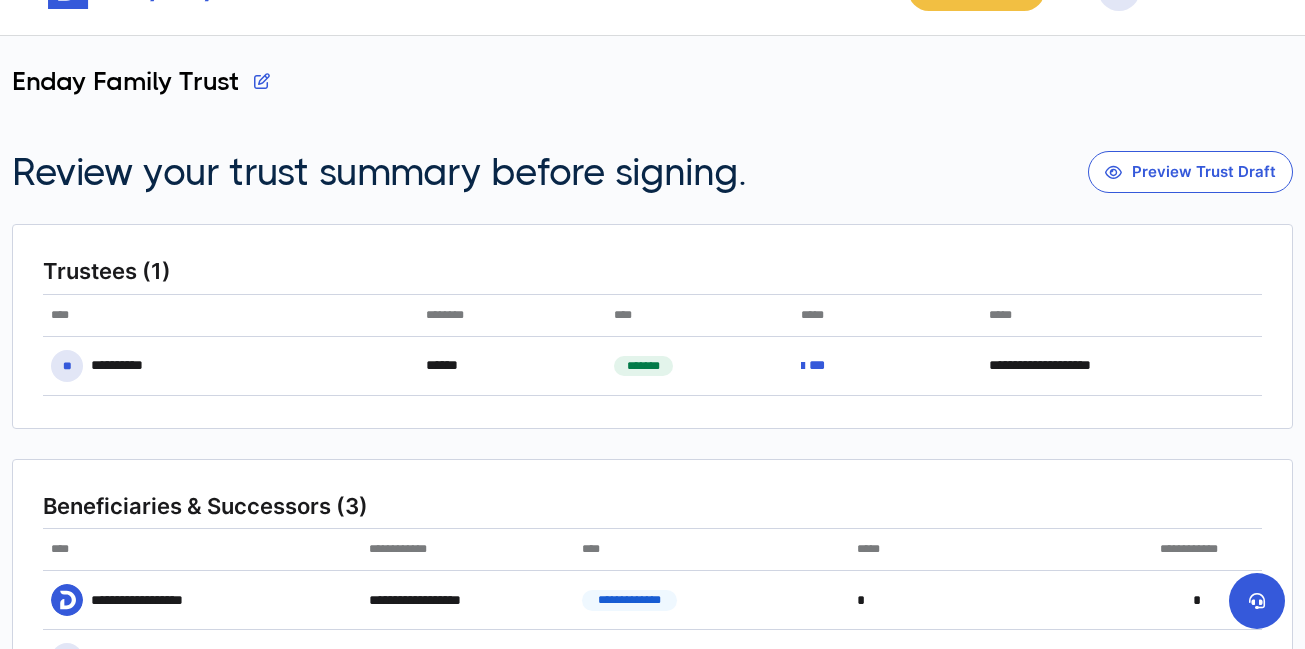 scroll, scrollTop: 0, scrollLeft: 0, axis: both 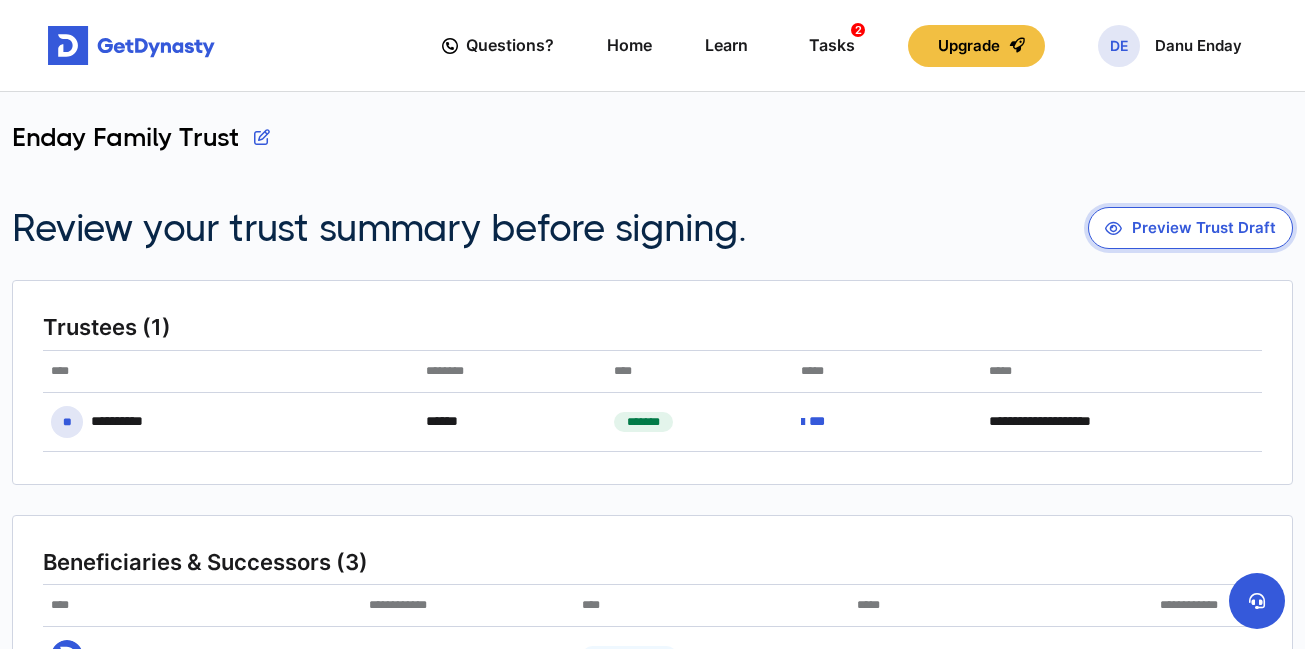 click on "Preview Trust Draft" at bounding box center (1190, 228) 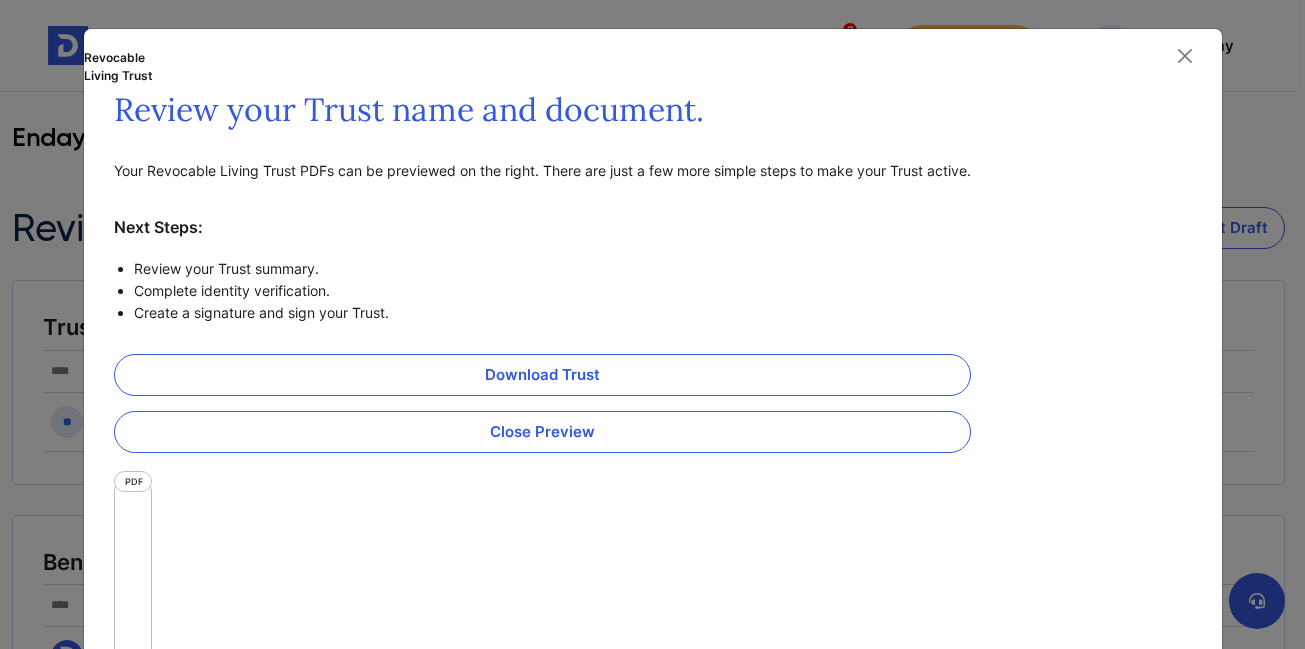 scroll, scrollTop: 166, scrollLeft: 0, axis: vertical 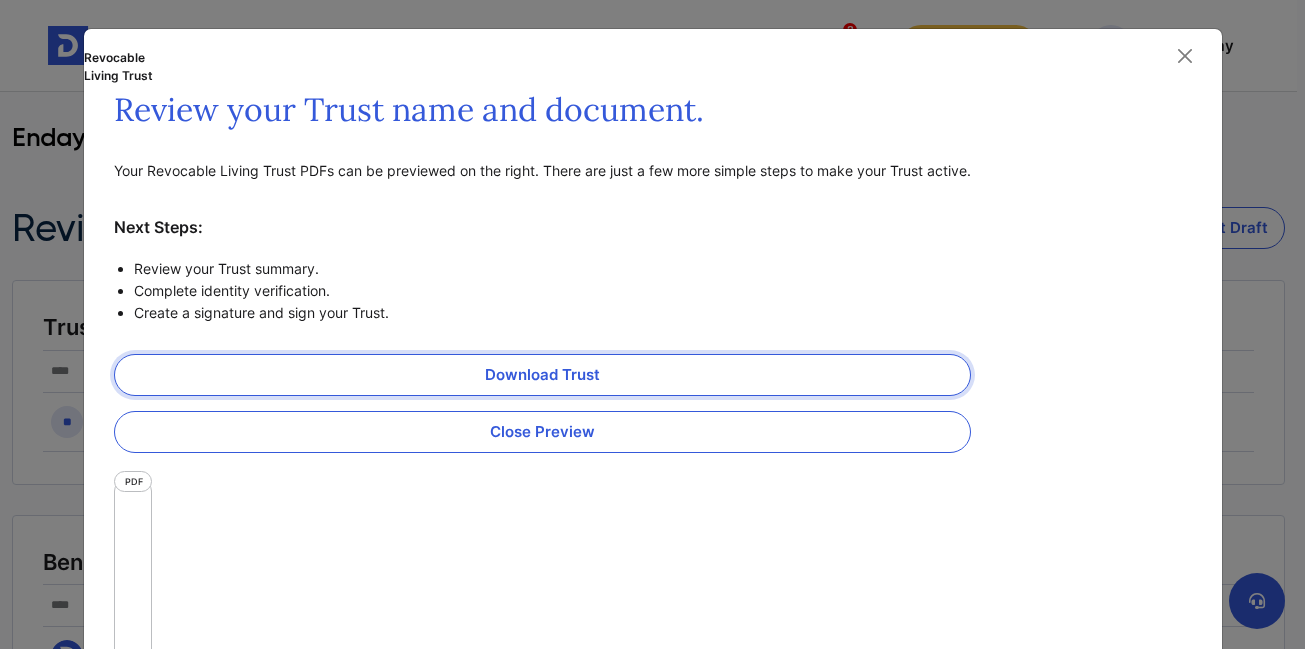click on "Download Trust" at bounding box center [542, 375] 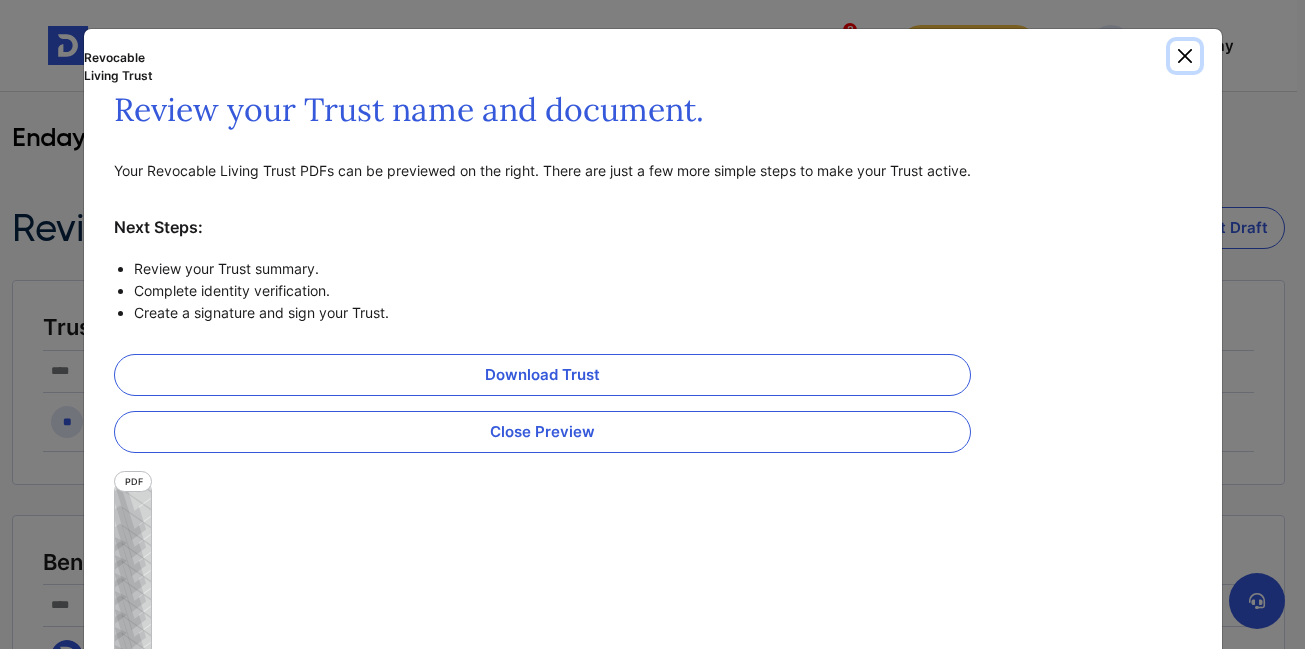 click at bounding box center [1185, 56] 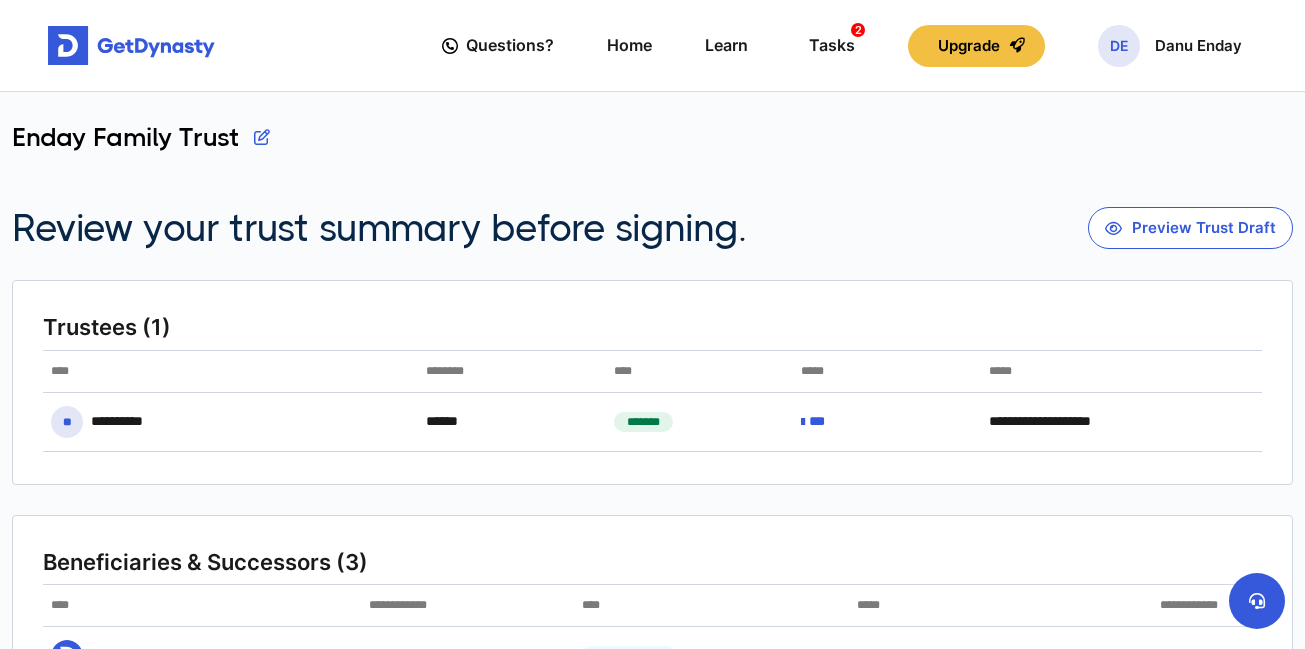 scroll, scrollTop: 717, scrollLeft: 0, axis: vertical 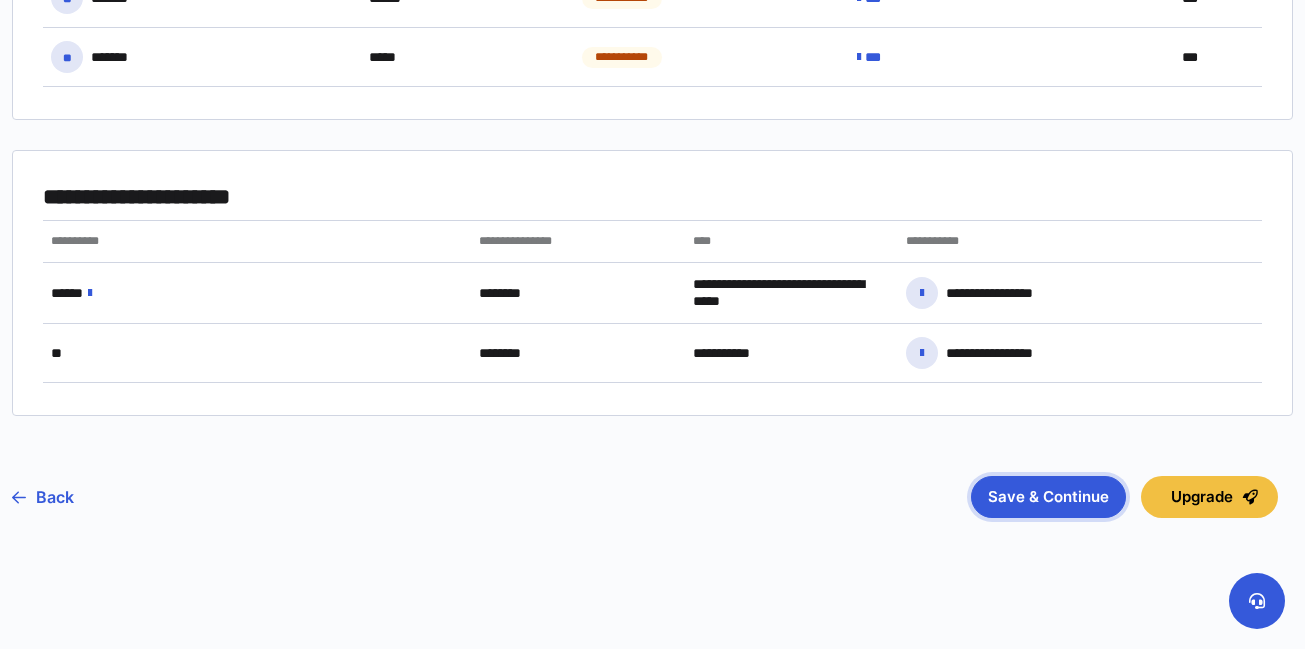 click on "Save & Continue" at bounding box center [1048, 497] 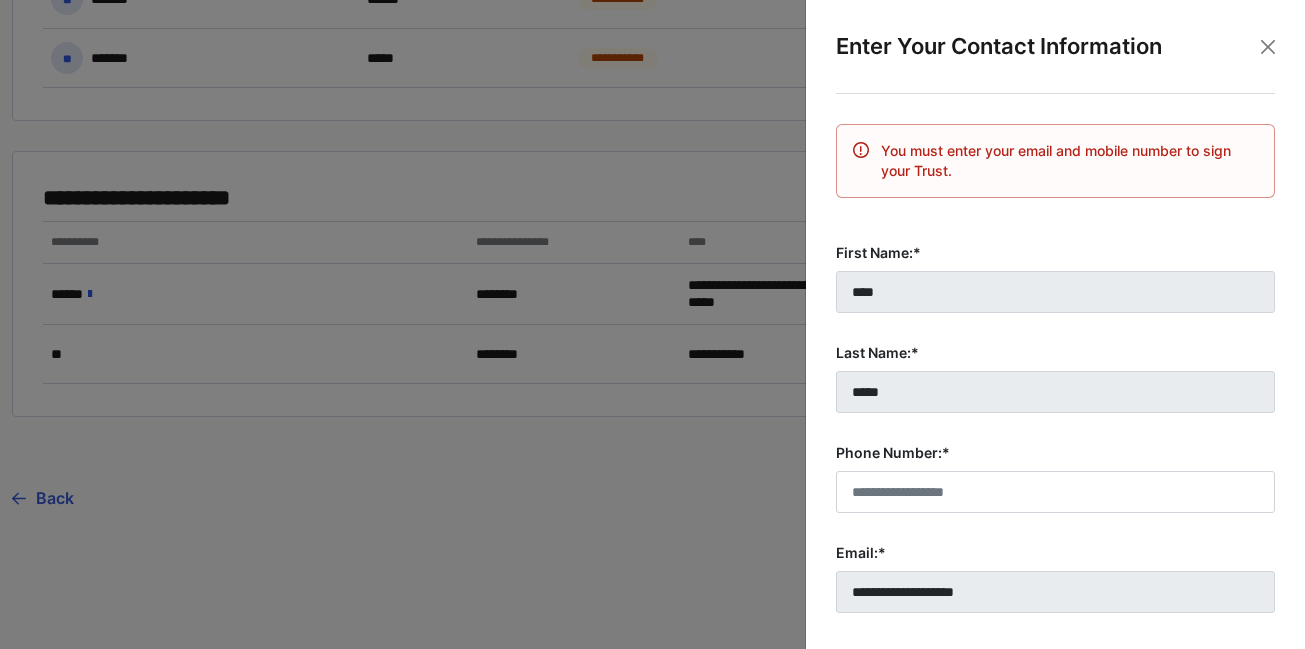 scroll, scrollTop: 102, scrollLeft: 0, axis: vertical 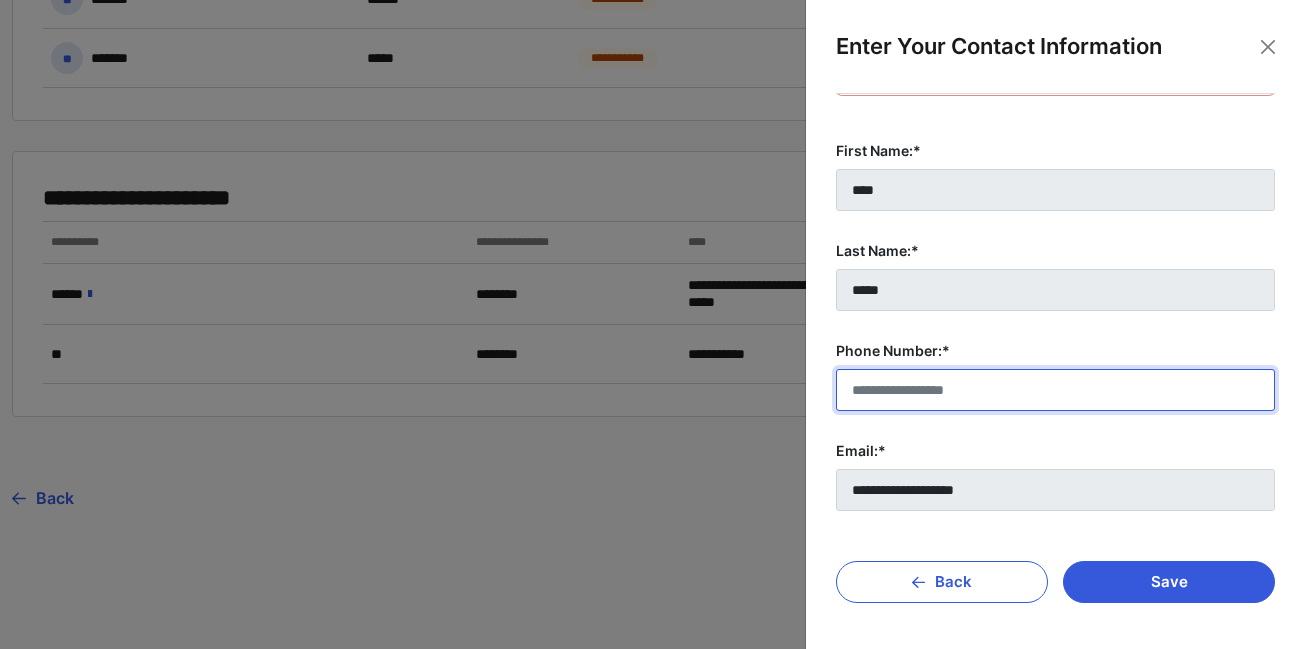 click on "Phone Number:*" at bounding box center (1055, 390) 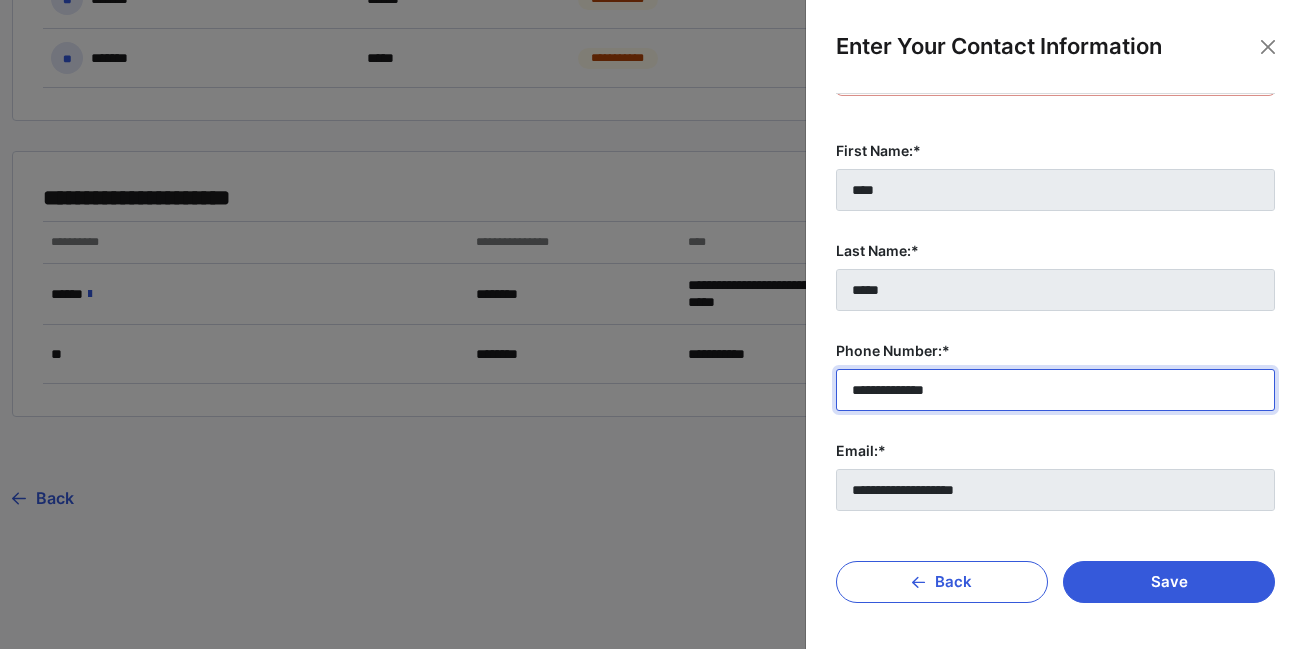 click on "**********" at bounding box center [1055, 390] 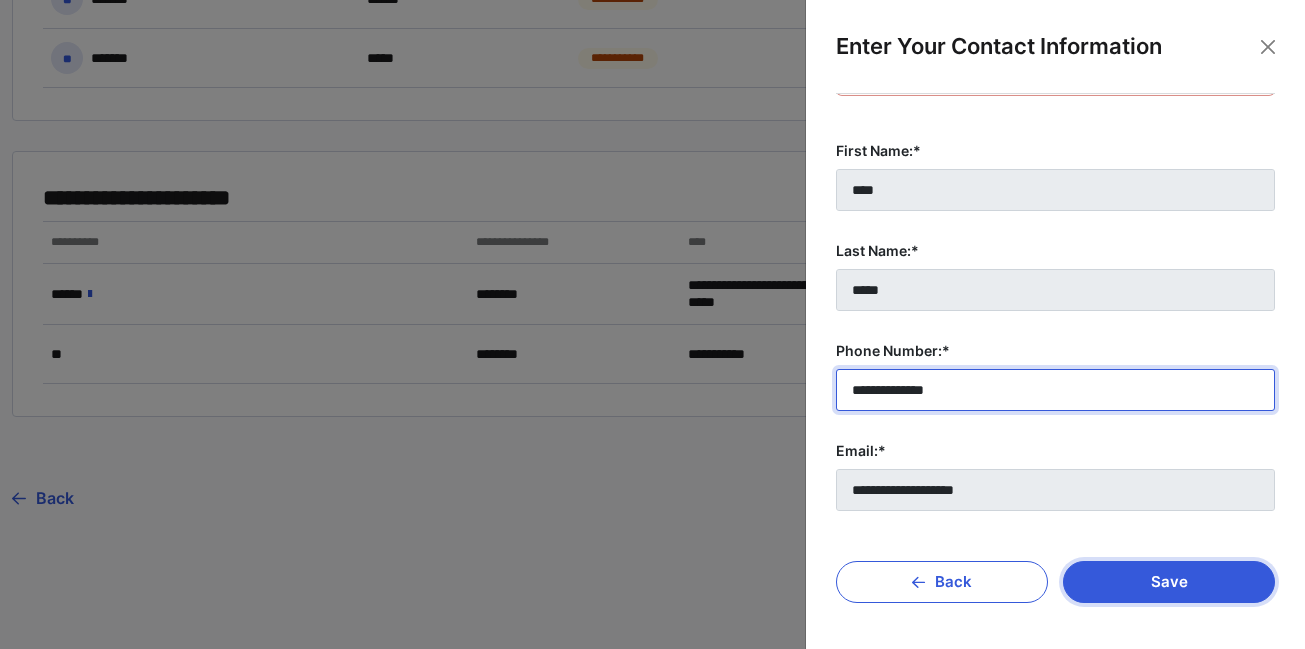 type on "**********" 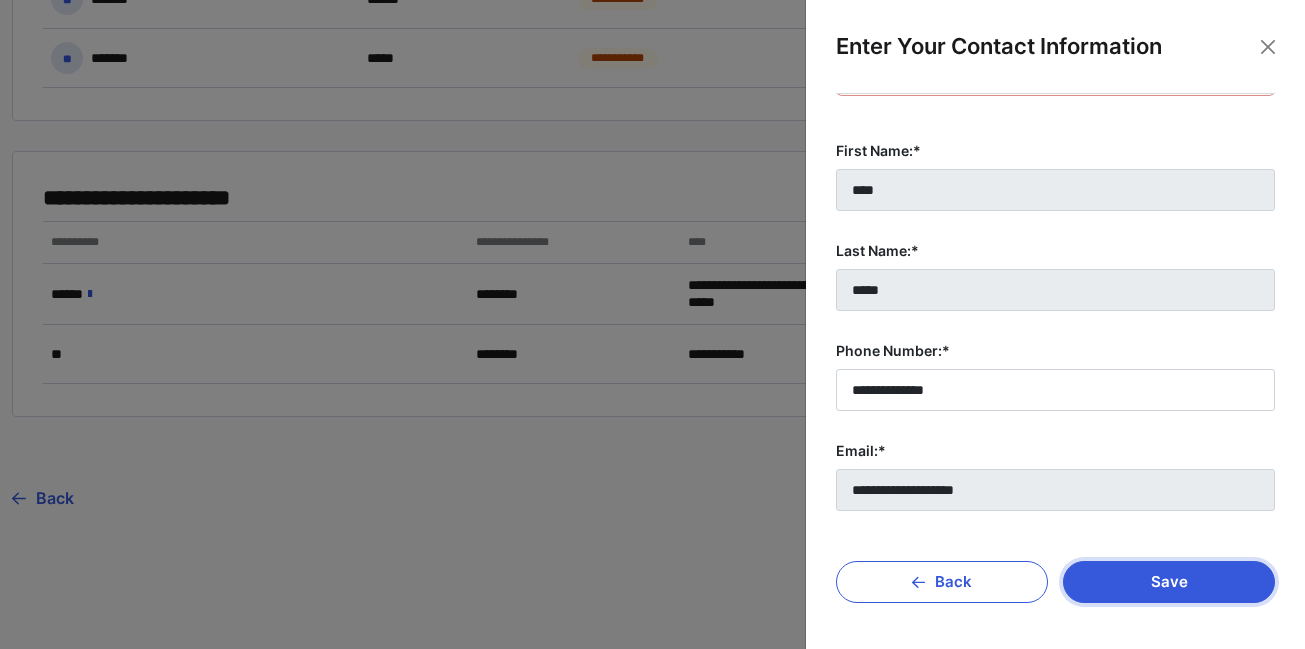 click on "Save" at bounding box center (1169, 582) 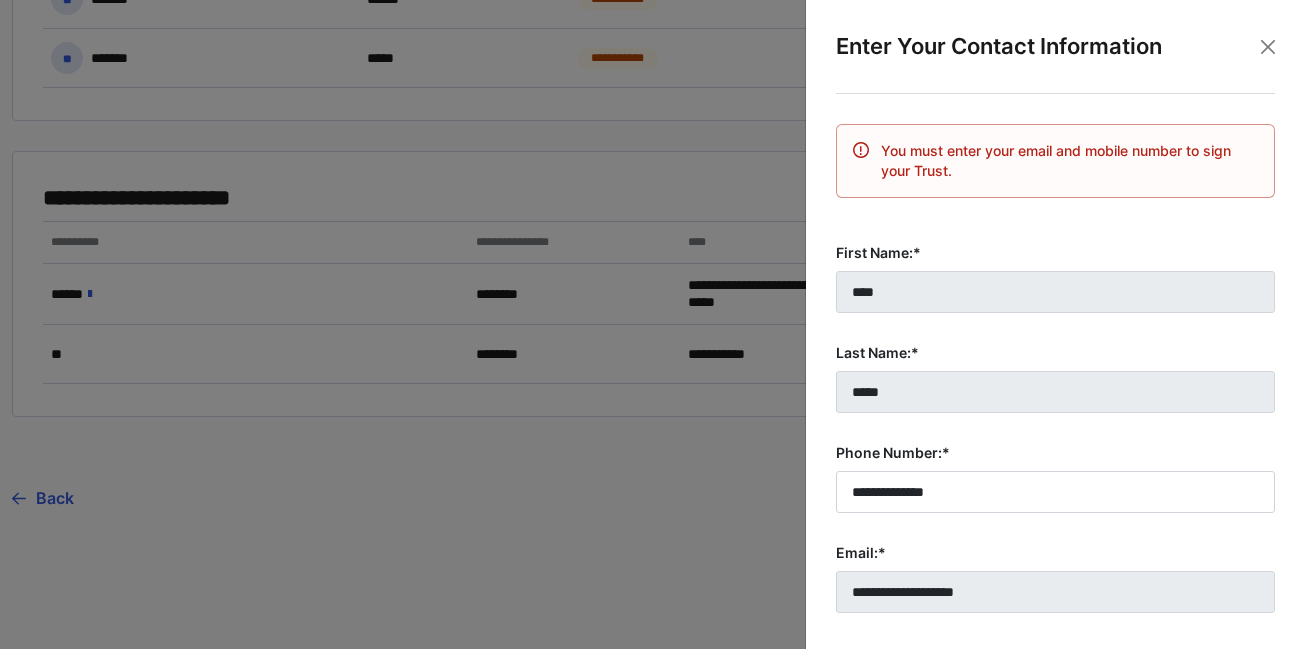 scroll, scrollTop: 102, scrollLeft: 0, axis: vertical 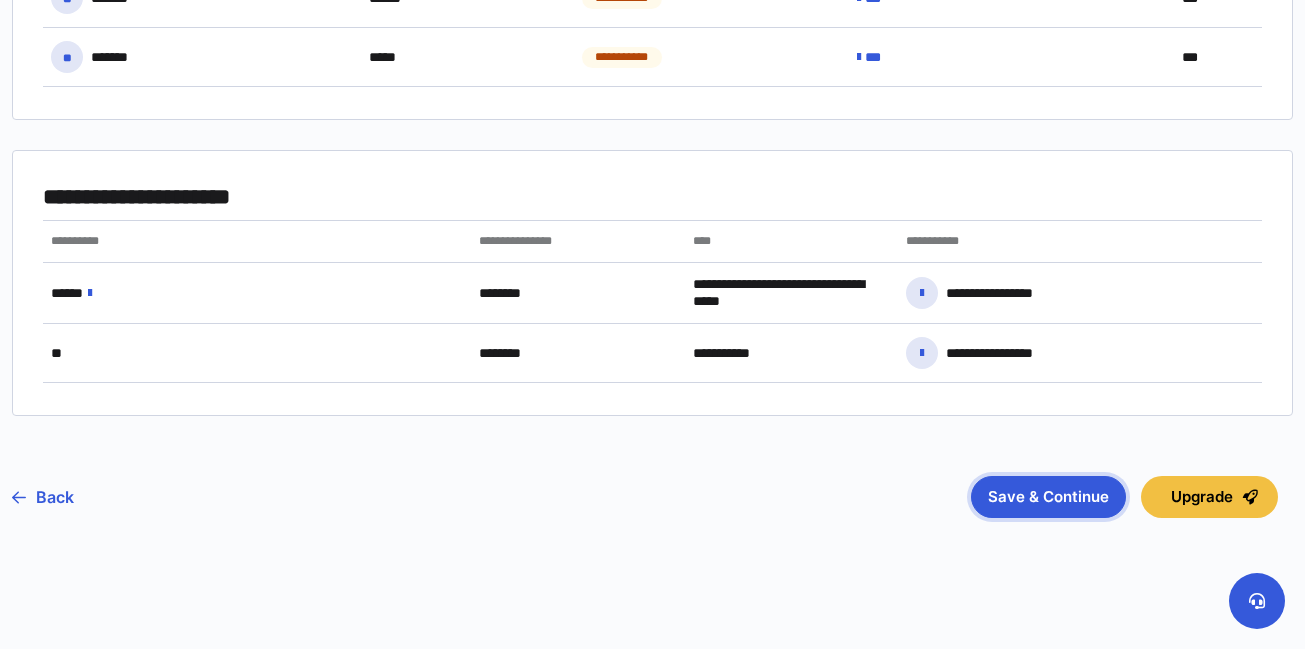 click on "Save & Continue" at bounding box center (1048, 497) 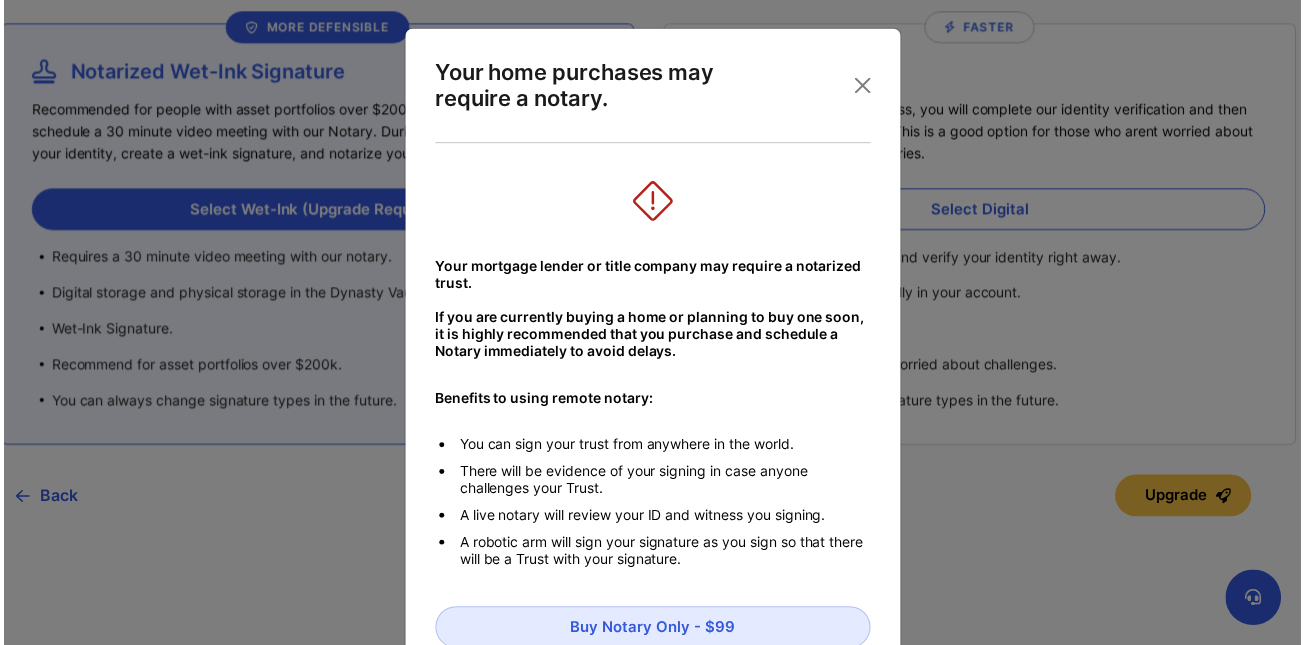 scroll, scrollTop: 0, scrollLeft: 0, axis: both 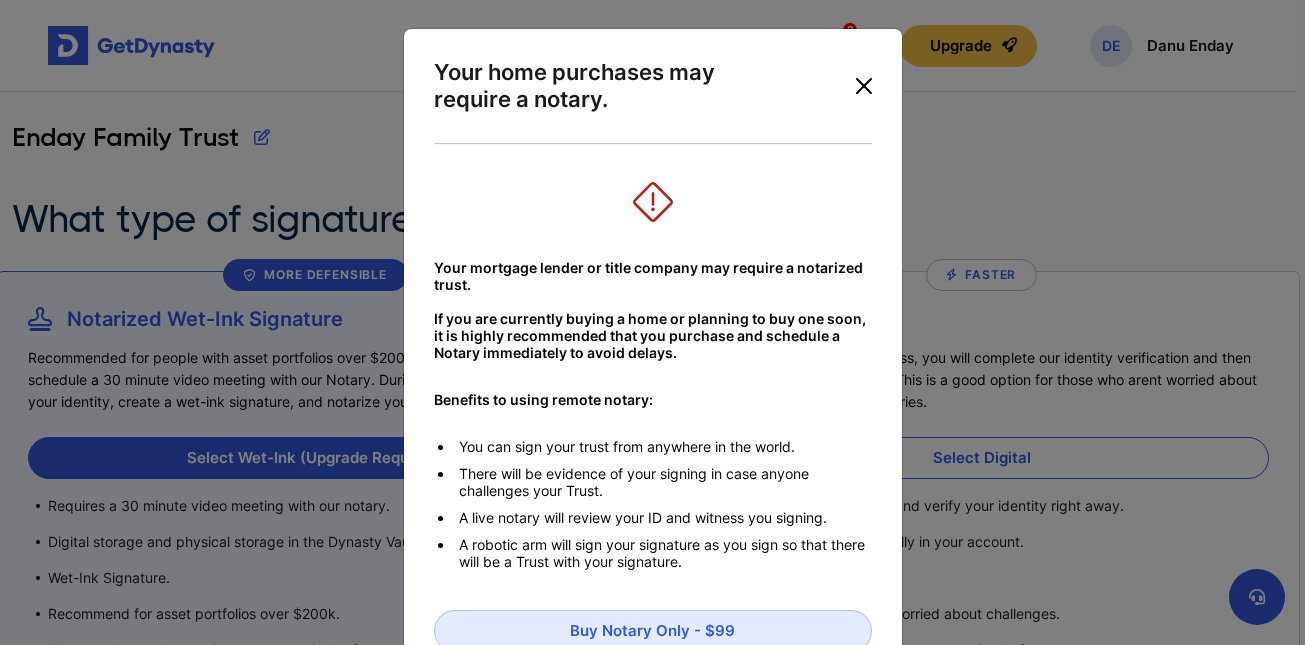 click at bounding box center [864, 86] 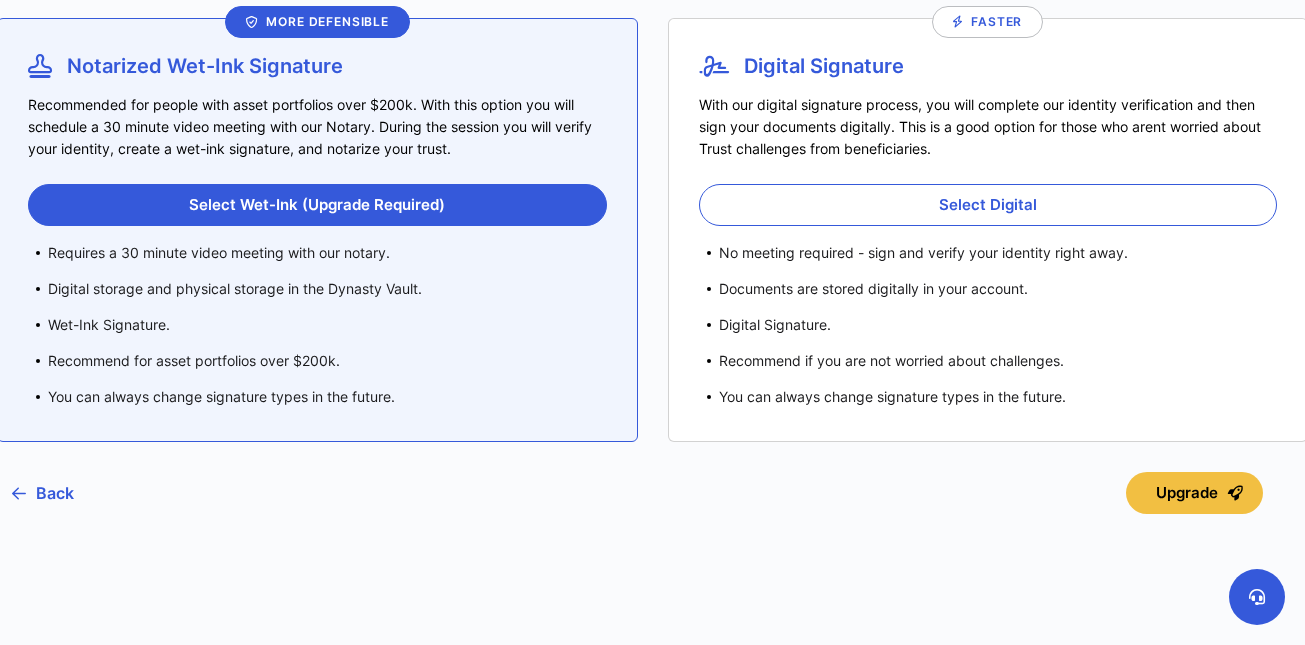 scroll, scrollTop: 0, scrollLeft: 0, axis: both 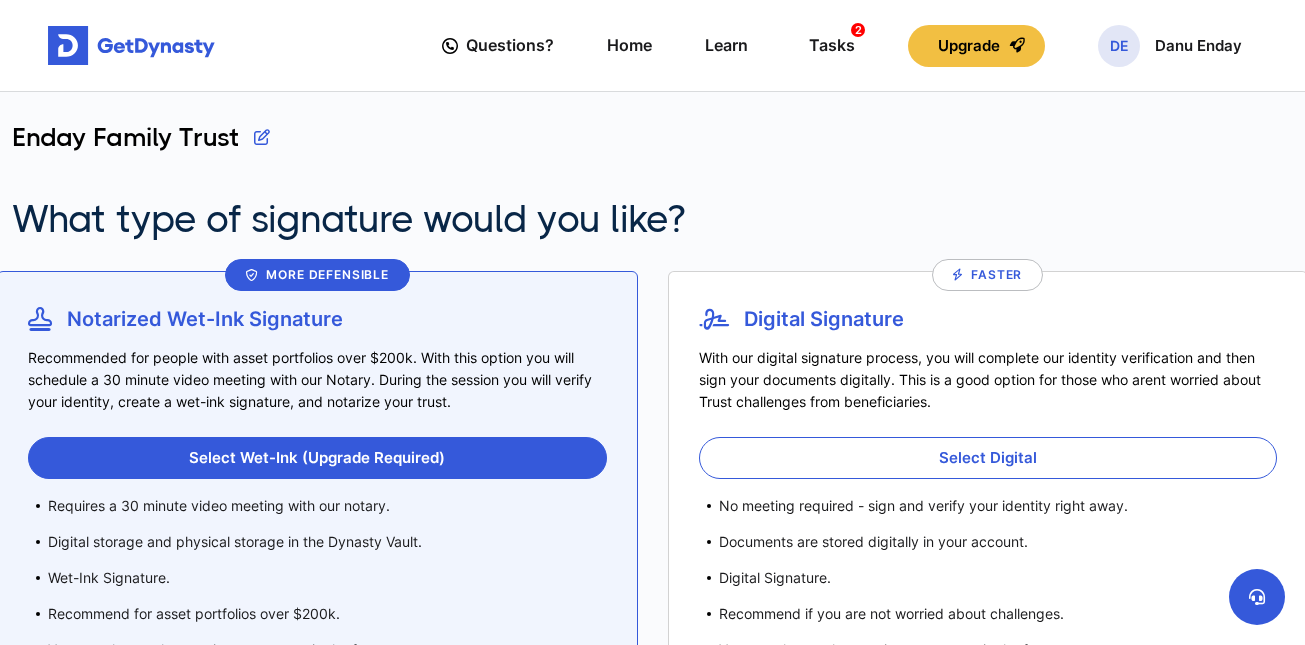 click on "Enday Family Trust   What type of signature would you like?    More Defensible Notarized Wet-Ink Signature Recommended for people with asset portfolios over $200k. With this option you will schedule a 30 minute video meeting with our Notary. During the session you will verify your identity, create a wet-ink signature, and notarize your trust. Select Wet-Ink (Upgrade Required) Requires a 30 minute video meeting with our notary. Digital storage and physical storage in the Dynasty Vault. Wet-Ink Signature. Recommend for asset portfolios over $200k. You can always change signature types in the future.  Faster Digital Signature With our digital signature process, you will complete our identity verification and then sign your documents digitally. This is a good option for those who arent worried about Trust challenges from beneficiaries. Select Digital No meeting required - sign and verify your identity right away. Documents are stored digitally in your account. Digital Signature. Back Upgrade" at bounding box center [652, 444] 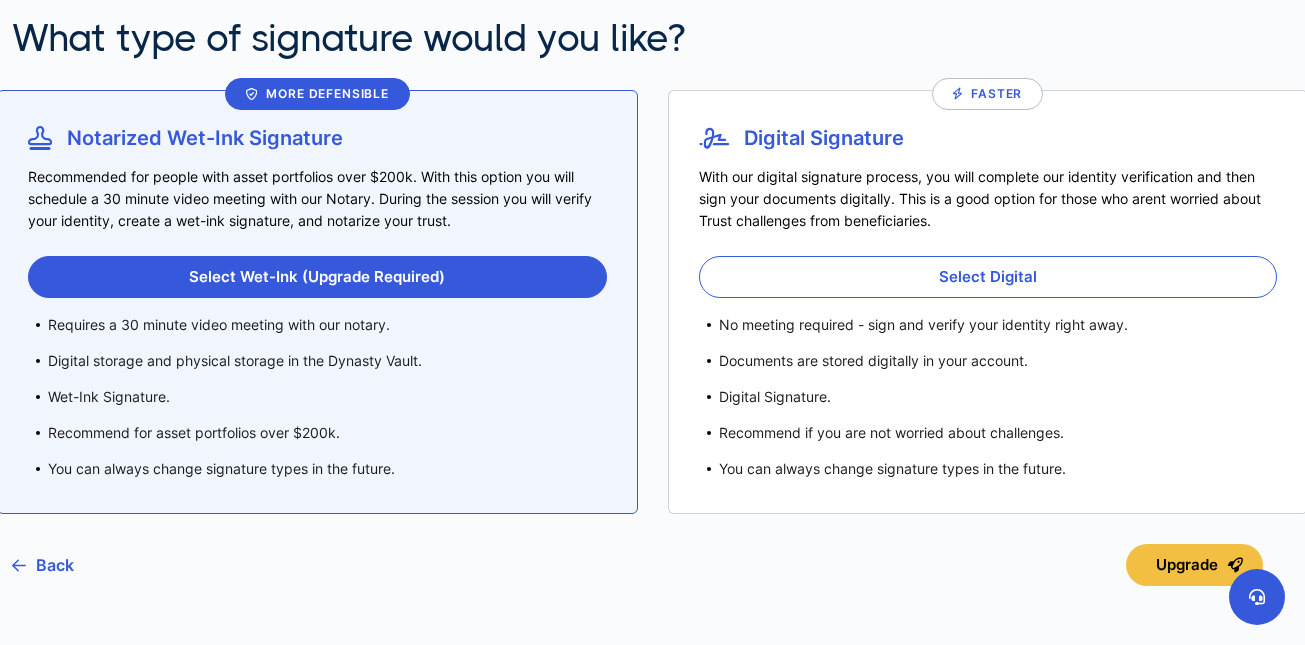 scroll, scrollTop: 167, scrollLeft: 0, axis: vertical 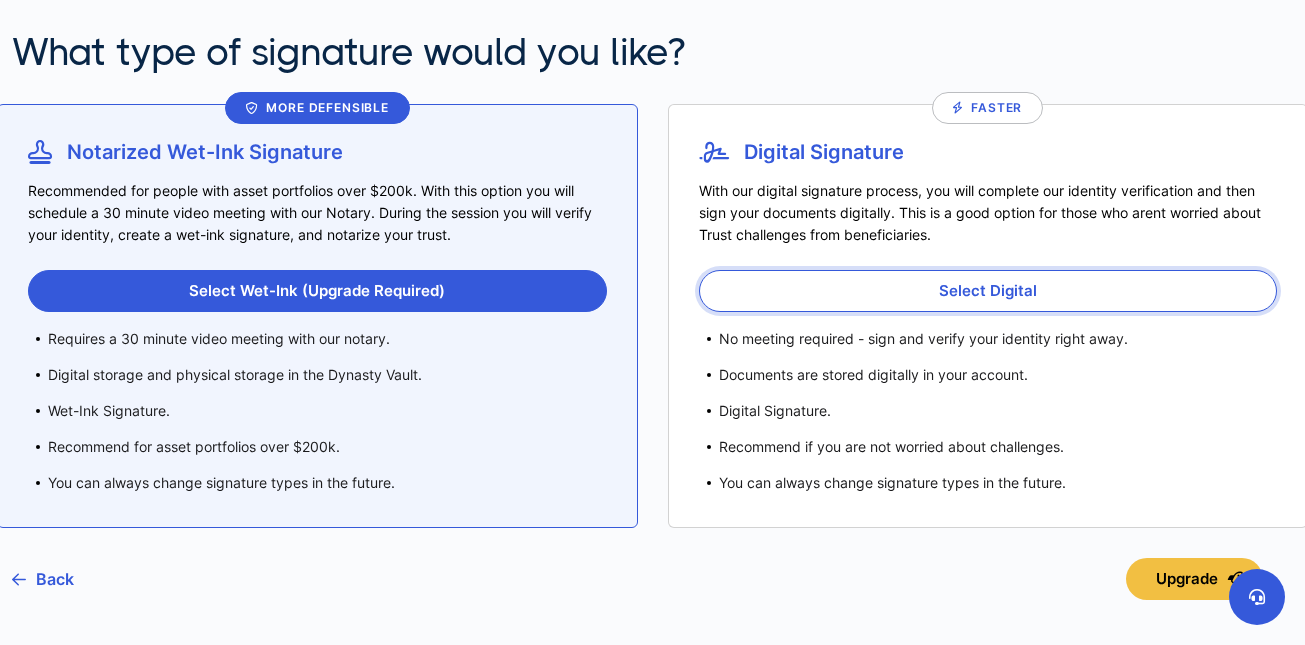 click on "Select Digital" at bounding box center (988, 291) 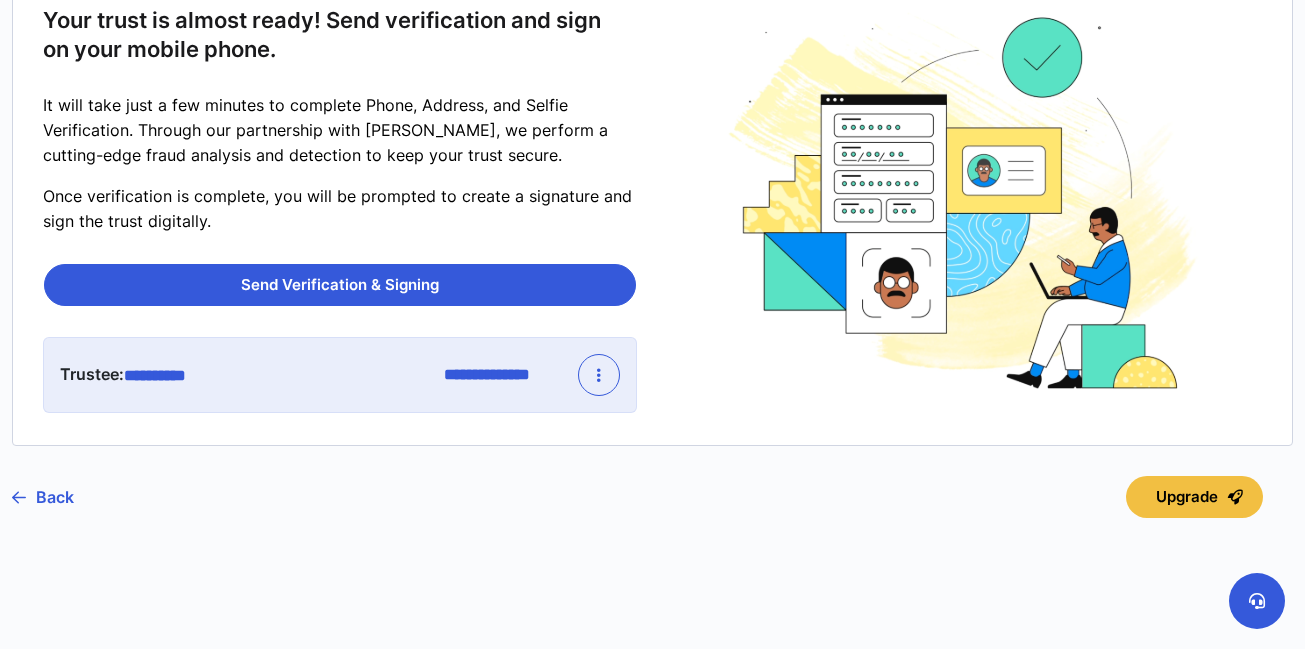 scroll, scrollTop: 0, scrollLeft: 0, axis: both 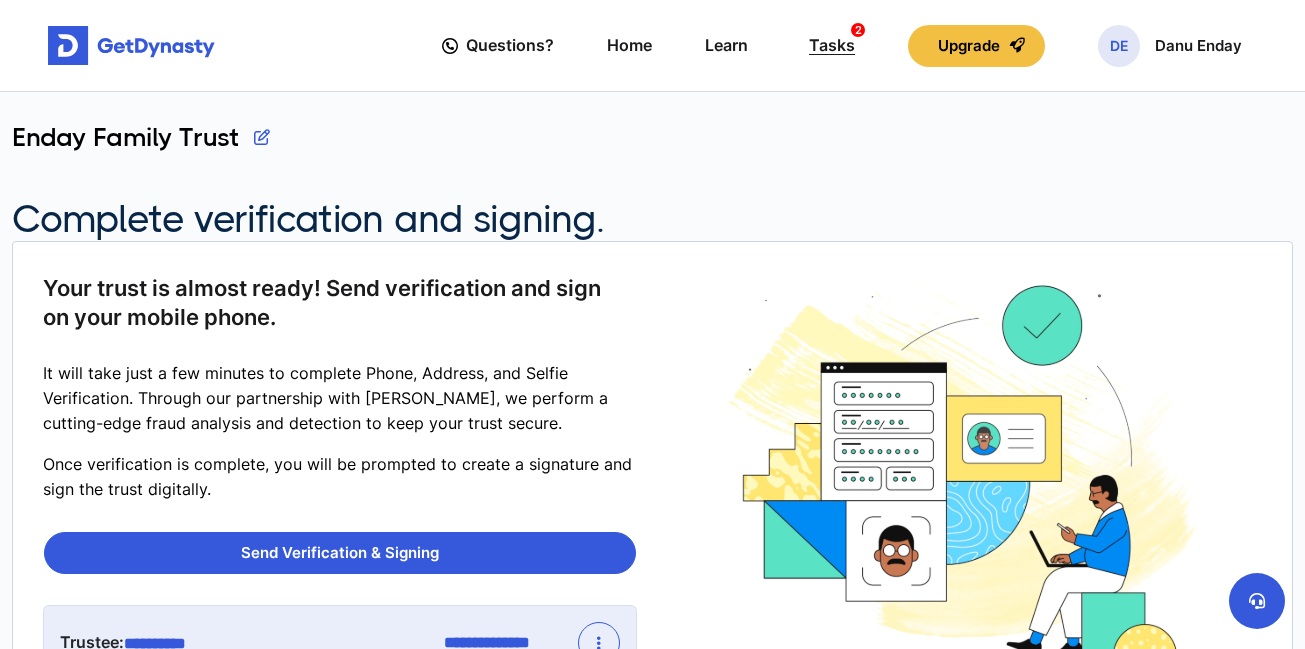 click on "Tasks 2" at bounding box center [832, 45] 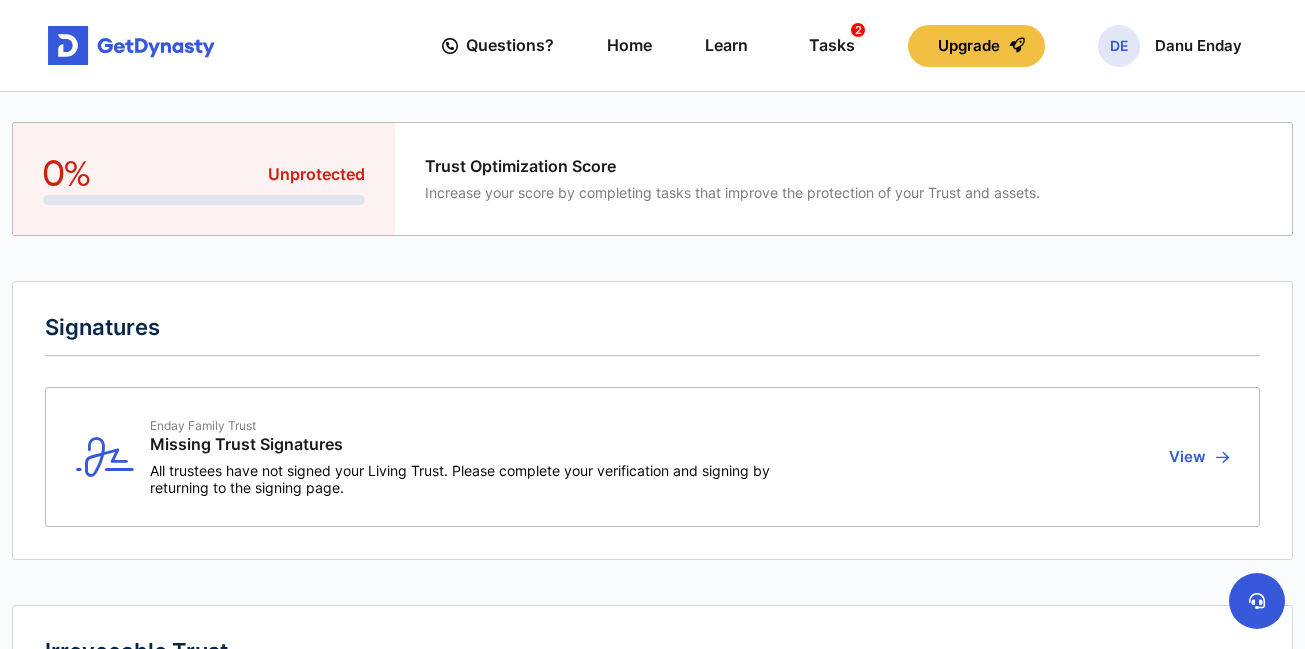 scroll, scrollTop: 0, scrollLeft: 0, axis: both 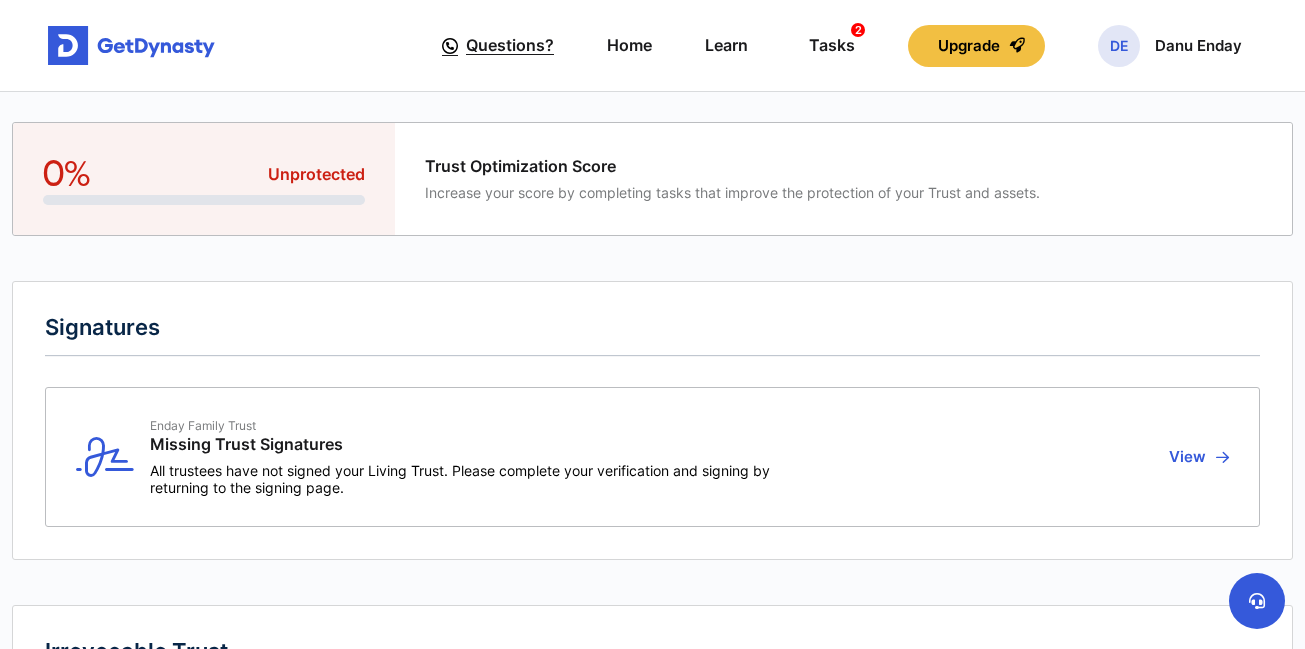 click on "Questions?" at bounding box center (510, 45) 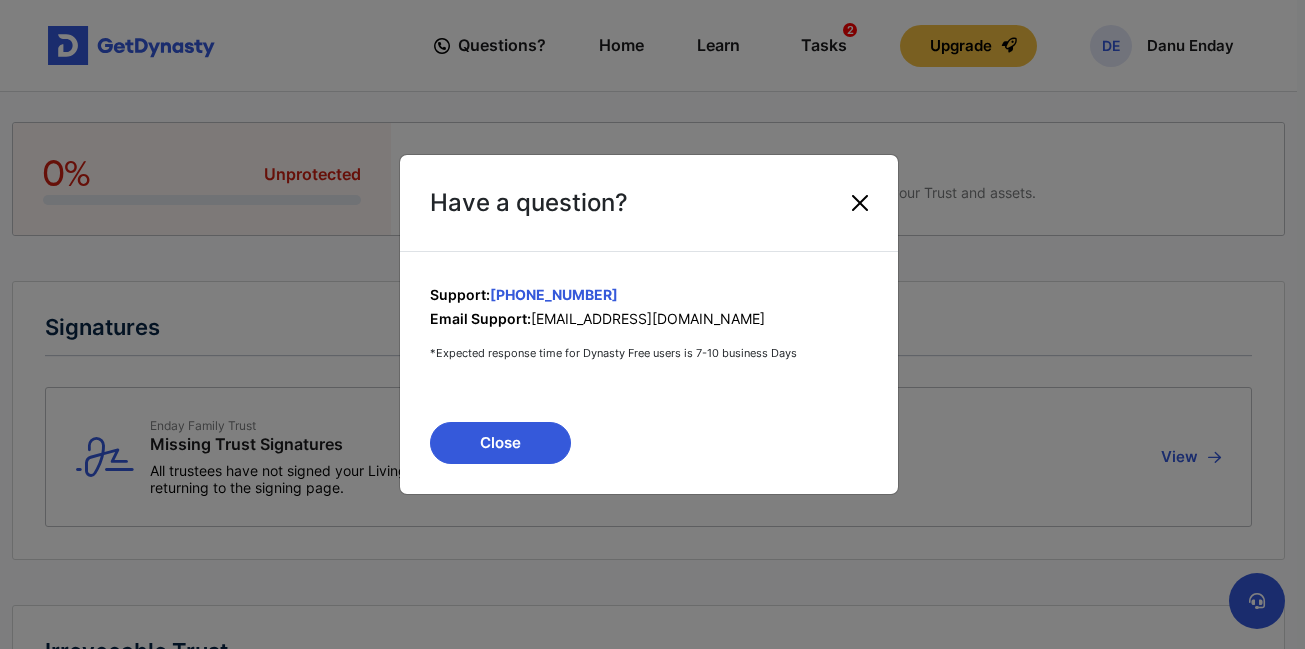 click at bounding box center (860, 203) 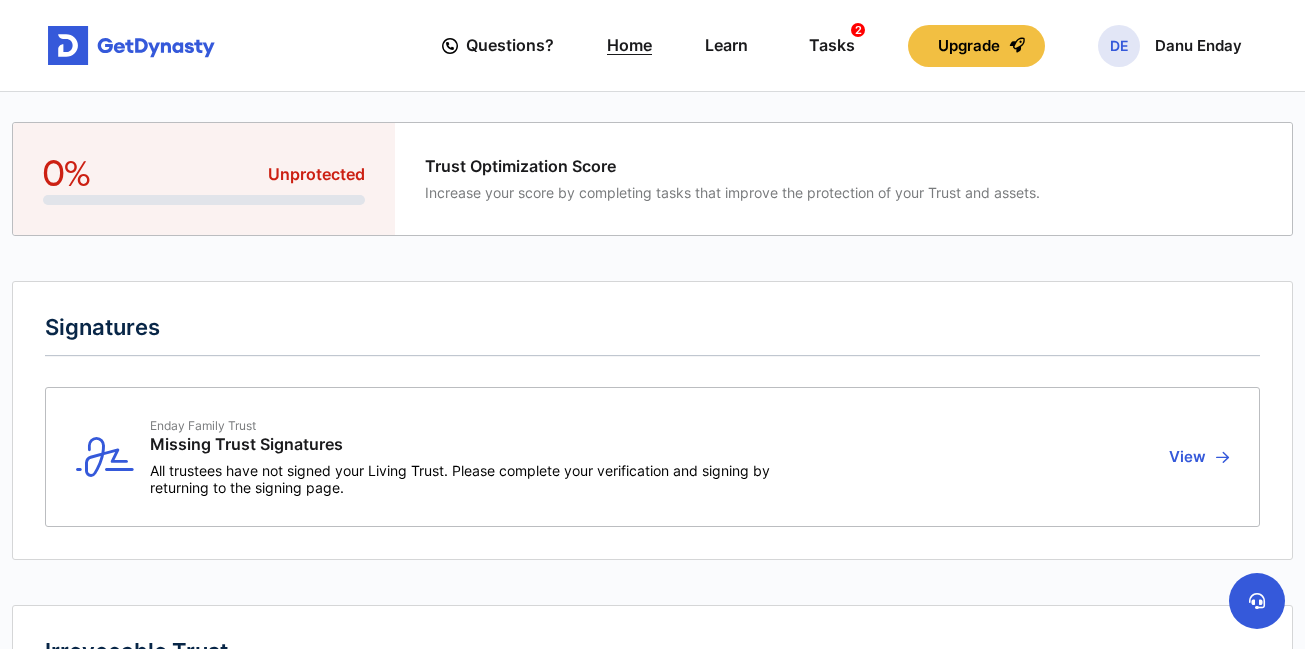 click on "Home" at bounding box center (629, 45) 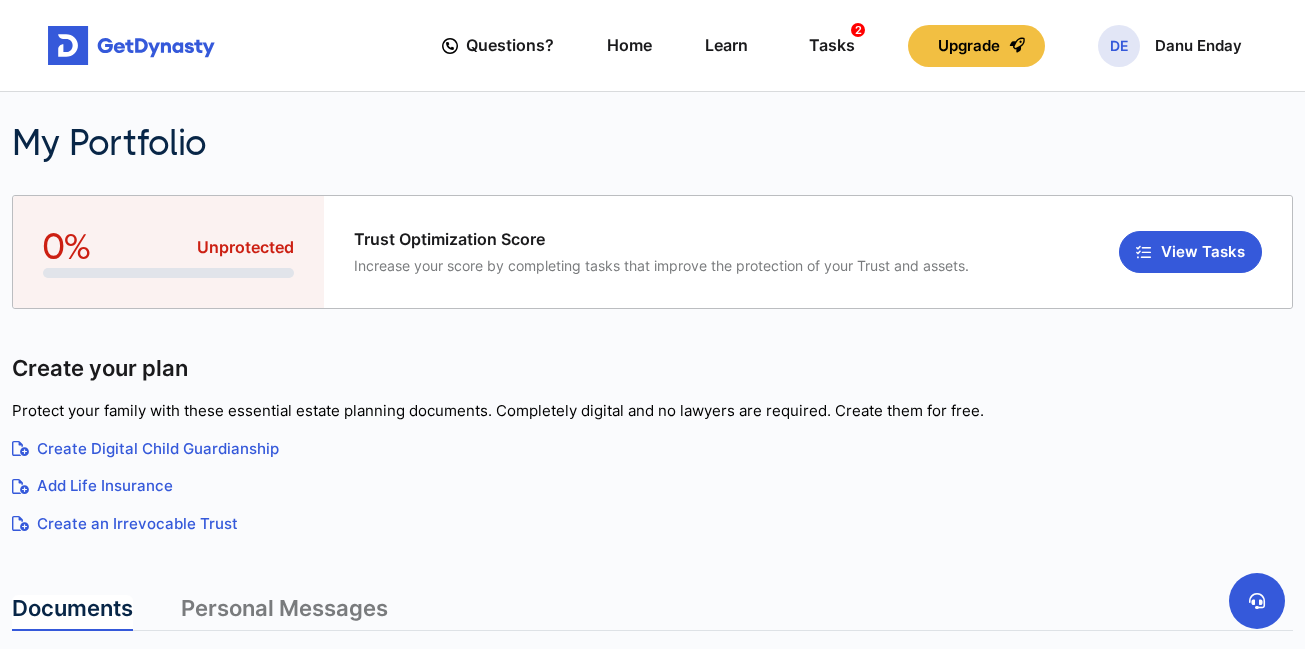 scroll, scrollTop: 162, scrollLeft: 0, axis: vertical 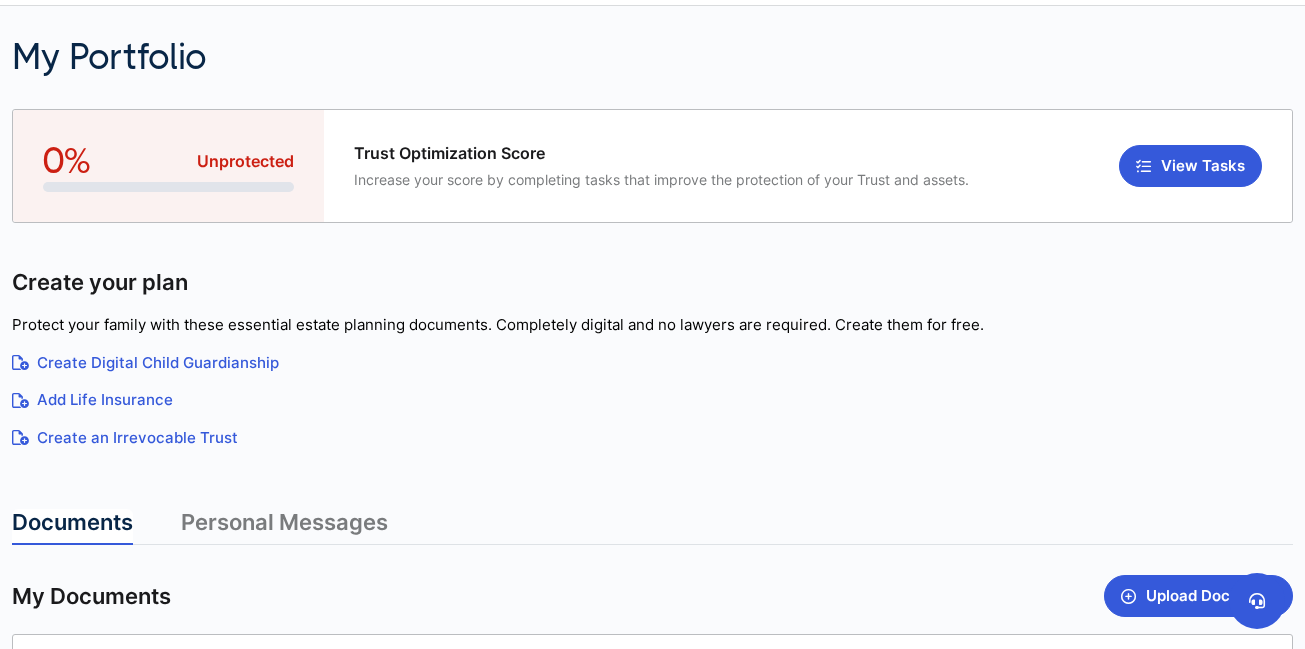 click on "Create Digital Child Guardianship" at bounding box center (652, 363) 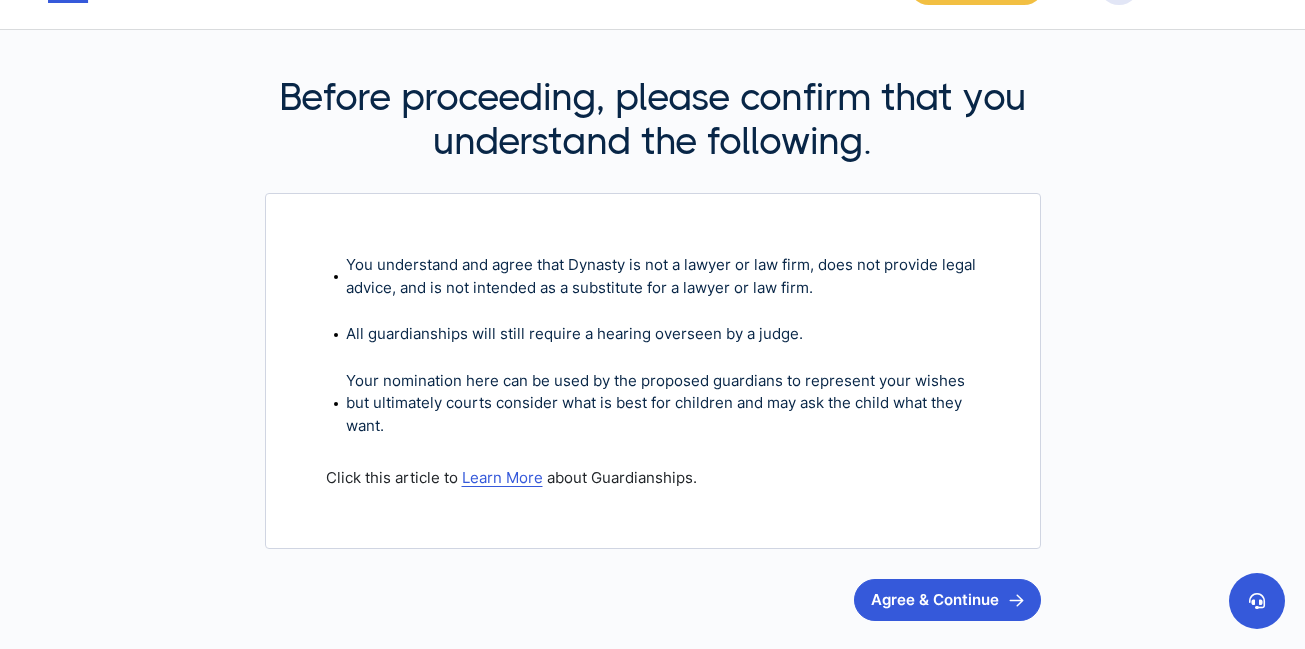scroll, scrollTop: 87, scrollLeft: 0, axis: vertical 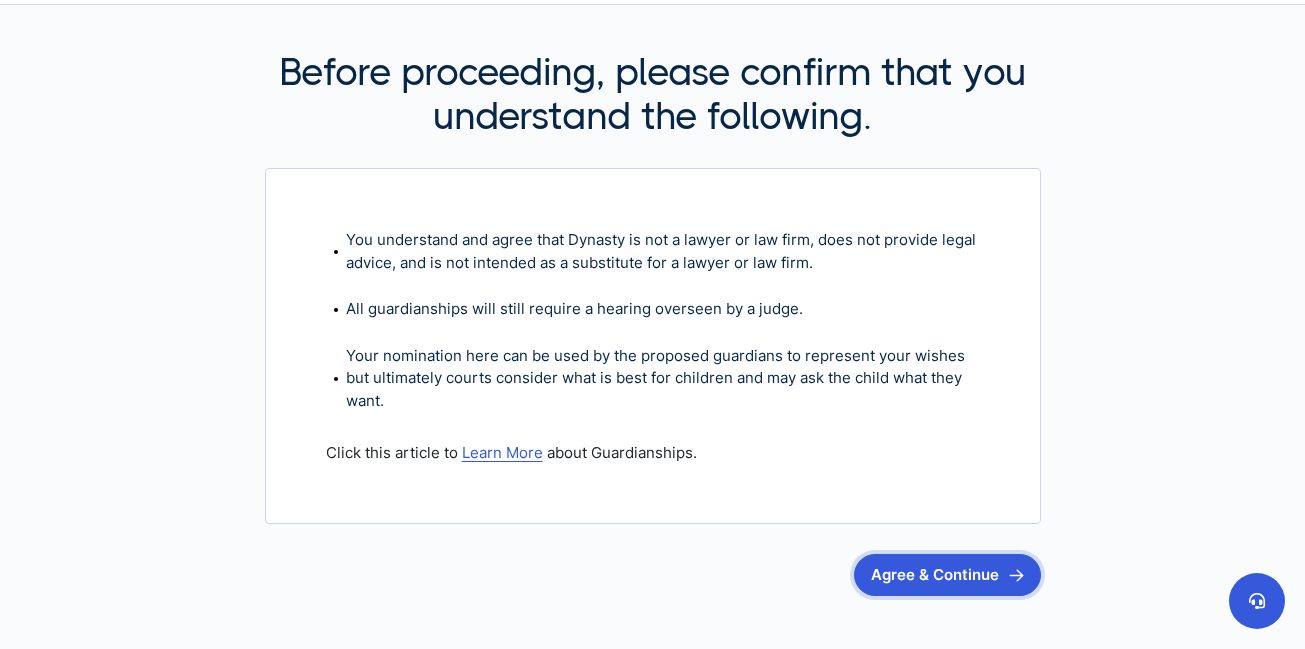 click on "Agree & Continue" at bounding box center [947, 575] 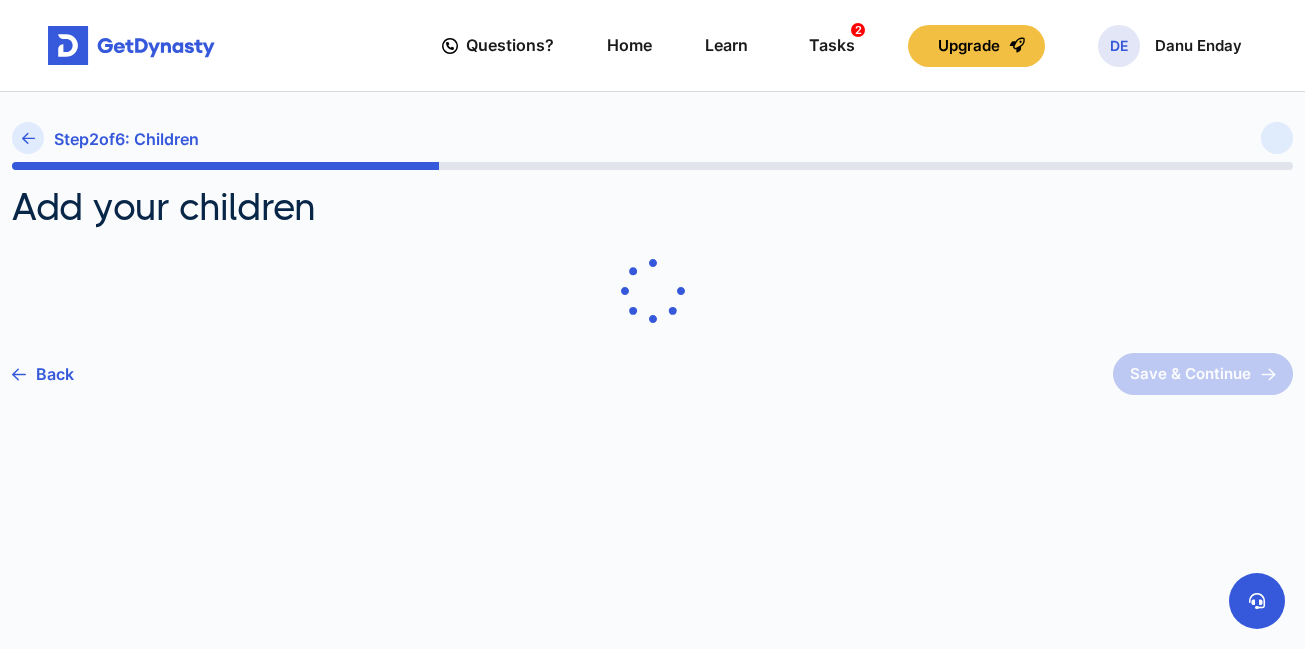 scroll, scrollTop: 0, scrollLeft: 0, axis: both 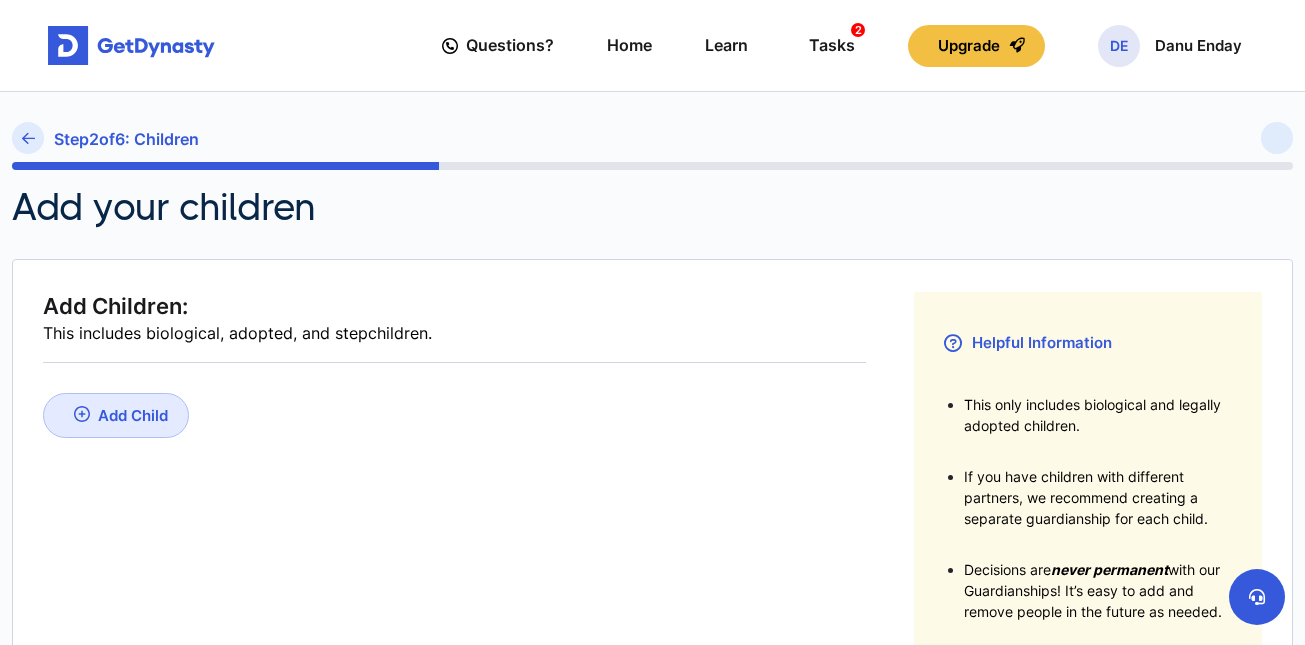 click on "Add Children: This includes biological, adopted, and stepchildren.  Add Child" at bounding box center [454, 508] 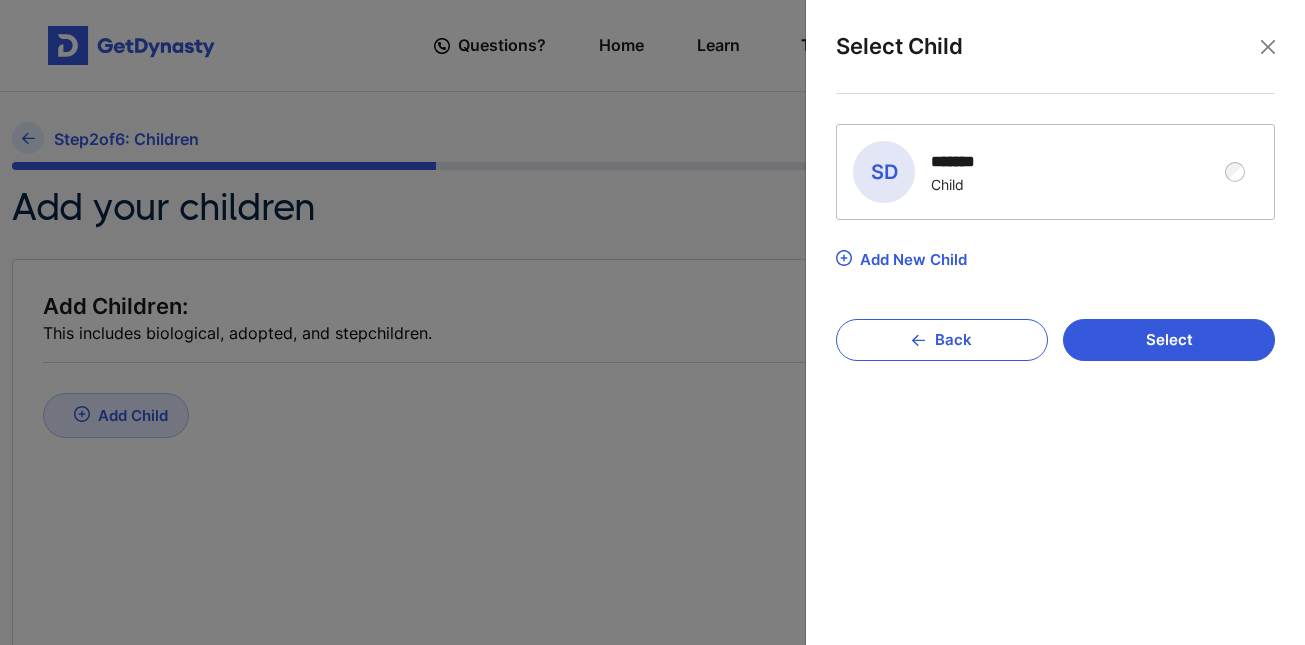 click on "SD [PERSON_NAME] [PERSON_NAME] ******* Child" at bounding box center [1040, 172] 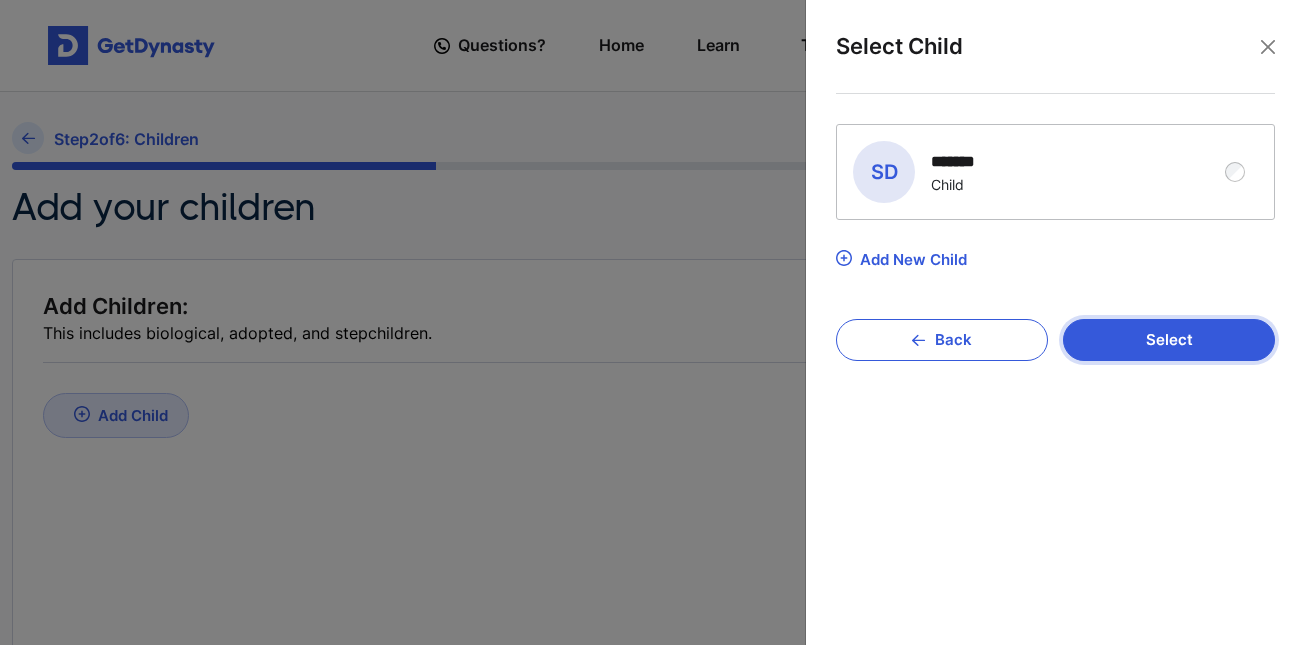 click on "Select" at bounding box center [1169, 340] 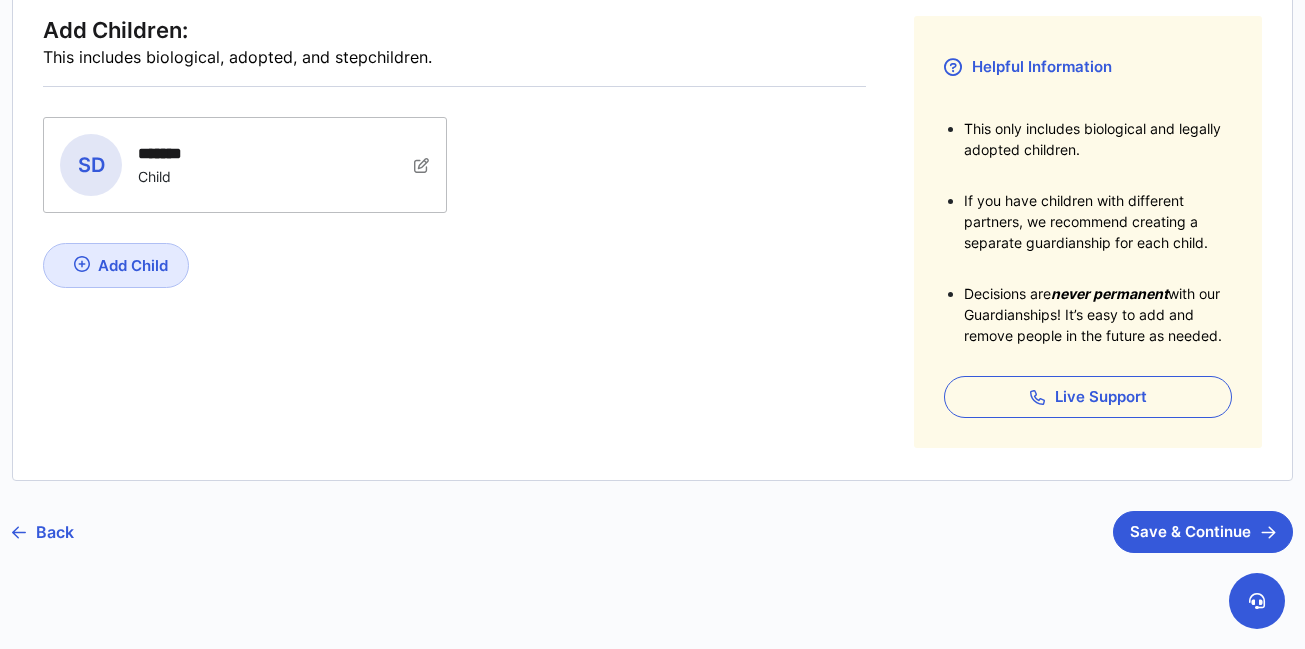 scroll, scrollTop: 305, scrollLeft: 0, axis: vertical 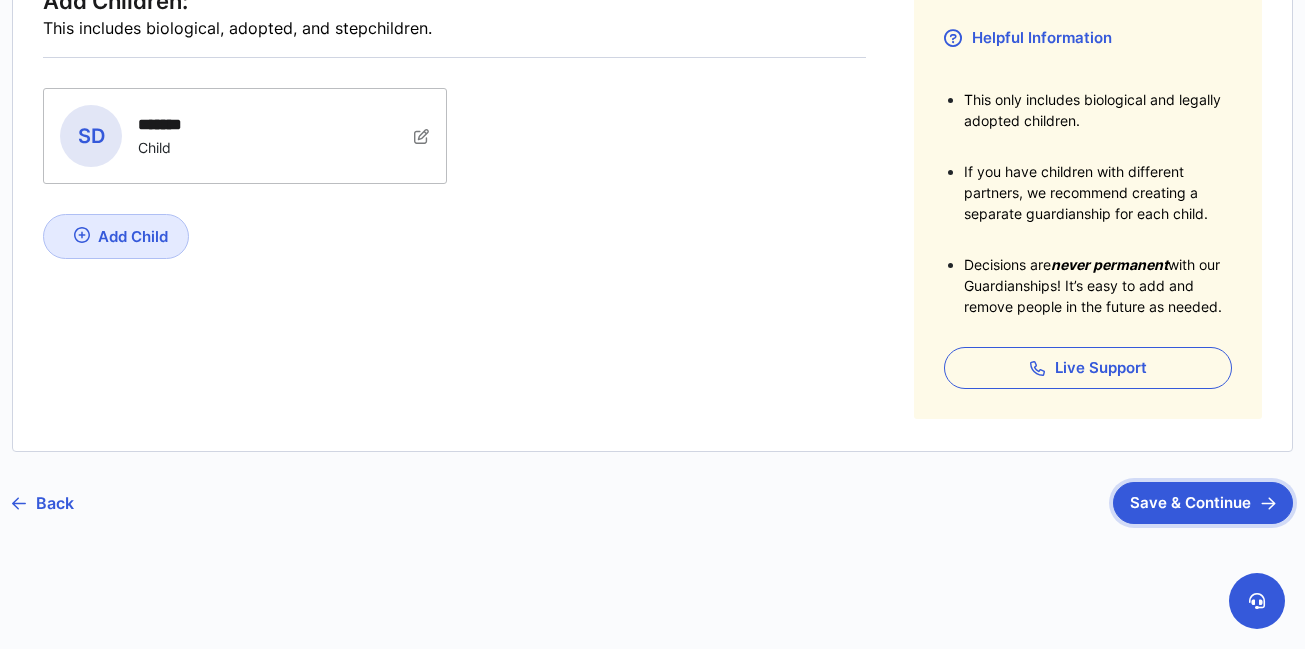 click on "Save & Continue" at bounding box center (1203, 503) 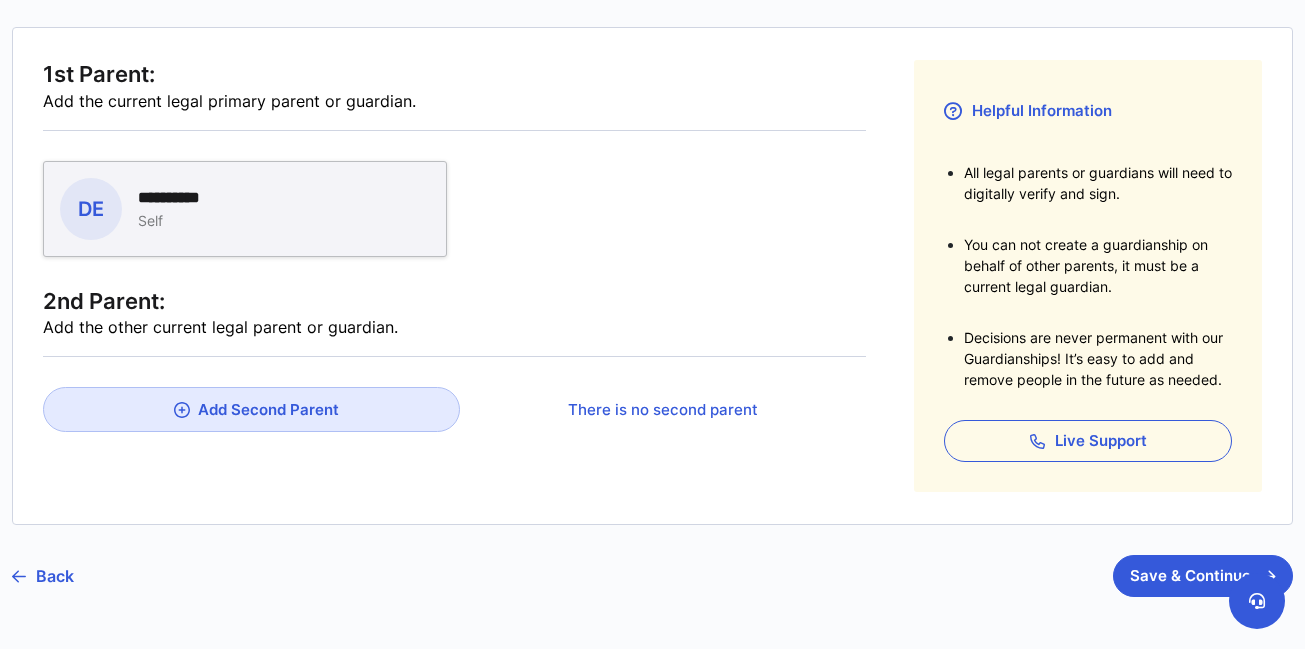 scroll, scrollTop: 234, scrollLeft: 0, axis: vertical 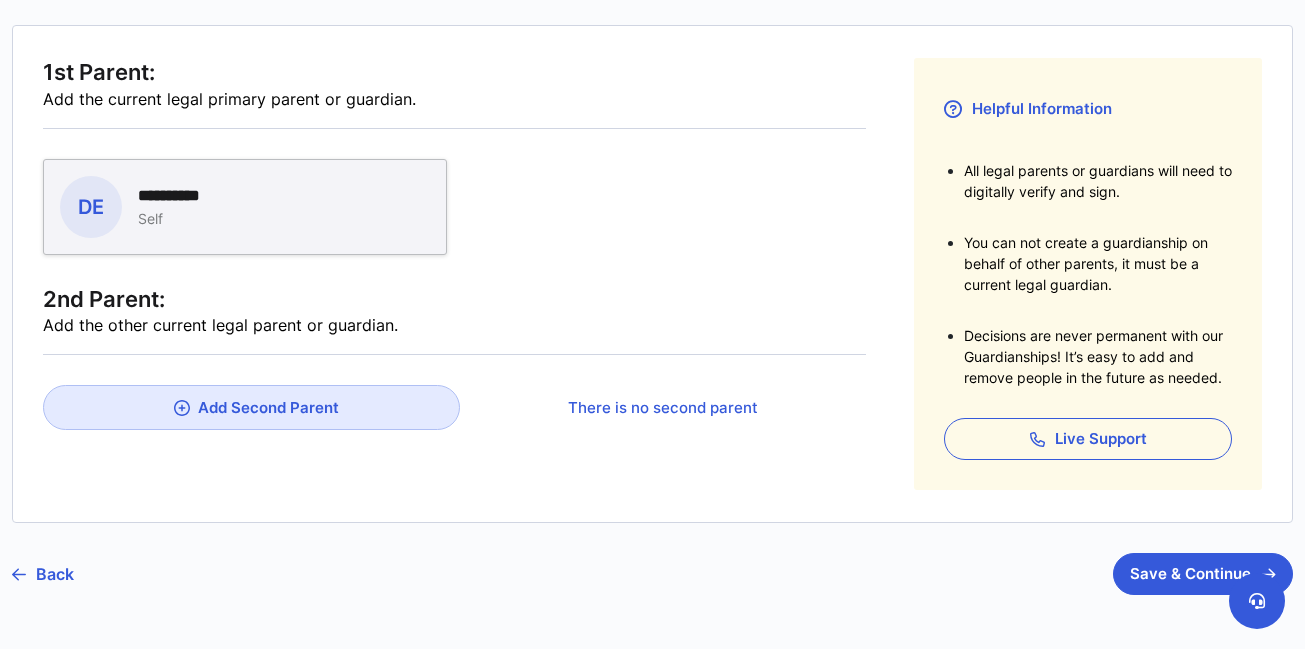 click on "**********" at bounding box center [230, 207] 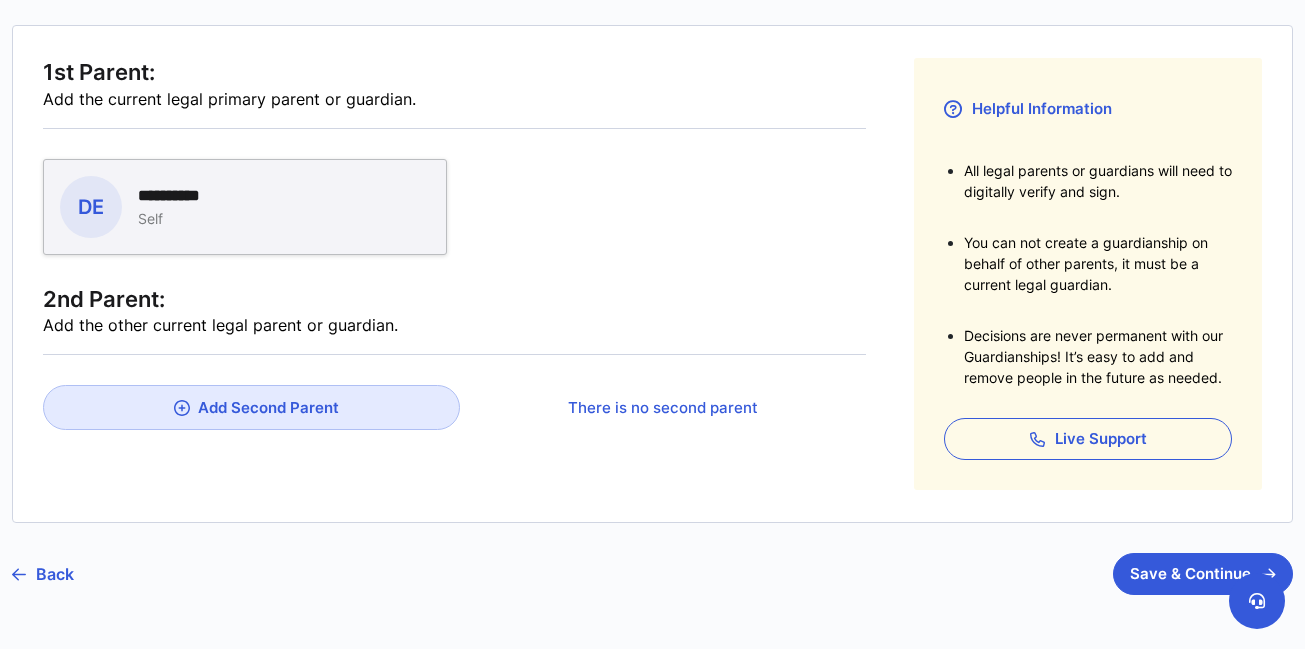 click on "**********" at bounding box center (230, 207) 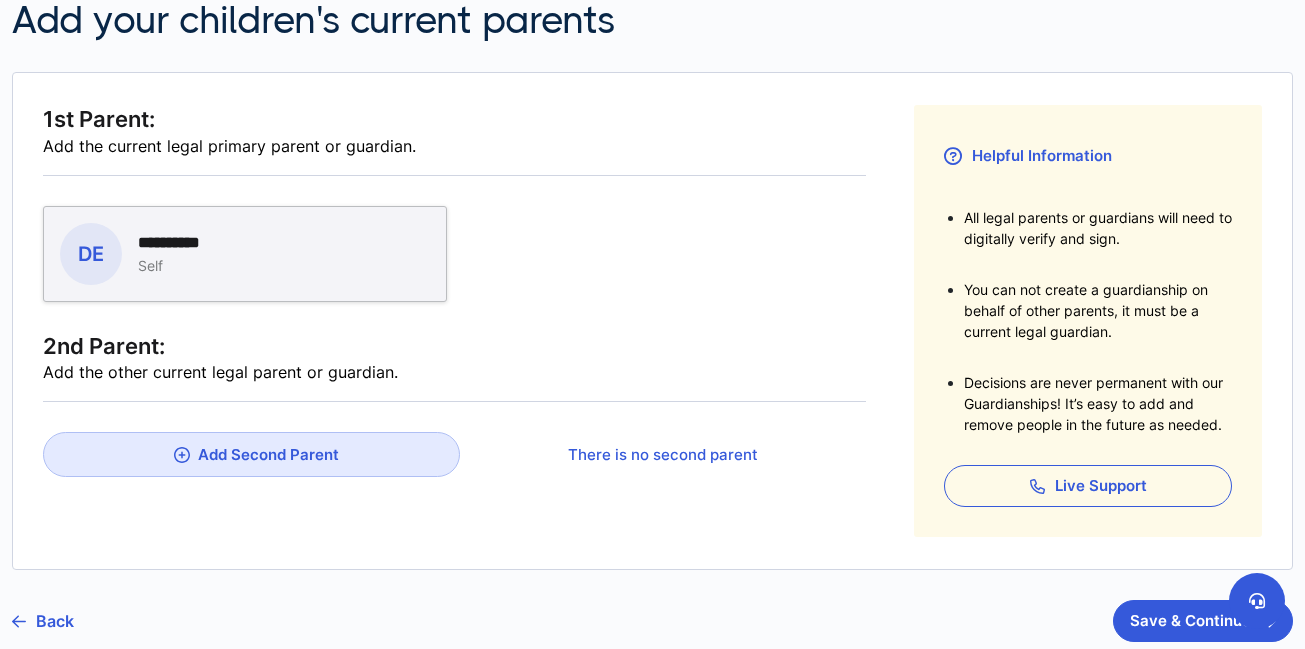 scroll, scrollTop: 200, scrollLeft: 0, axis: vertical 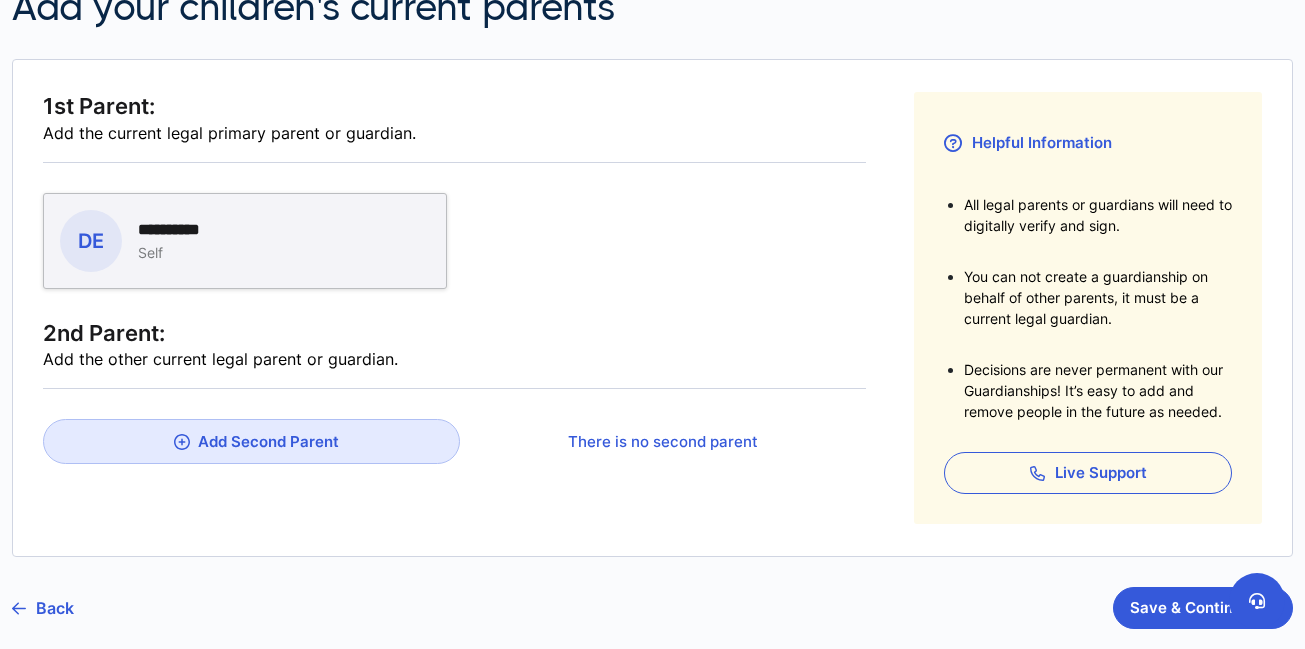 click on "There is no second parent" at bounding box center (663, 442) 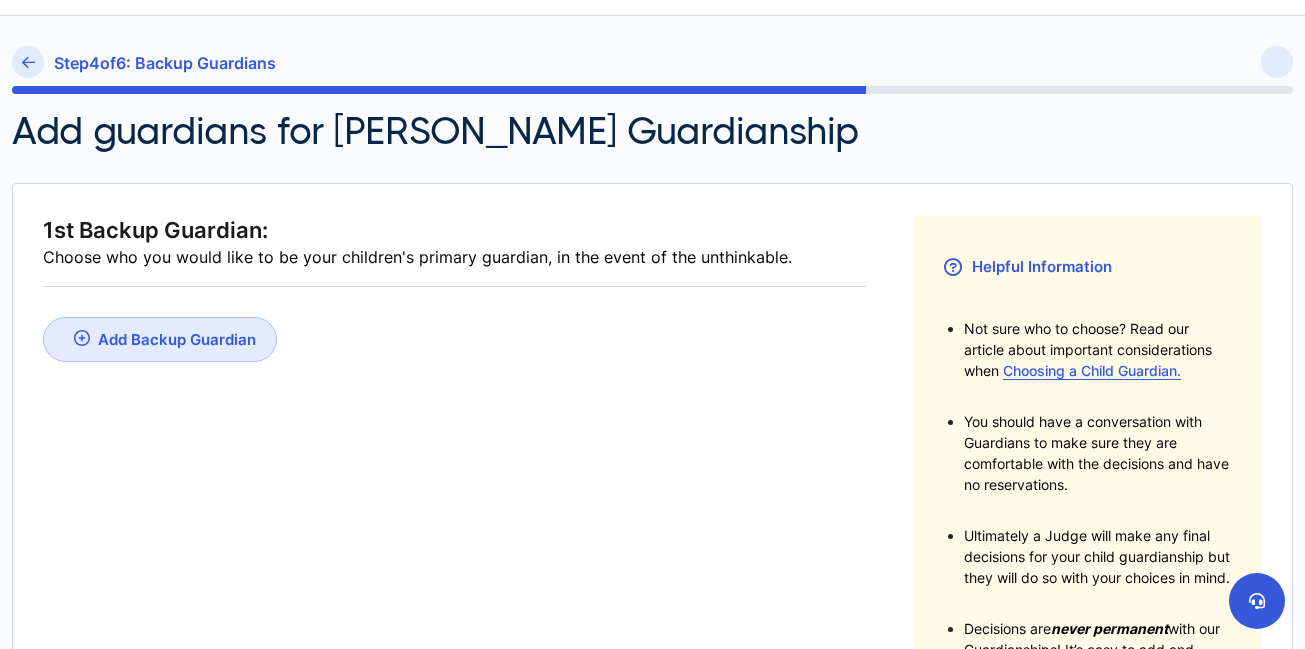scroll, scrollTop: 79, scrollLeft: 0, axis: vertical 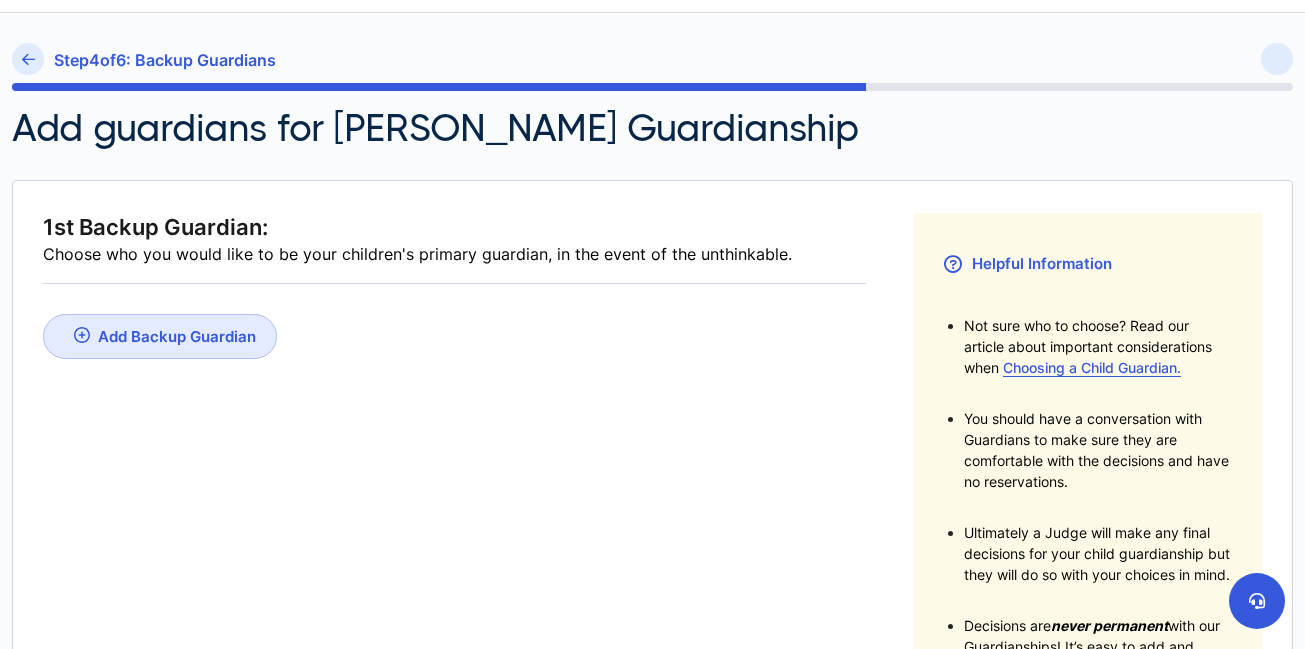click on "Add Backup Guardian" at bounding box center [177, 336] 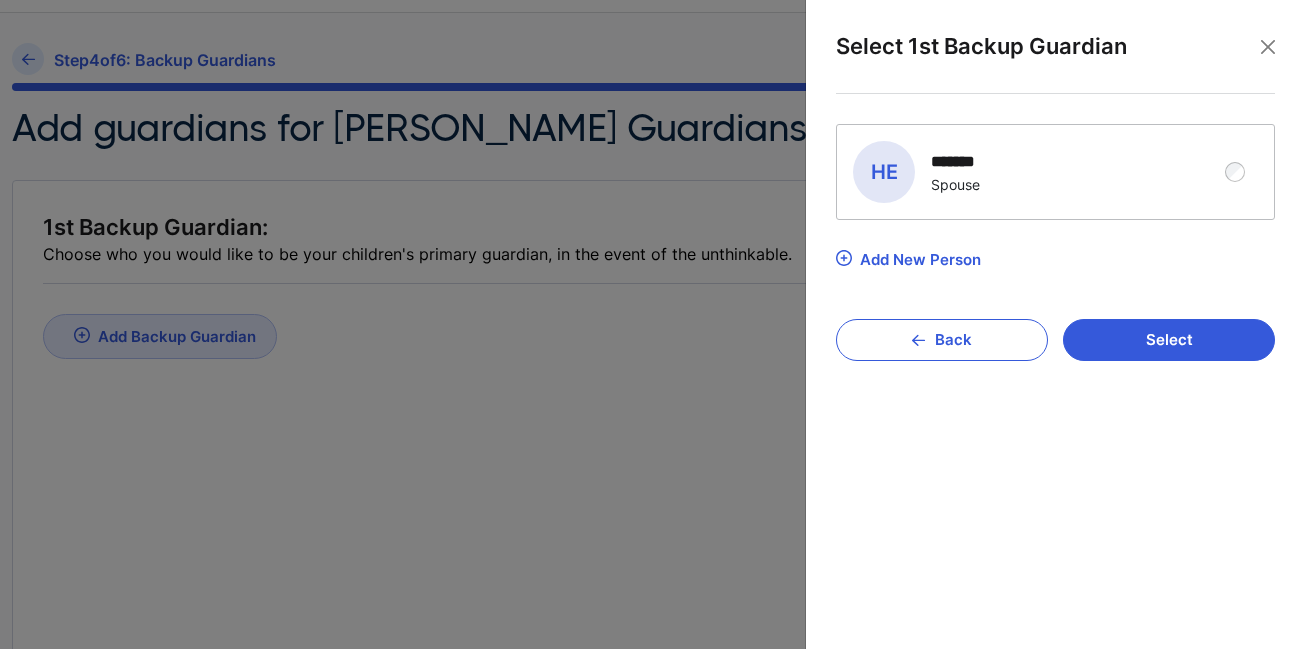click on "Add New Person" at bounding box center [920, 259] 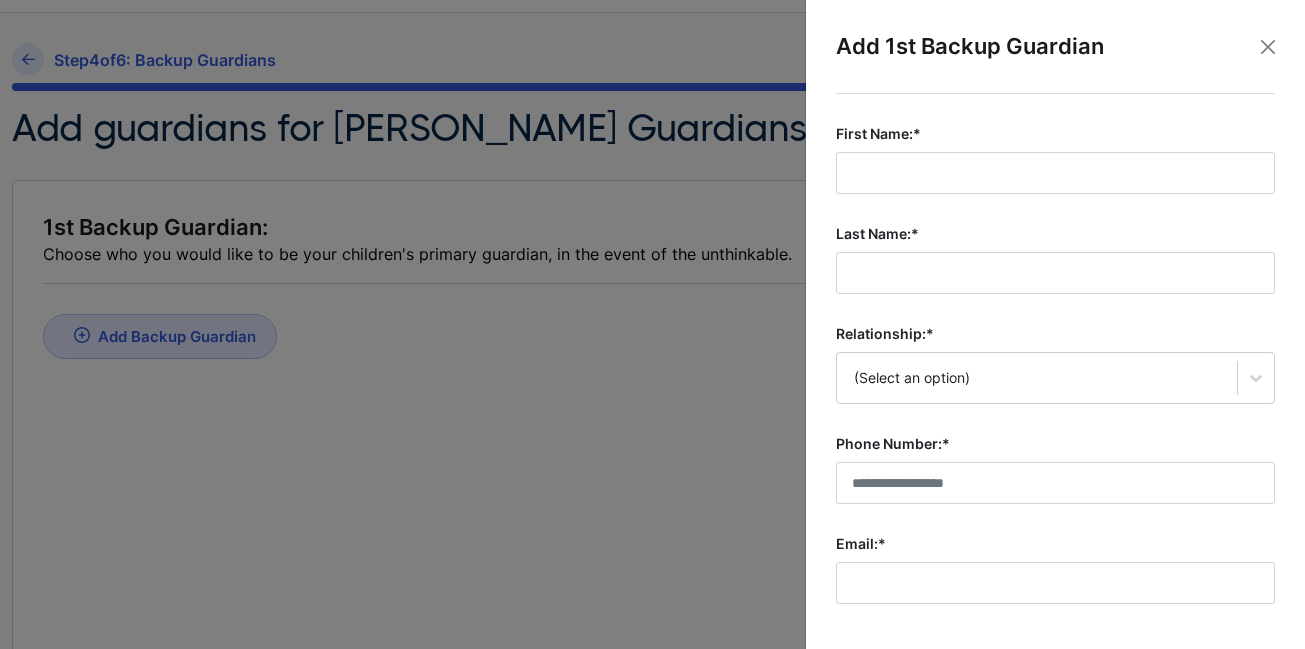 click at bounding box center [652, 324] 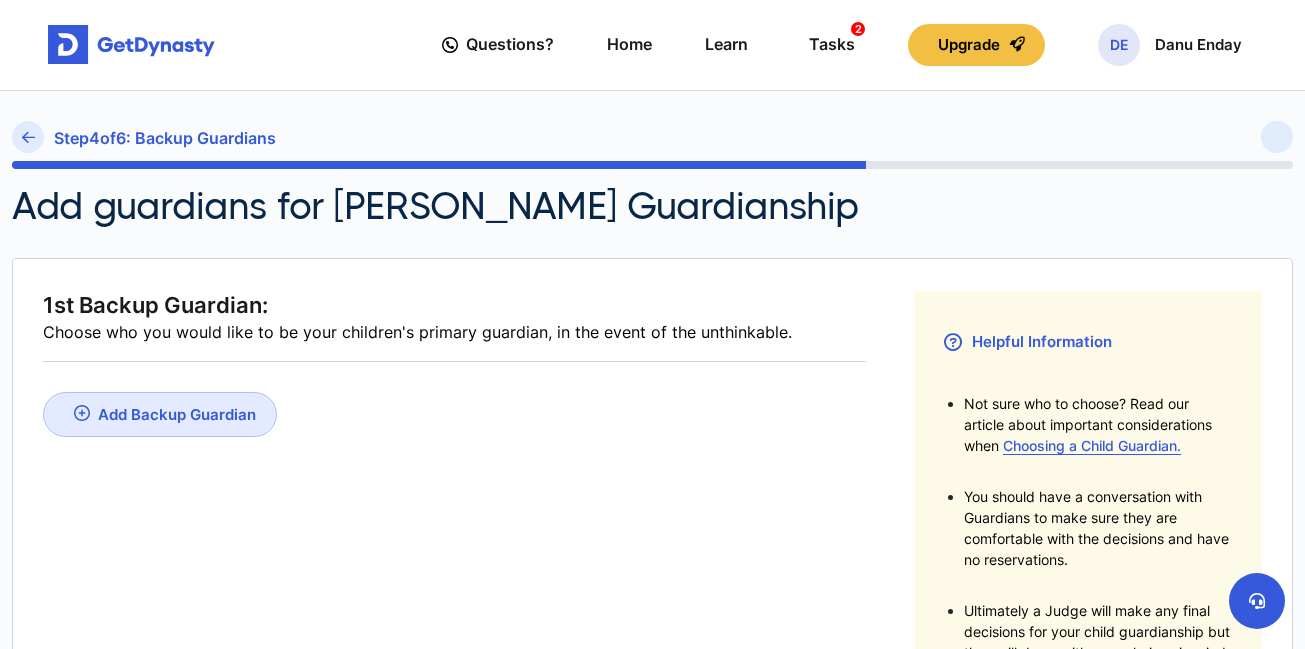 scroll, scrollTop: 0, scrollLeft: 0, axis: both 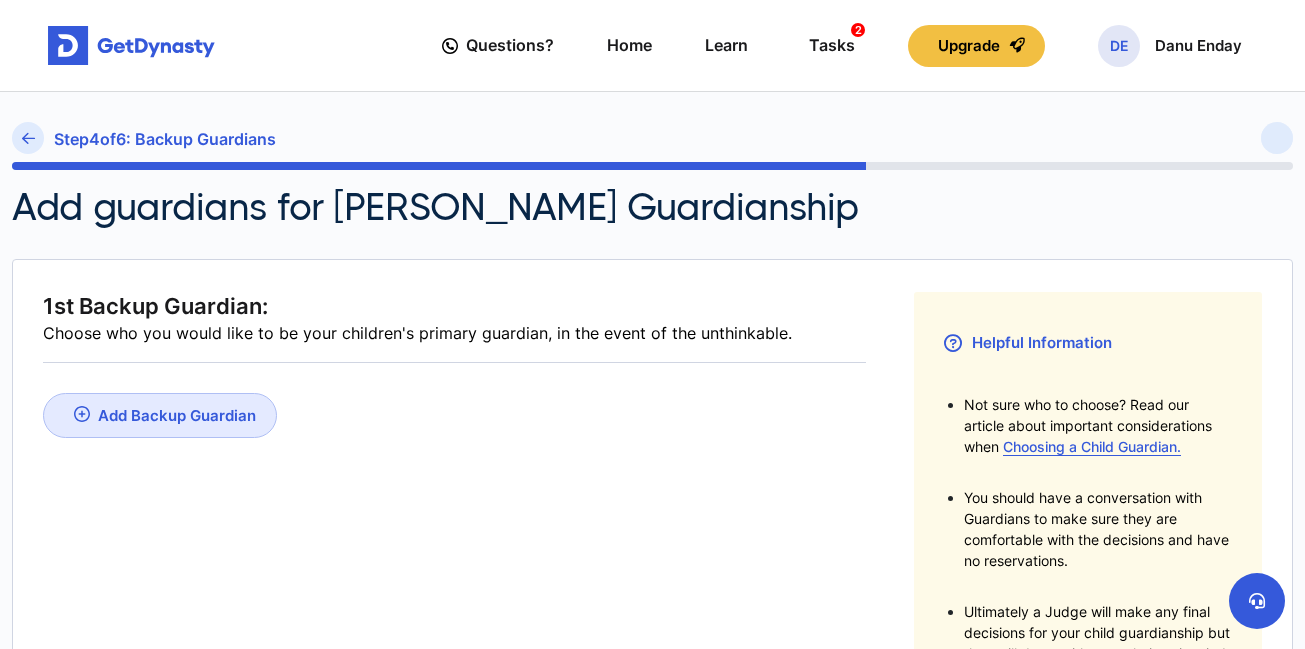 click at bounding box center (131, 46) 